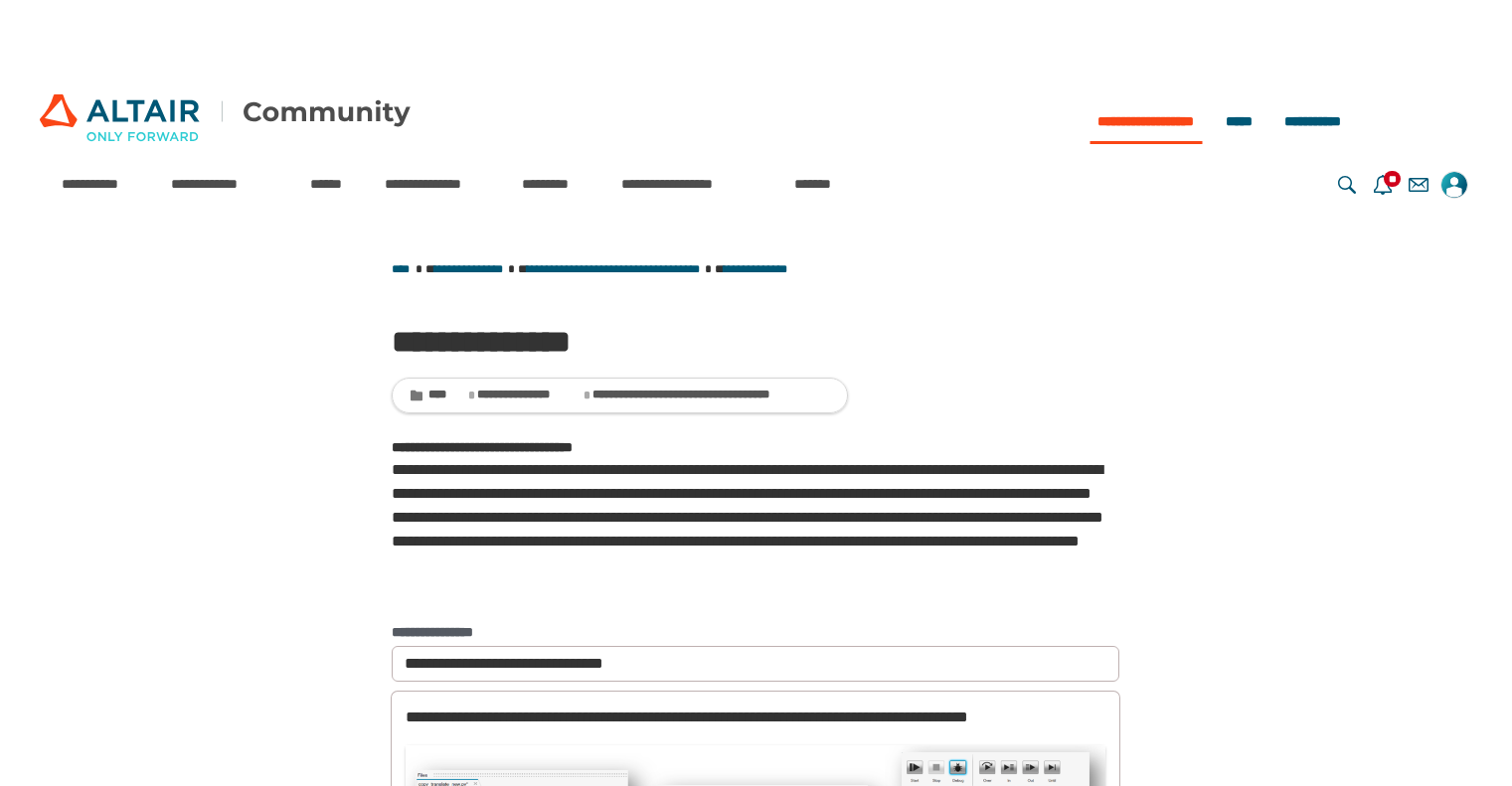 scroll, scrollTop: 2654, scrollLeft: 0, axis: vertical 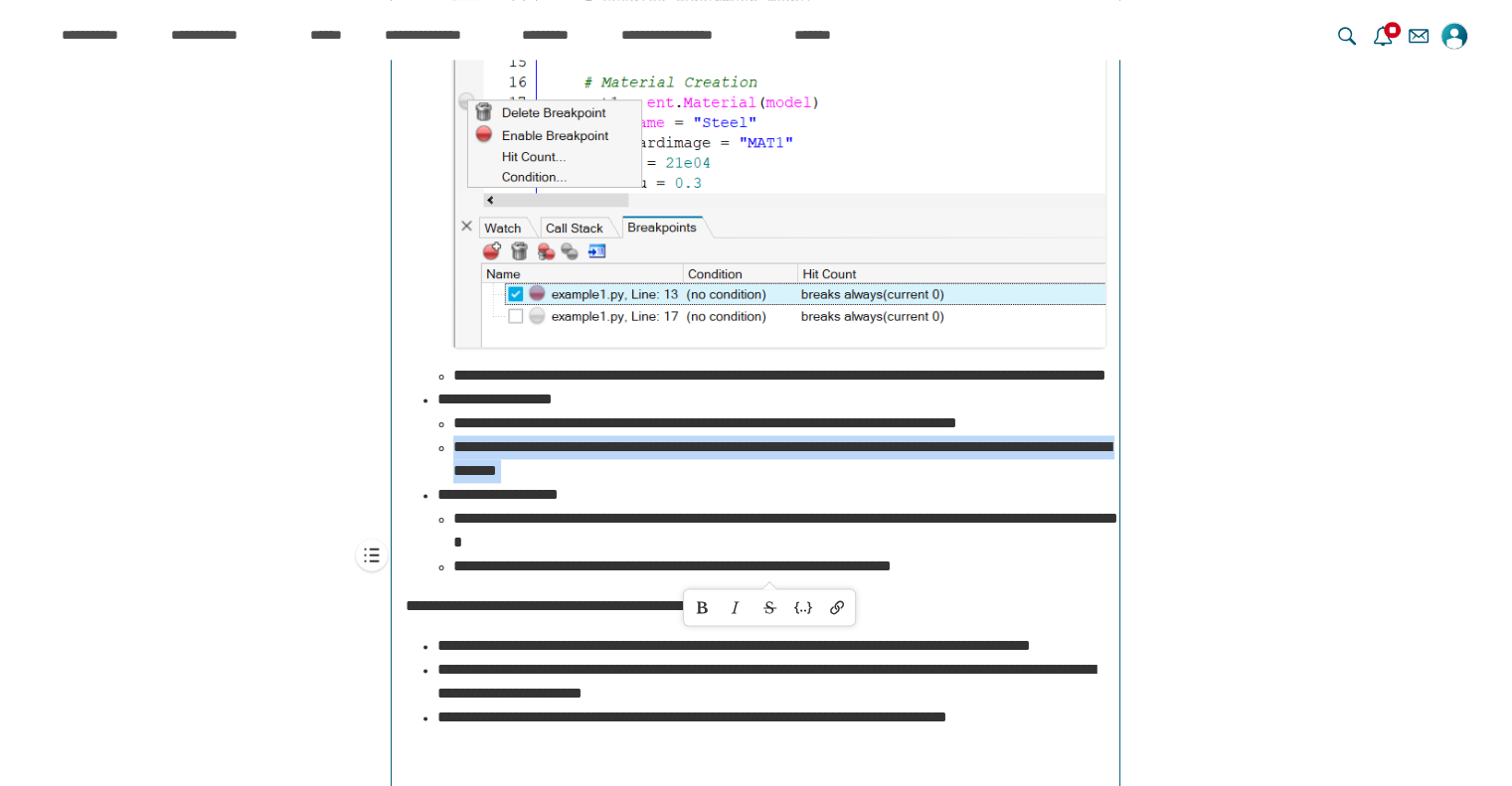drag, startPoint x: 740, startPoint y: 586, endPoint x: 455, endPoint y: 540, distance: 288.68841 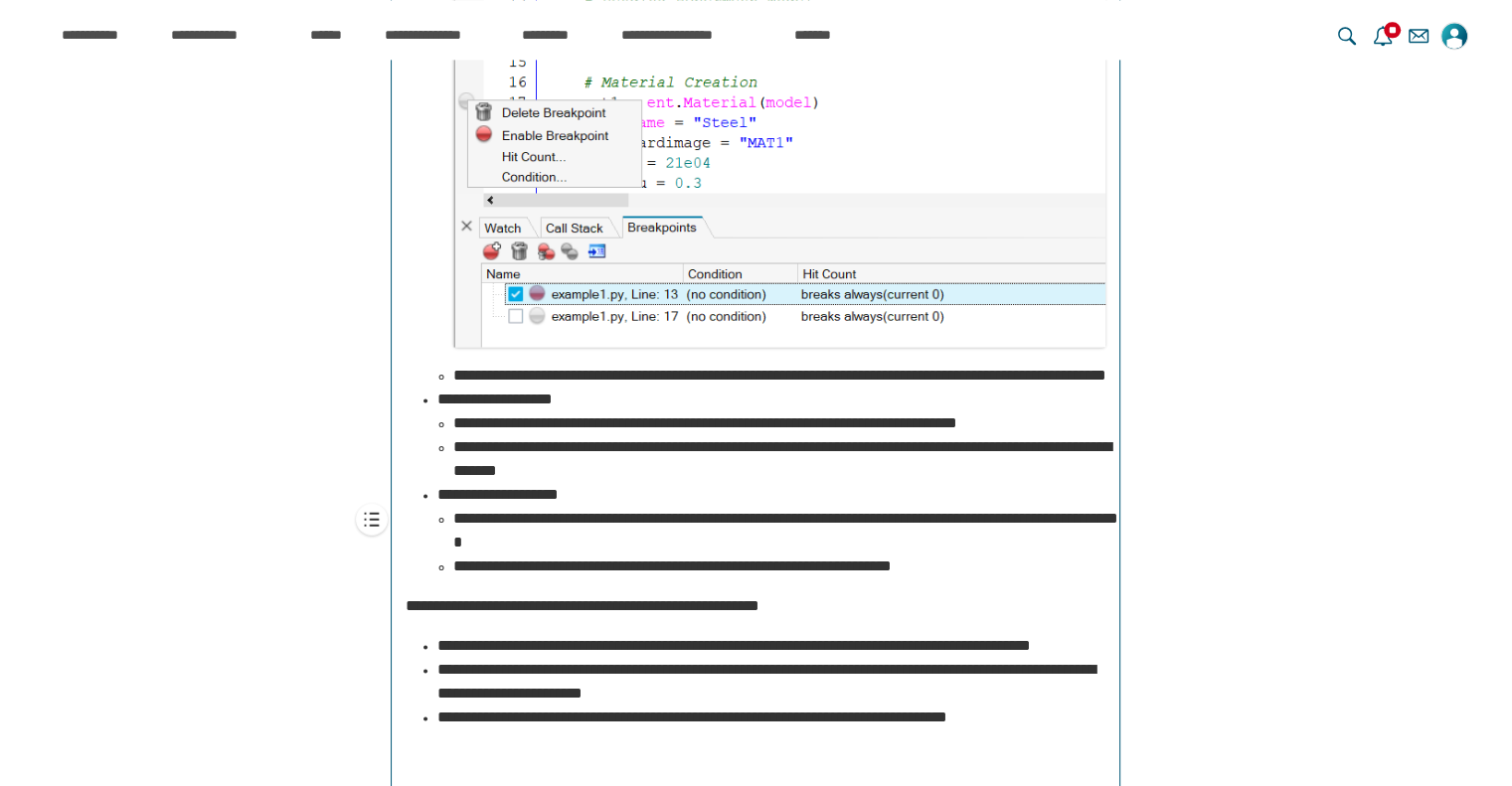 scroll, scrollTop: 14118, scrollLeft: 0, axis: vertical 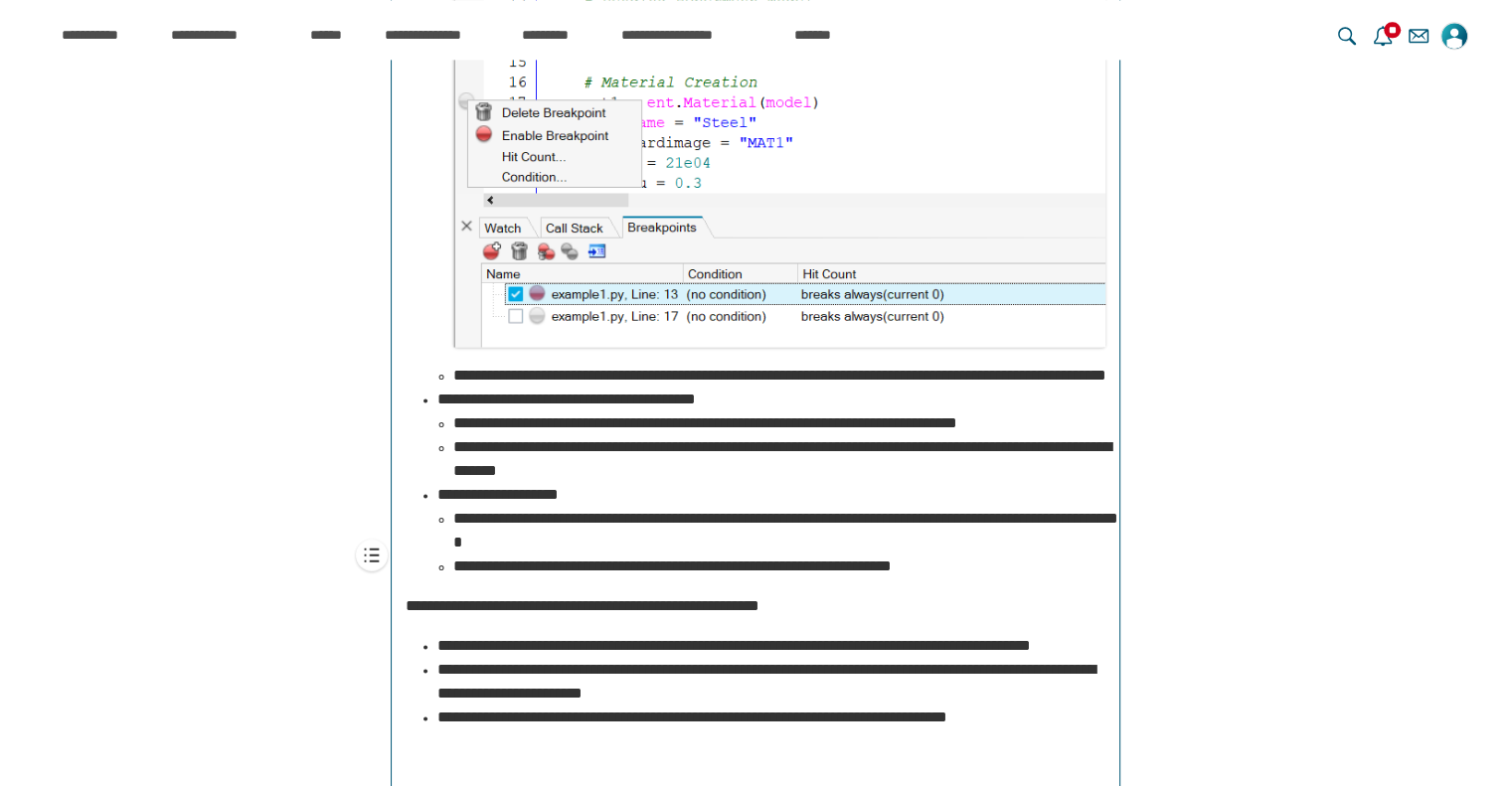 click on "**********" at bounding box center (779, 459) 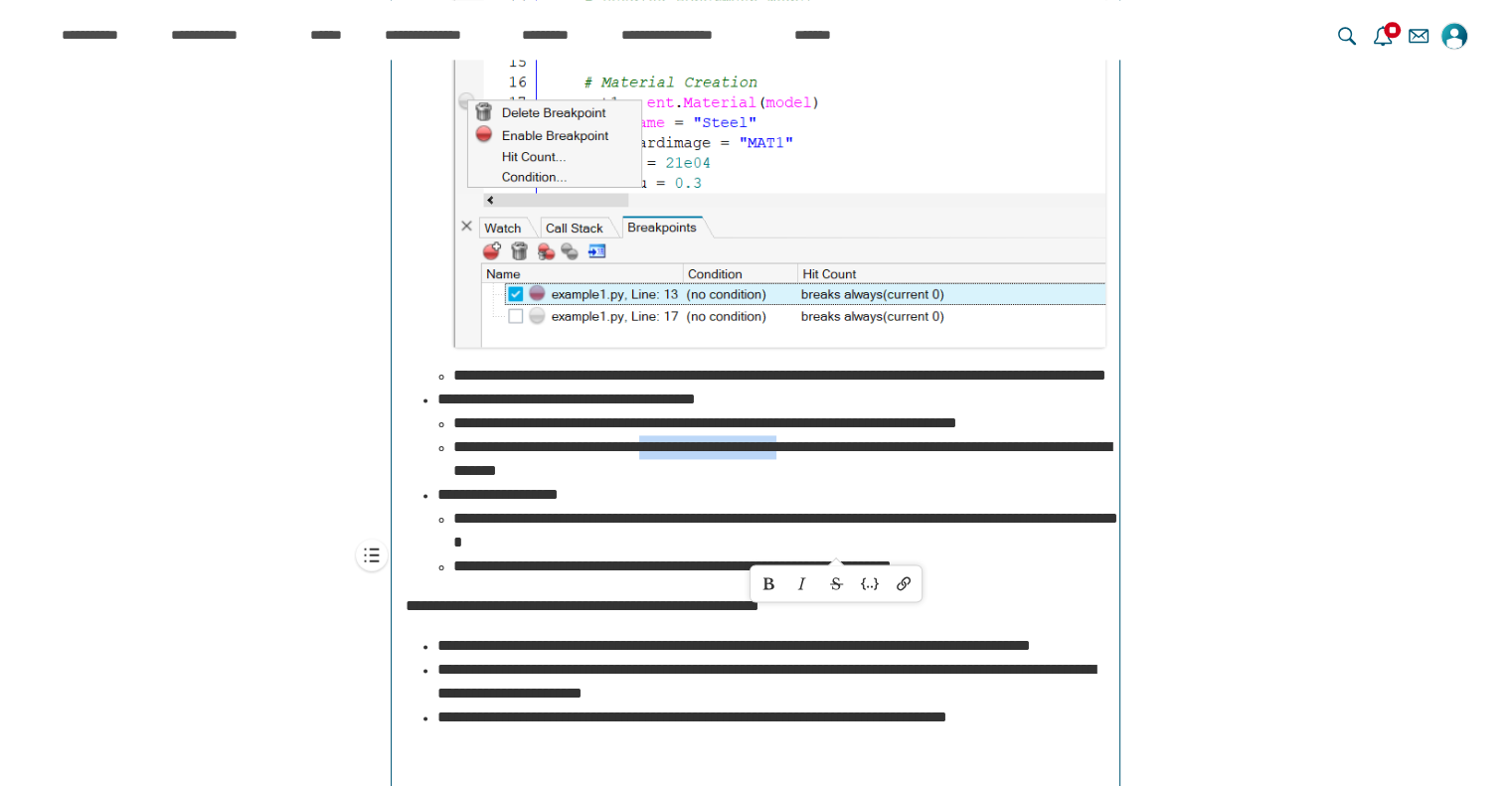 scroll, scrollTop: 14175, scrollLeft: 0, axis: vertical 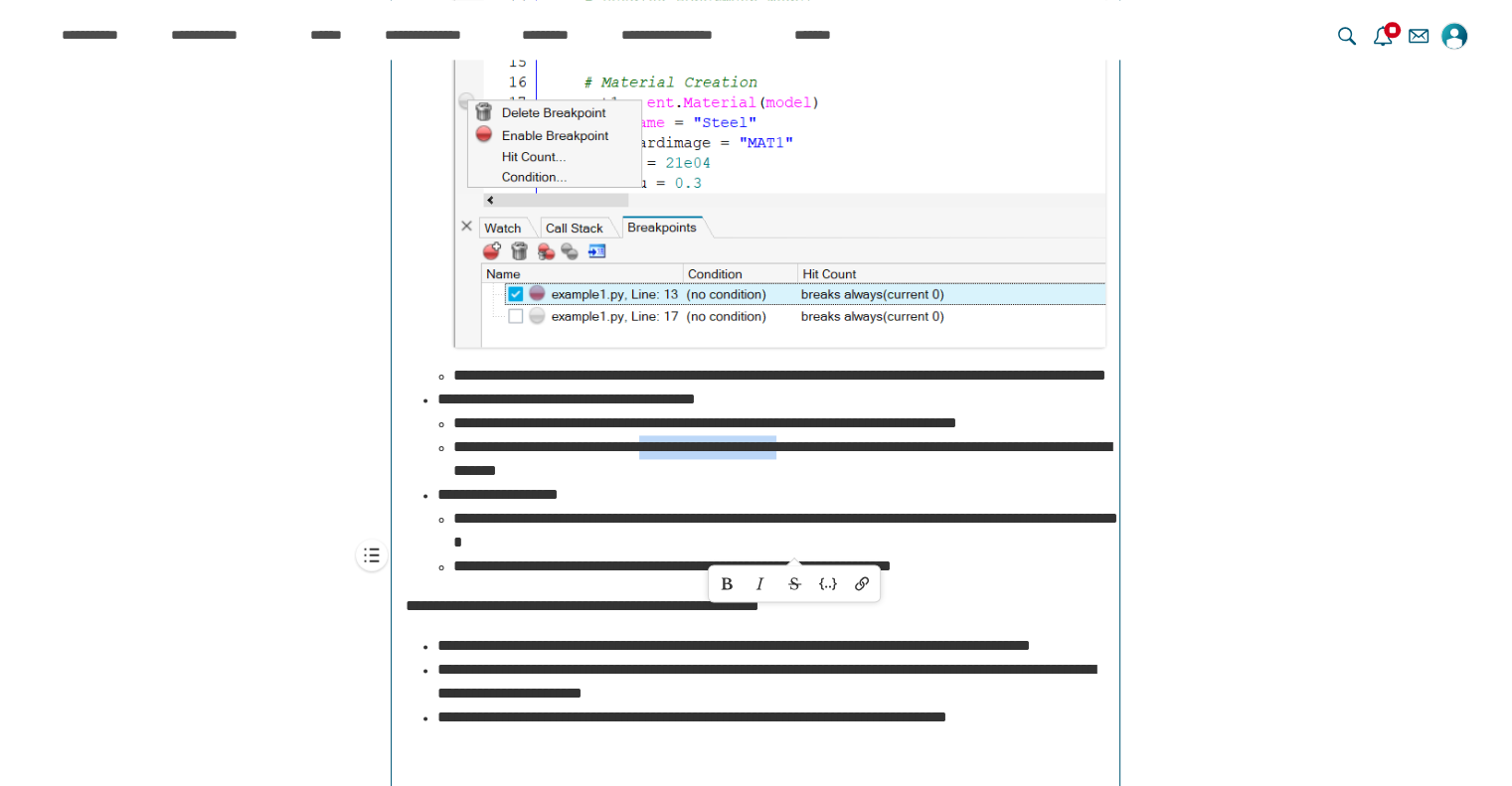 drag, startPoint x: 894, startPoint y: 544, endPoint x: 696, endPoint y: 535, distance: 198.20444 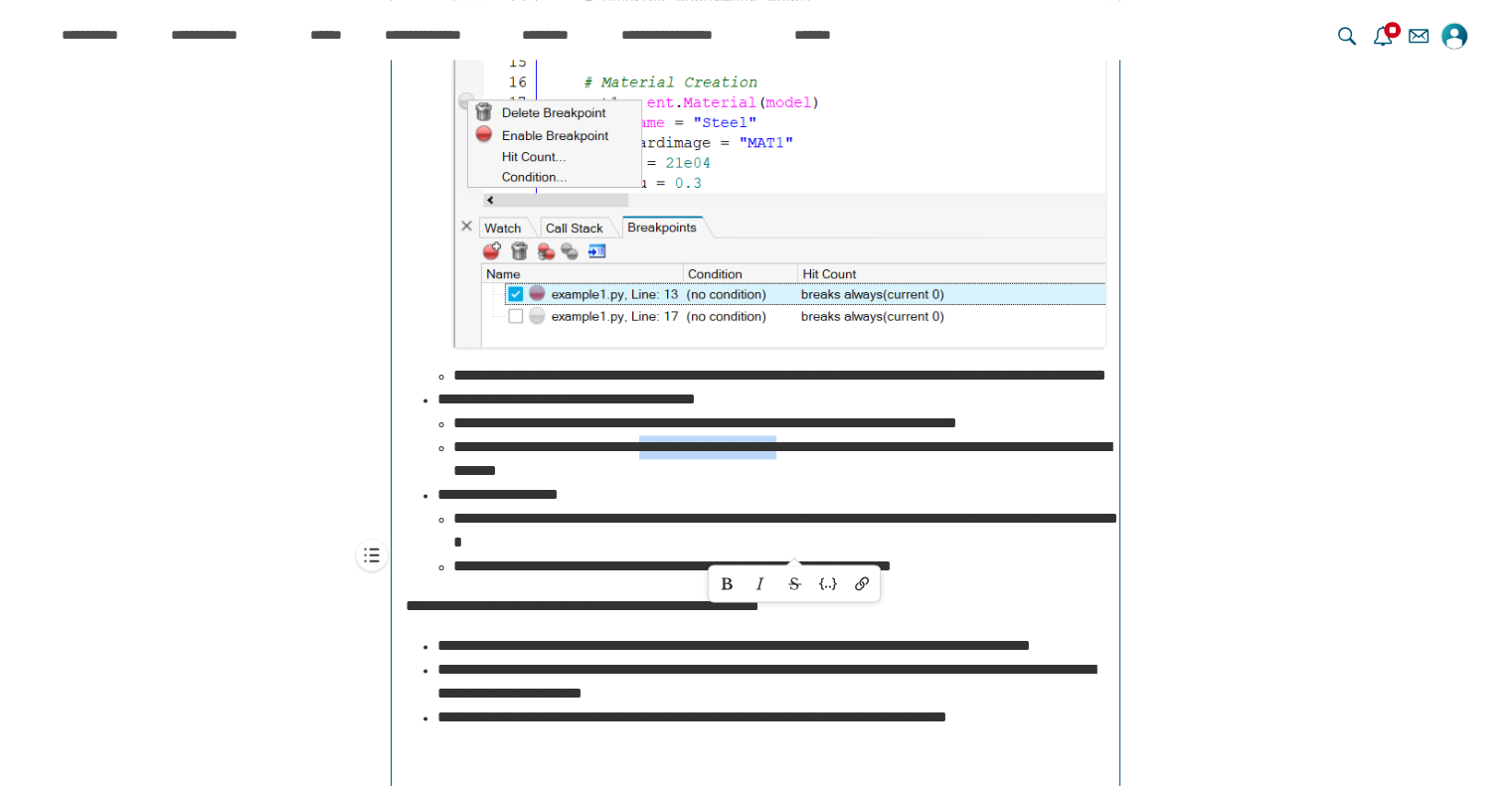click on "**********" at bounding box center (781, 458) 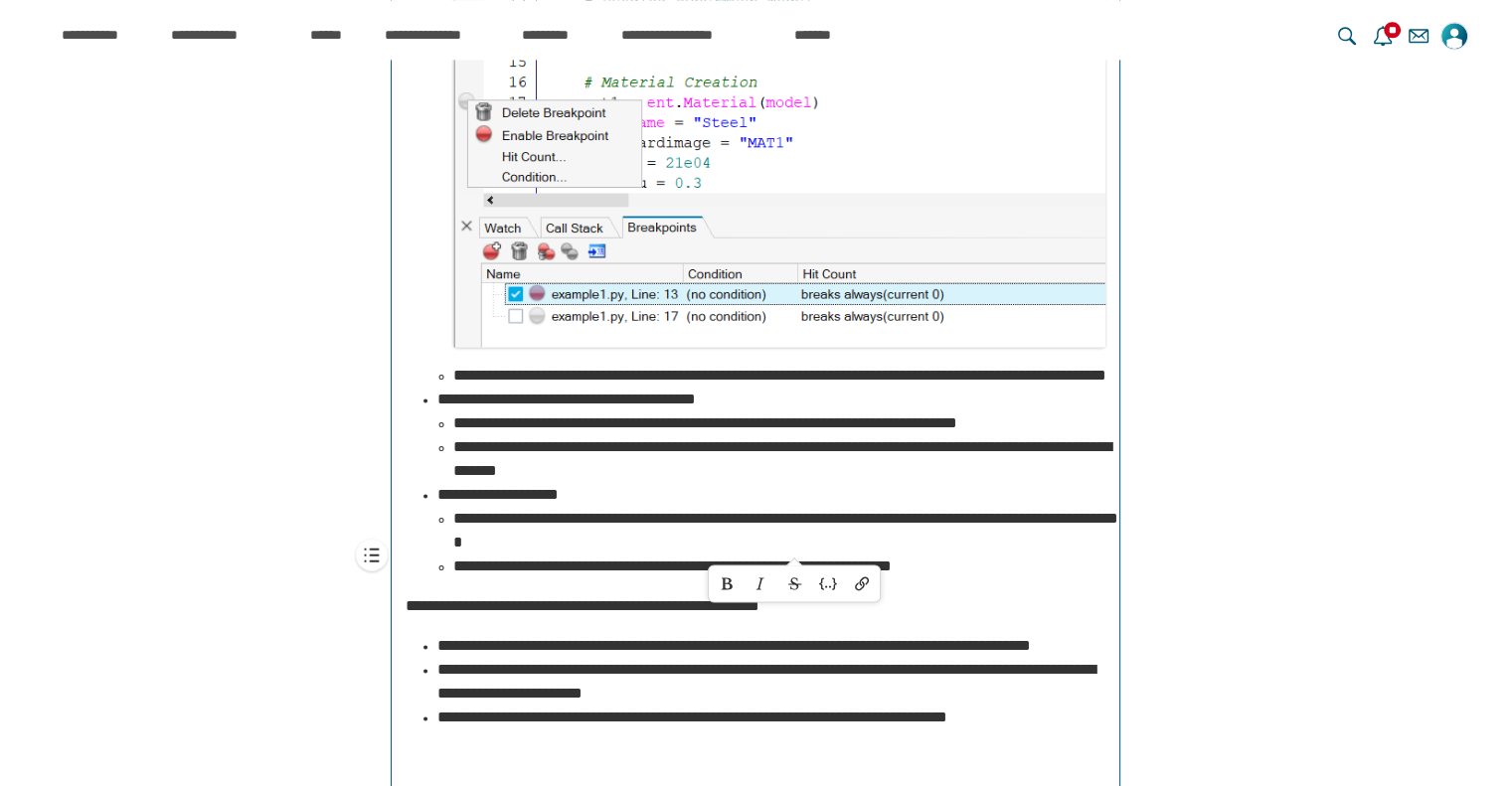 click on "**********" at bounding box center (771, 435) 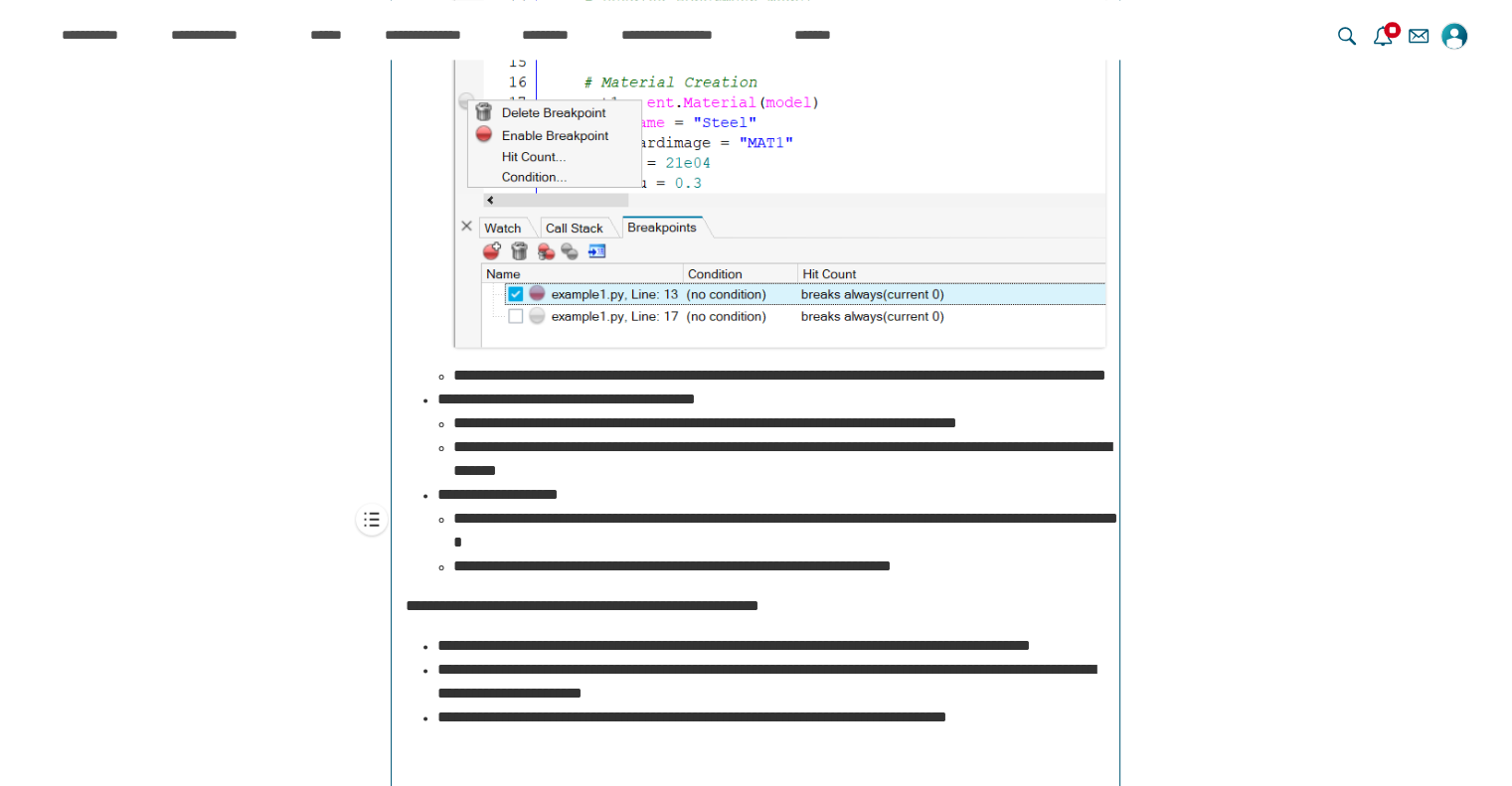 scroll, scrollTop: 14175, scrollLeft: 0, axis: vertical 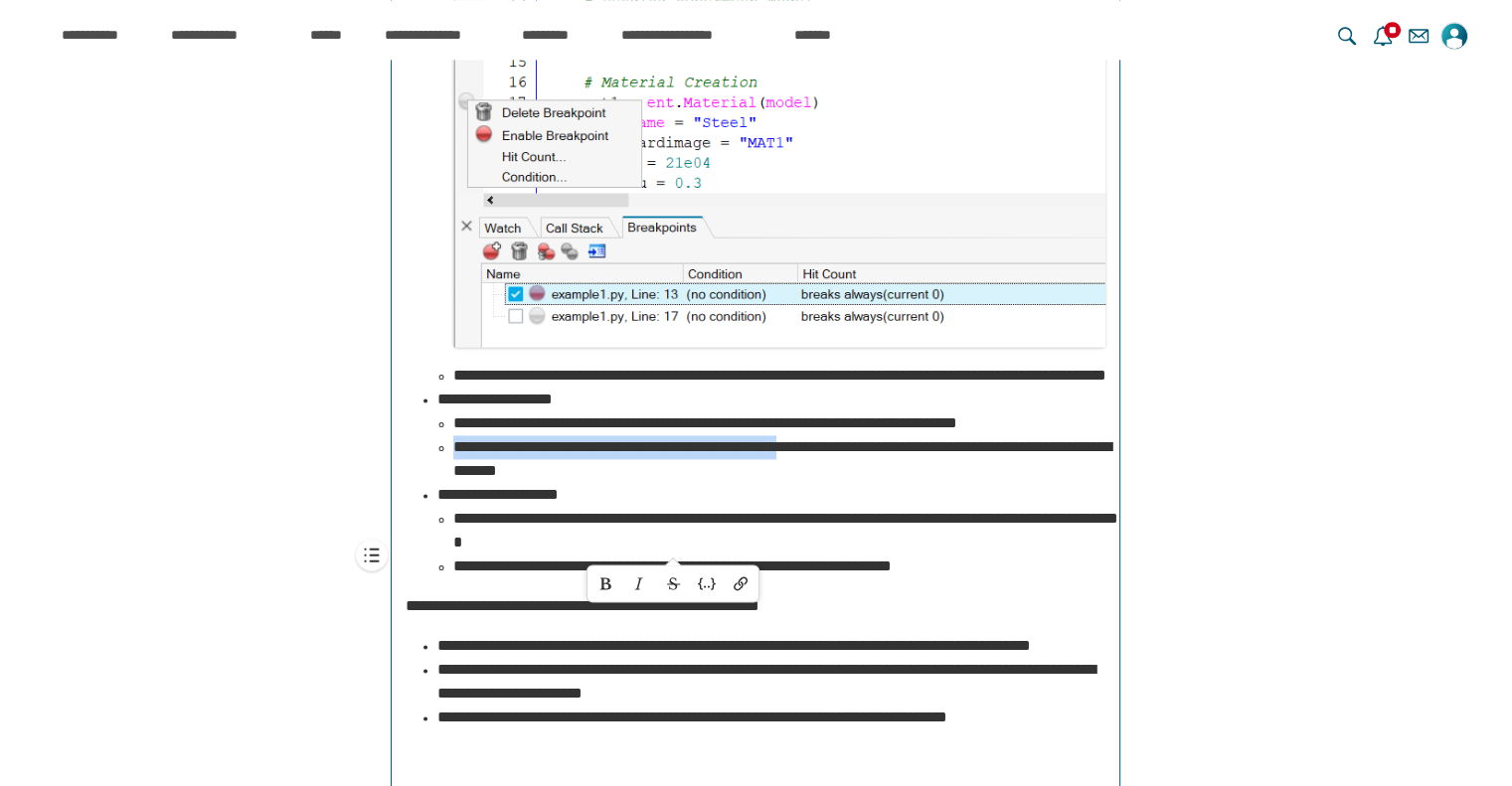 drag, startPoint x: 454, startPoint y: 543, endPoint x: 893, endPoint y: 534, distance: 439.09225 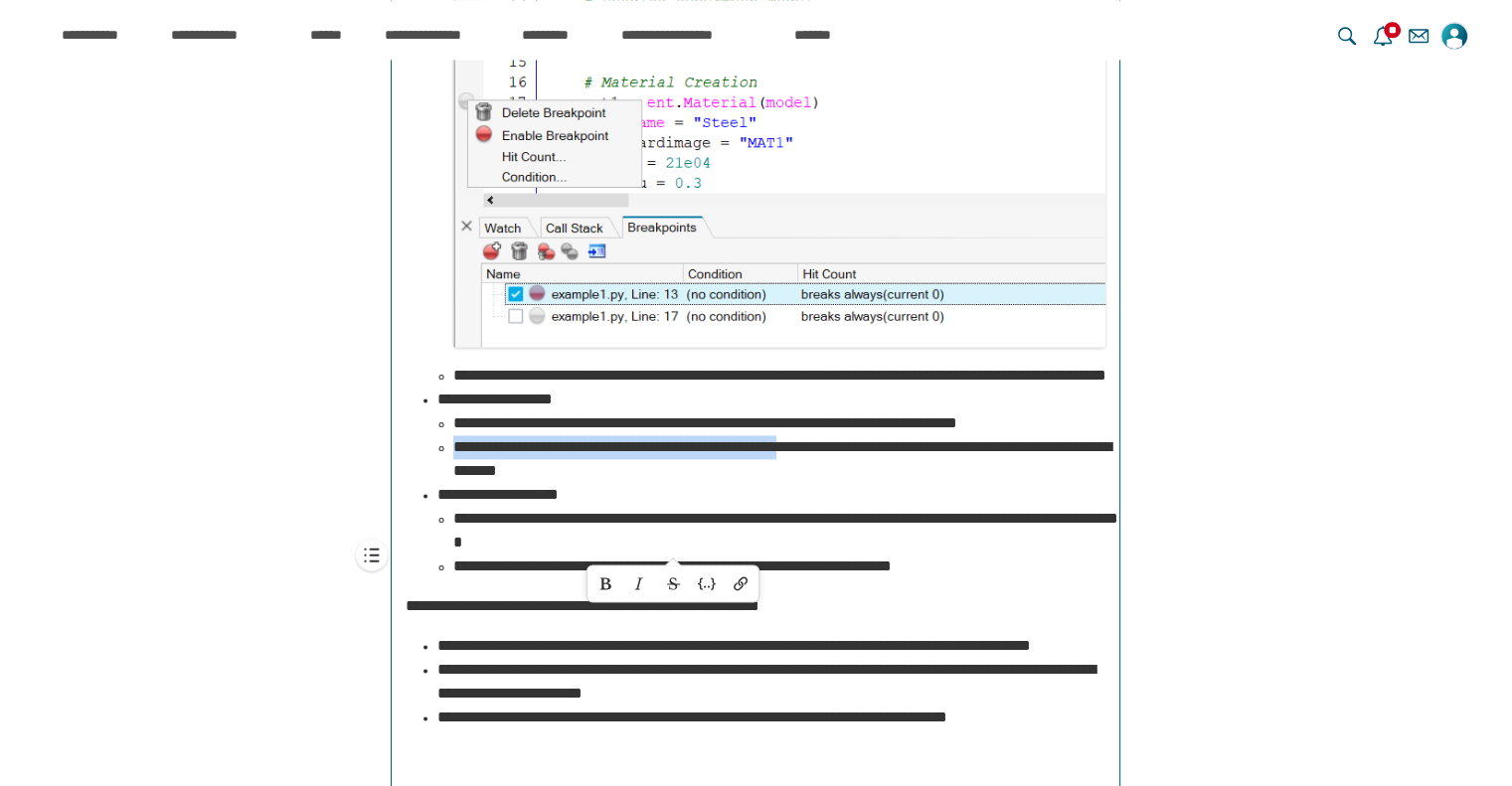 click on "**********" at bounding box center [781, 458] 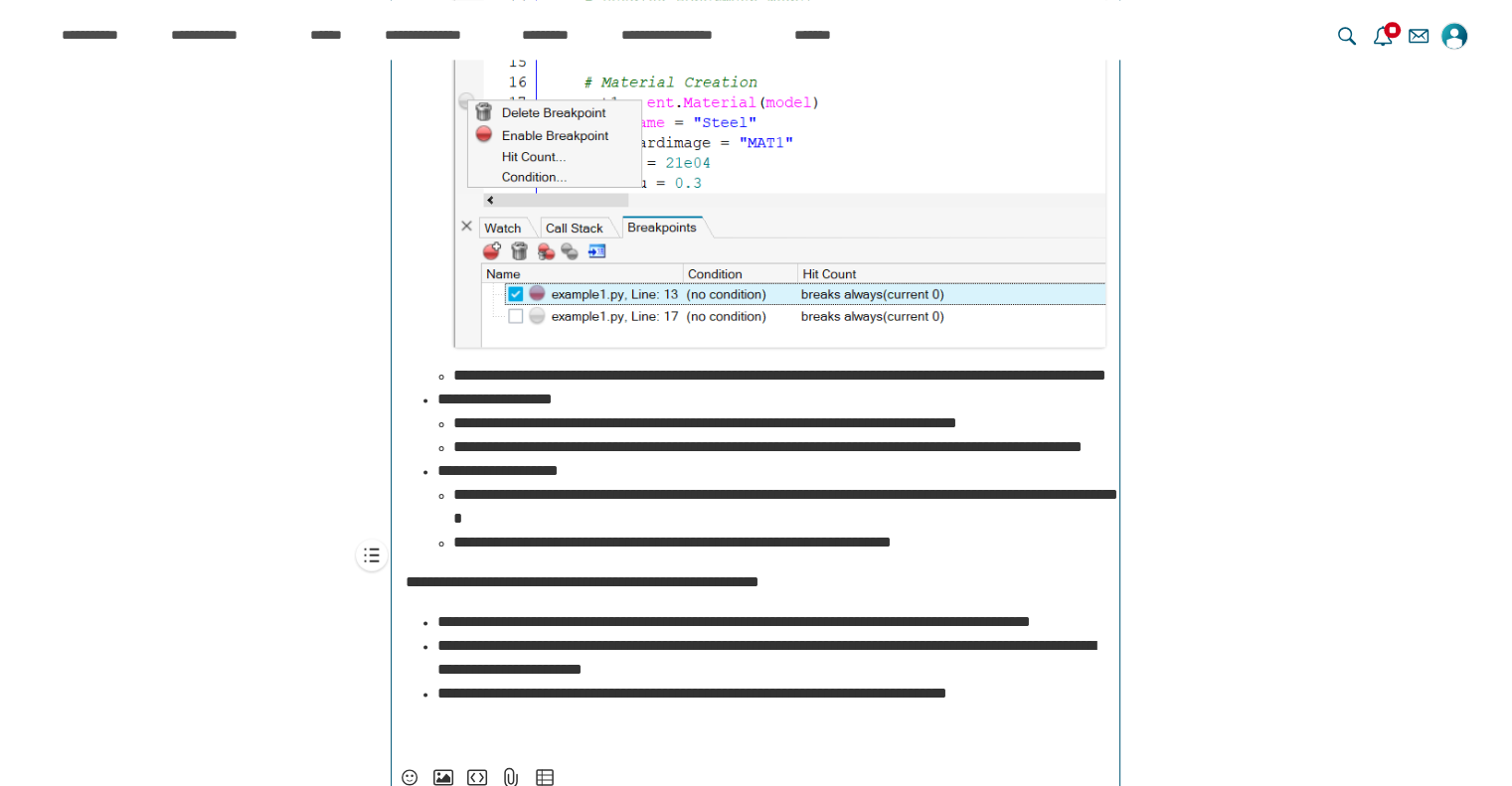 scroll, scrollTop: 14098, scrollLeft: 0, axis: vertical 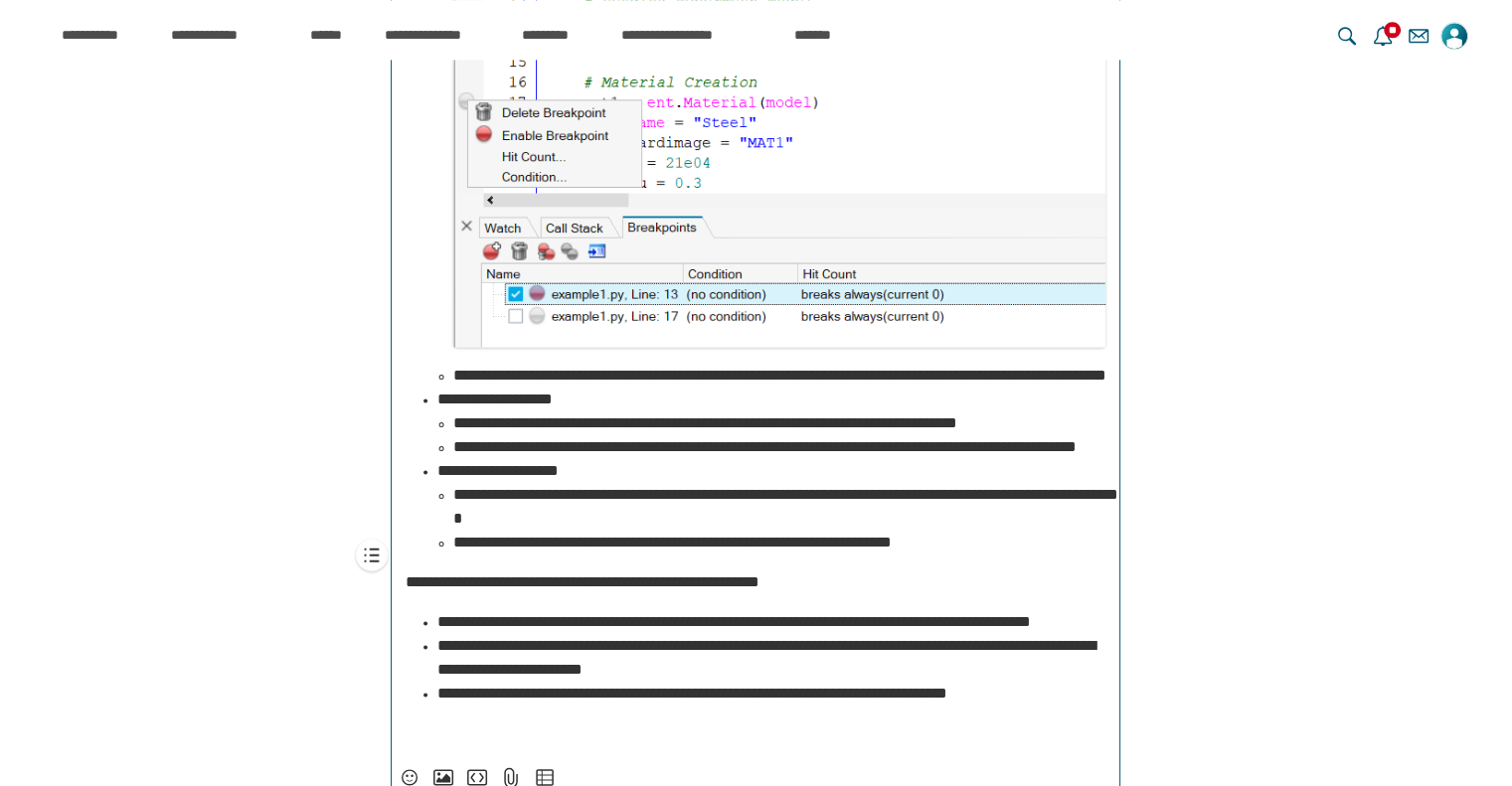 type on "**********" 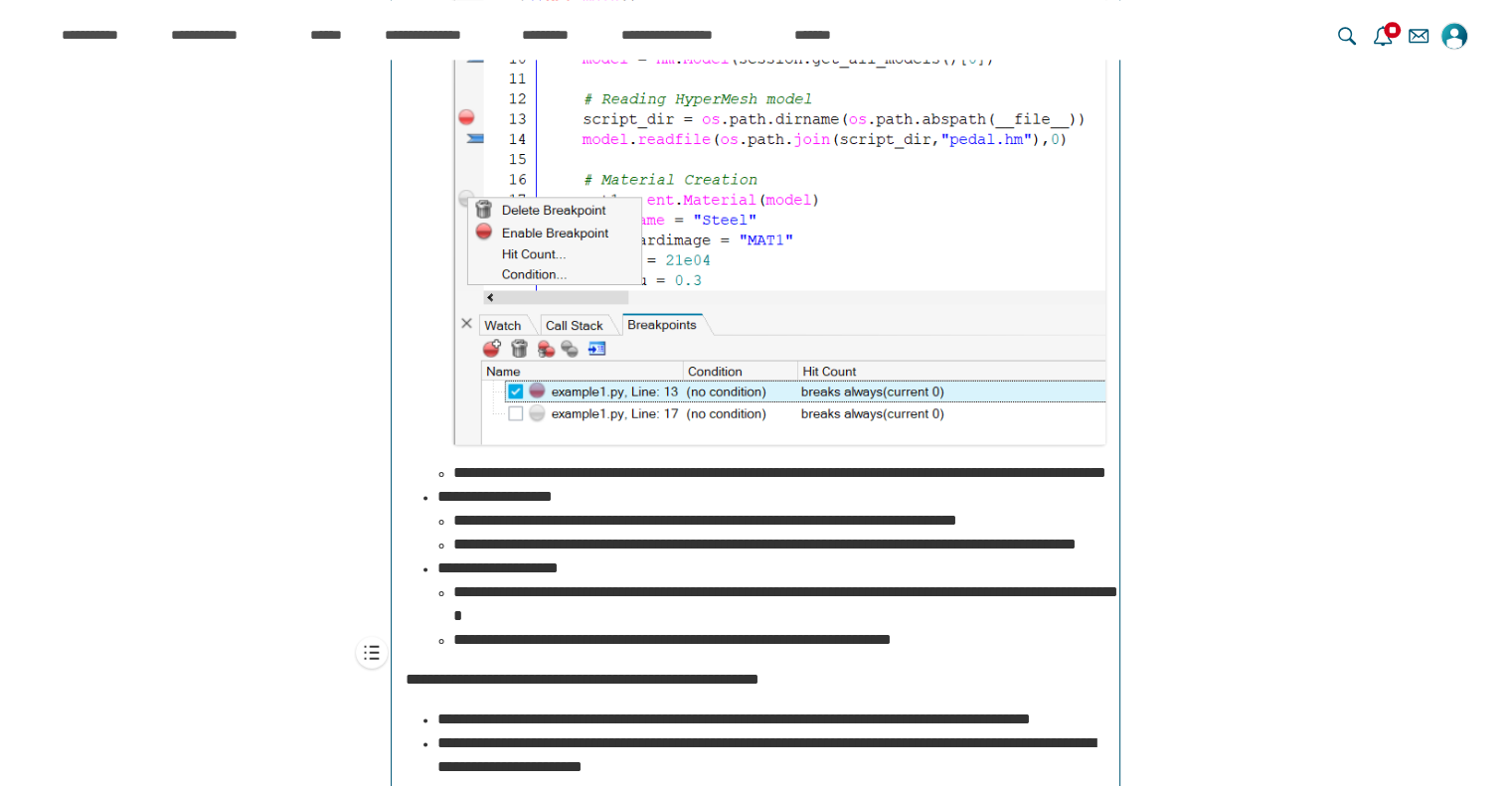 scroll, scrollTop: 2655, scrollLeft: 0, axis: vertical 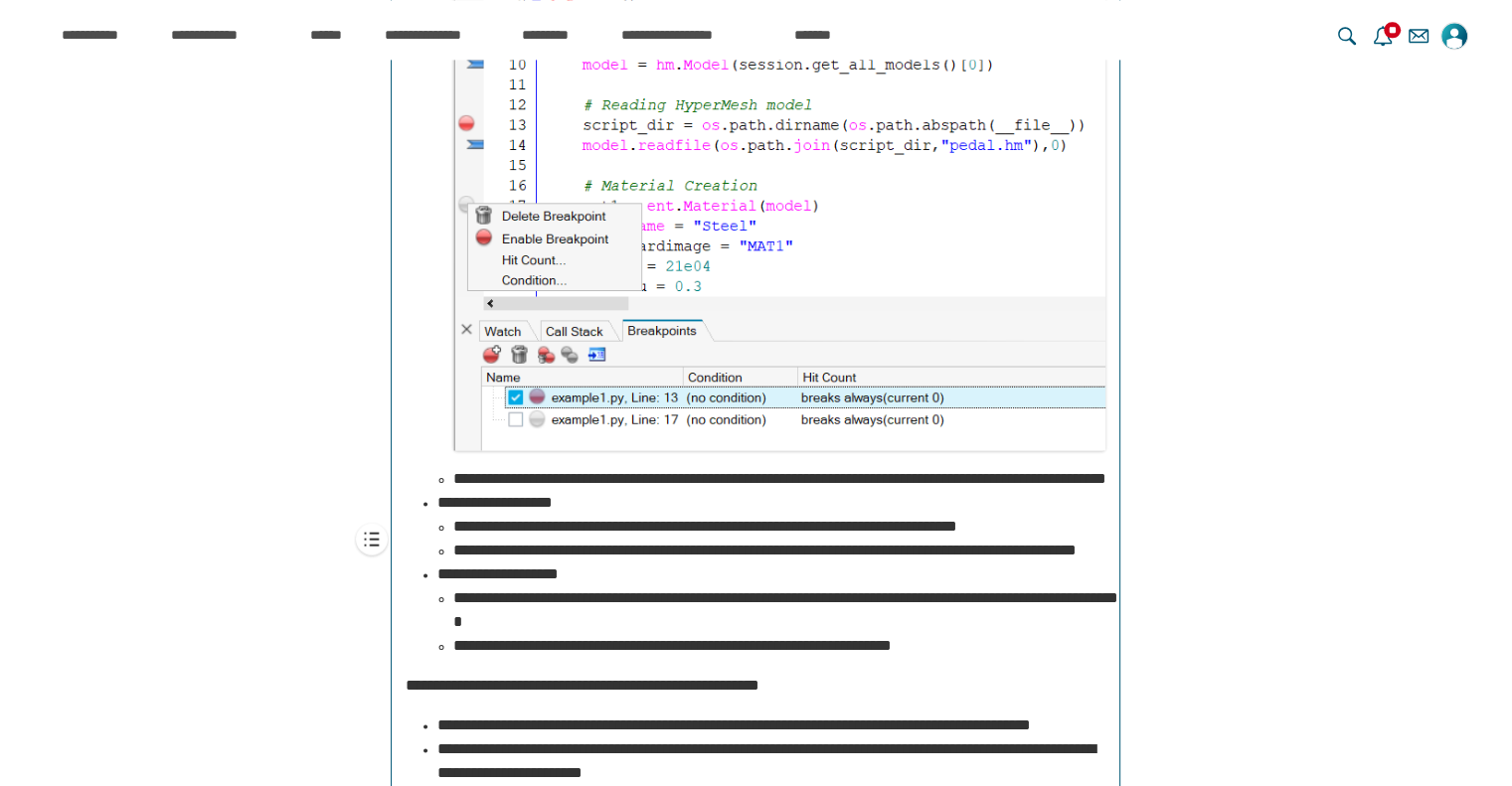 click on "**********" at bounding box center [779, 479] 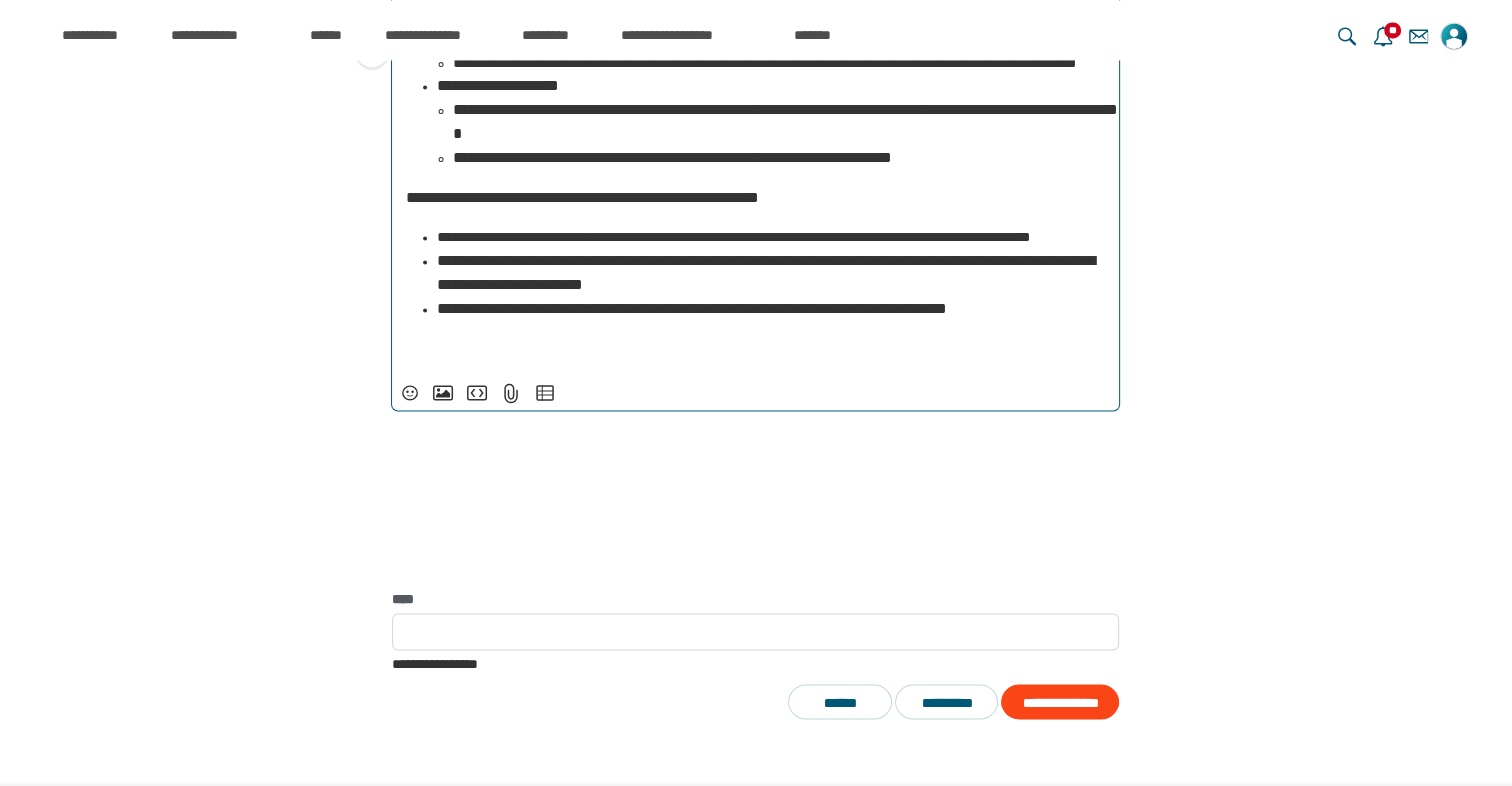 scroll, scrollTop: 3144, scrollLeft: 0, axis: vertical 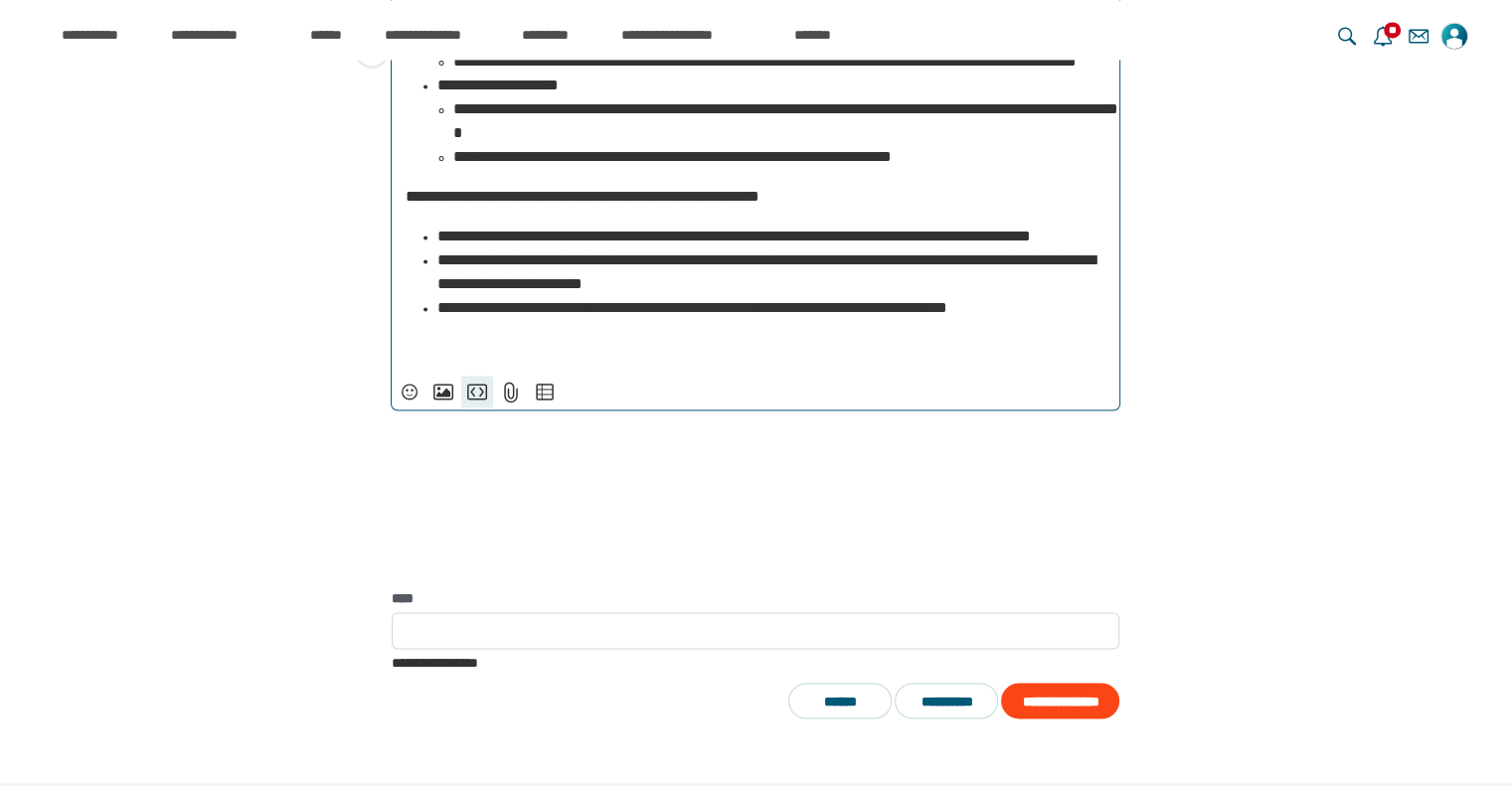 click on "**********" at bounding box center [477, 392] 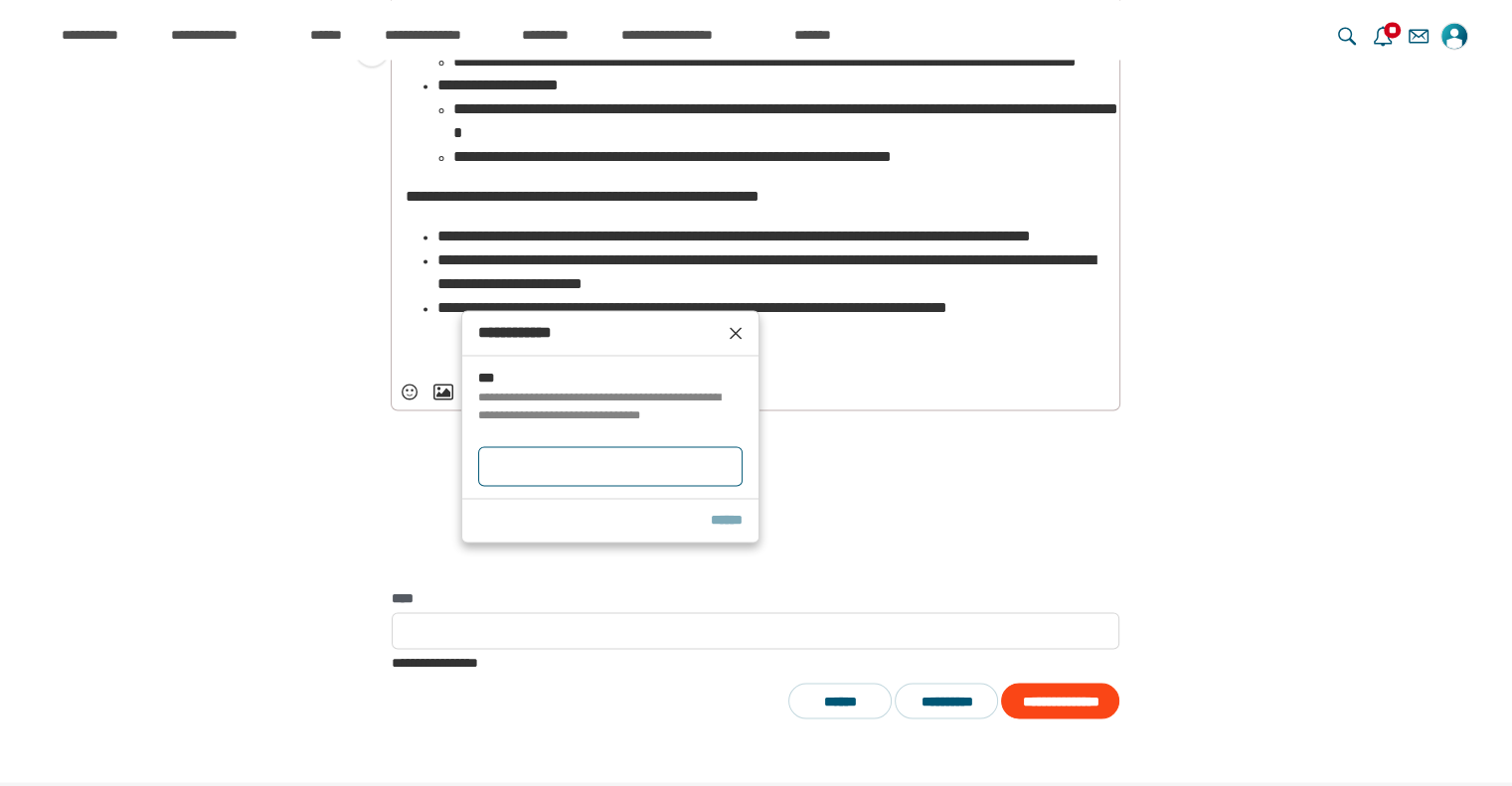 click on "**********" at bounding box center (610, 466) 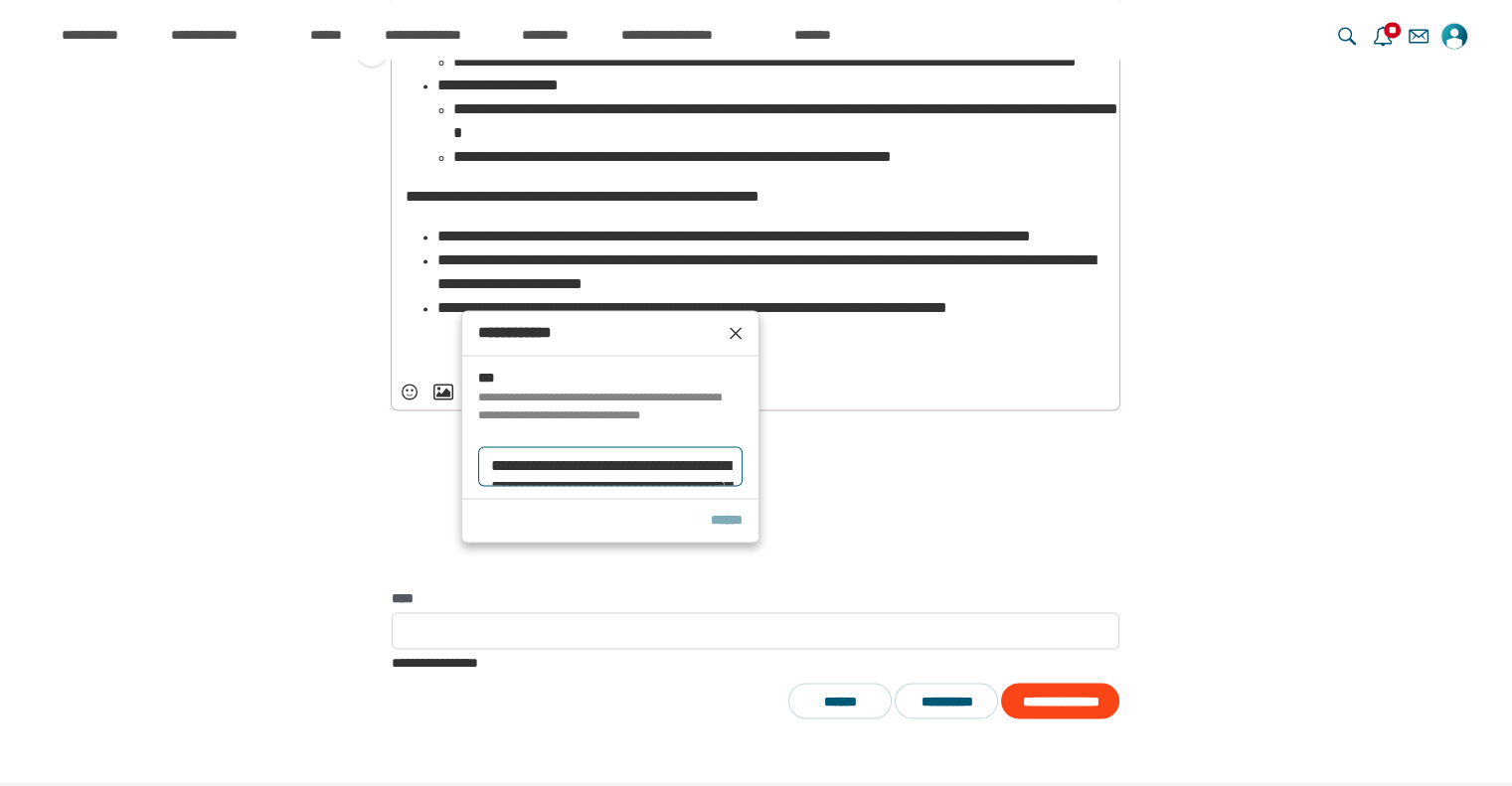 scroll, scrollTop: 258, scrollLeft: 0, axis: vertical 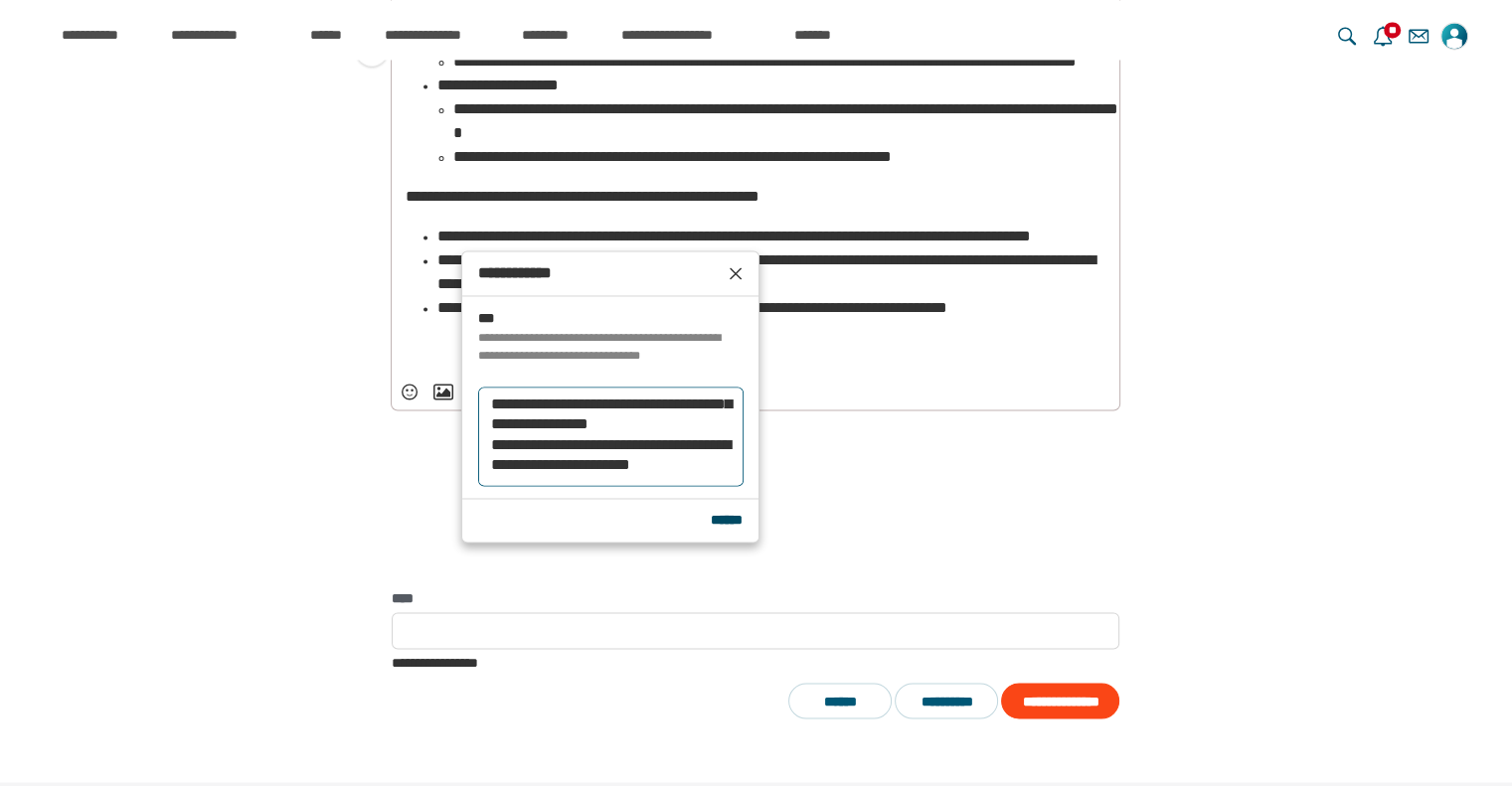 type on "**********" 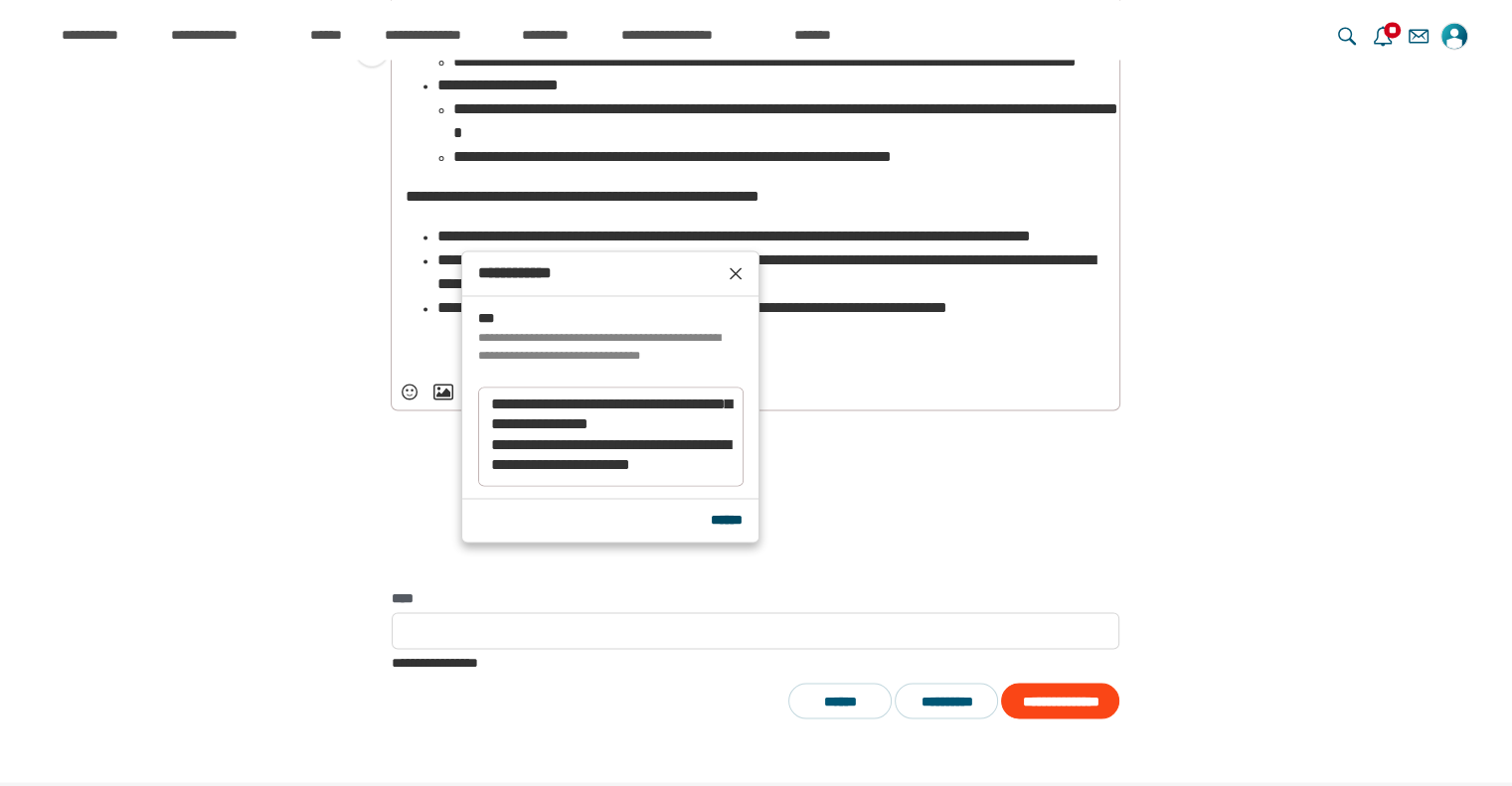 click on "******" at bounding box center (727, 520) 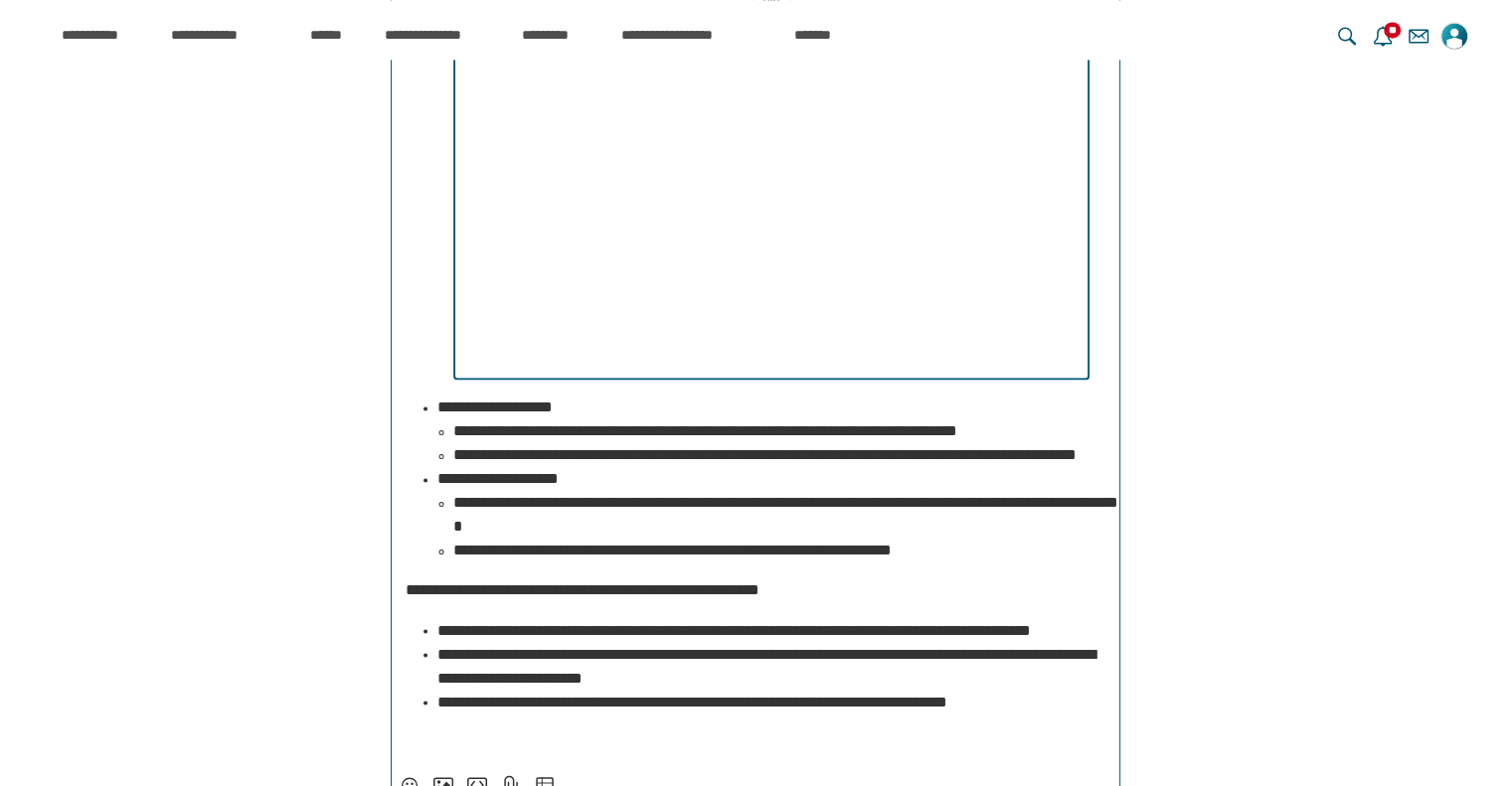 scroll, scrollTop: 14938, scrollLeft: 0, axis: vertical 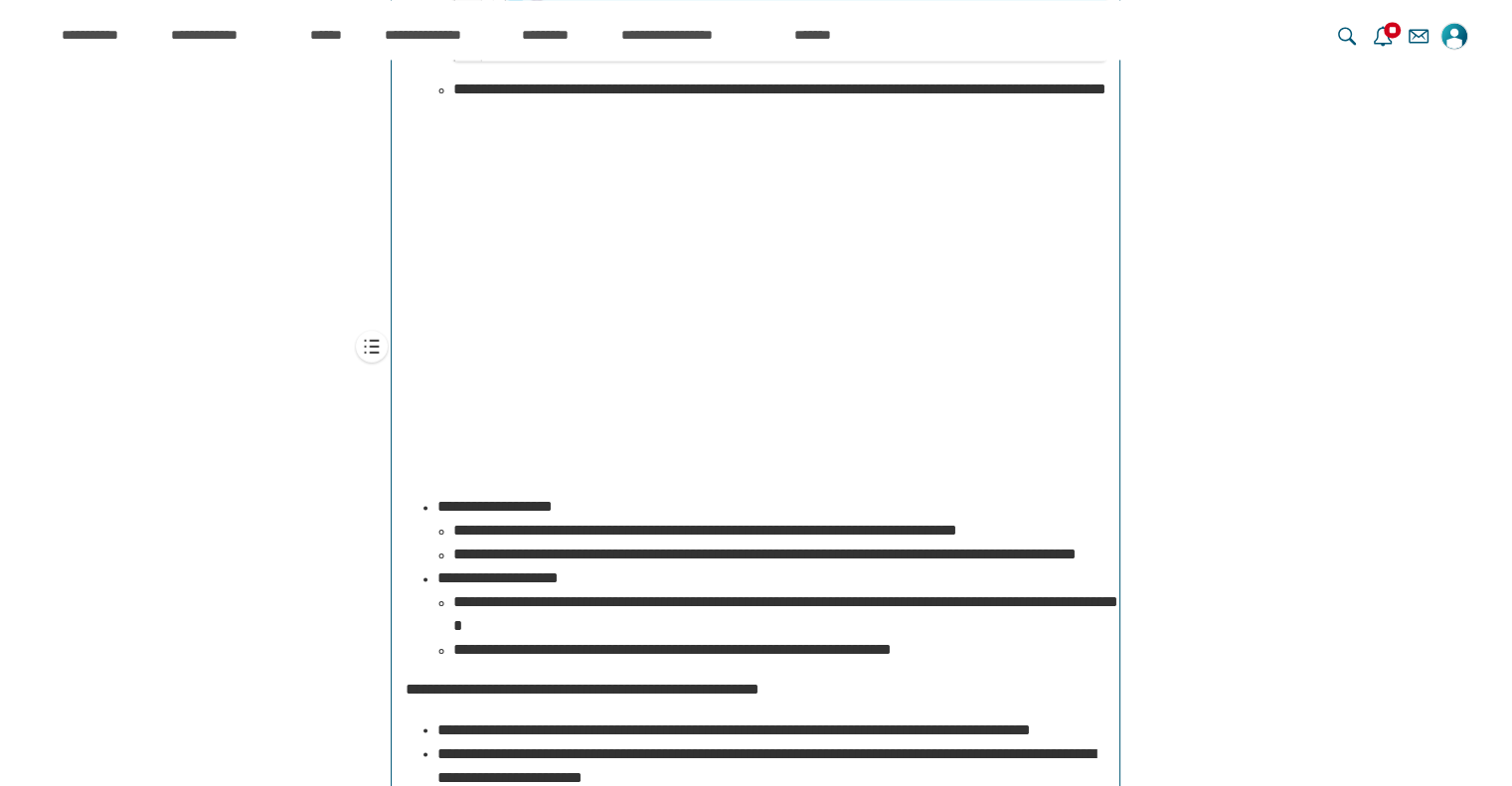 click on "**********" at bounding box center [779, 286] 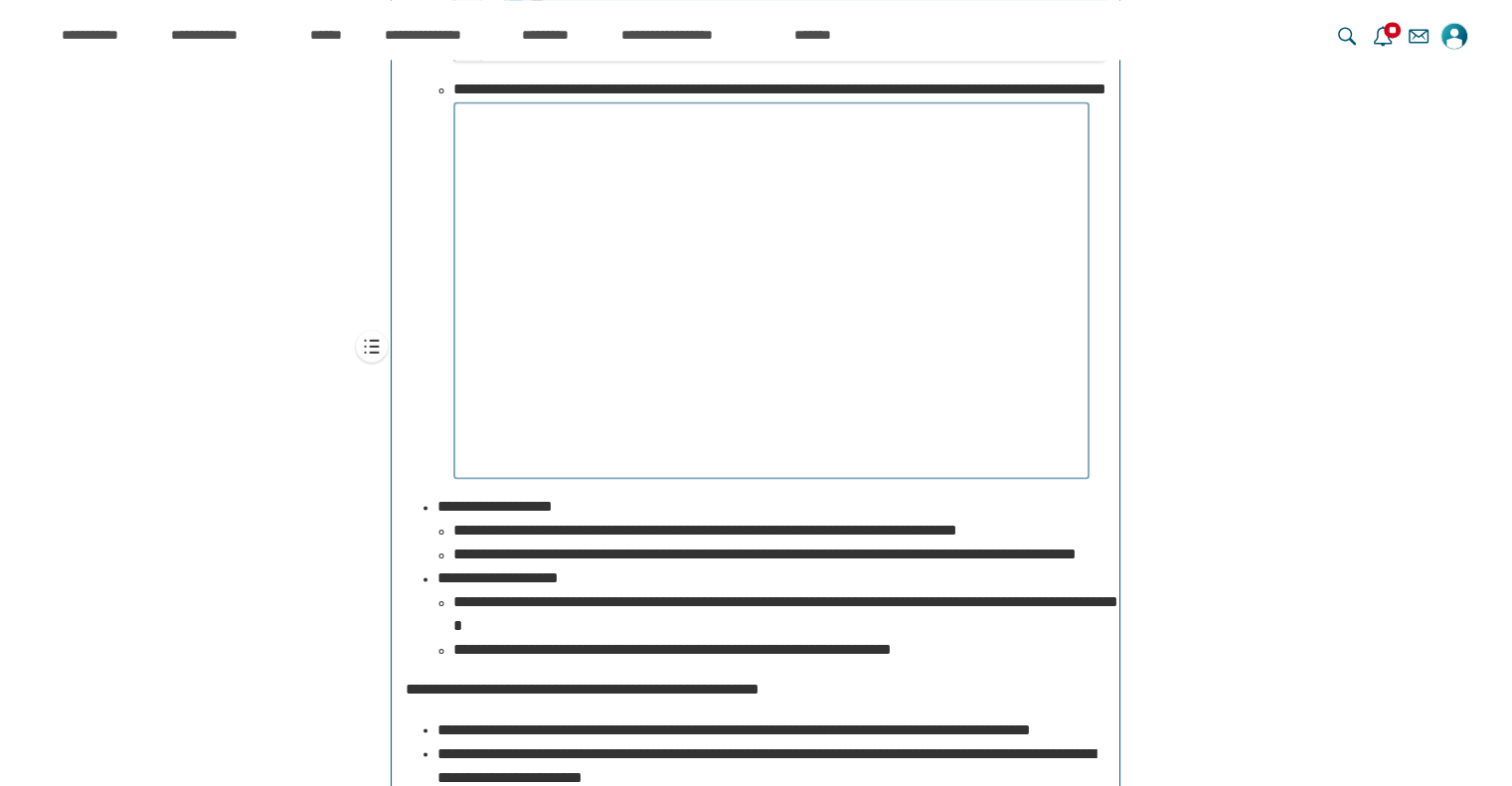 click at bounding box center (771, 290) 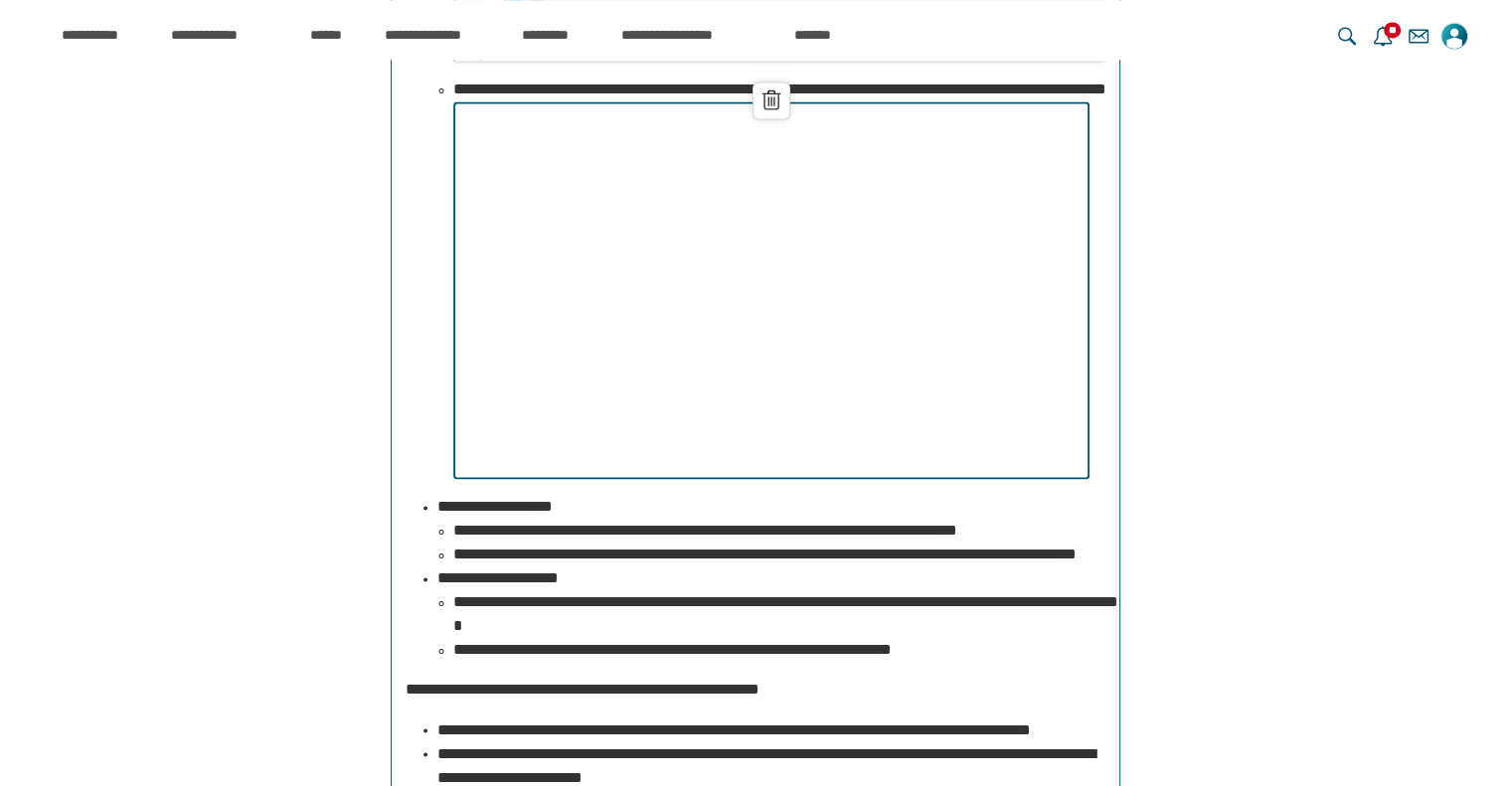 scroll, scrollTop: 14938, scrollLeft: 0, axis: vertical 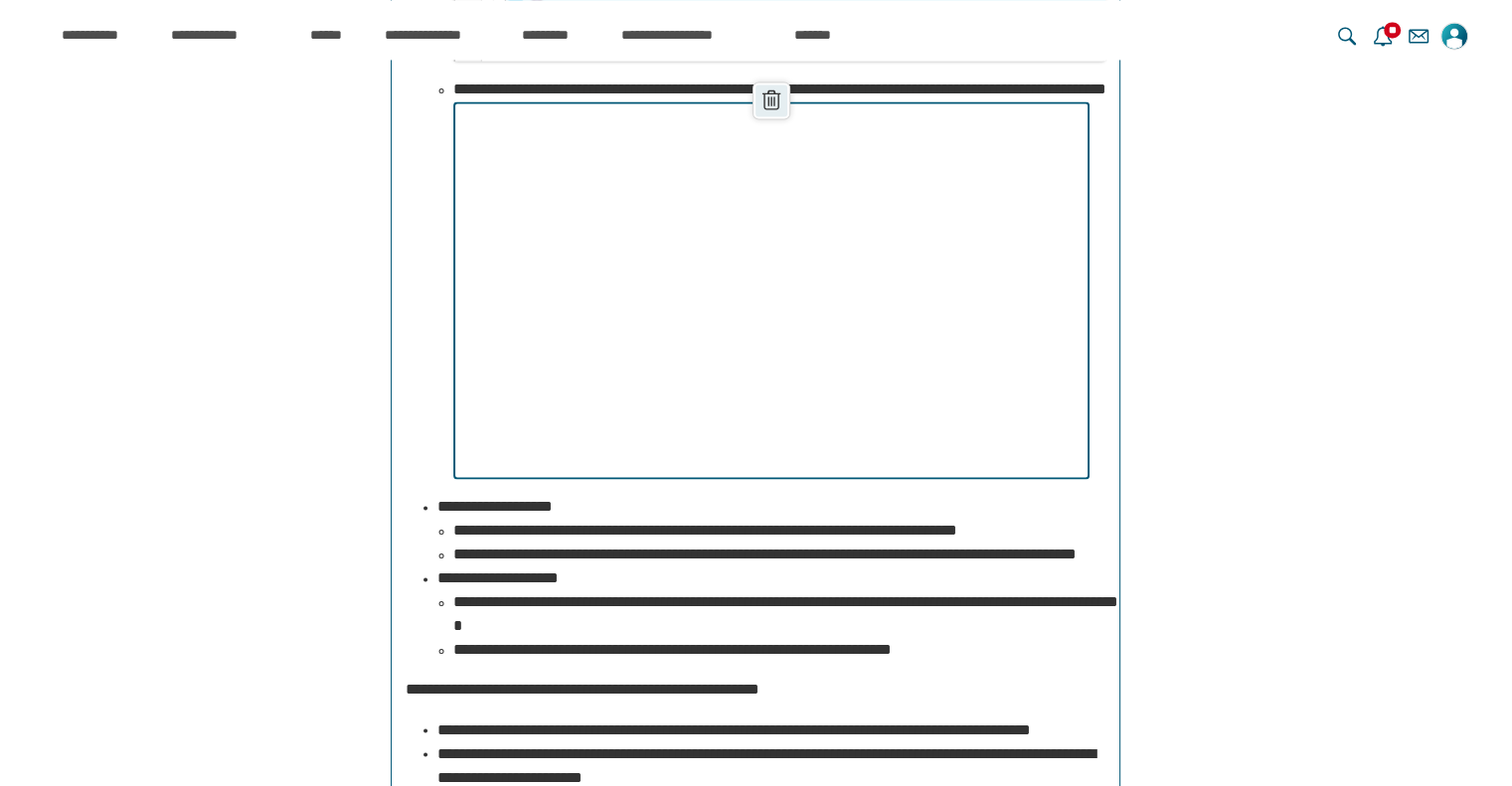 click on "******" at bounding box center (771, 100) 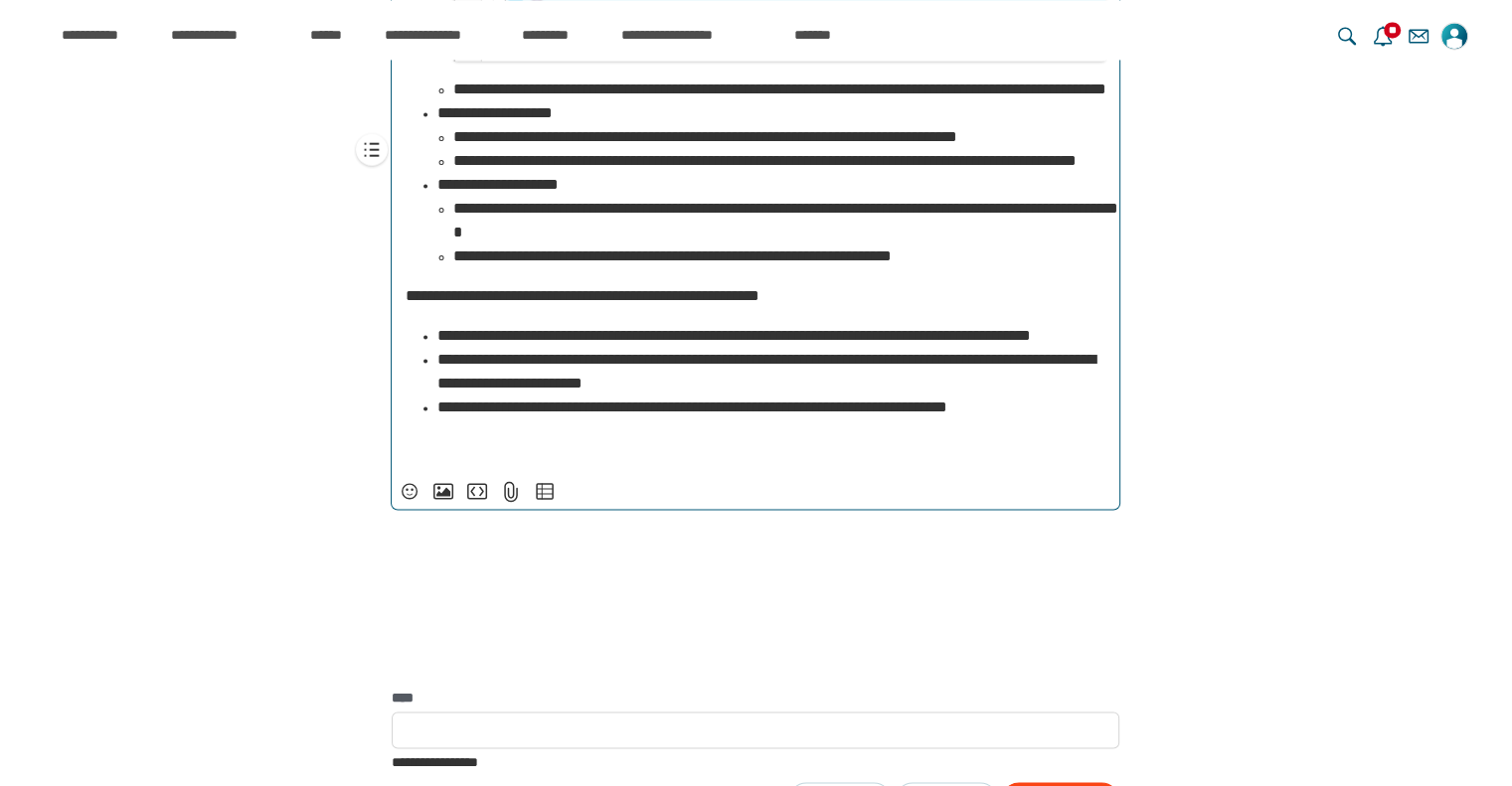 scroll, scrollTop: 14098, scrollLeft: 0, axis: vertical 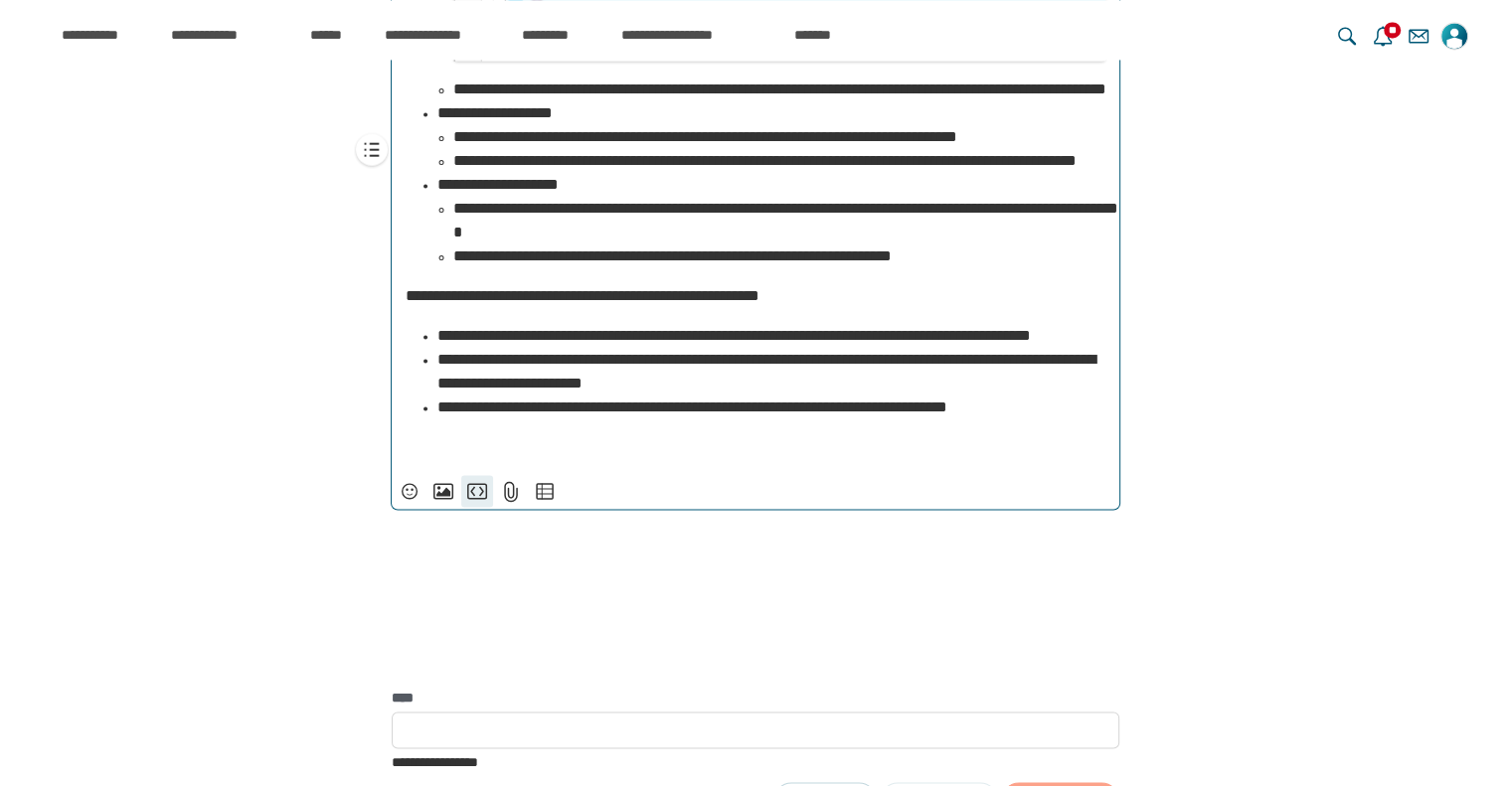 type on "**********" 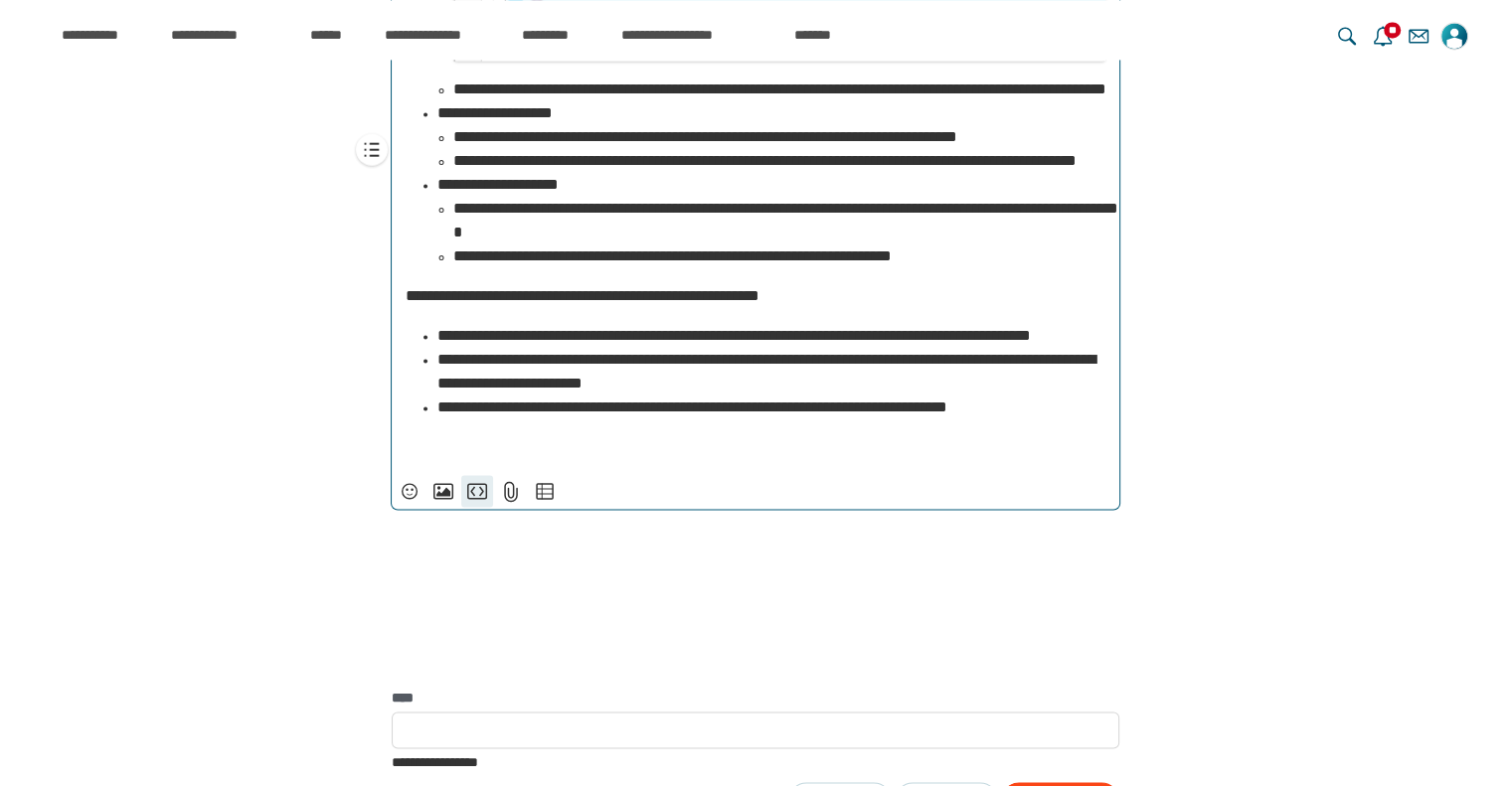 click on "**********" at bounding box center [477, 491] 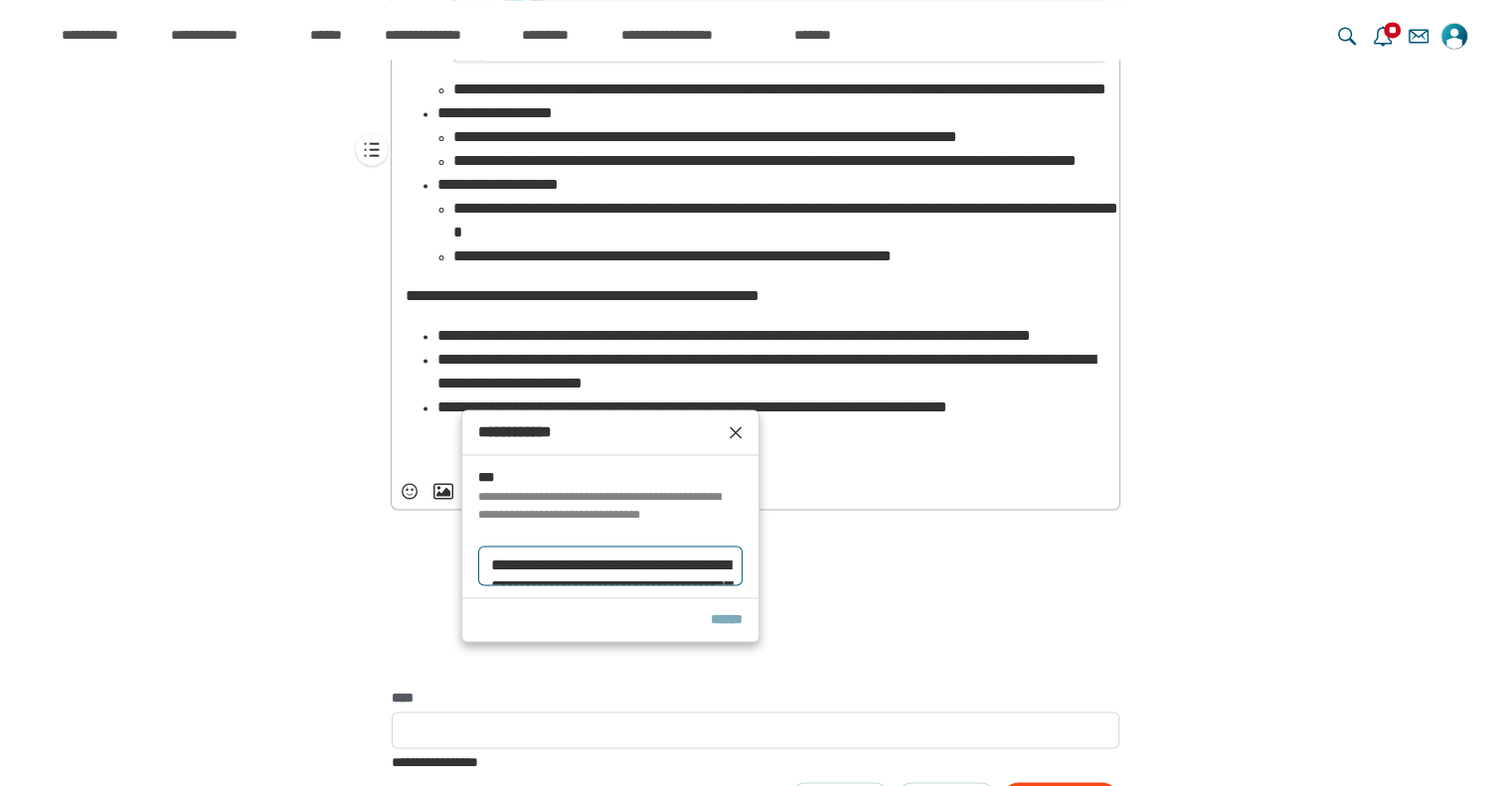 scroll, scrollTop: 258, scrollLeft: 0, axis: vertical 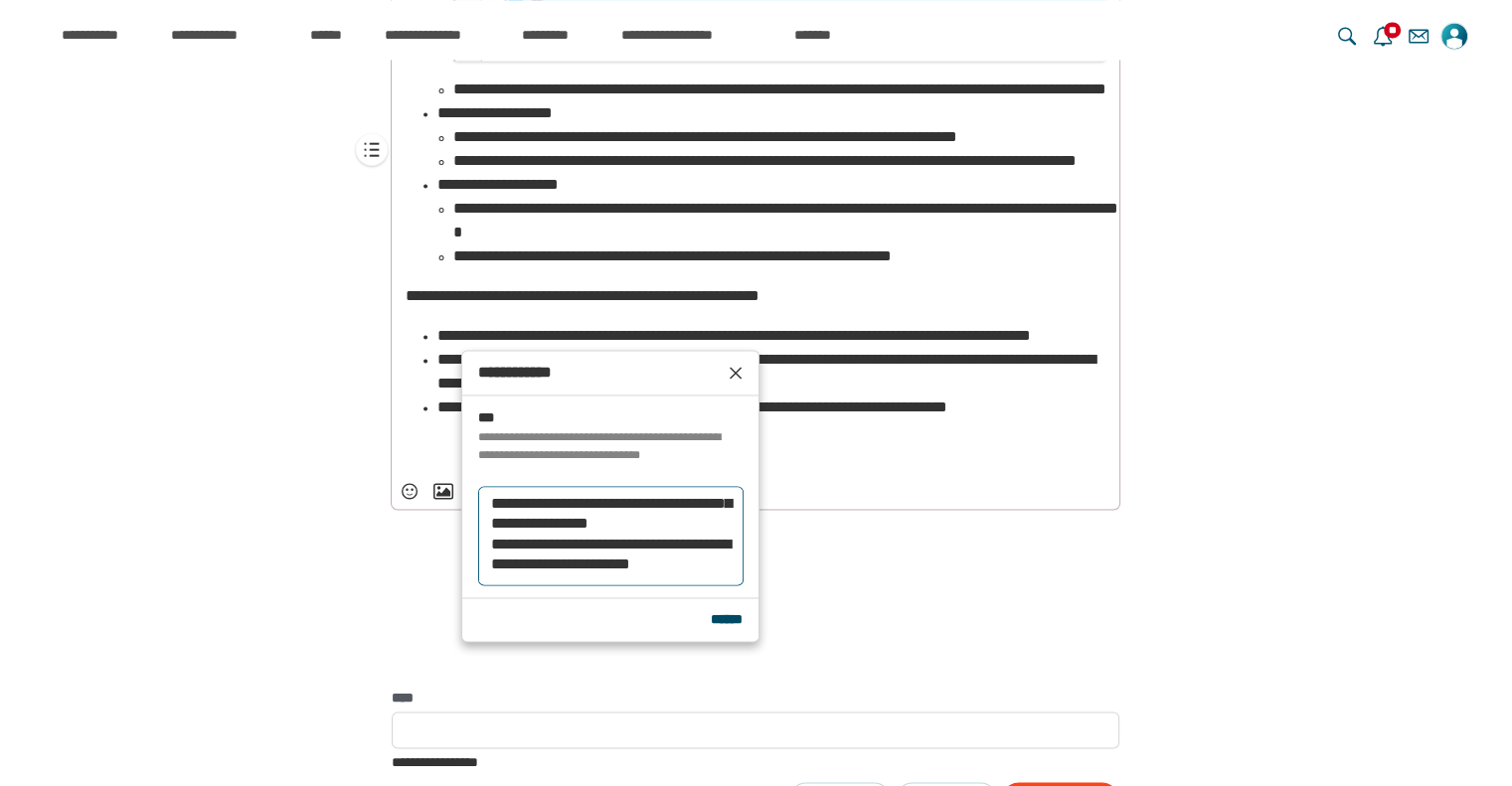 type on "**********" 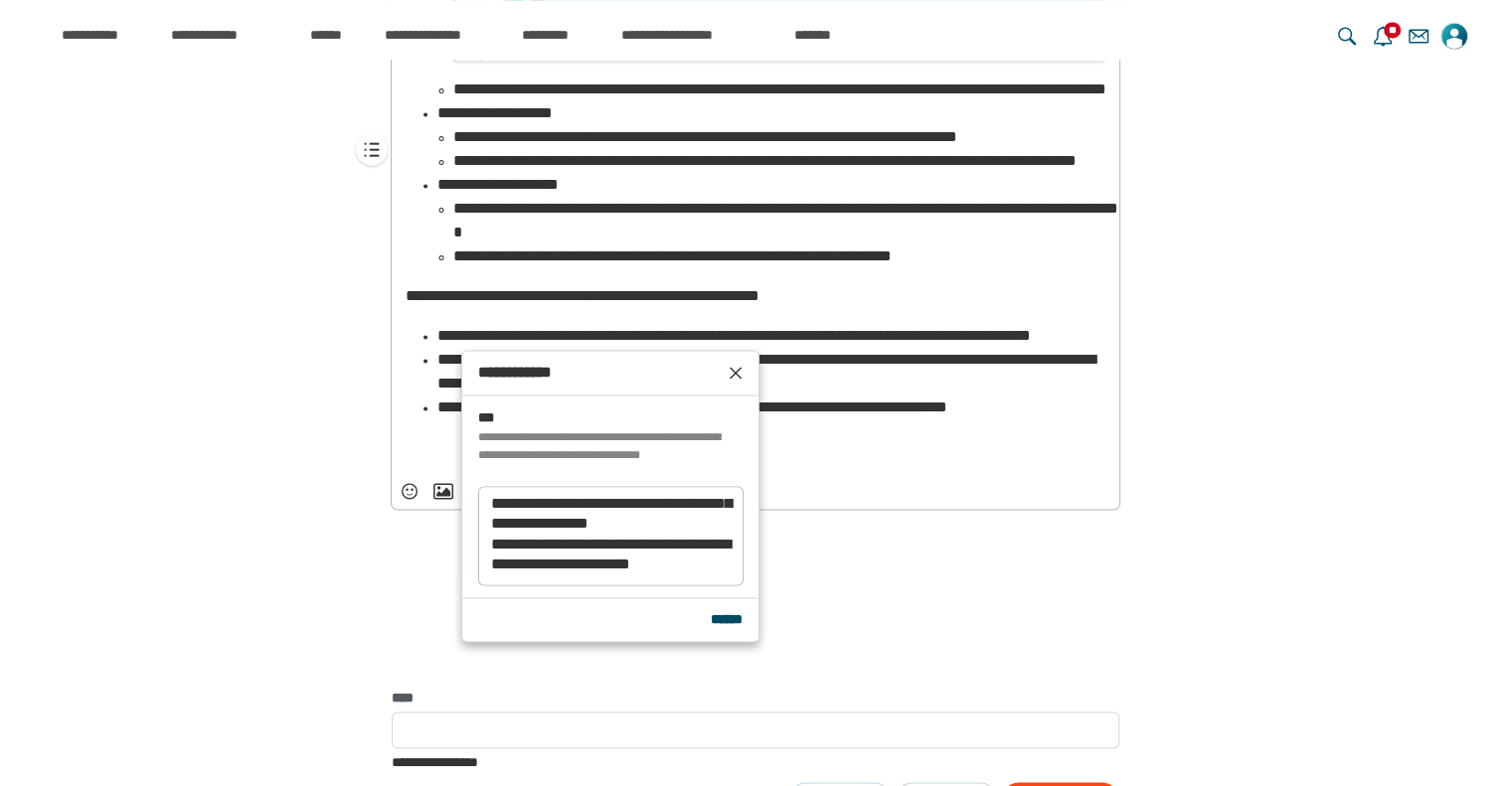 click on "******" at bounding box center (727, 619) 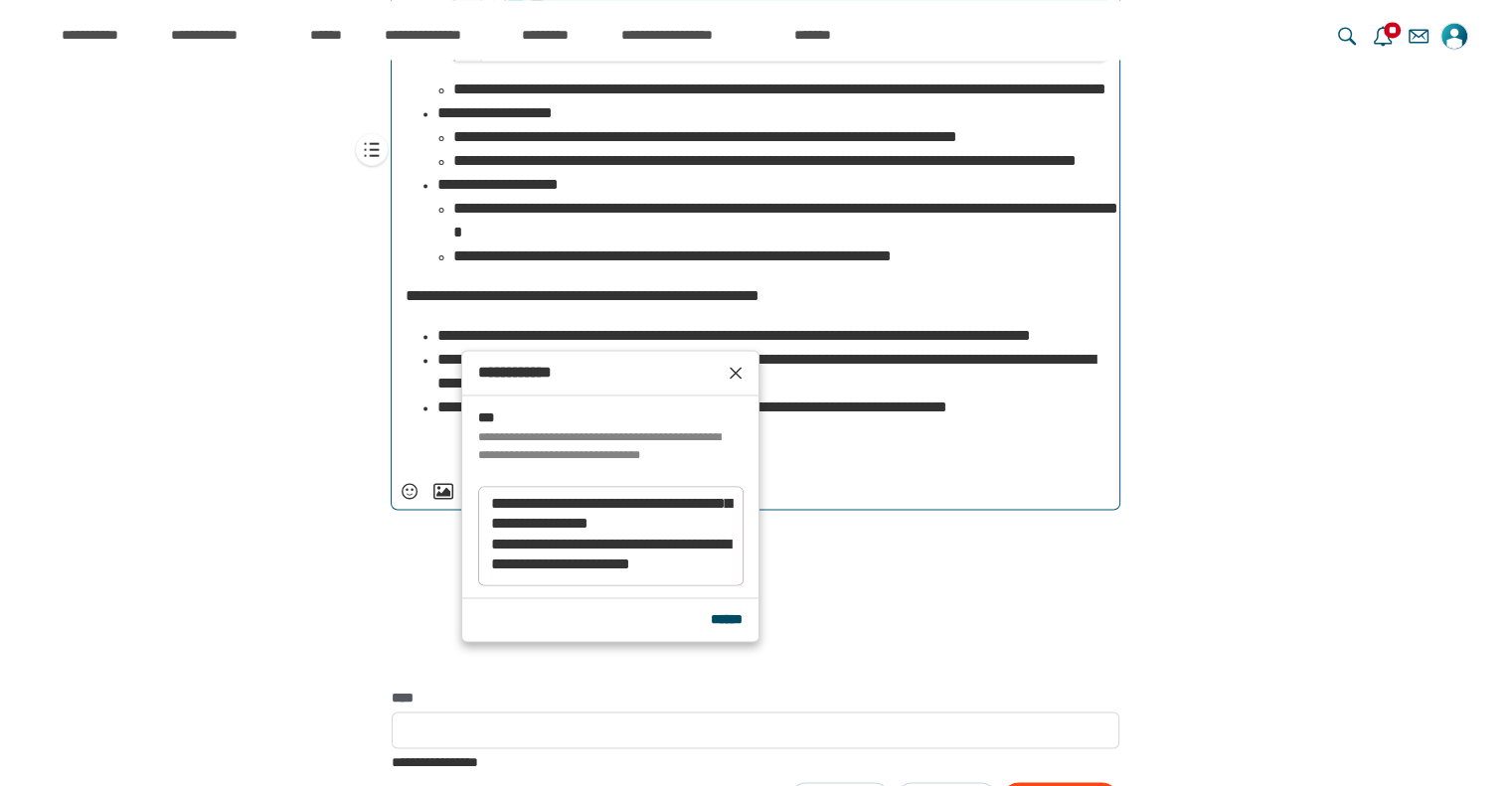 scroll, scrollTop: 14938, scrollLeft: 0, axis: vertical 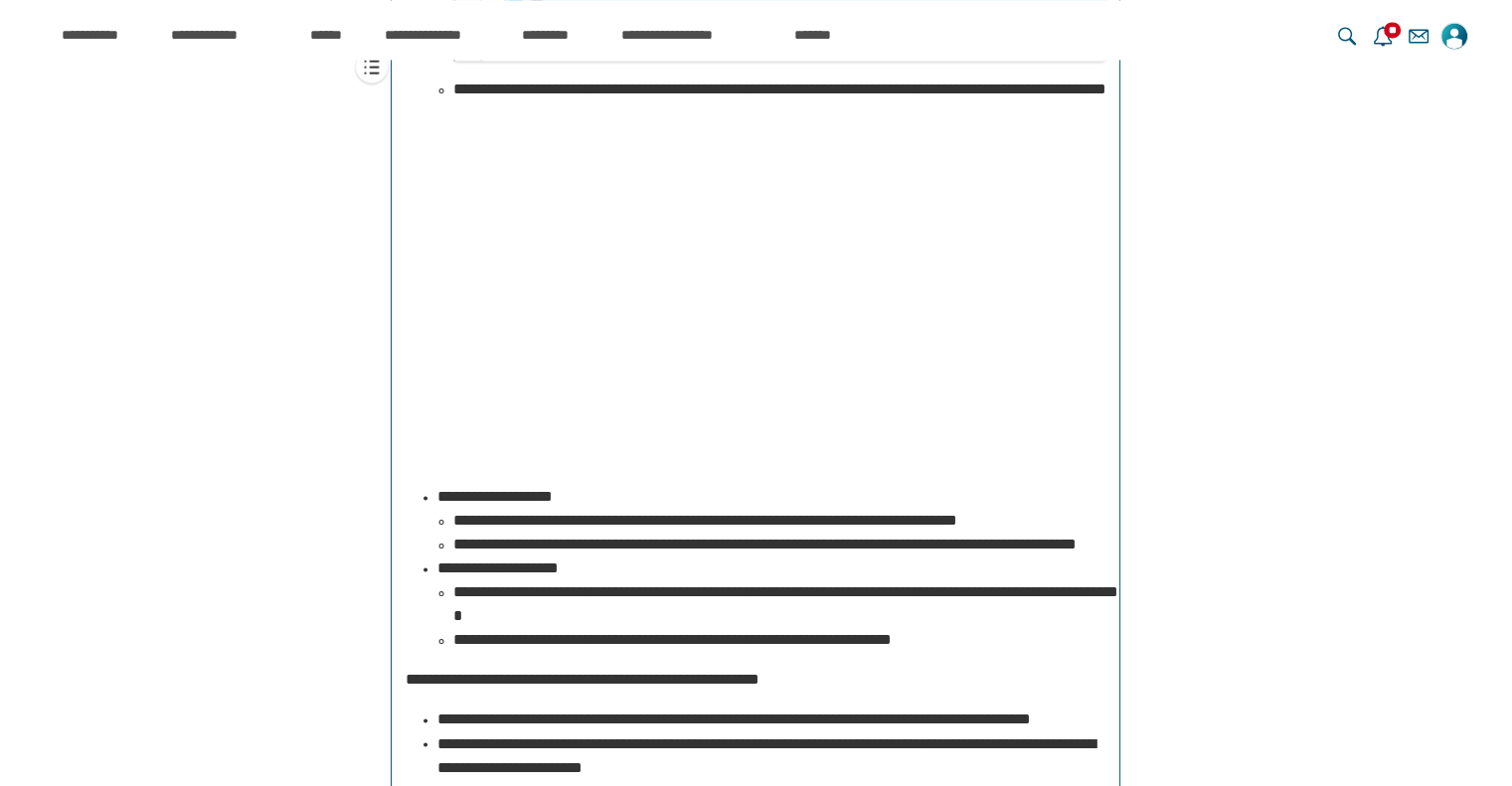 click on "**********" at bounding box center [771, 7] 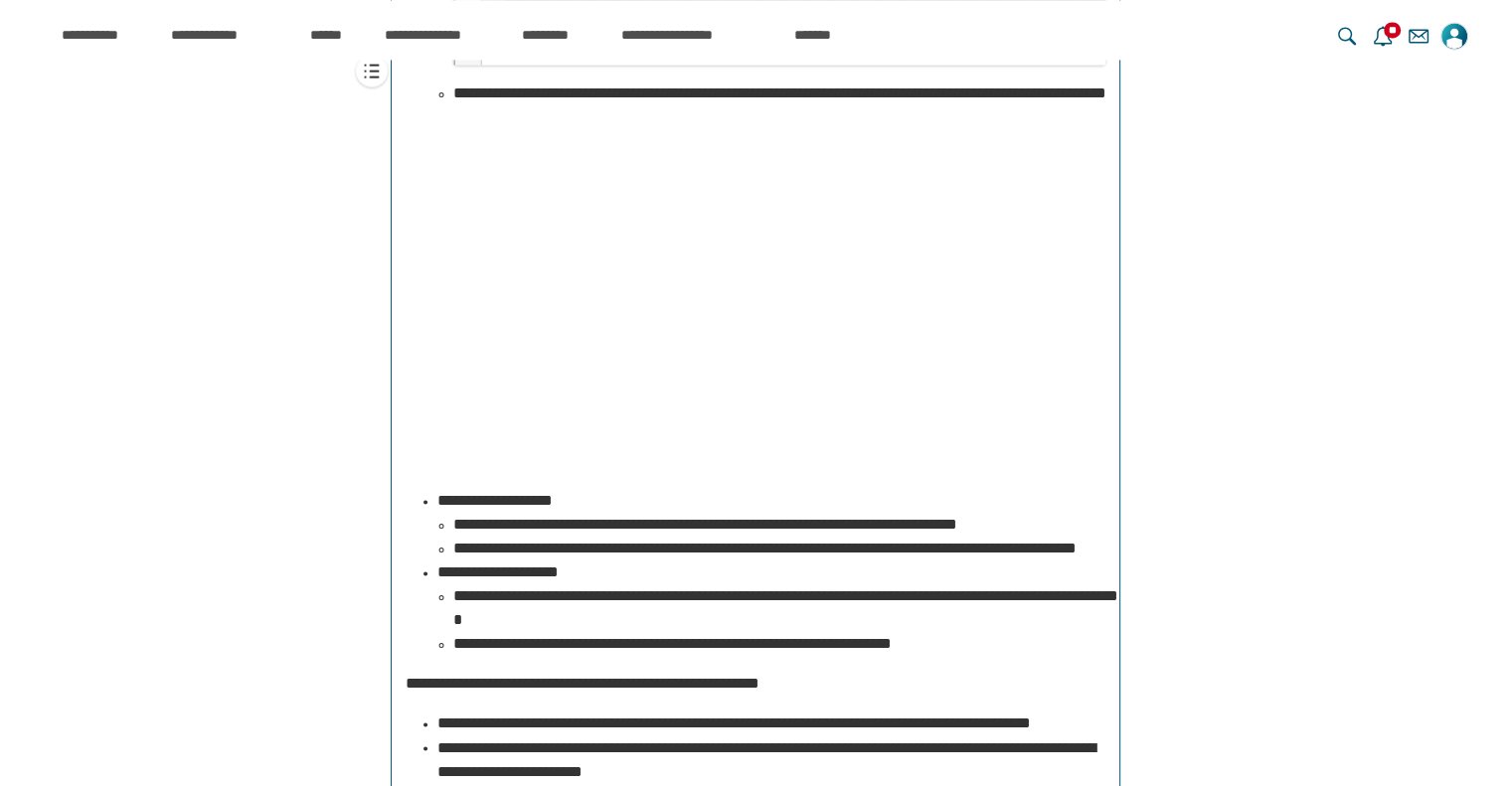 scroll, scrollTop: 3045, scrollLeft: 0, axis: vertical 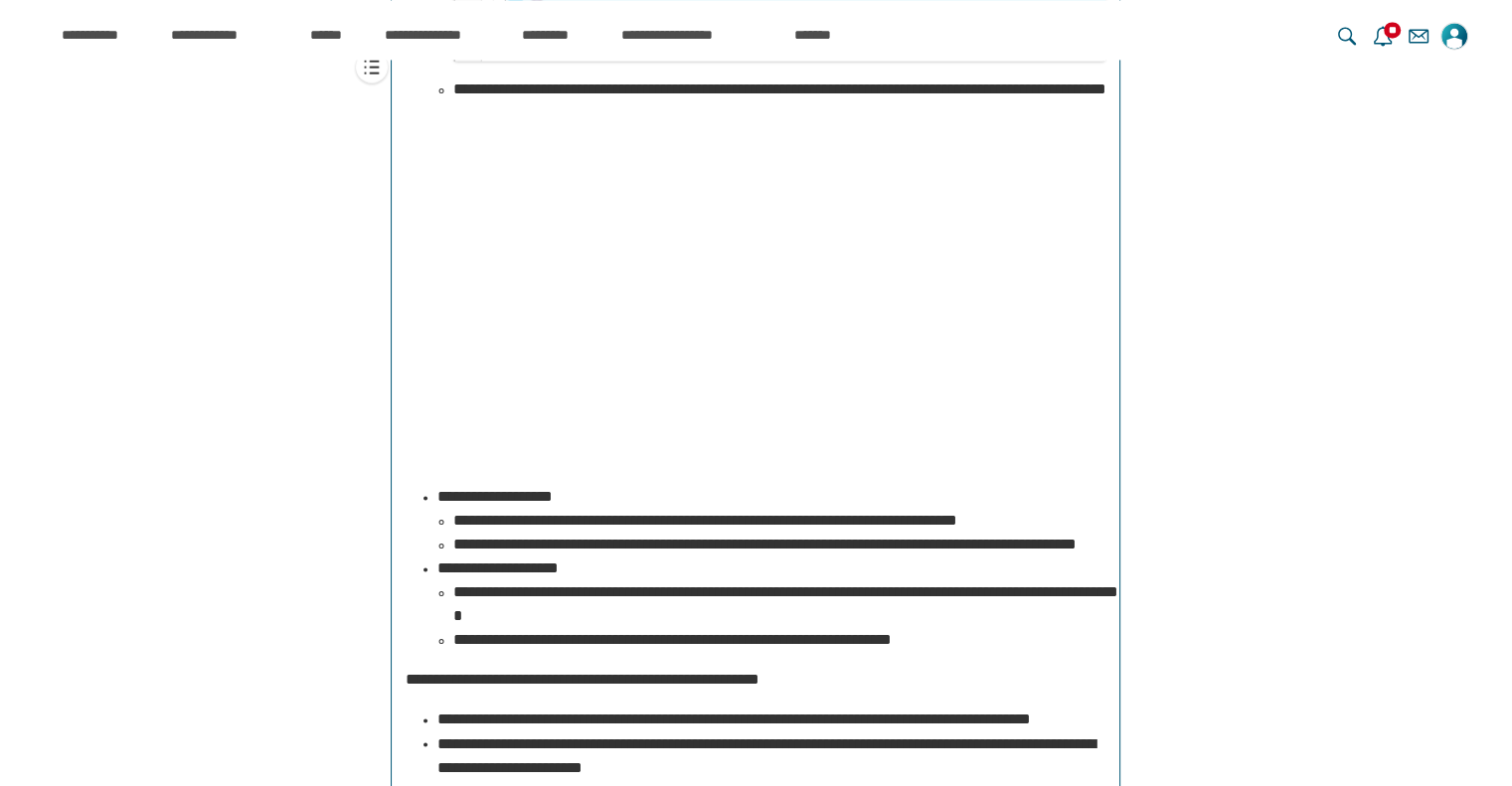click at bounding box center (779, 285) 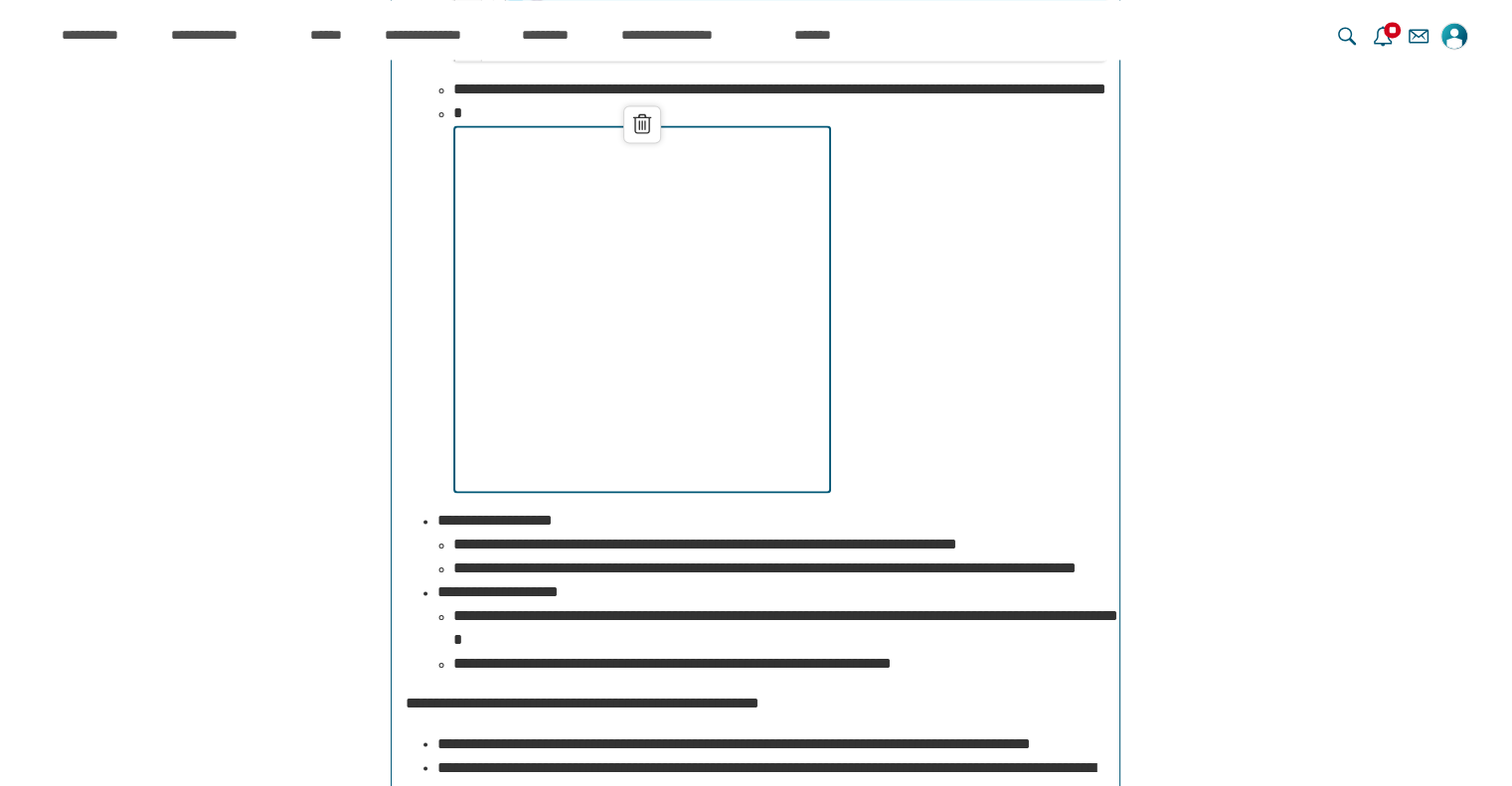 scroll, scrollTop: 15072, scrollLeft: 0, axis: vertical 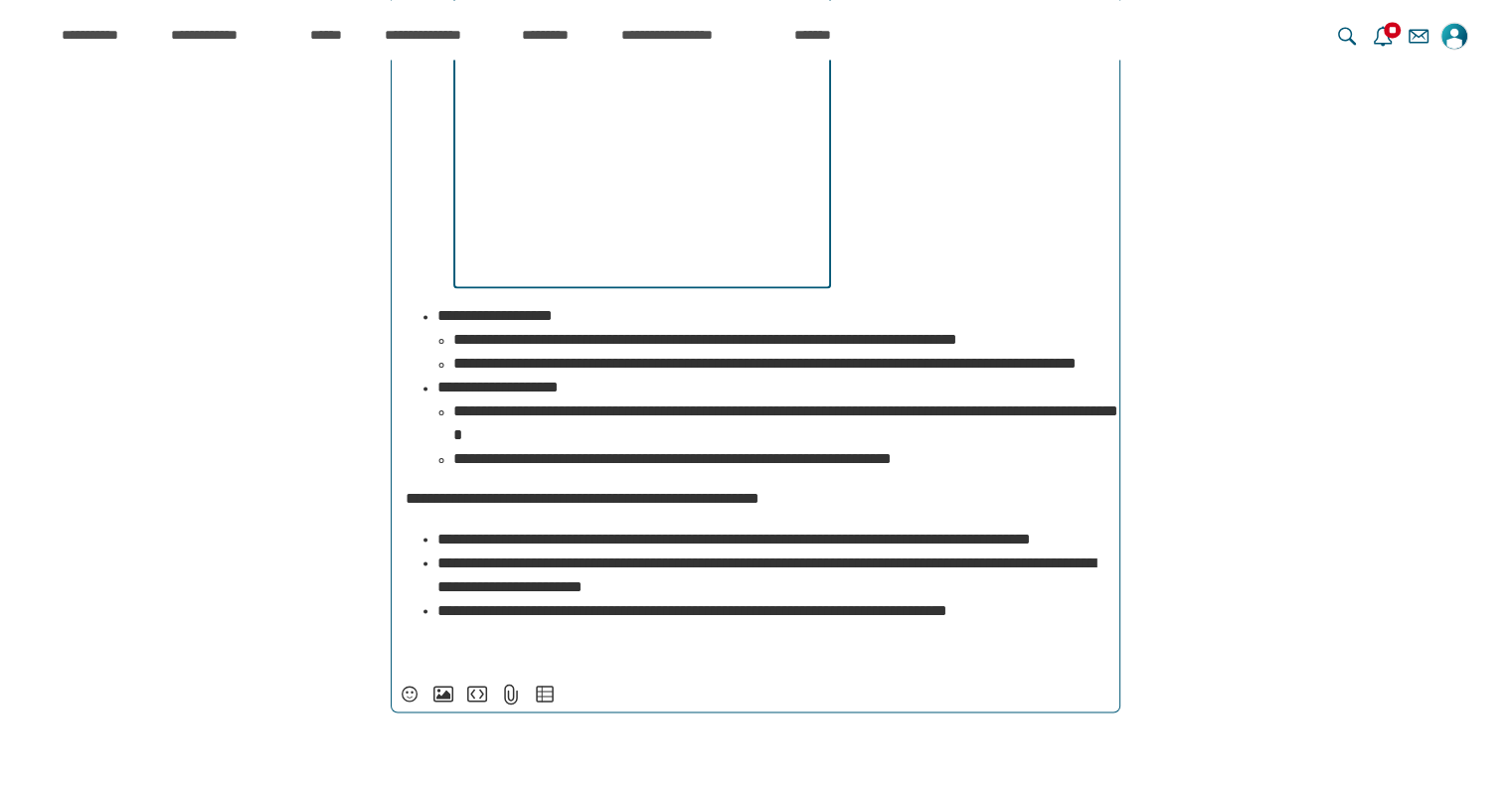 click on "******" at bounding box center [779, 104] 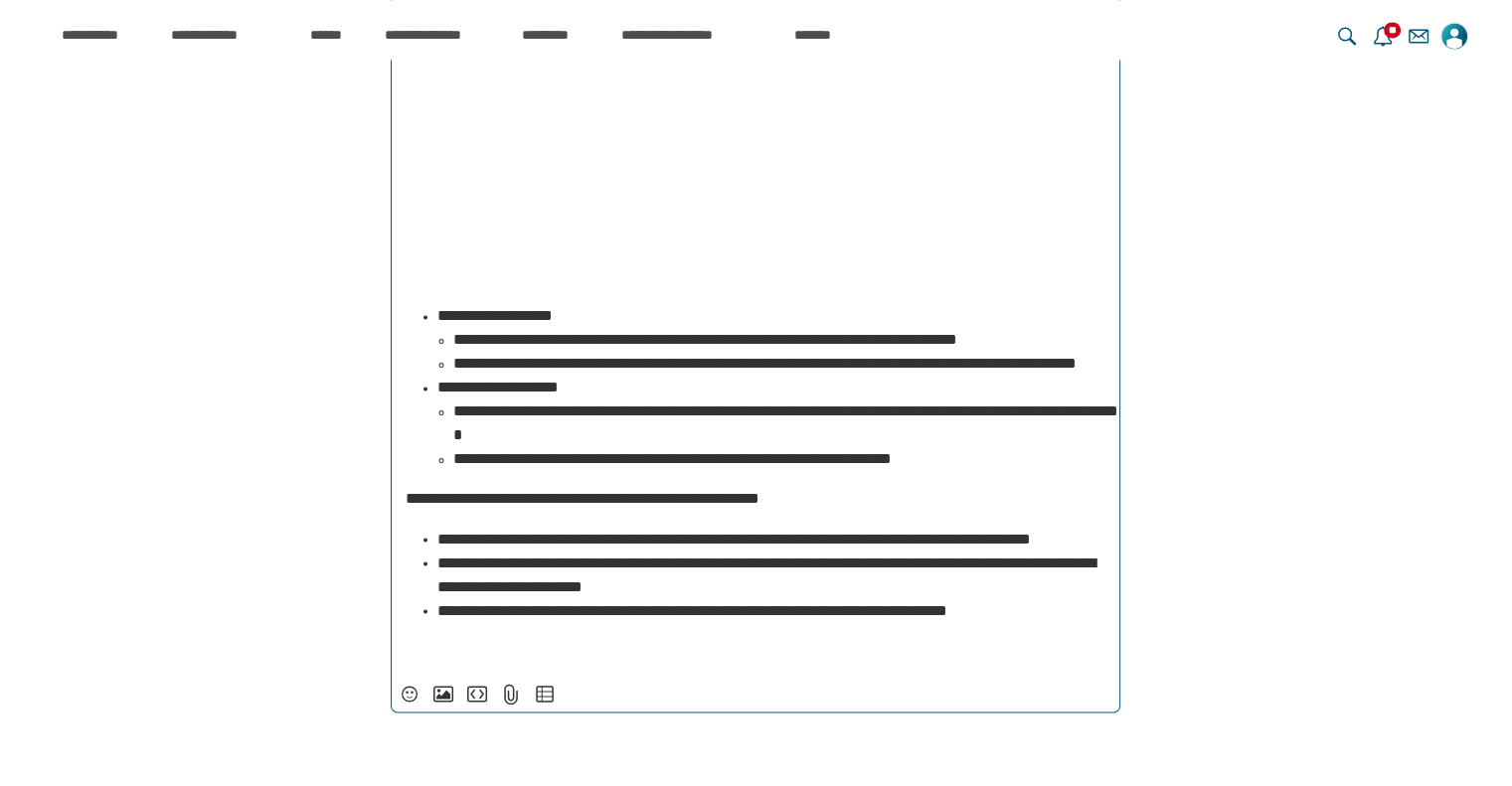scroll, scrollTop: 15072, scrollLeft: 0, axis: vertical 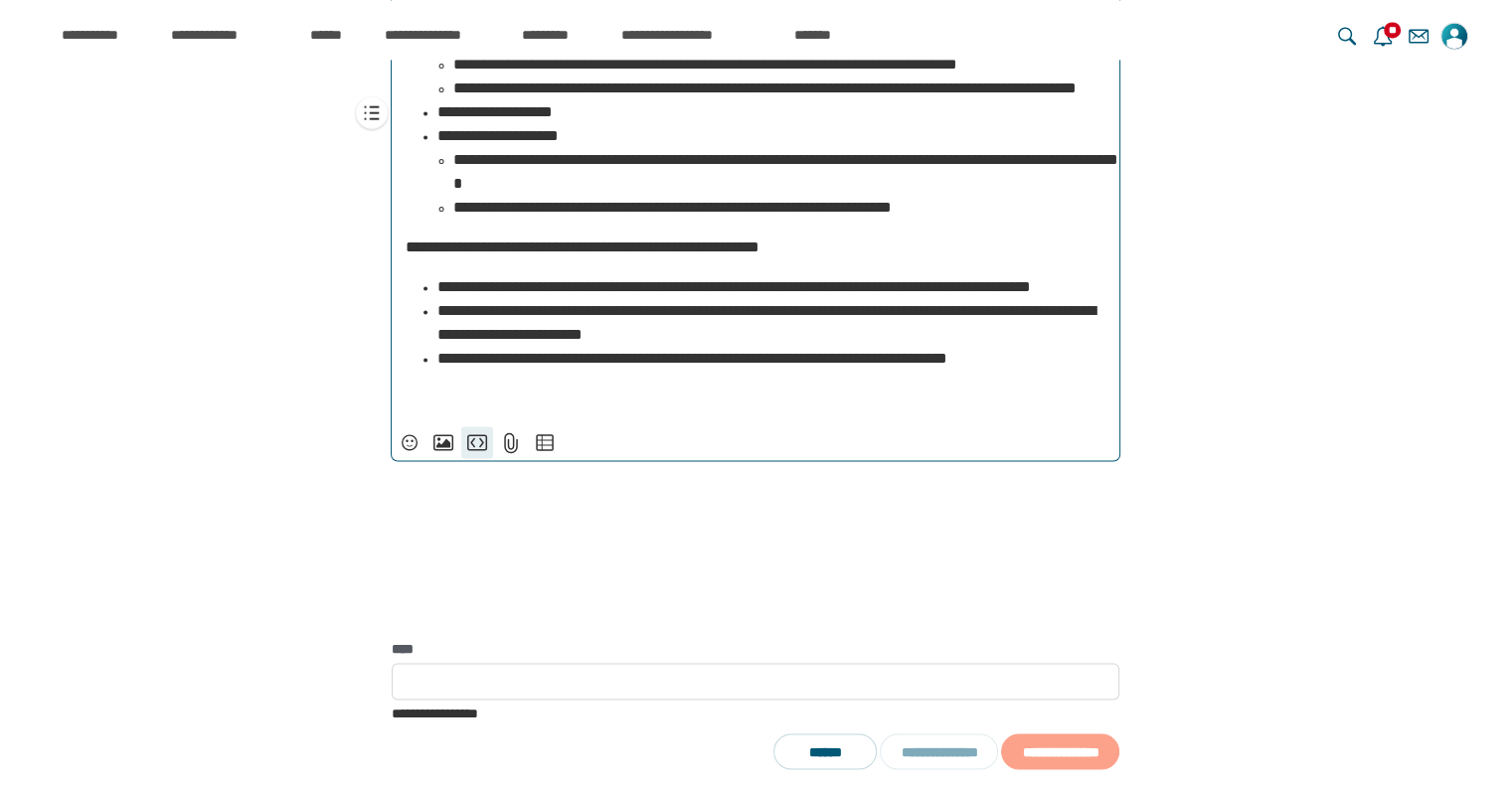 type on "**********" 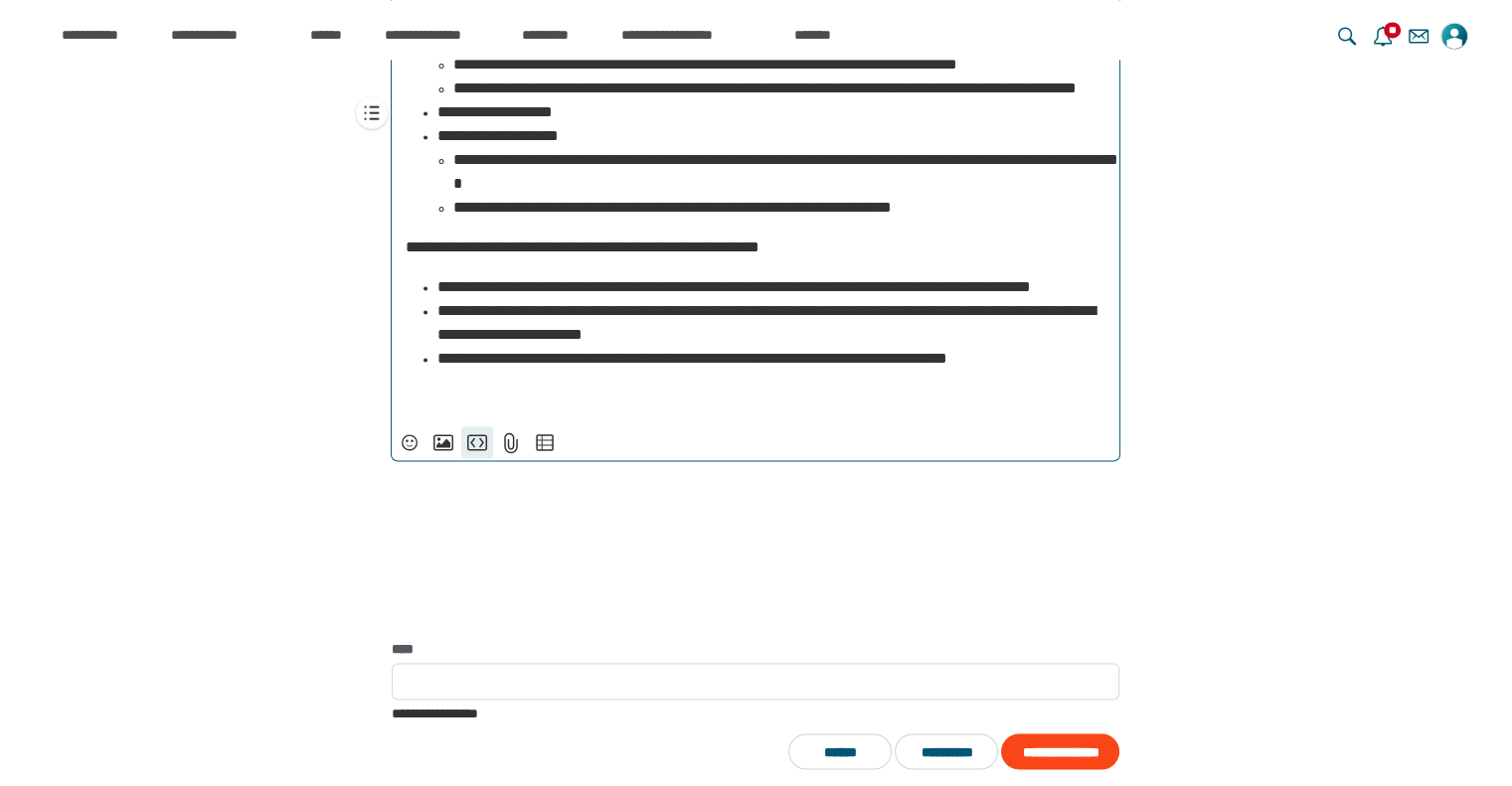click on "**********" at bounding box center [477, 442] 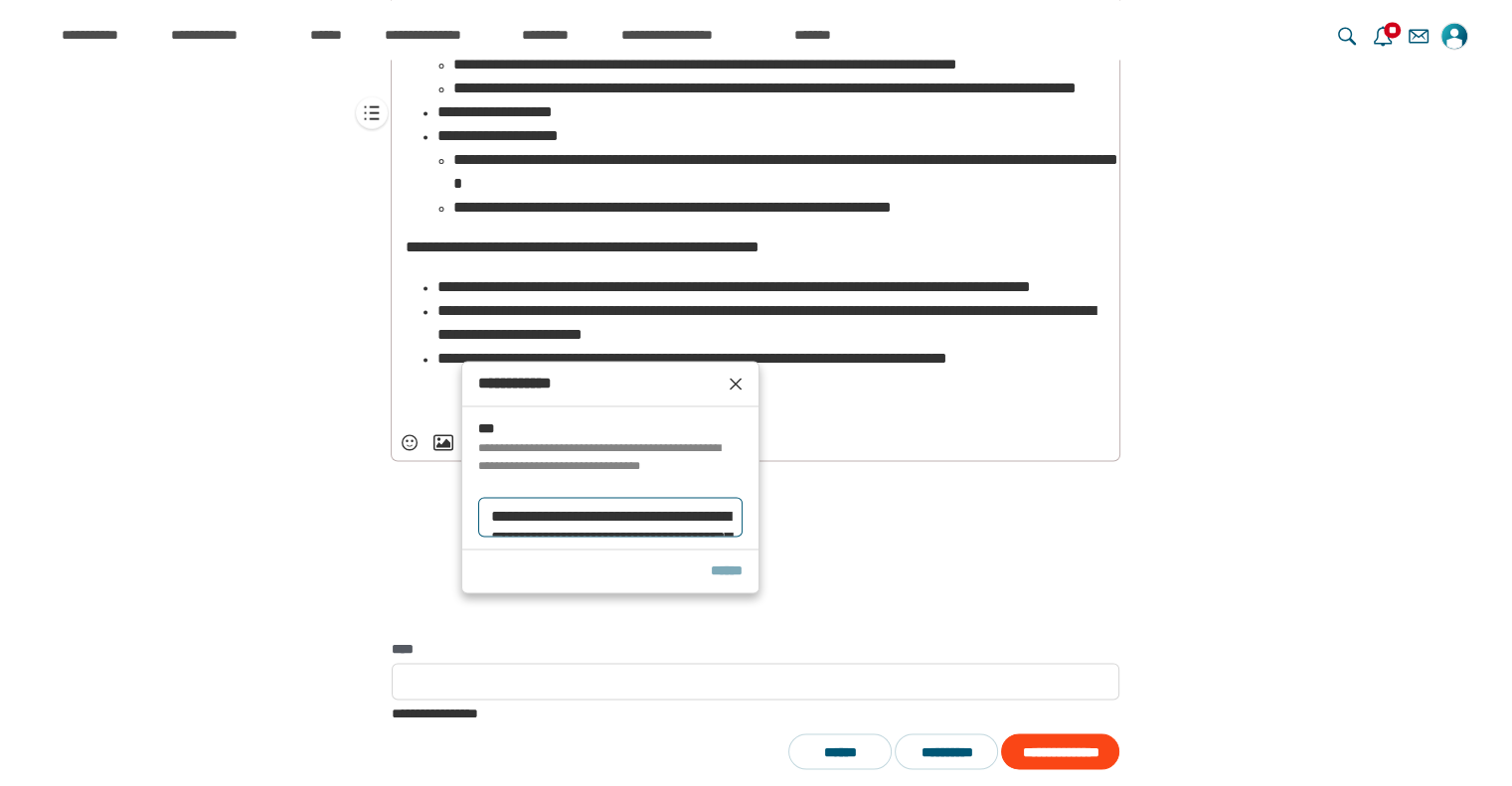 scroll, scrollTop: 258, scrollLeft: 0, axis: vertical 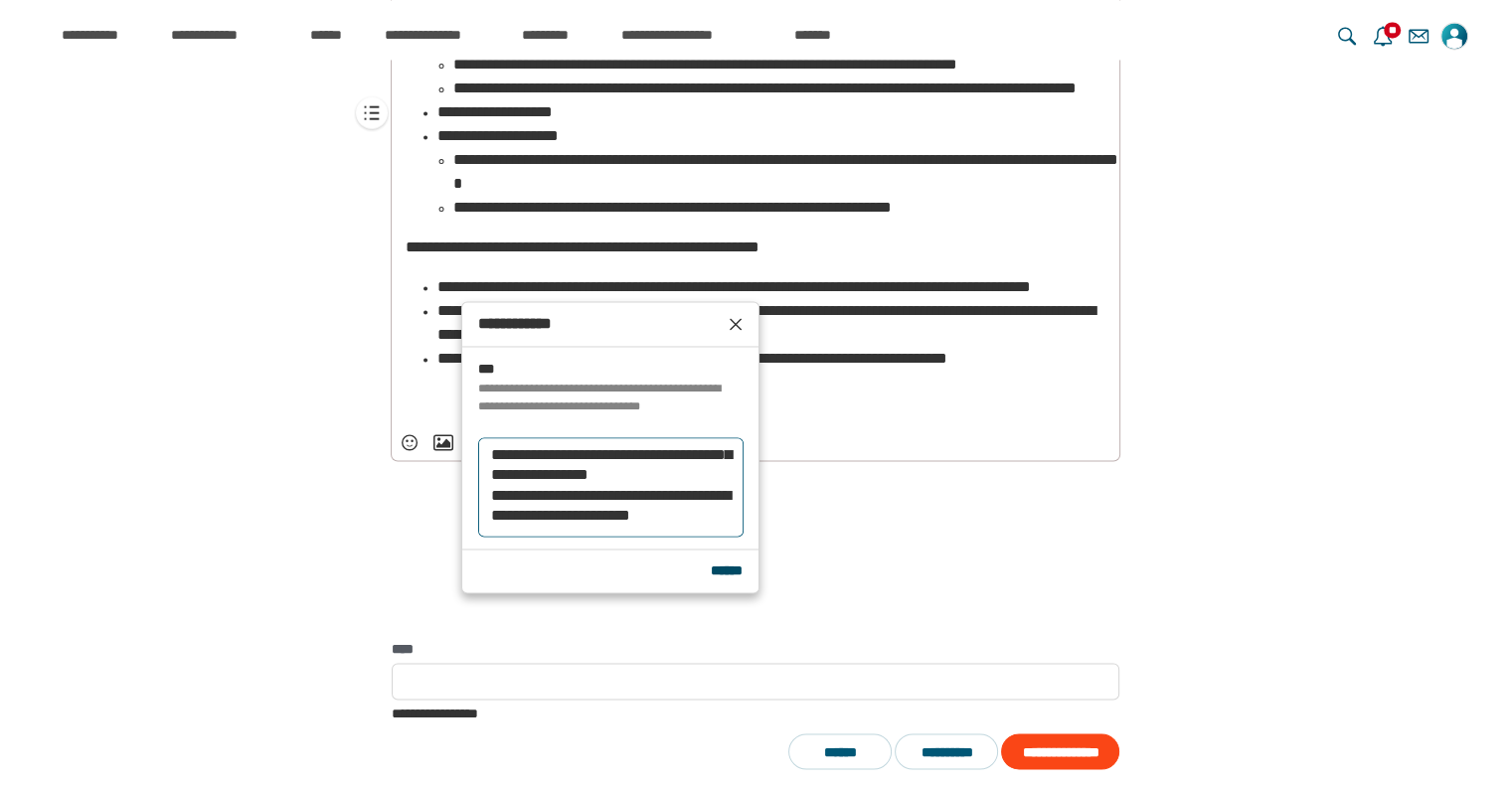 type on "**********" 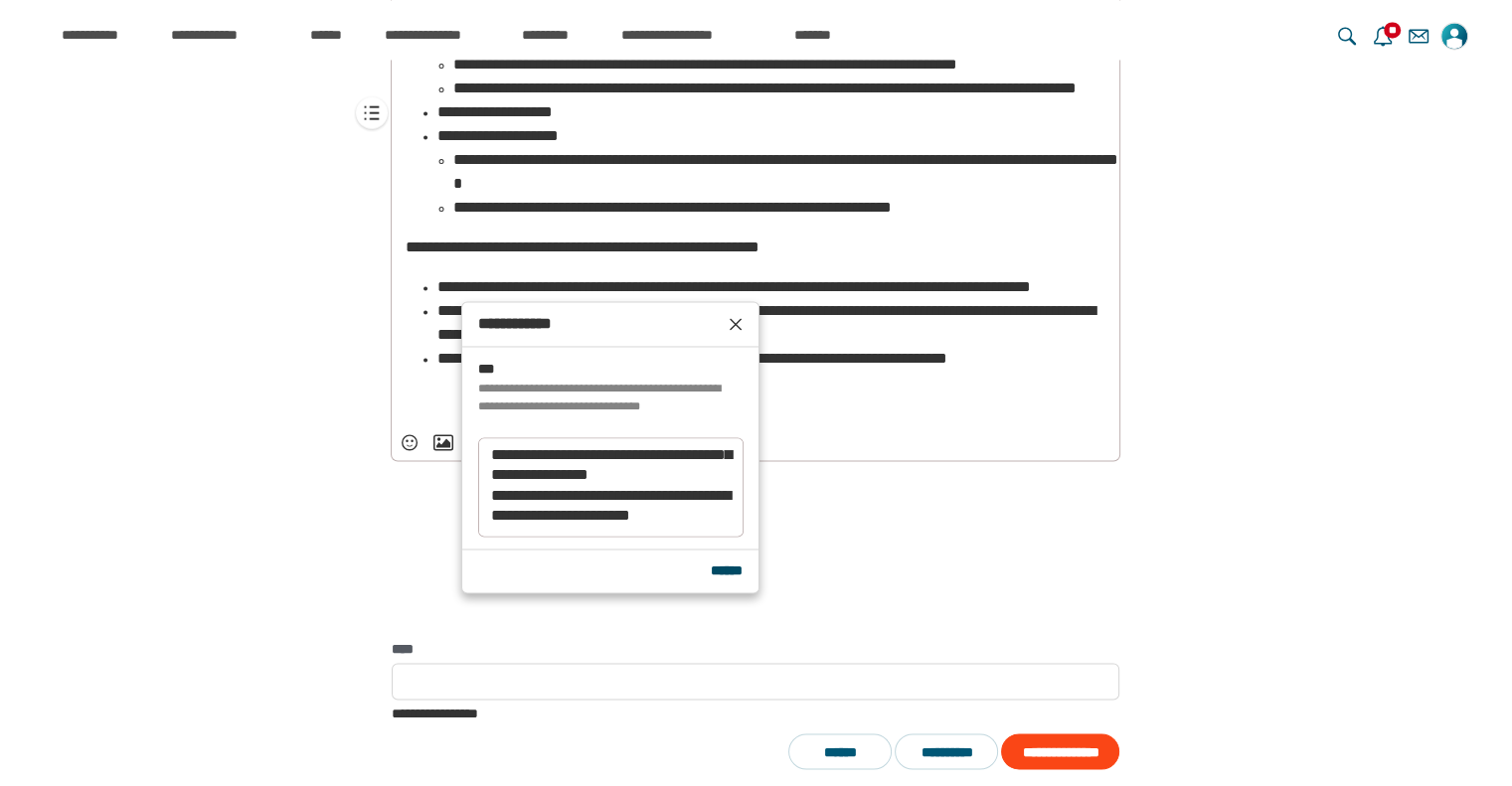 click on "******" at bounding box center (727, 570) 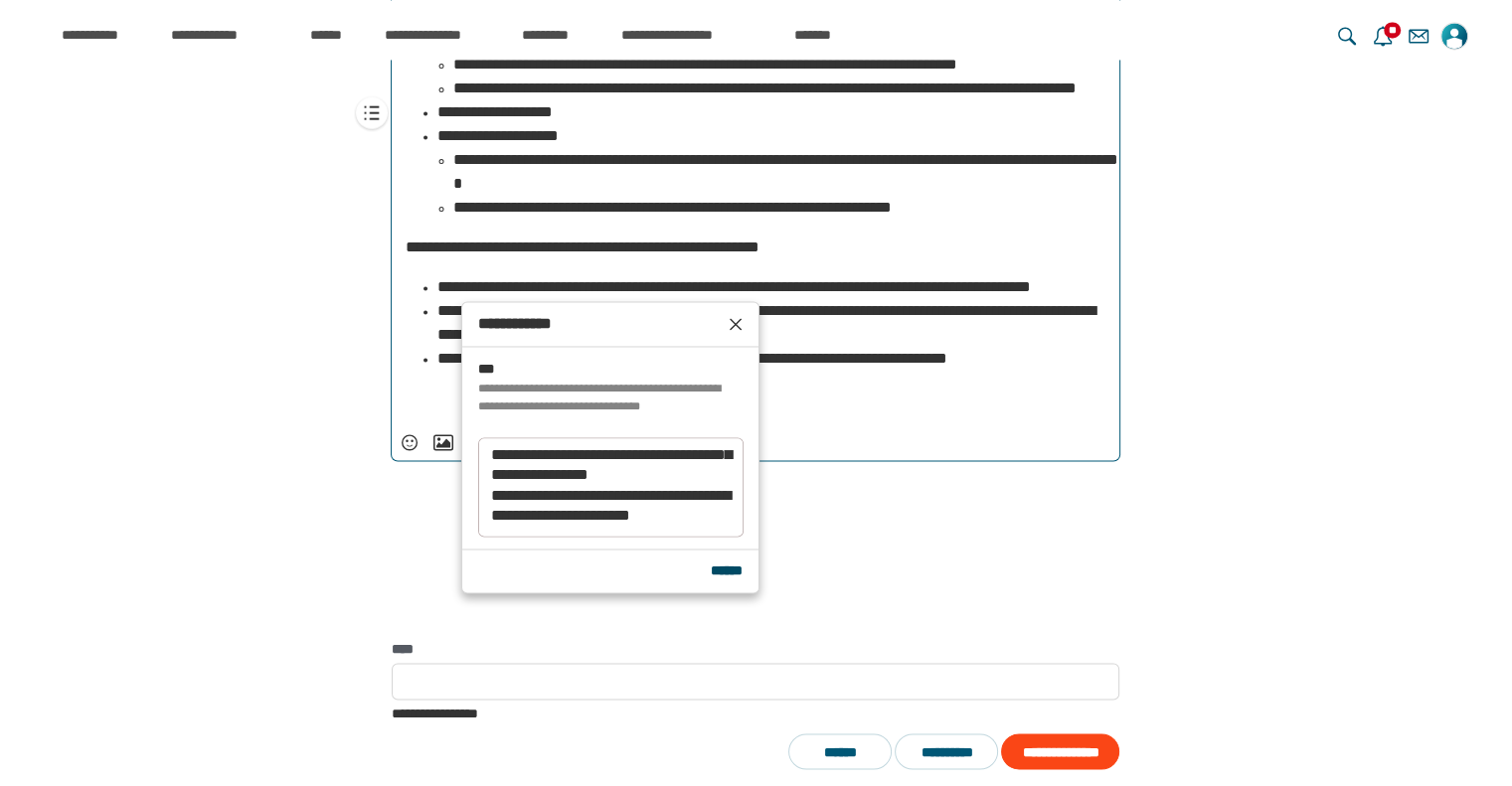 scroll, scrollTop: 14996, scrollLeft: 0, axis: vertical 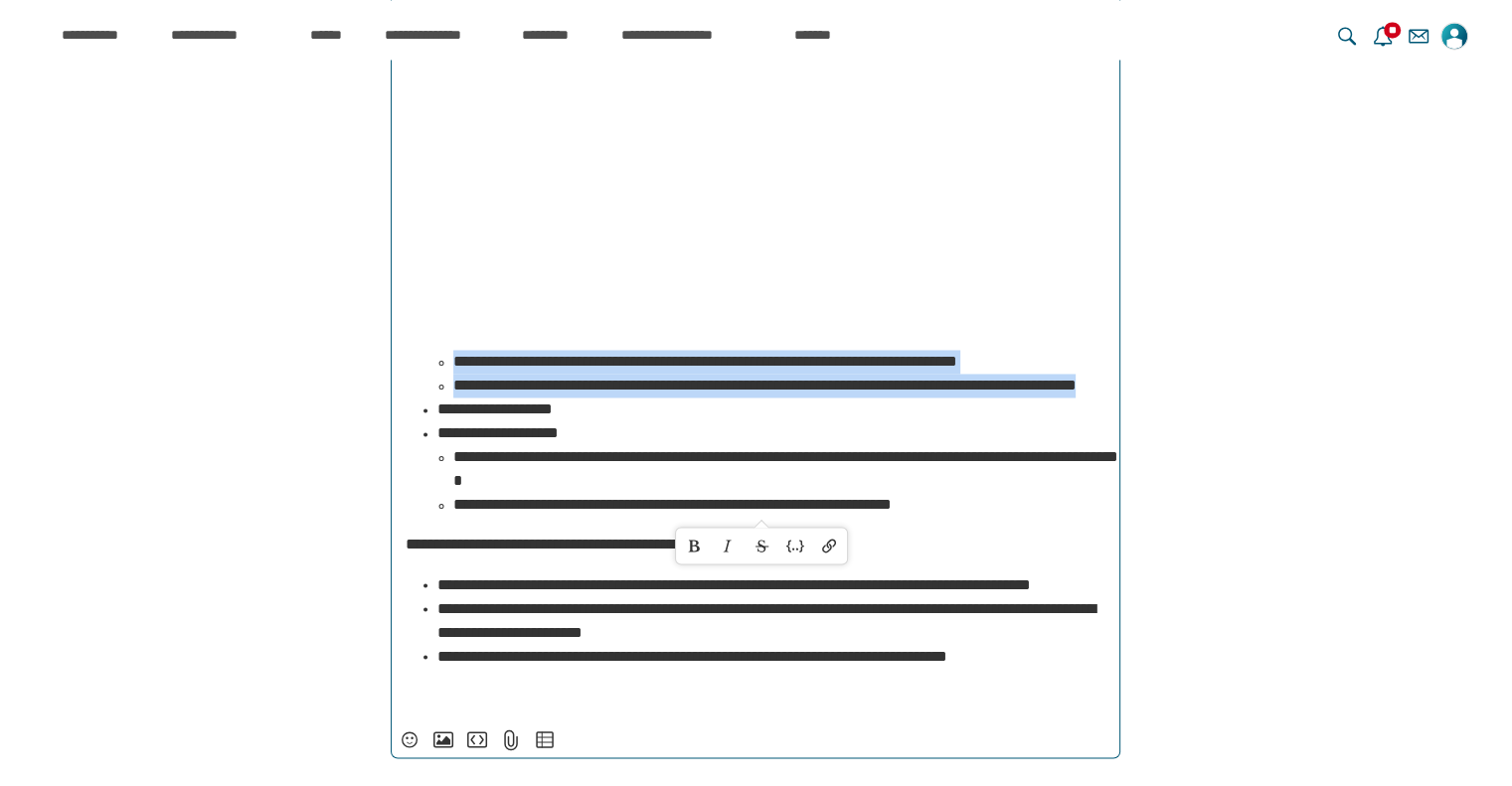 drag, startPoint x: 680, startPoint y: 512, endPoint x: 442, endPoint y: 433, distance: 250.7688 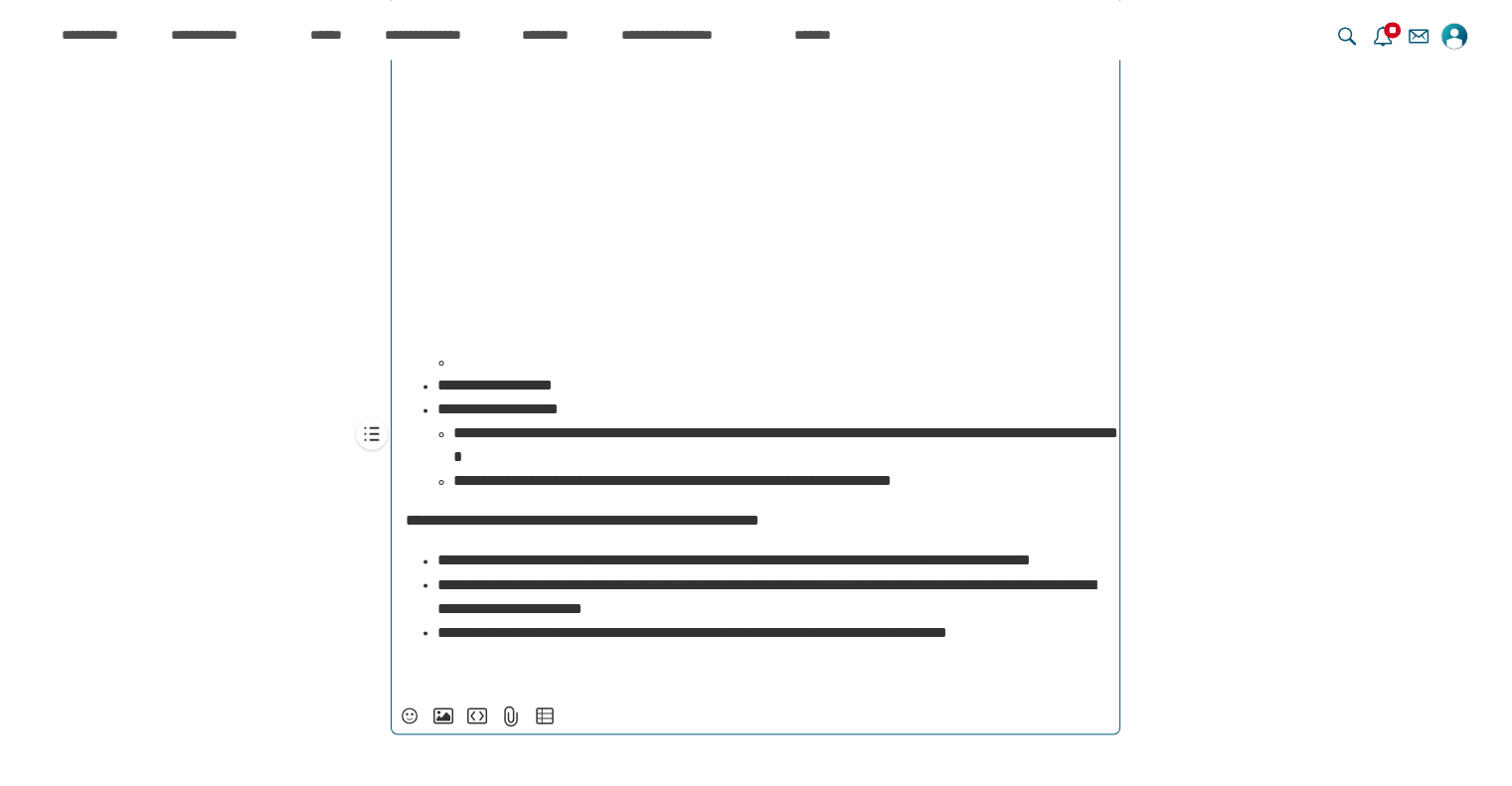 scroll, scrollTop: 14461, scrollLeft: 0, axis: vertical 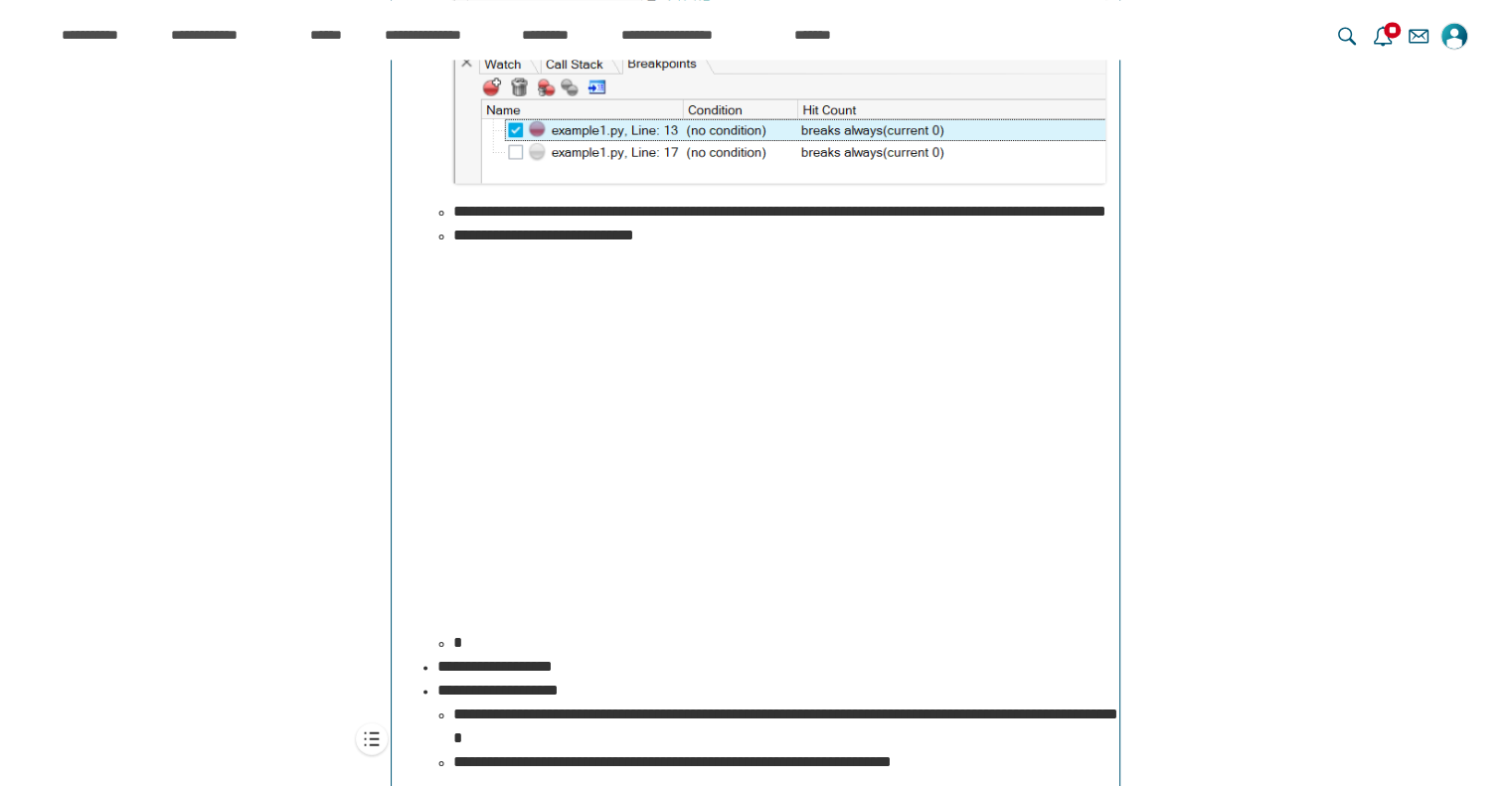 click on "**********" at bounding box center [771, 667] 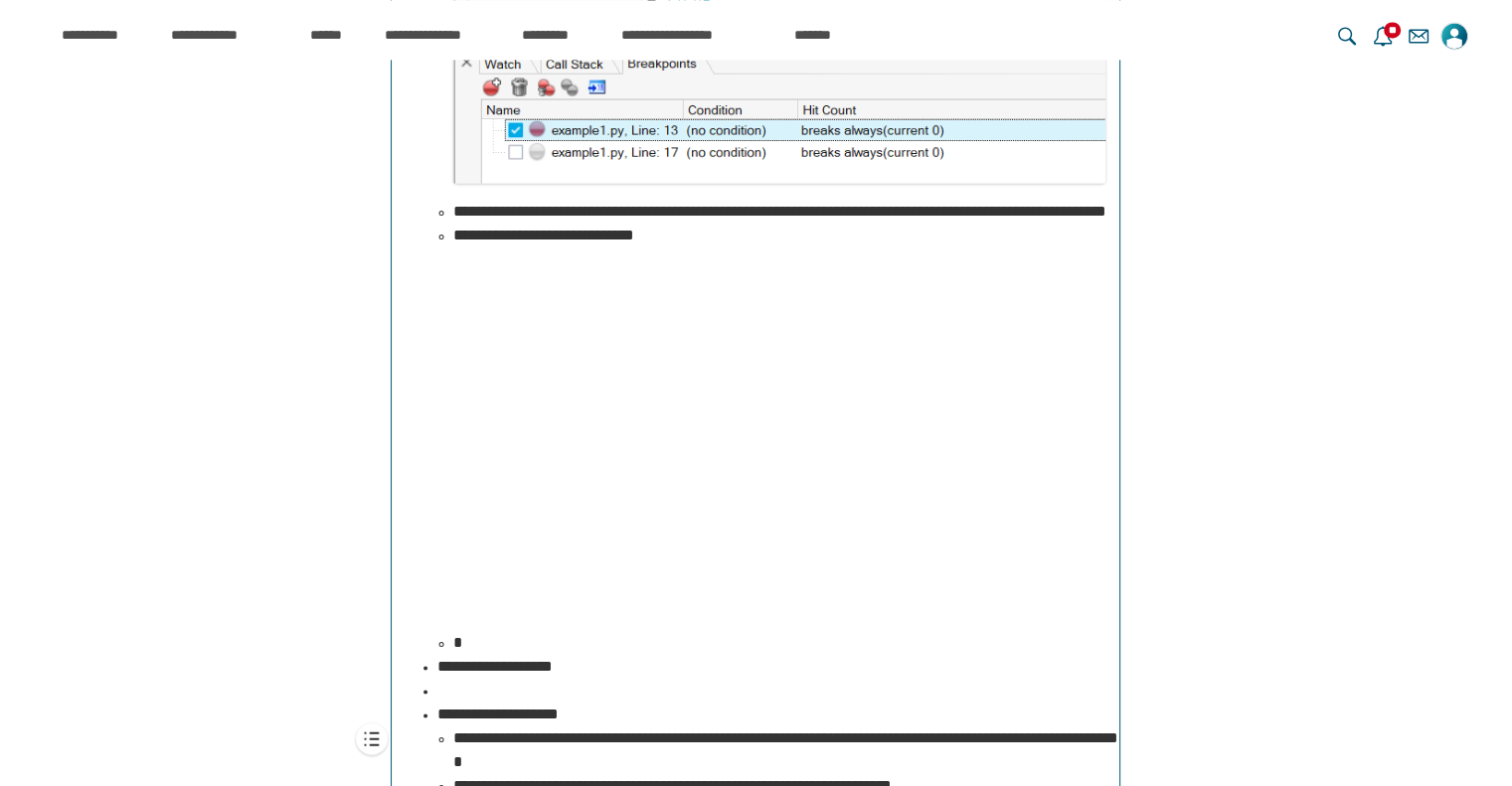 scroll, scrollTop: 14595, scrollLeft: 0, axis: vertical 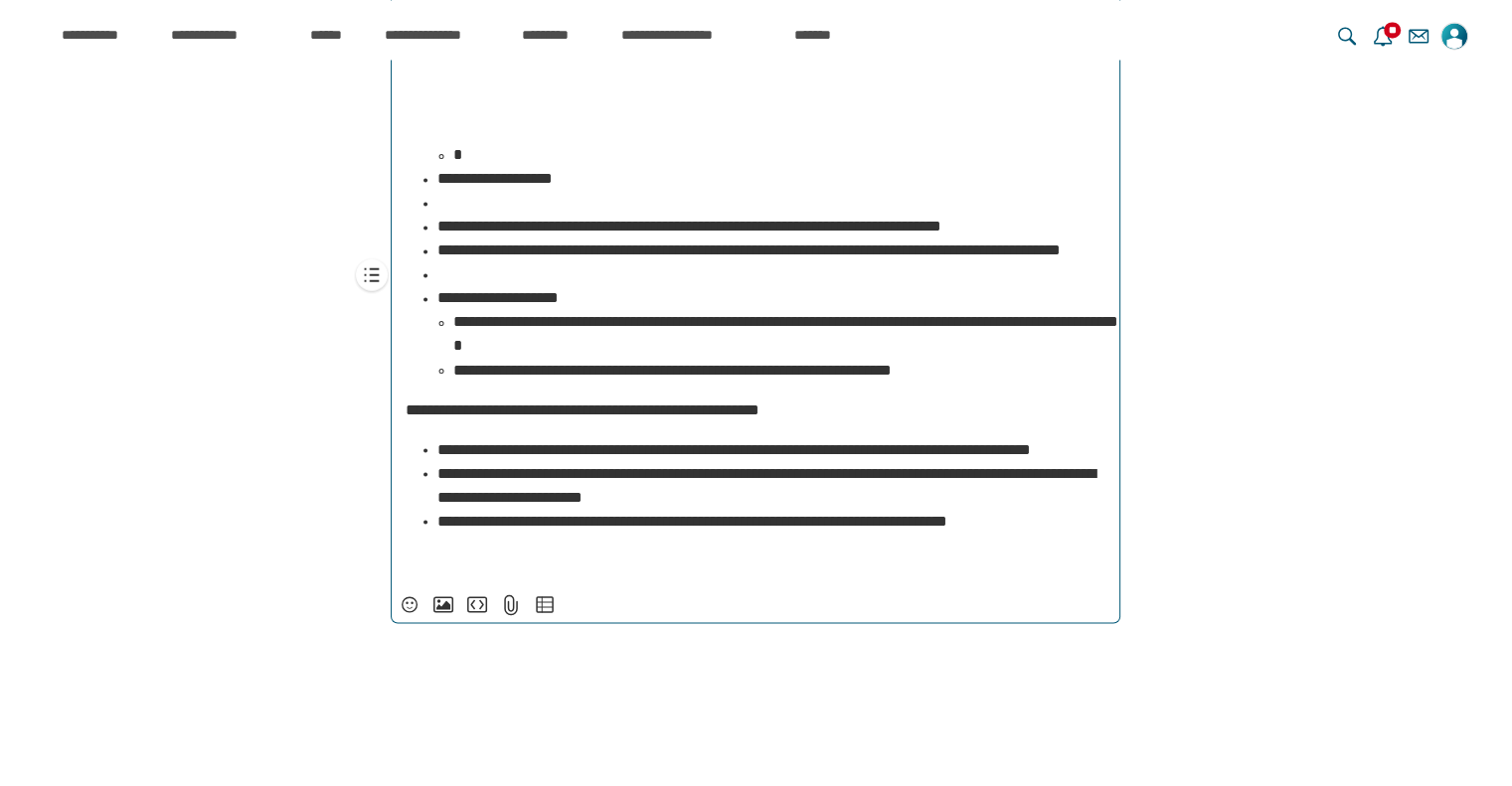 click on "﻿" at bounding box center [771, 203] 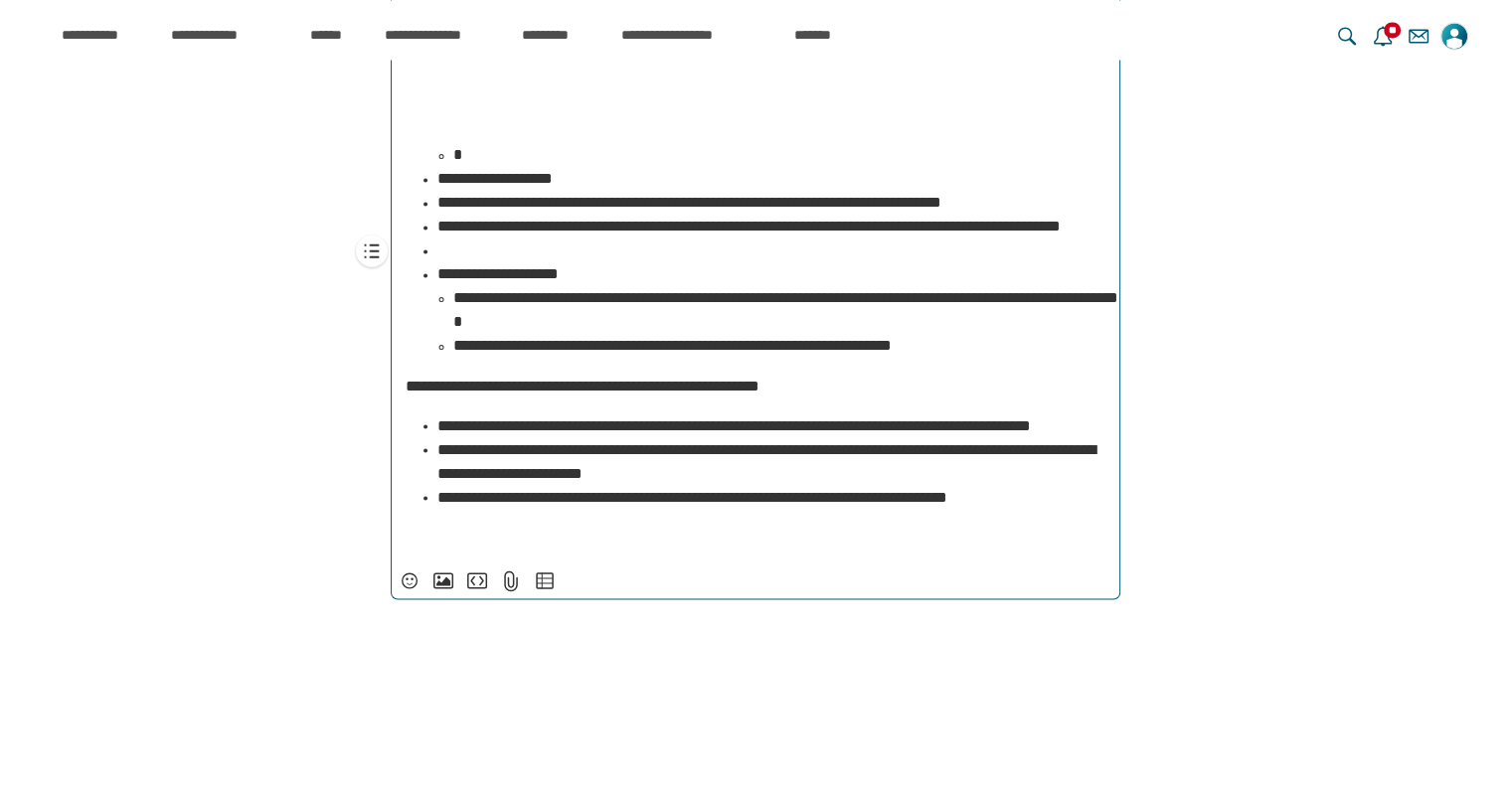 scroll, scrollTop: 15263, scrollLeft: 0, axis: vertical 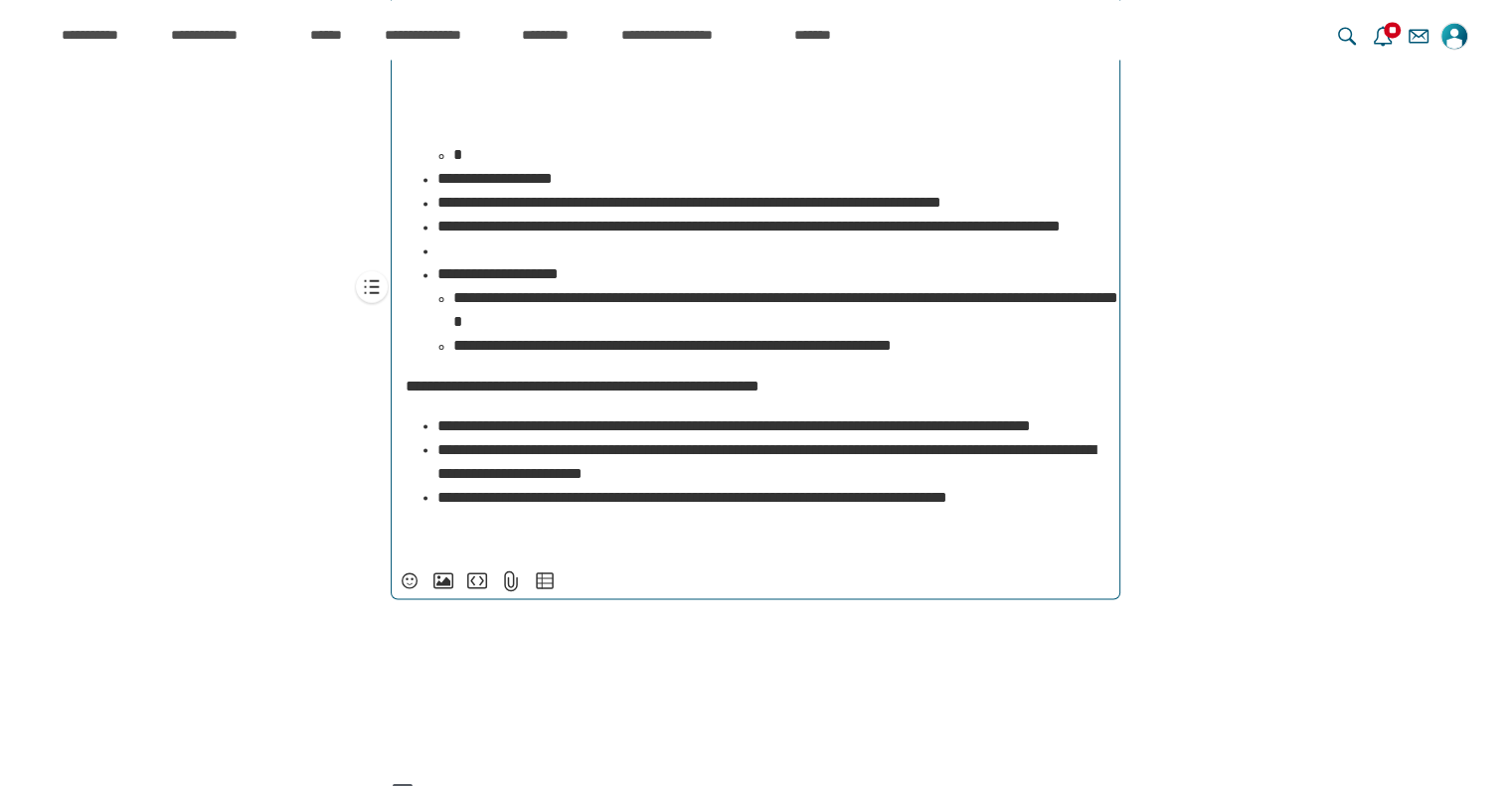 click on "**********" at bounding box center (756, -1078) 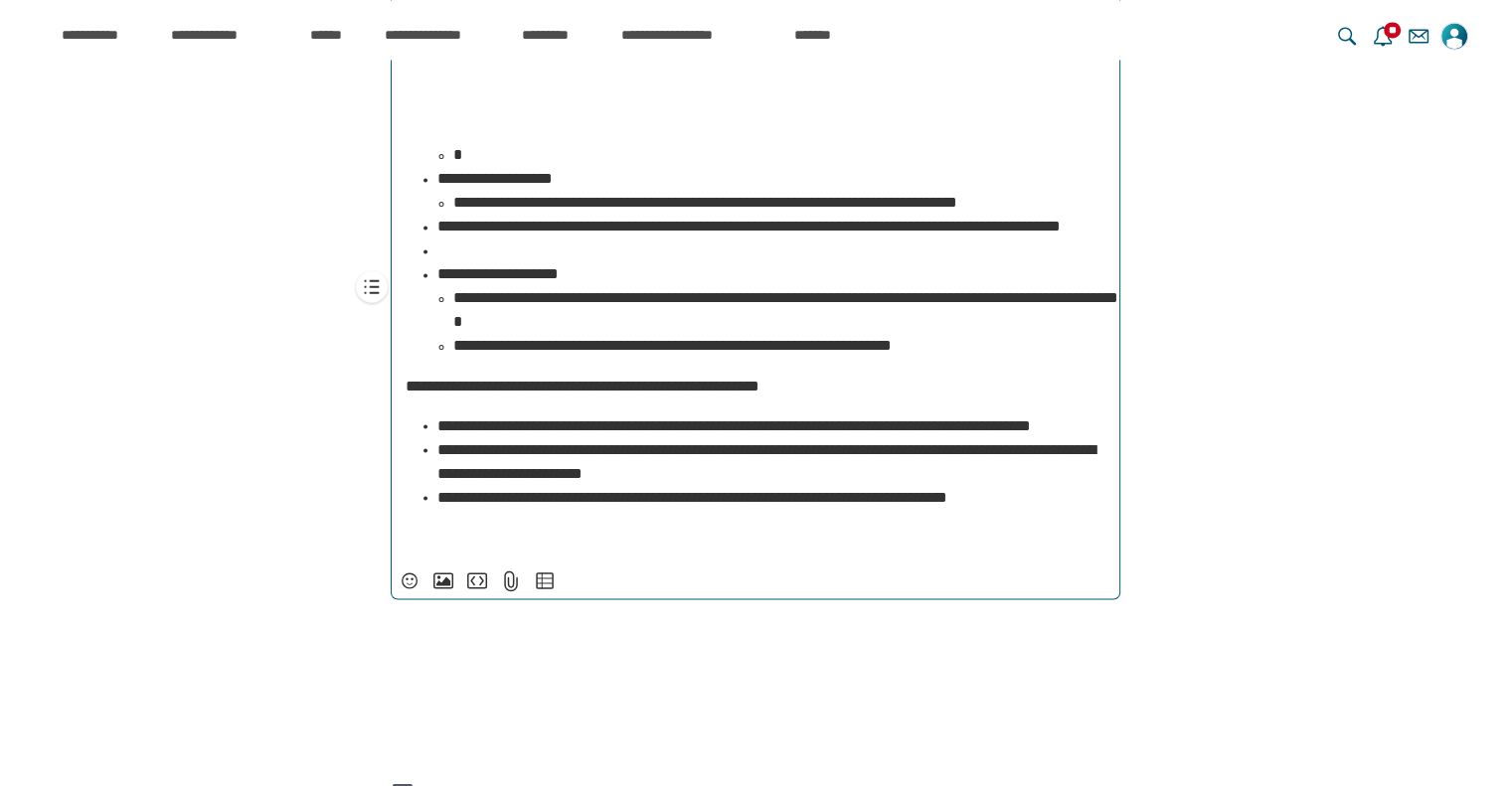 click on "**********" at bounding box center (749, 226) 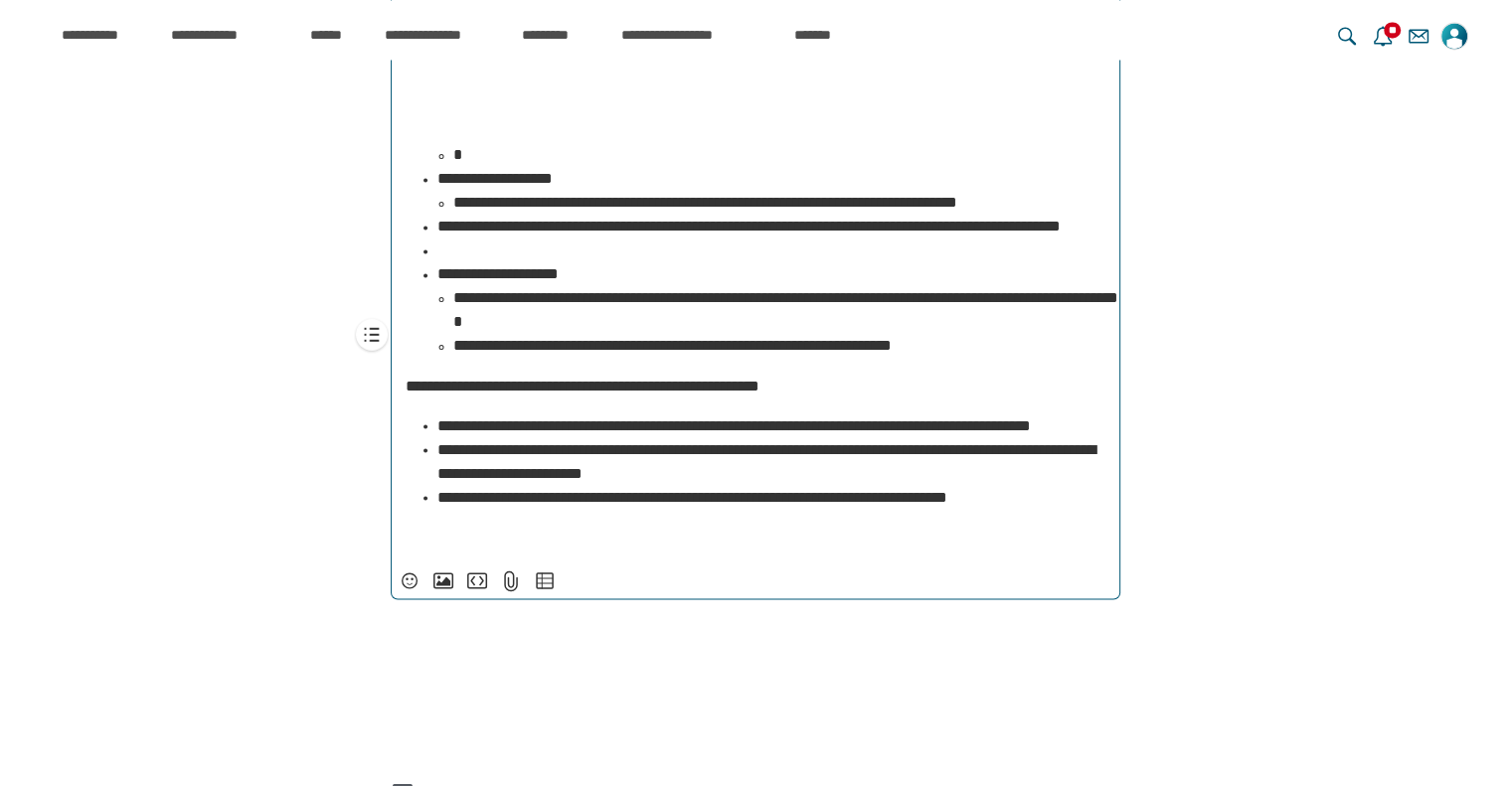 scroll, scrollTop: 15338, scrollLeft: 0, axis: vertical 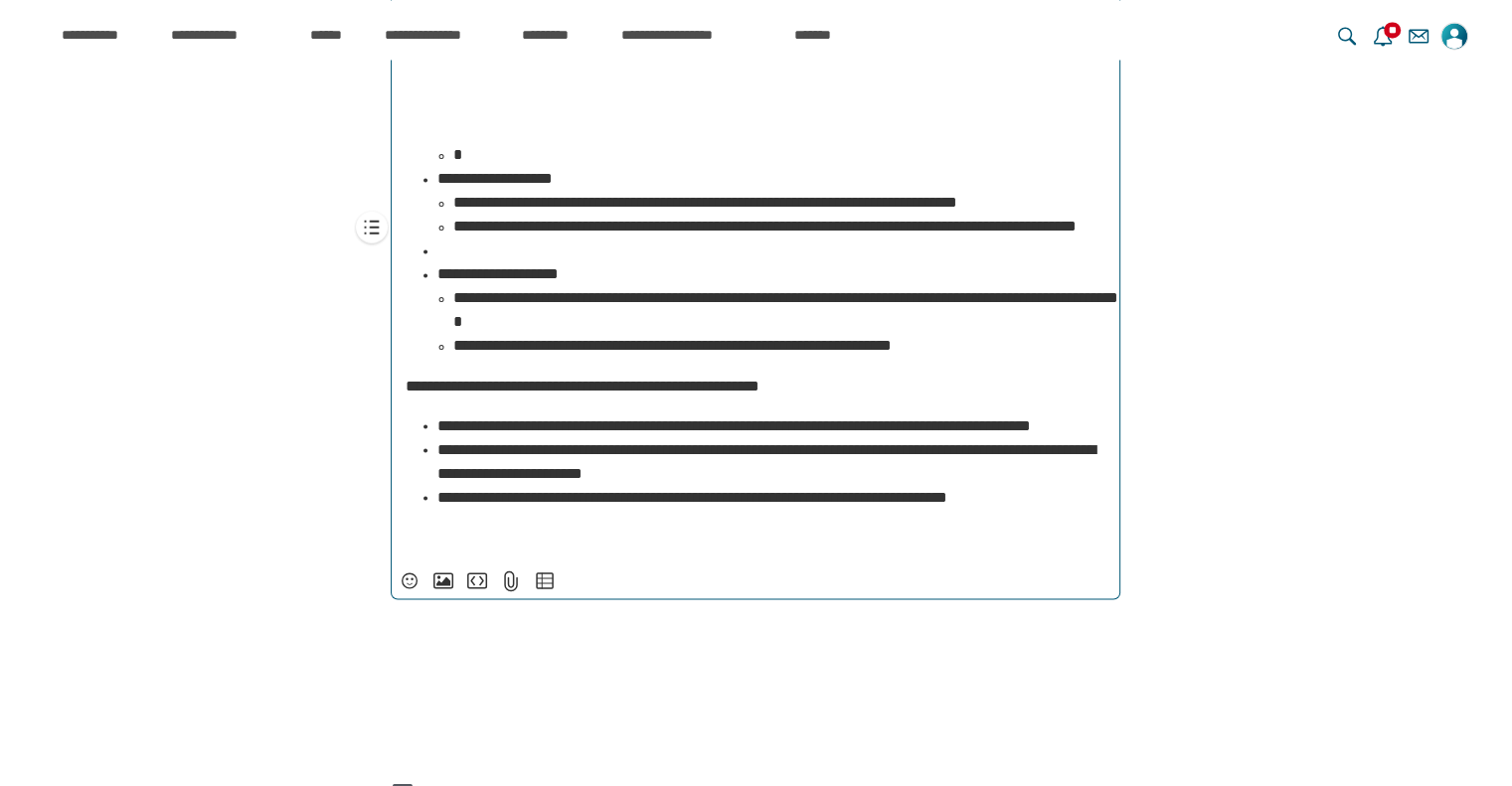 click on "**********" at bounding box center [771, -335] 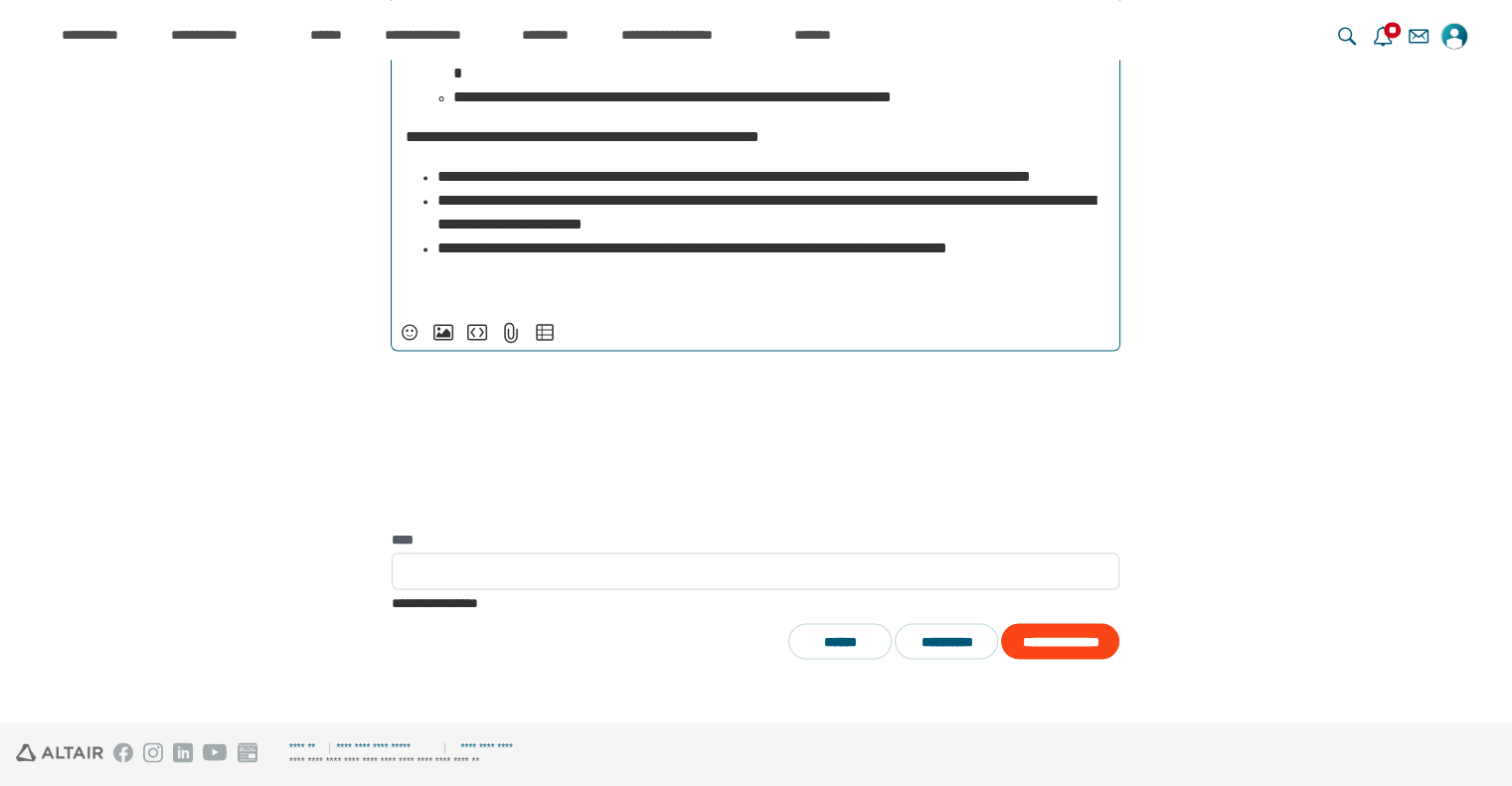 scroll, scrollTop: 3275, scrollLeft: 0, axis: vertical 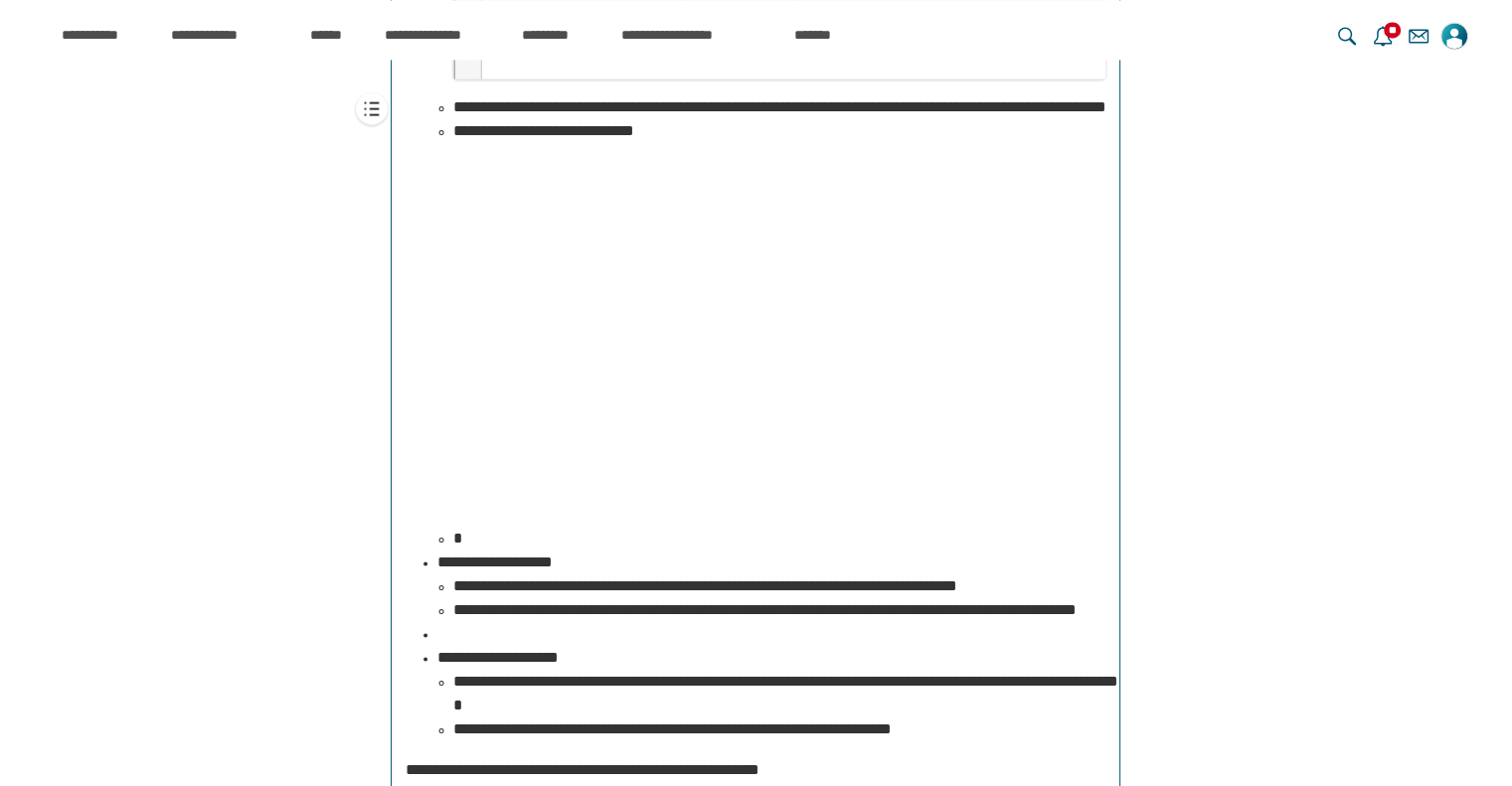 click on "**********" at bounding box center [771, 49] 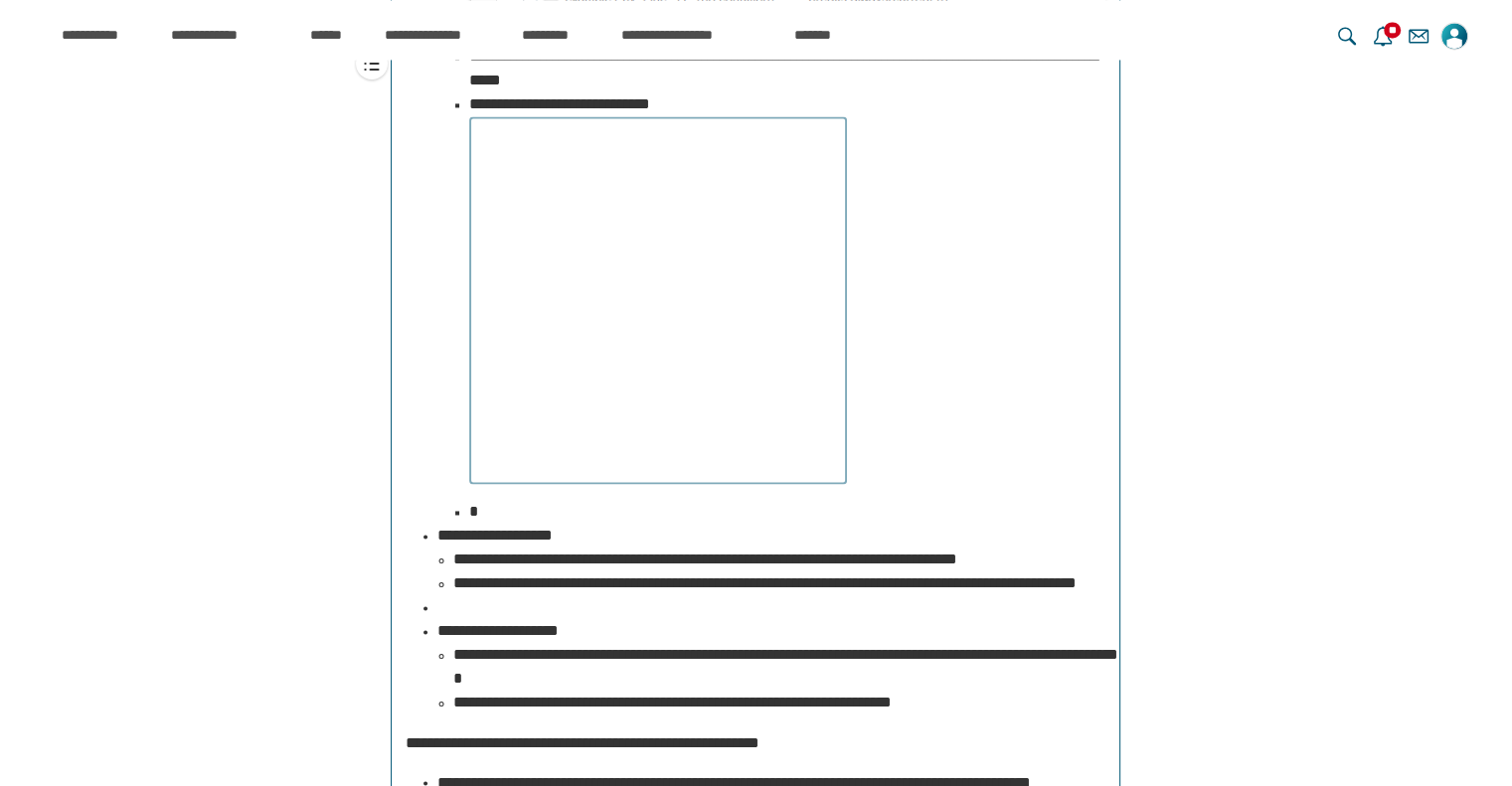 click at bounding box center [658, 300] 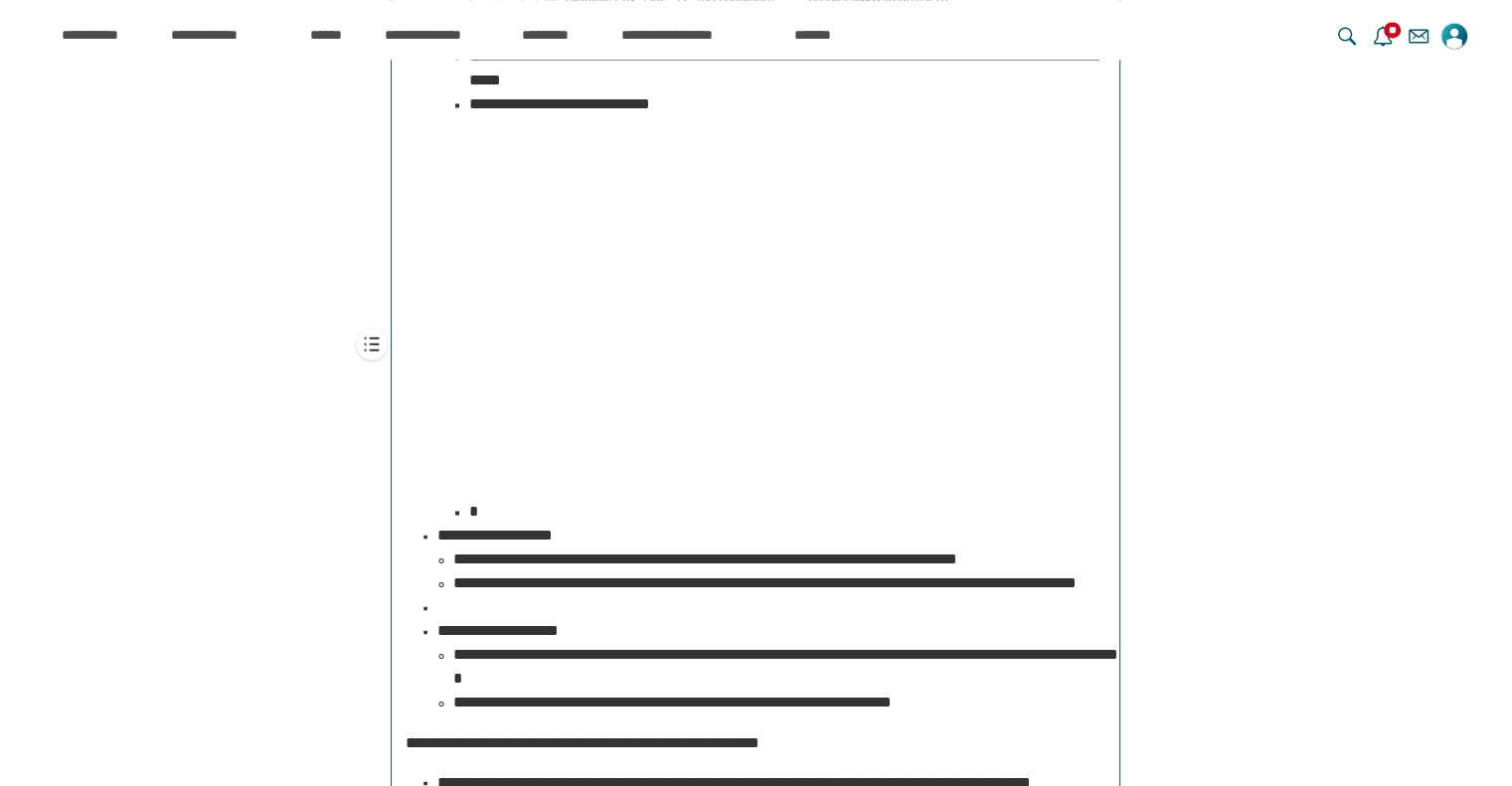 click on "﻿" at bounding box center [787, 296] 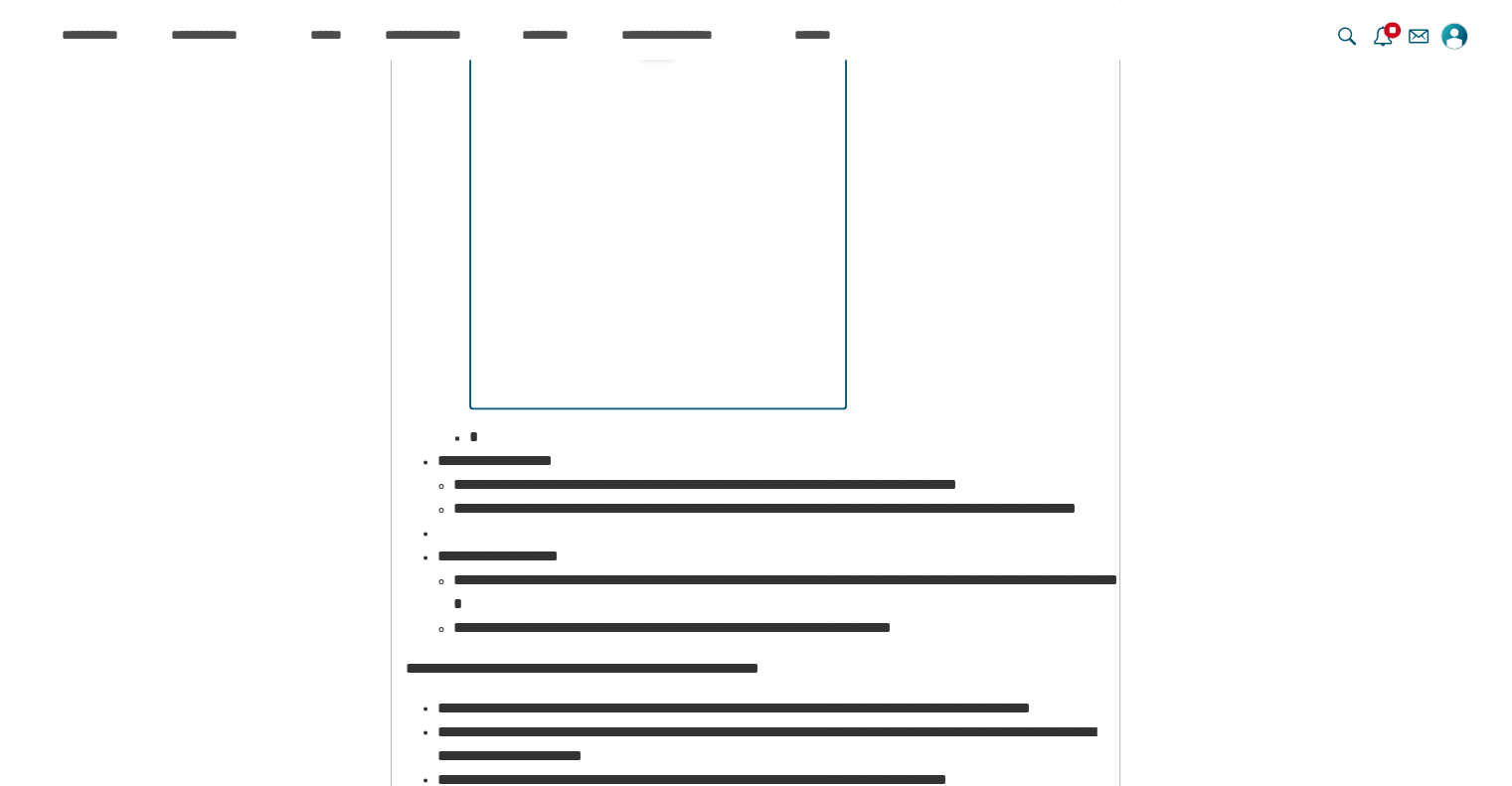 scroll, scrollTop: 3178, scrollLeft: 0, axis: vertical 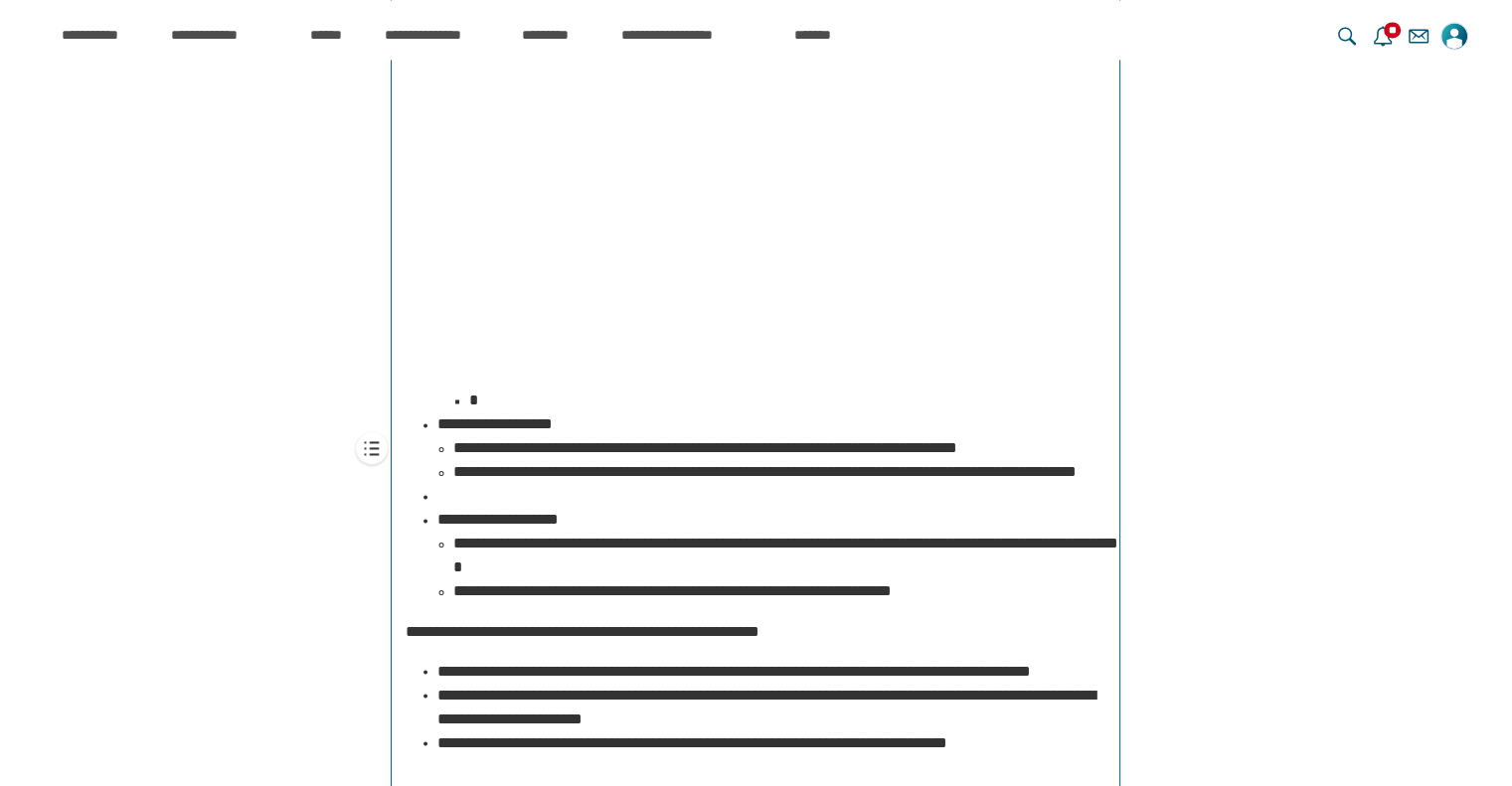 click at bounding box center [787, 400] 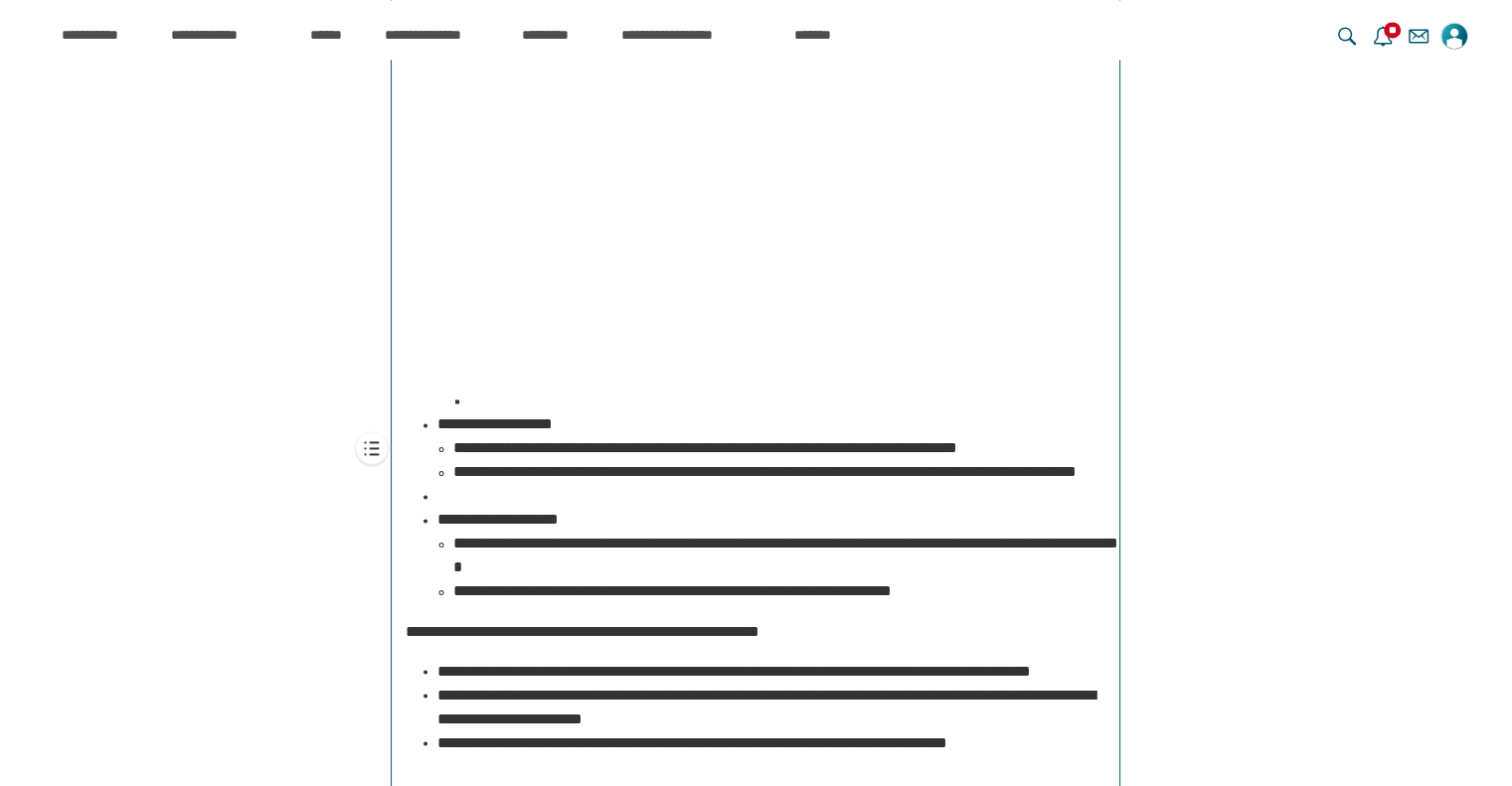 scroll, scrollTop: 14461, scrollLeft: 0, axis: vertical 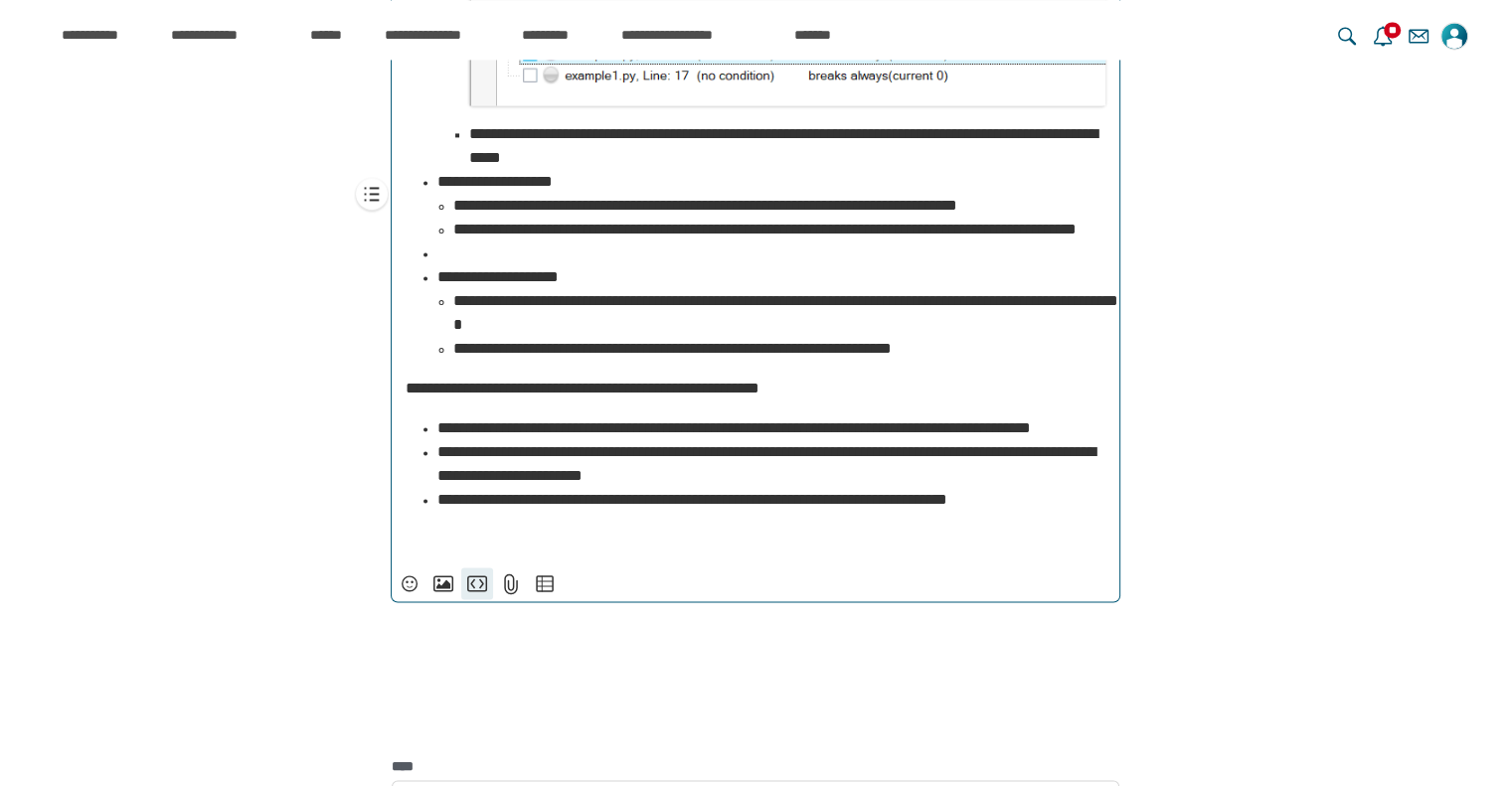 type on "**********" 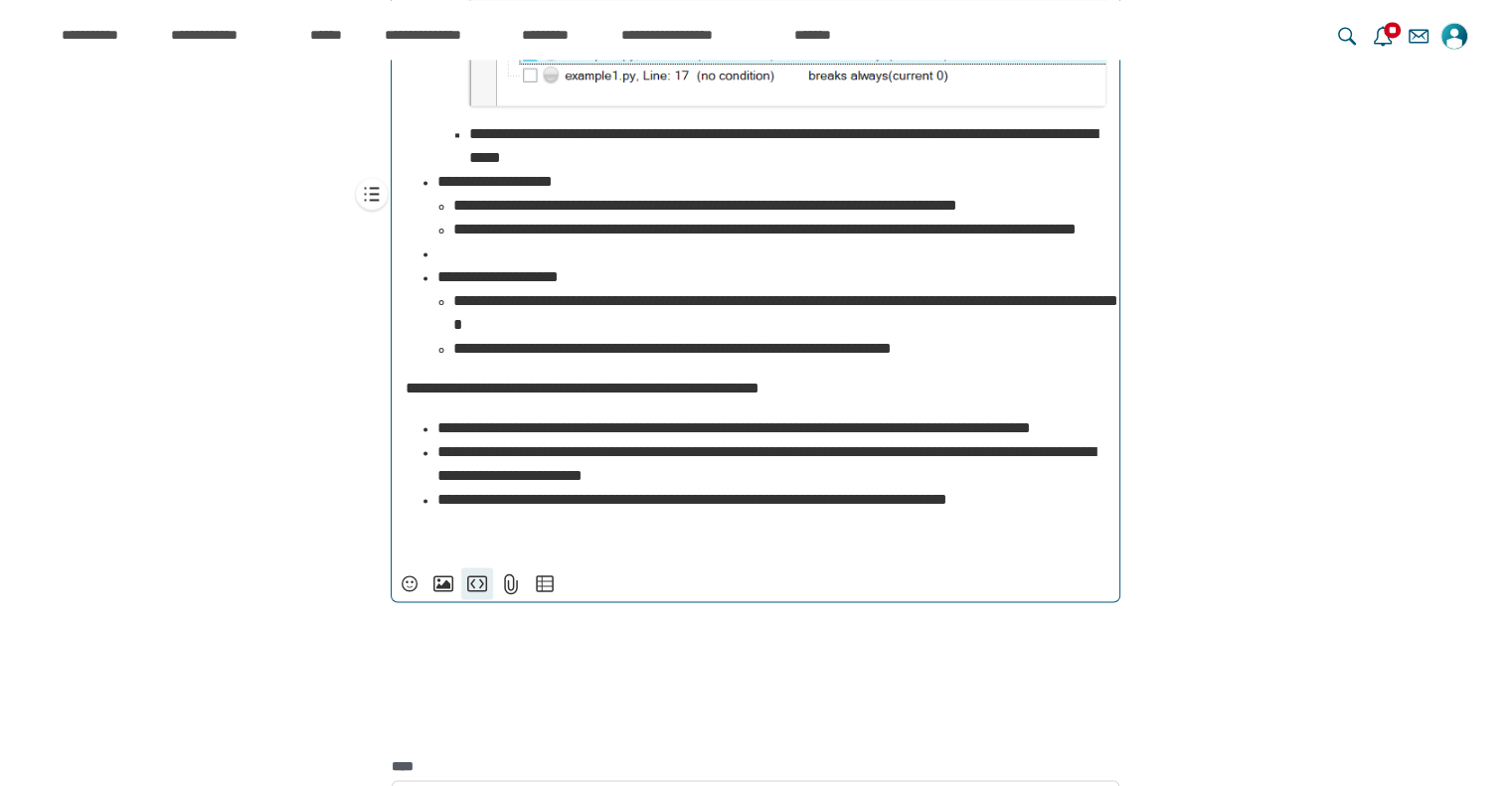 click on "**********" at bounding box center [477, 583] 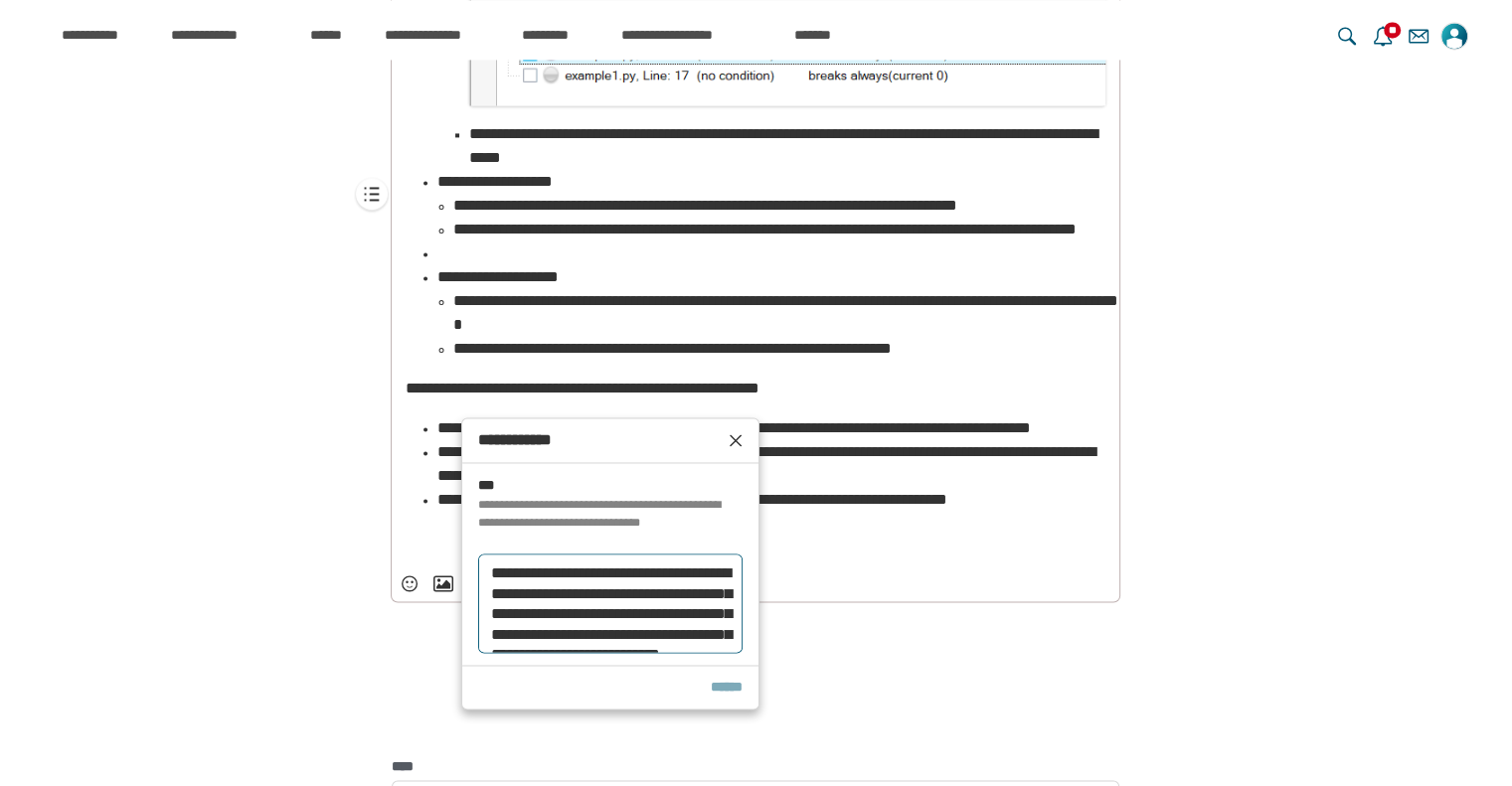 scroll, scrollTop: 76, scrollLeft: 0, axis: vertical 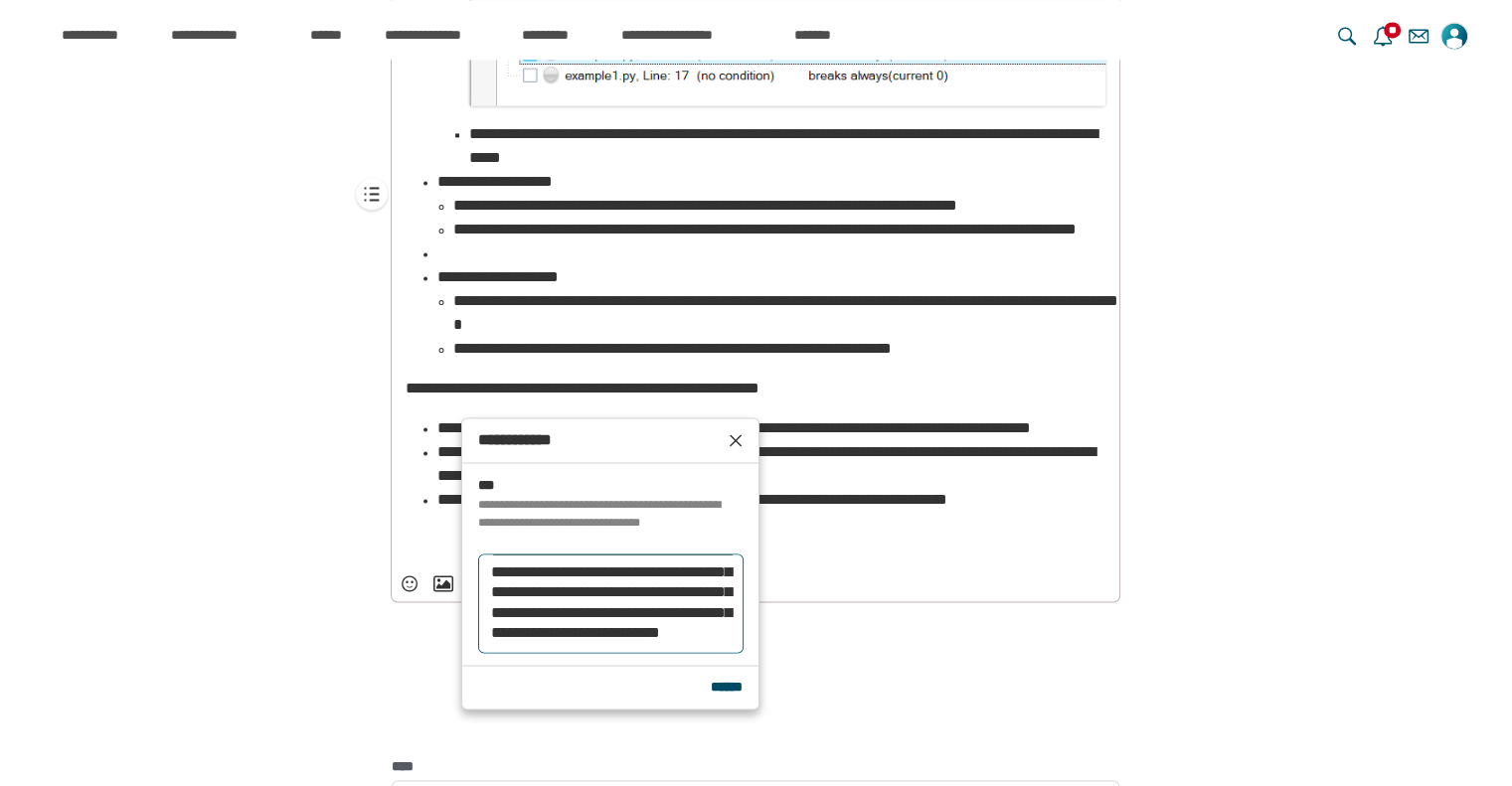 type on "**********" 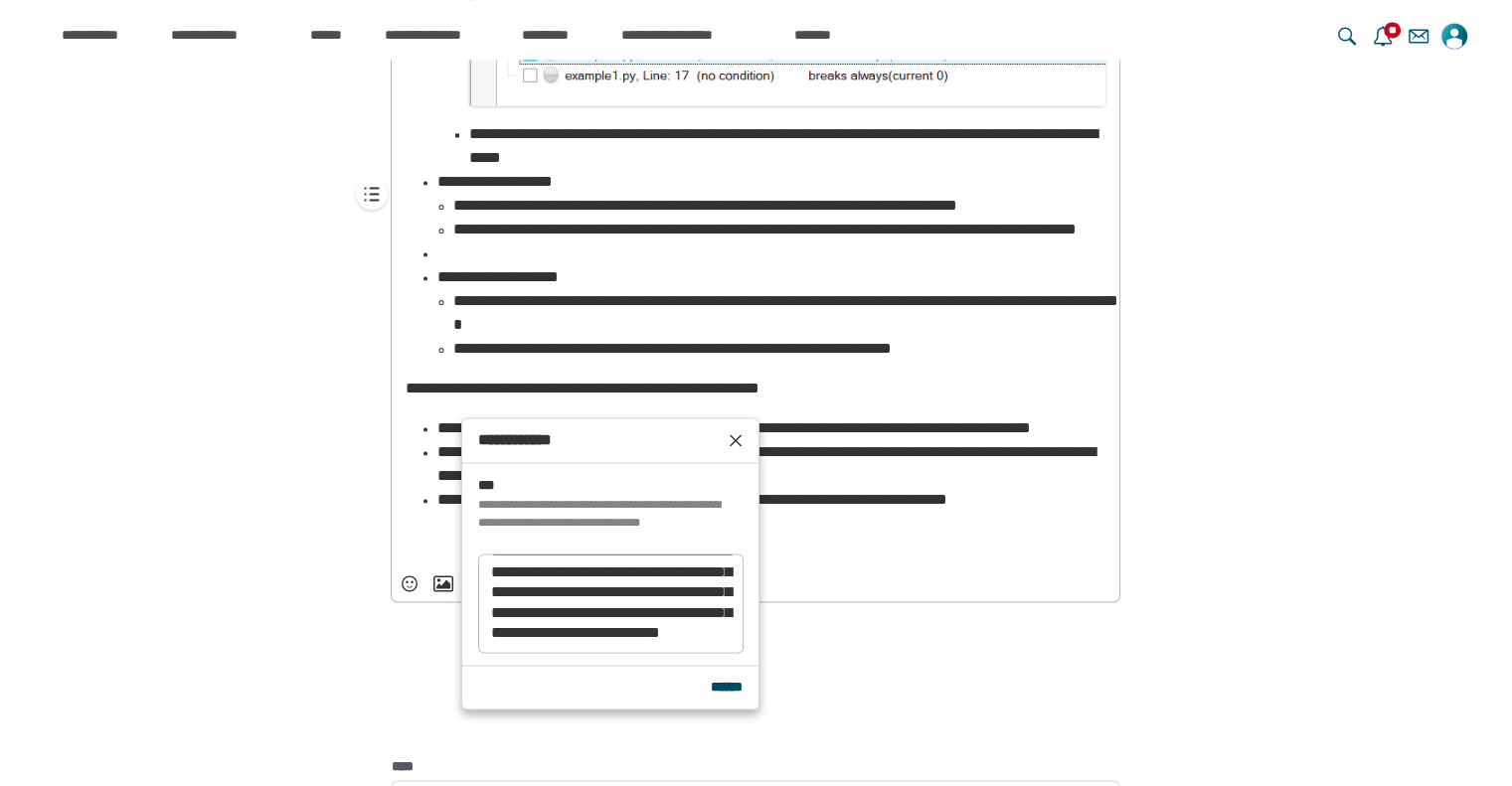 click on "******" at bounding box center (727, 687) 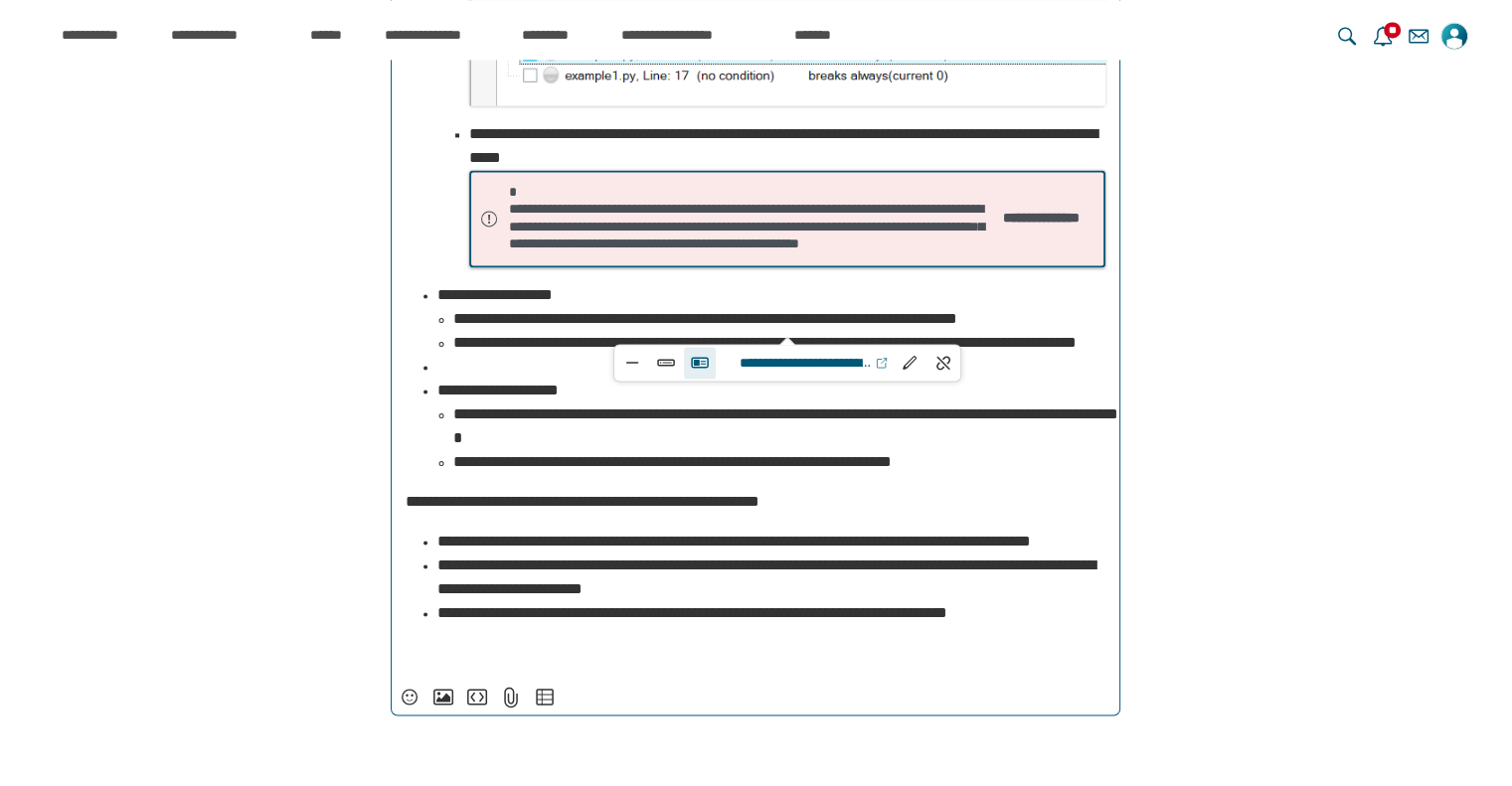 scroll, scrollTop: 23658, scrollLeft: 0, axis: vertical 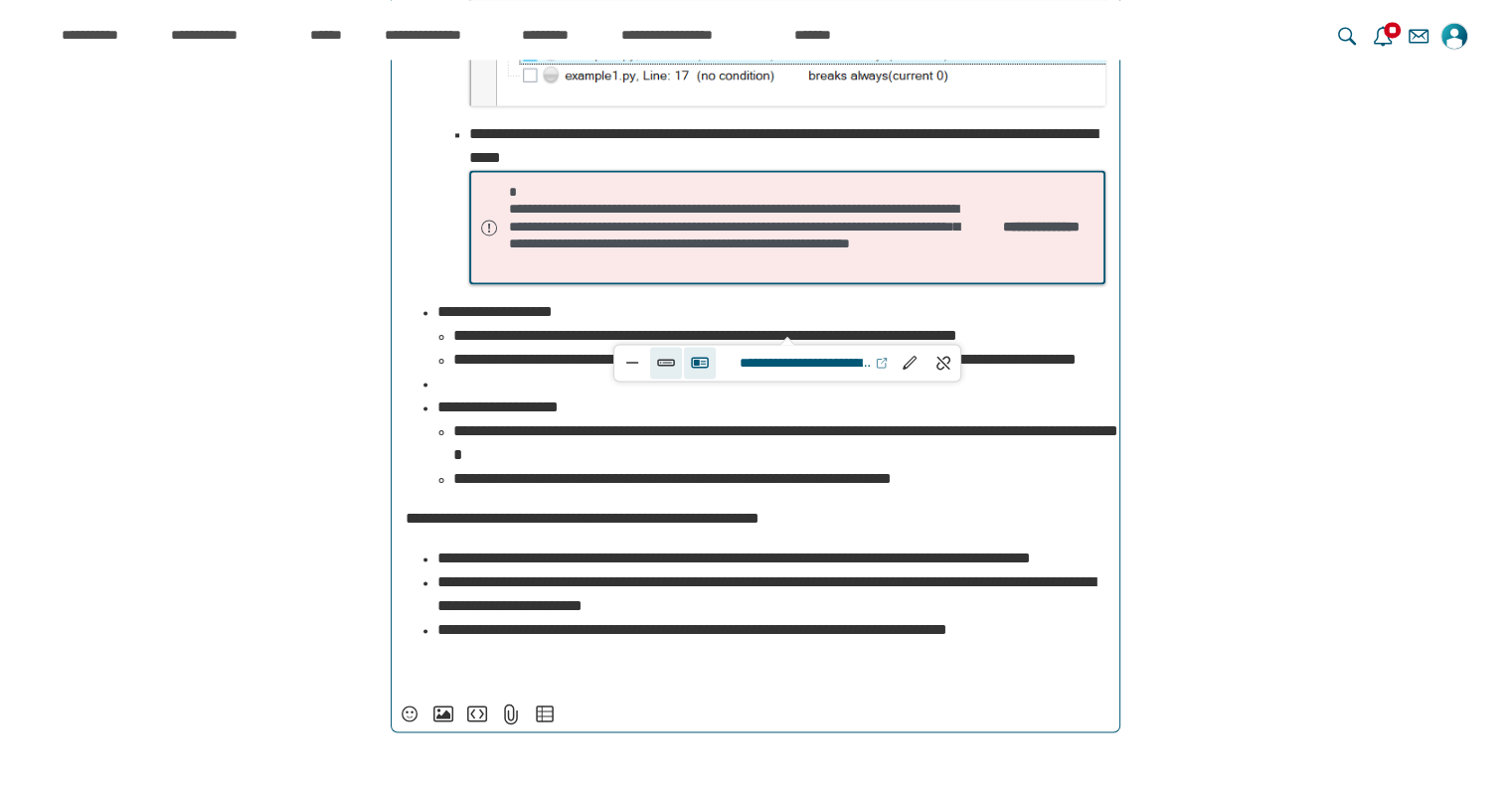 click at bounding box center (666, 363) 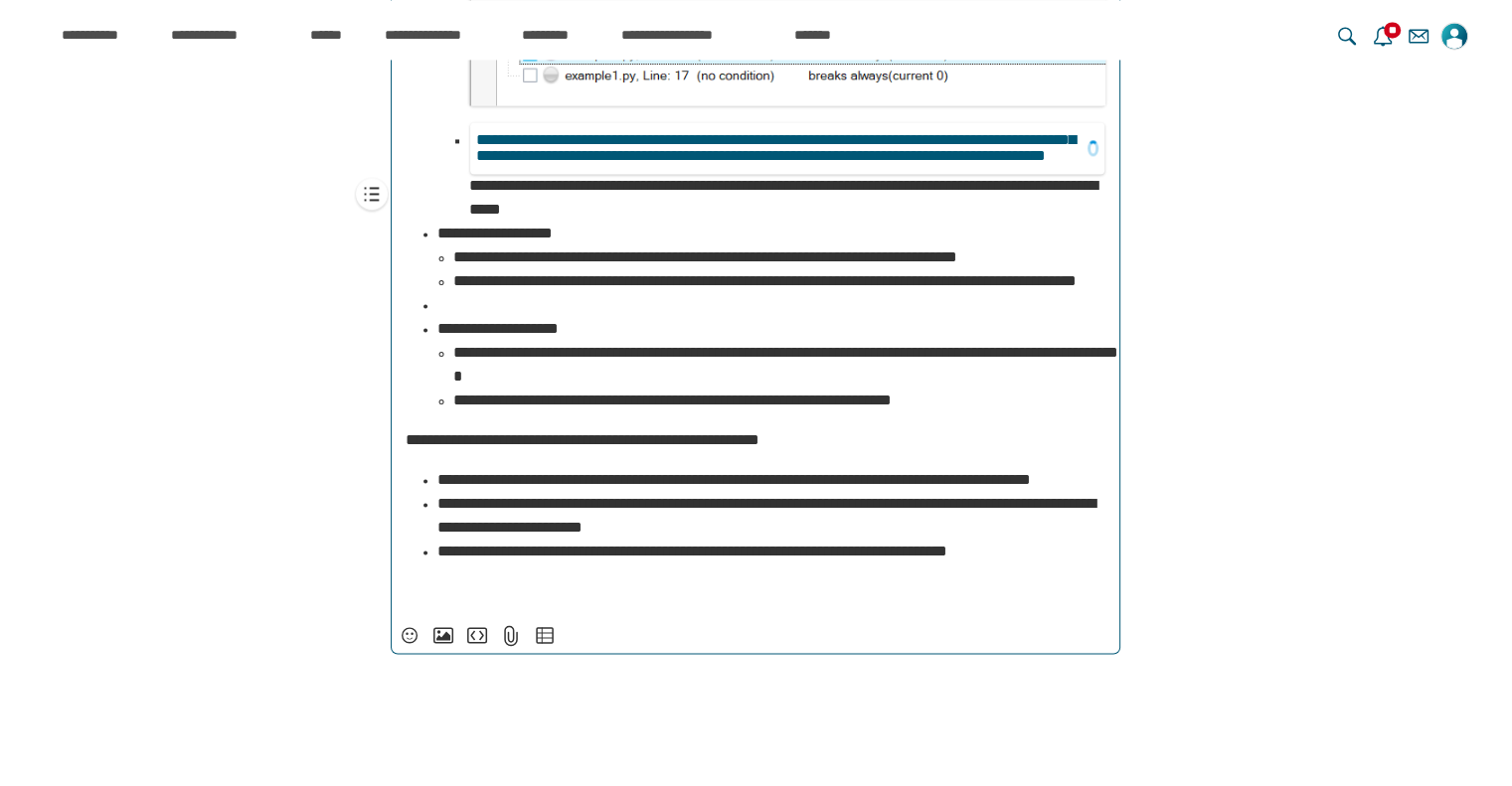 scroll, scrollTop: 24134, scrollLeft: 0, axis: vertical 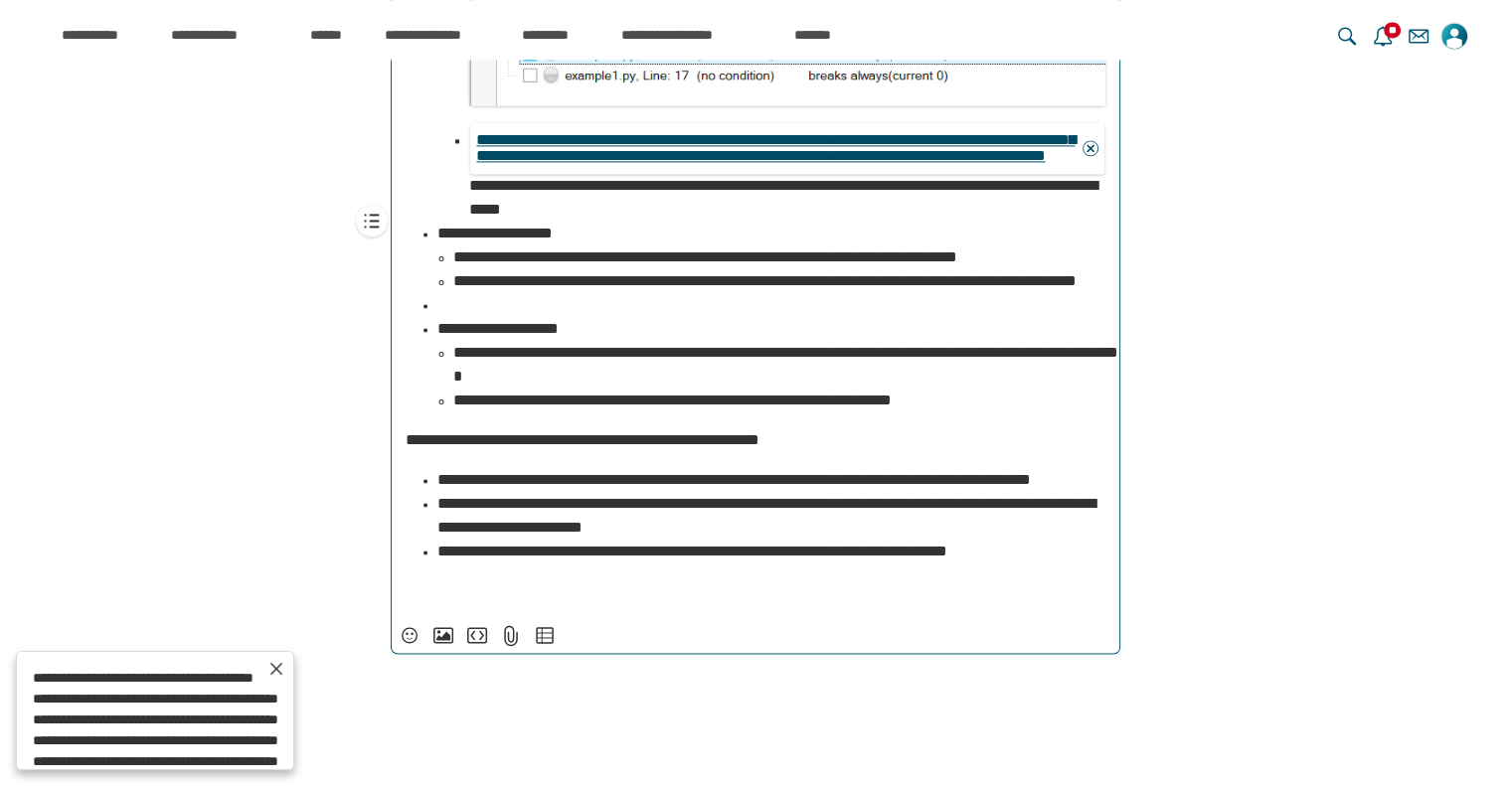 type on "**********" 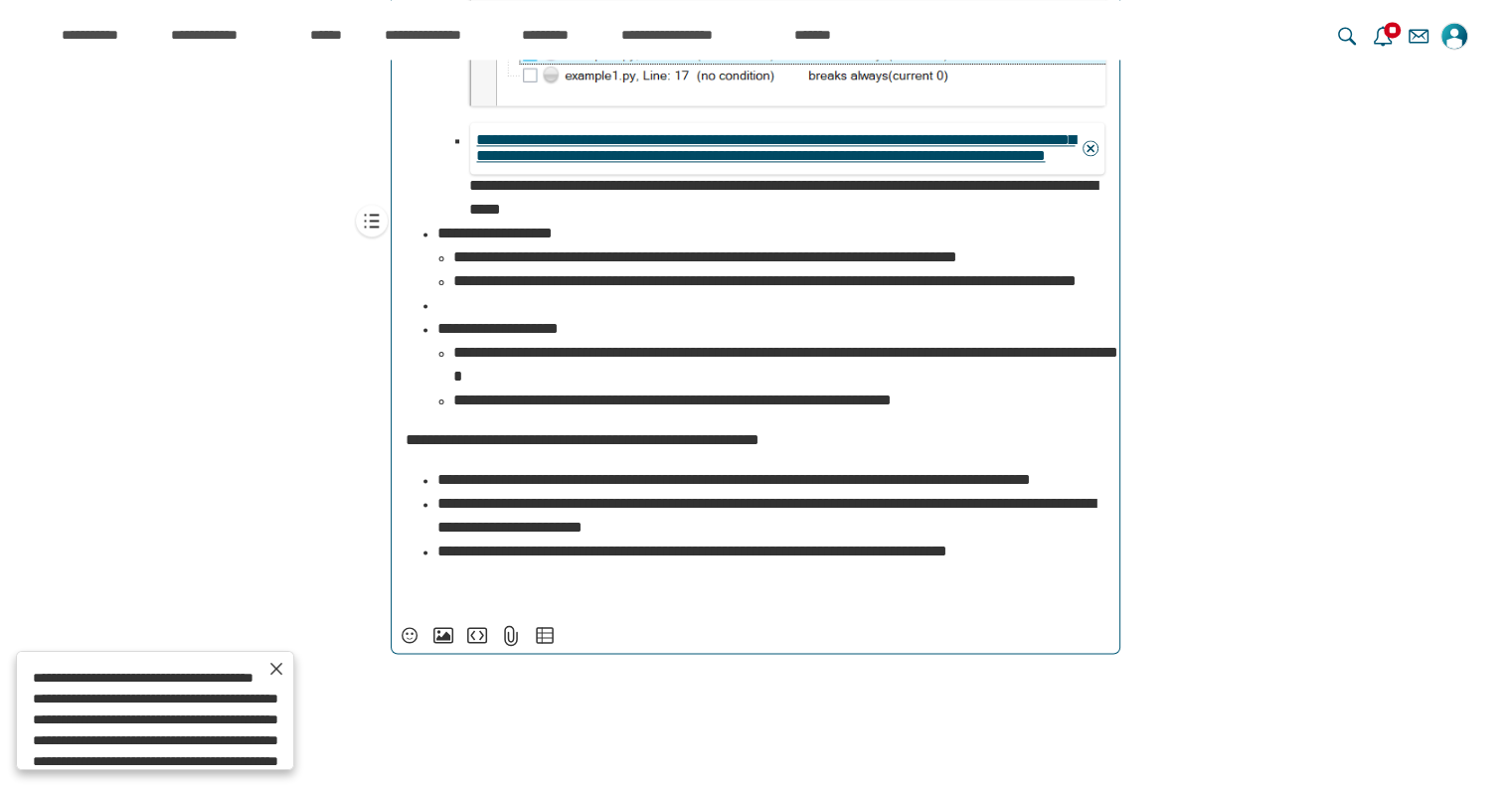 click on "*****" at bounding box center [1091, 148] 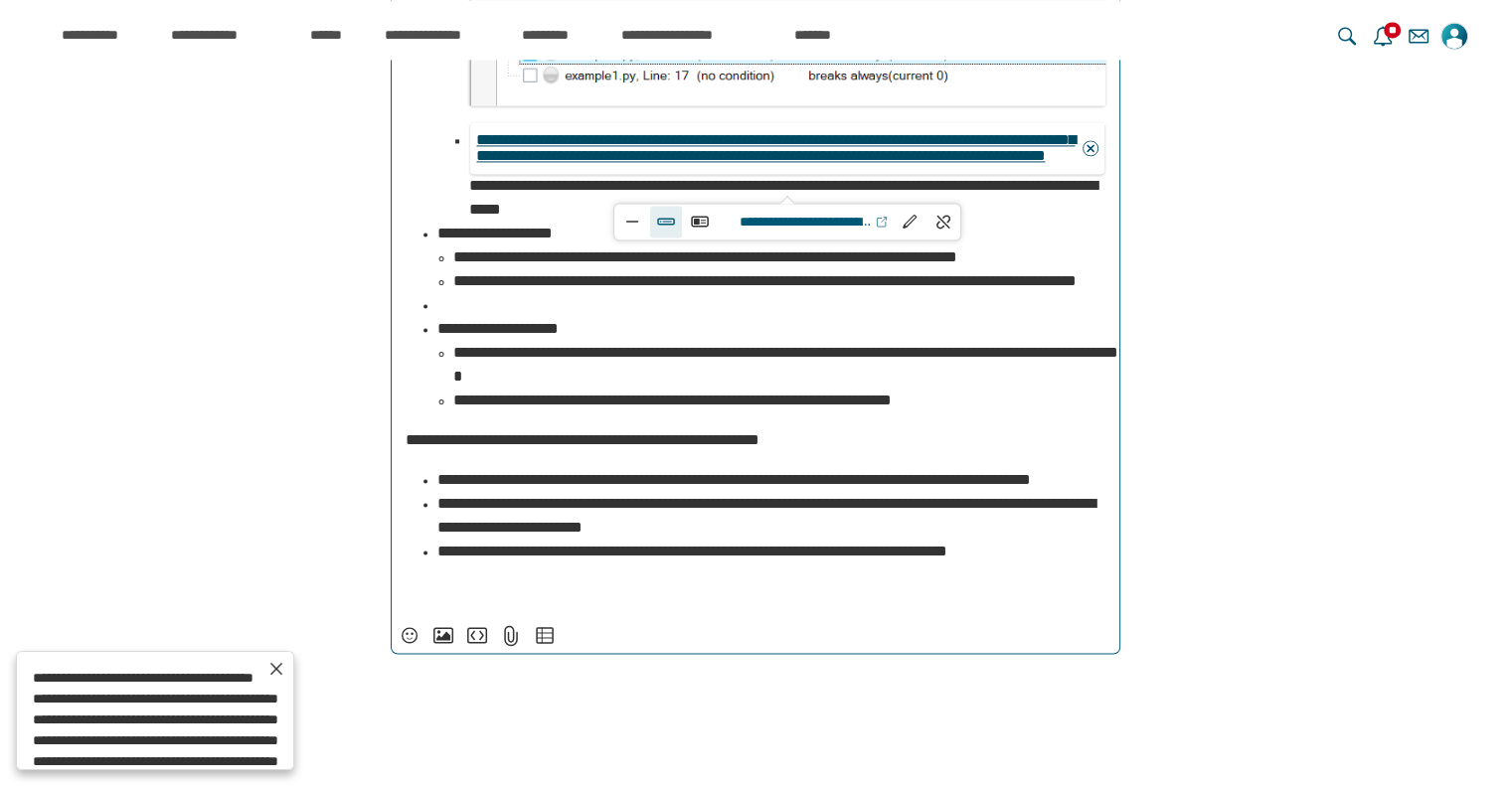 scroll, scrollTop: 24134, scrollLeft: 0, axis: vertical 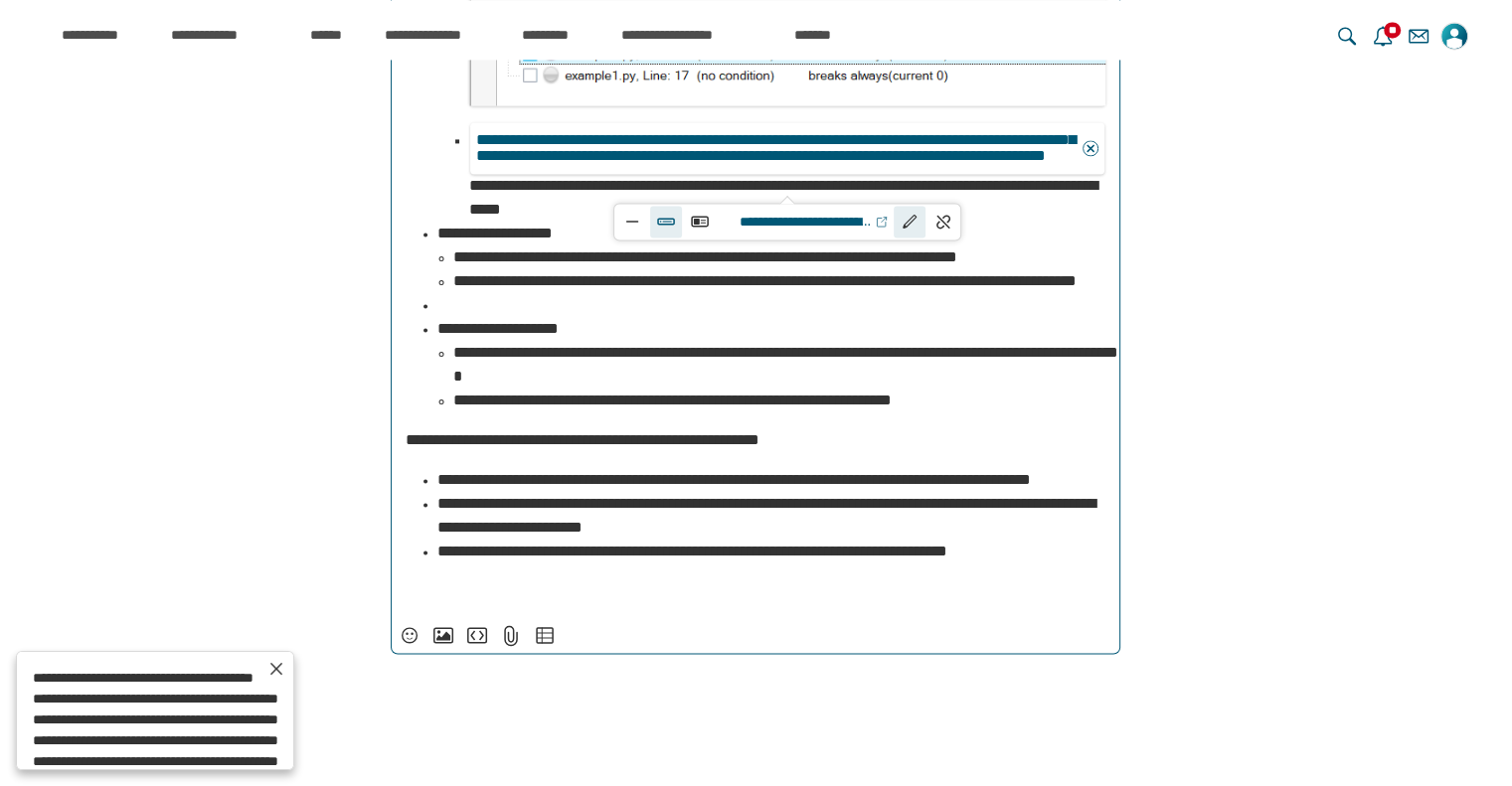 click at bounding box center (910, 222) 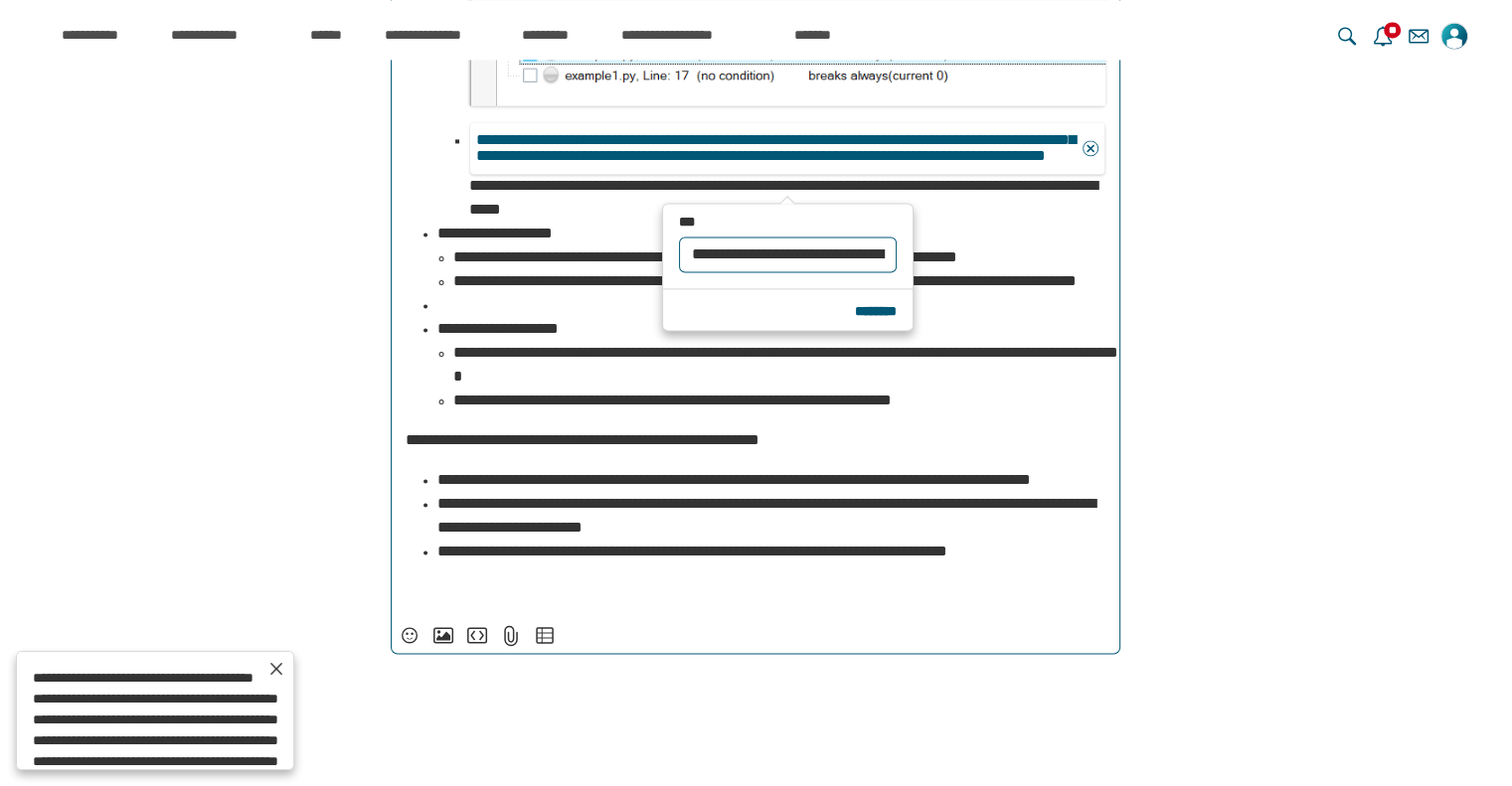 scroll, scrollTop: 0, scrollLeft: 1364, axis: horizontal 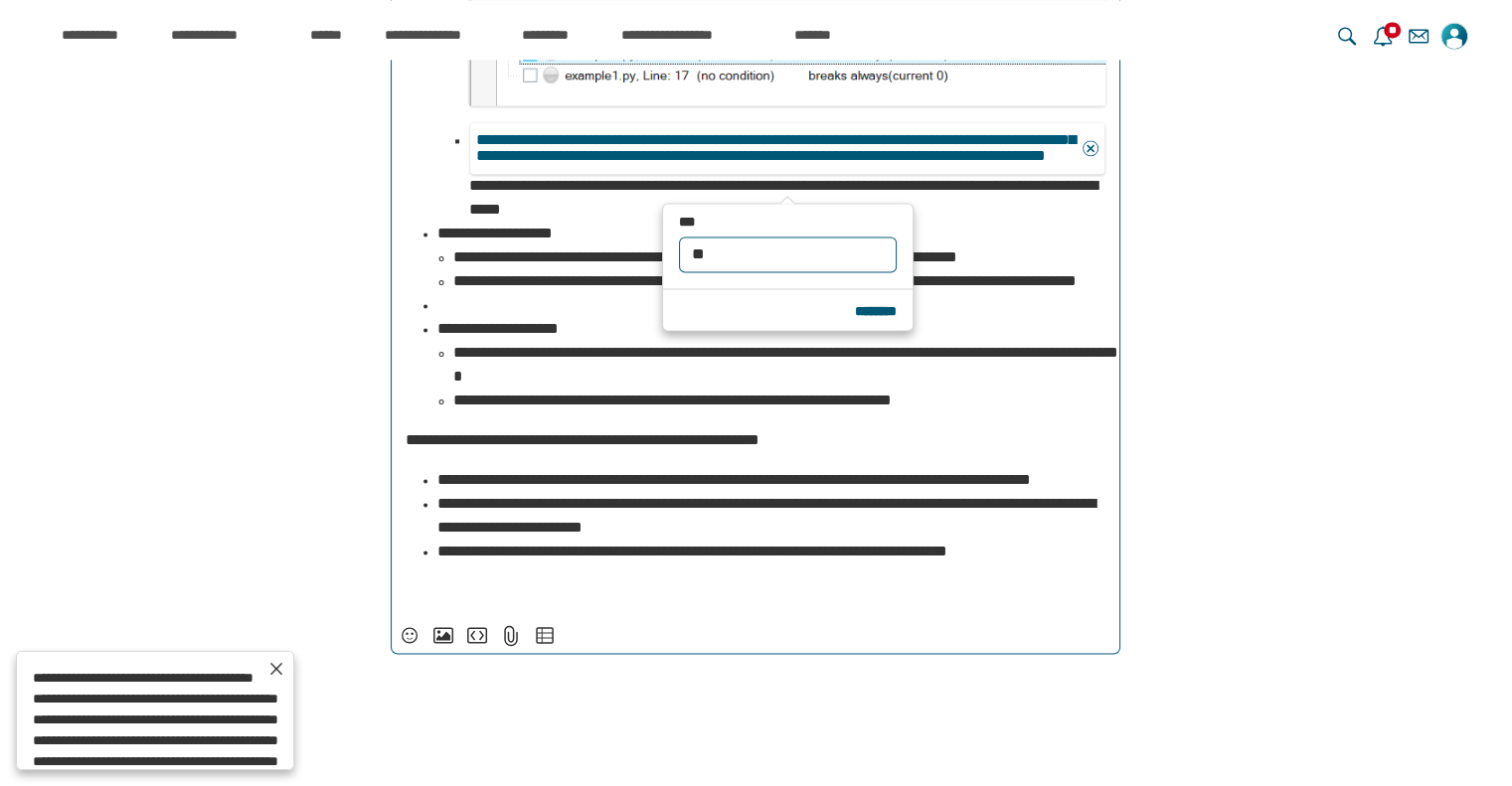 type on "*" 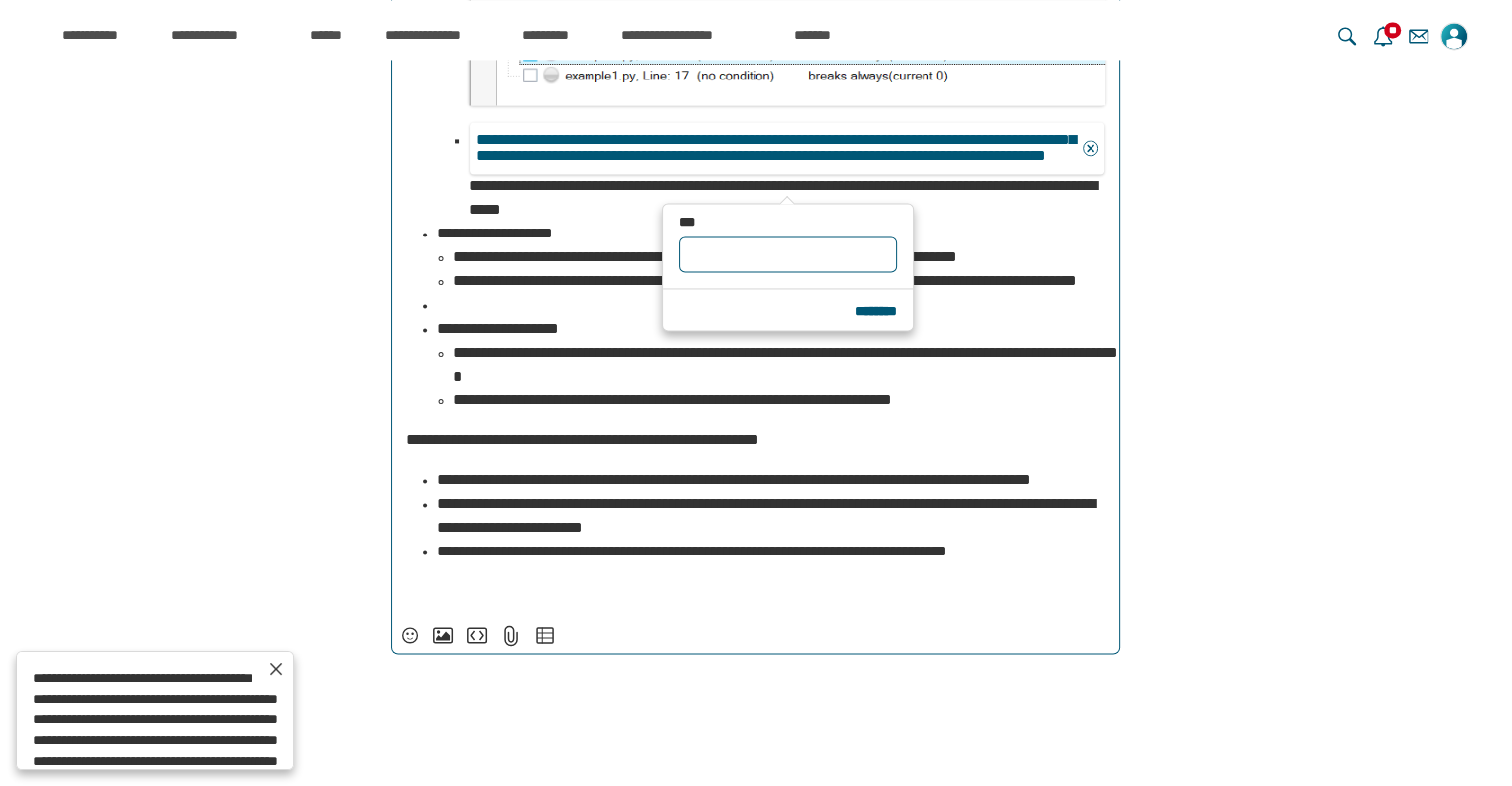 paste on "**********" 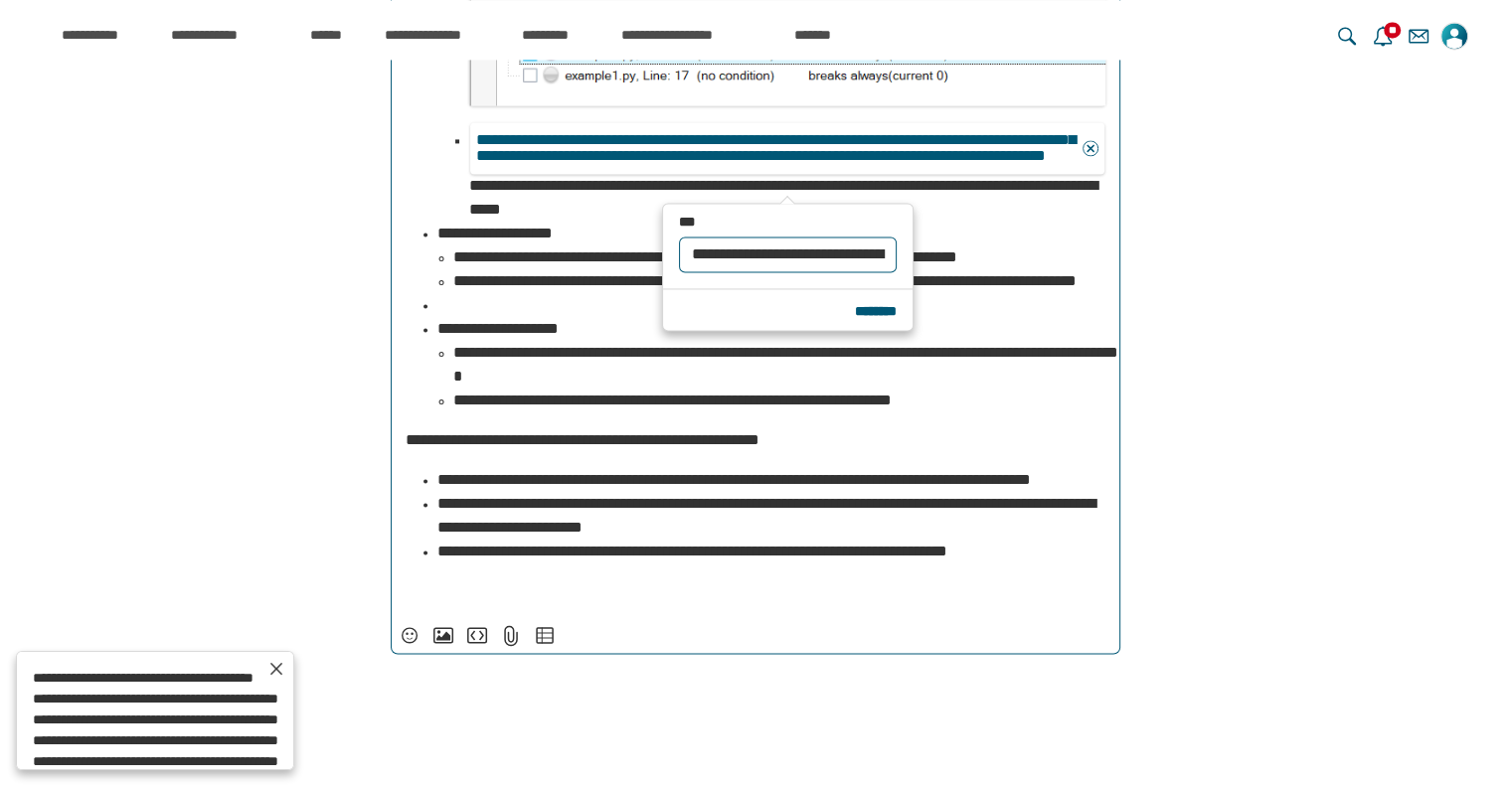 scroll, scrollTop: 0, scrollLeft: 2766, axis: horizontal 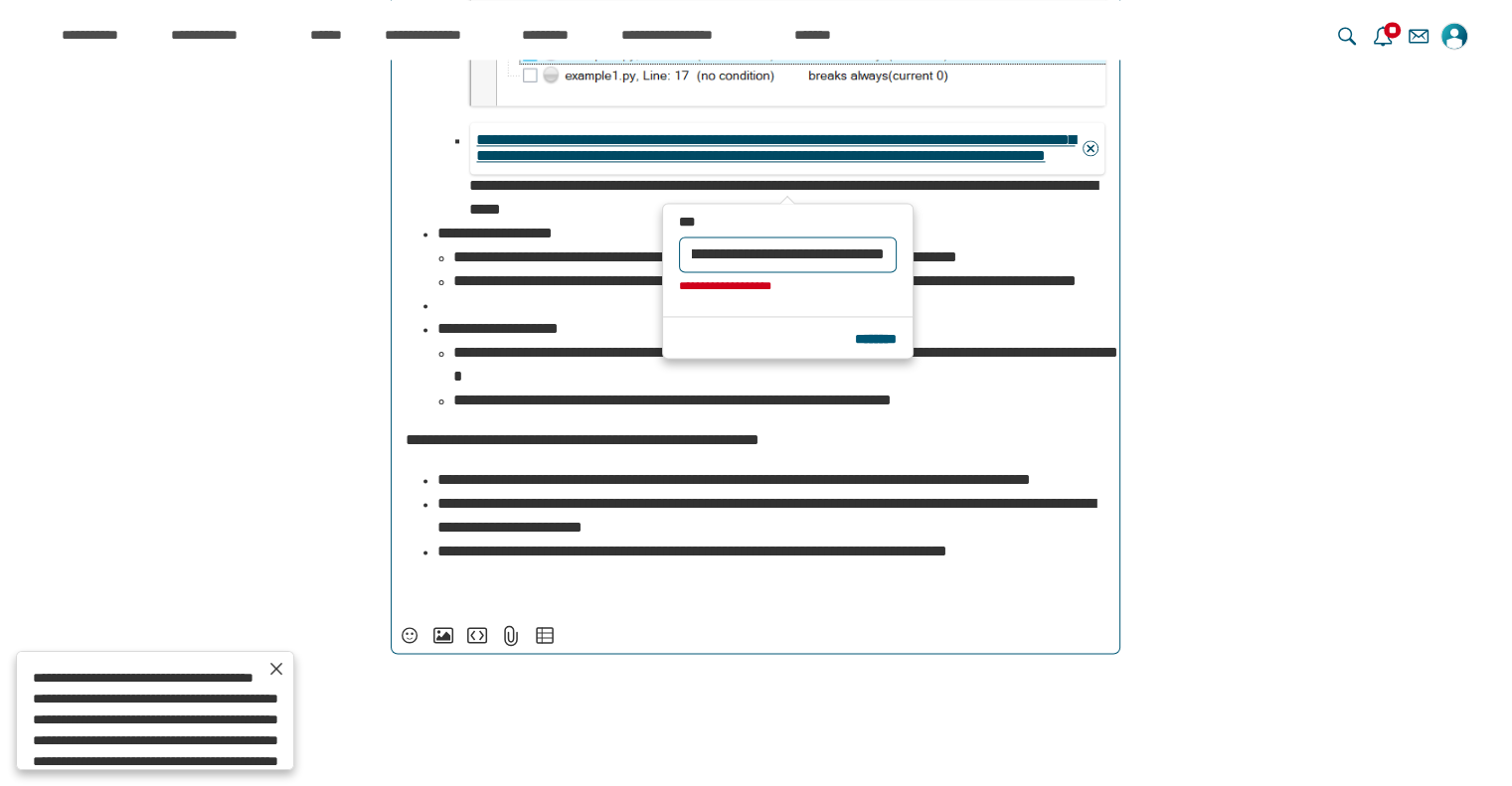 type on "**********" 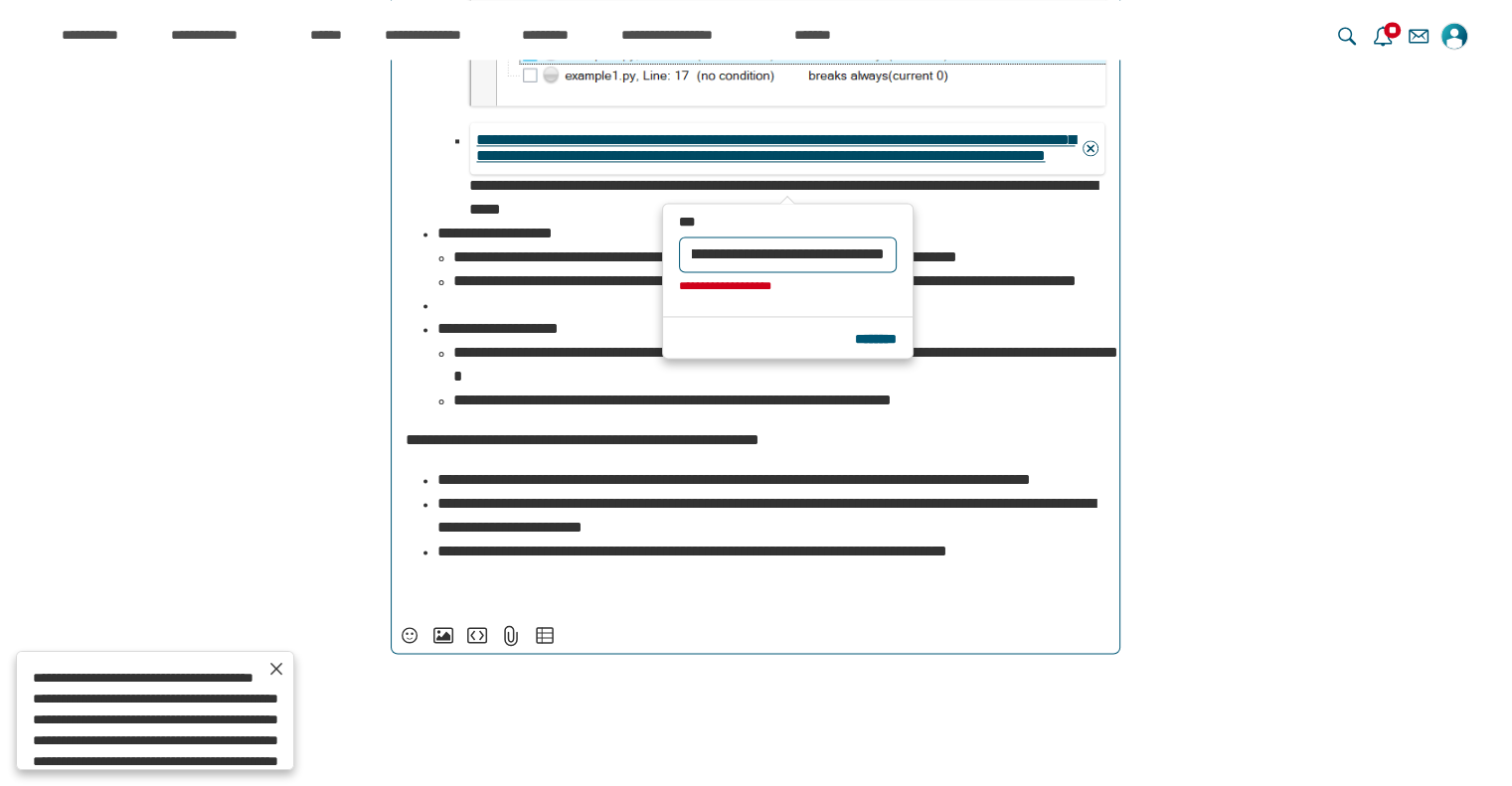 scroll, scrollTop: 0, scrollLeft: 0, axis: both 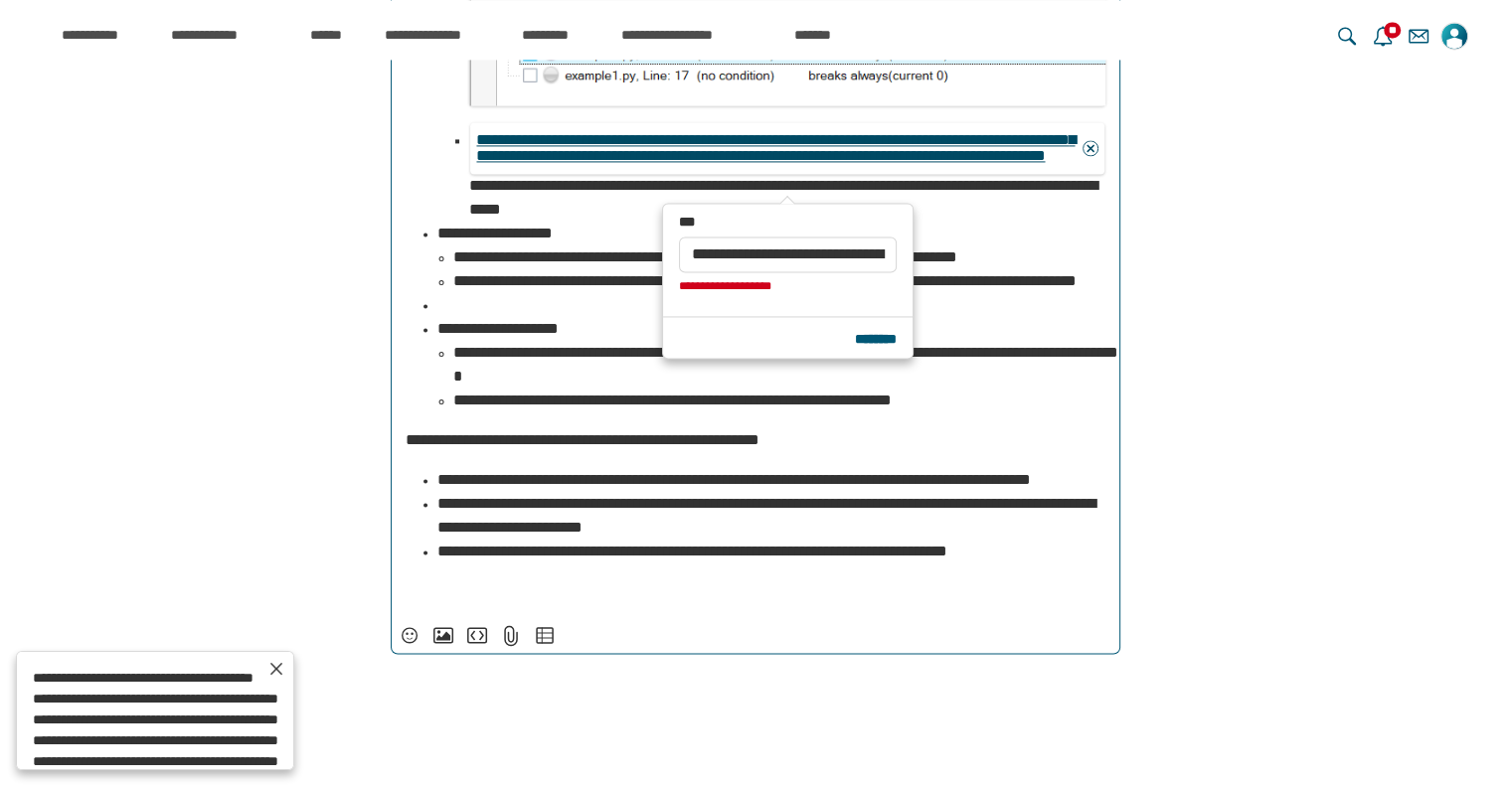 click on "*****" at bounding box center (1091, 148) 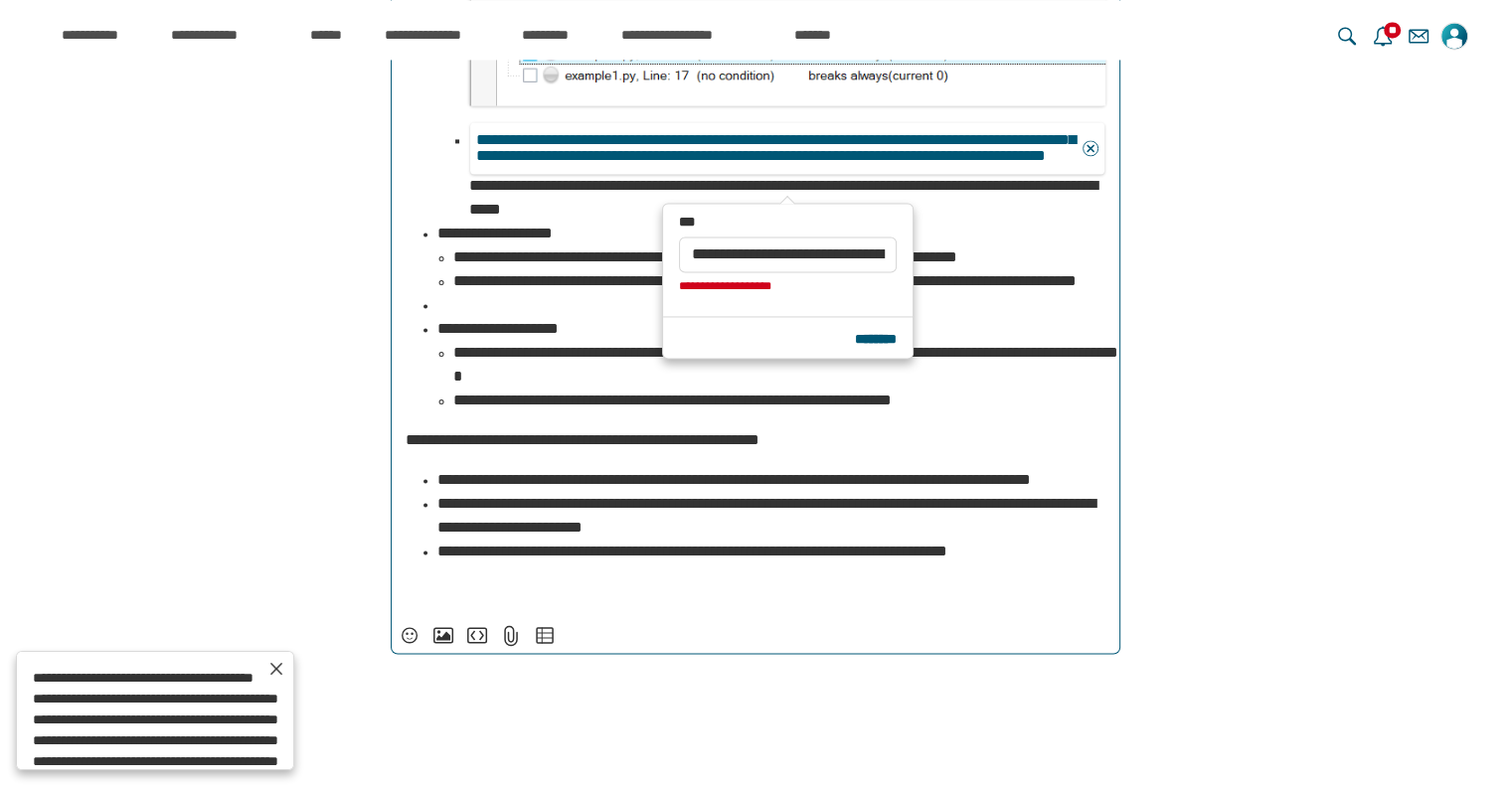 scroll, scrollTop: 24134, scrollLeft: 0, axis: vertical 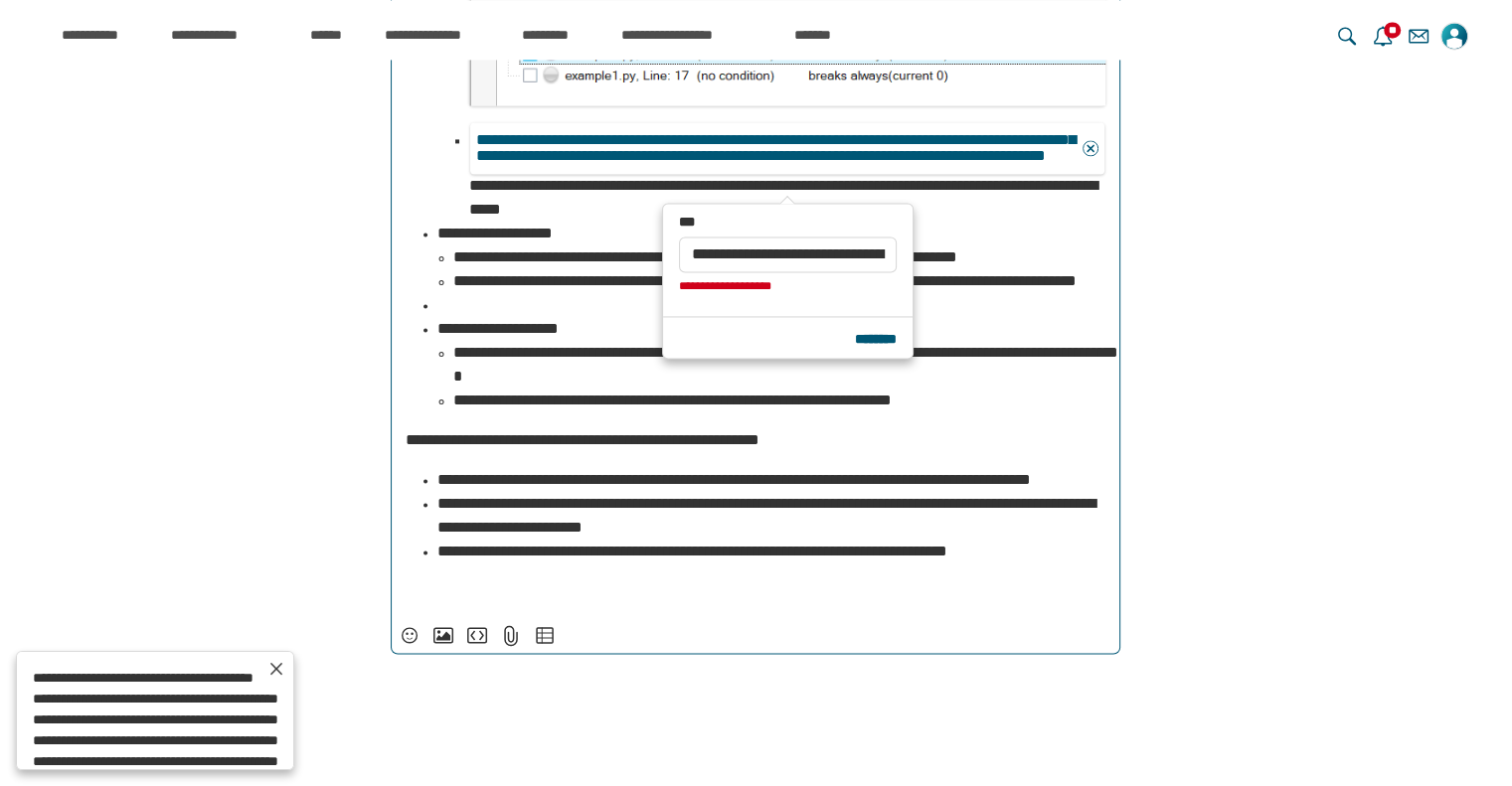 click on "**********" at bounding box center (787, 172) 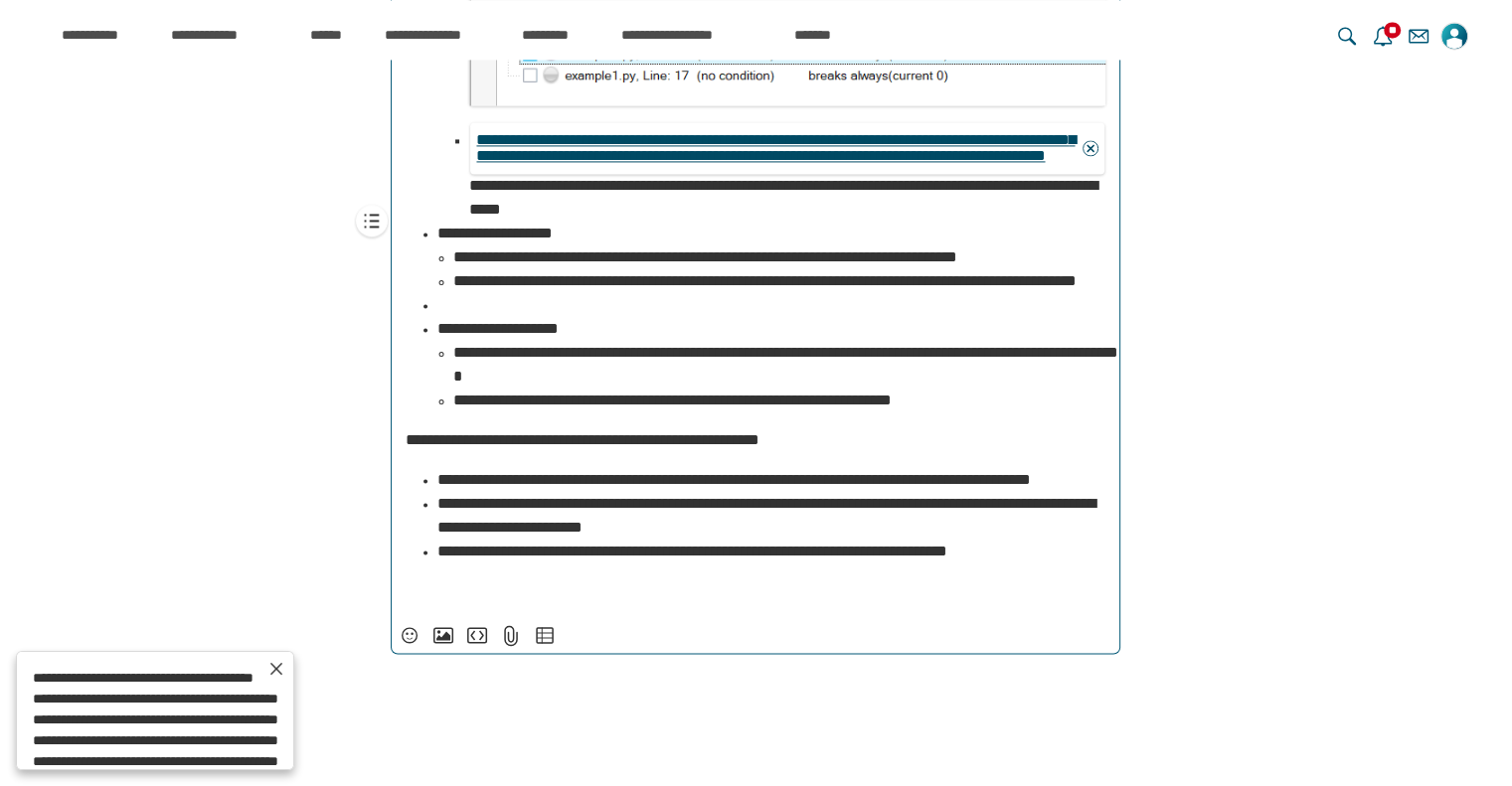 click on "*****" at bounding box center [1091, 148] 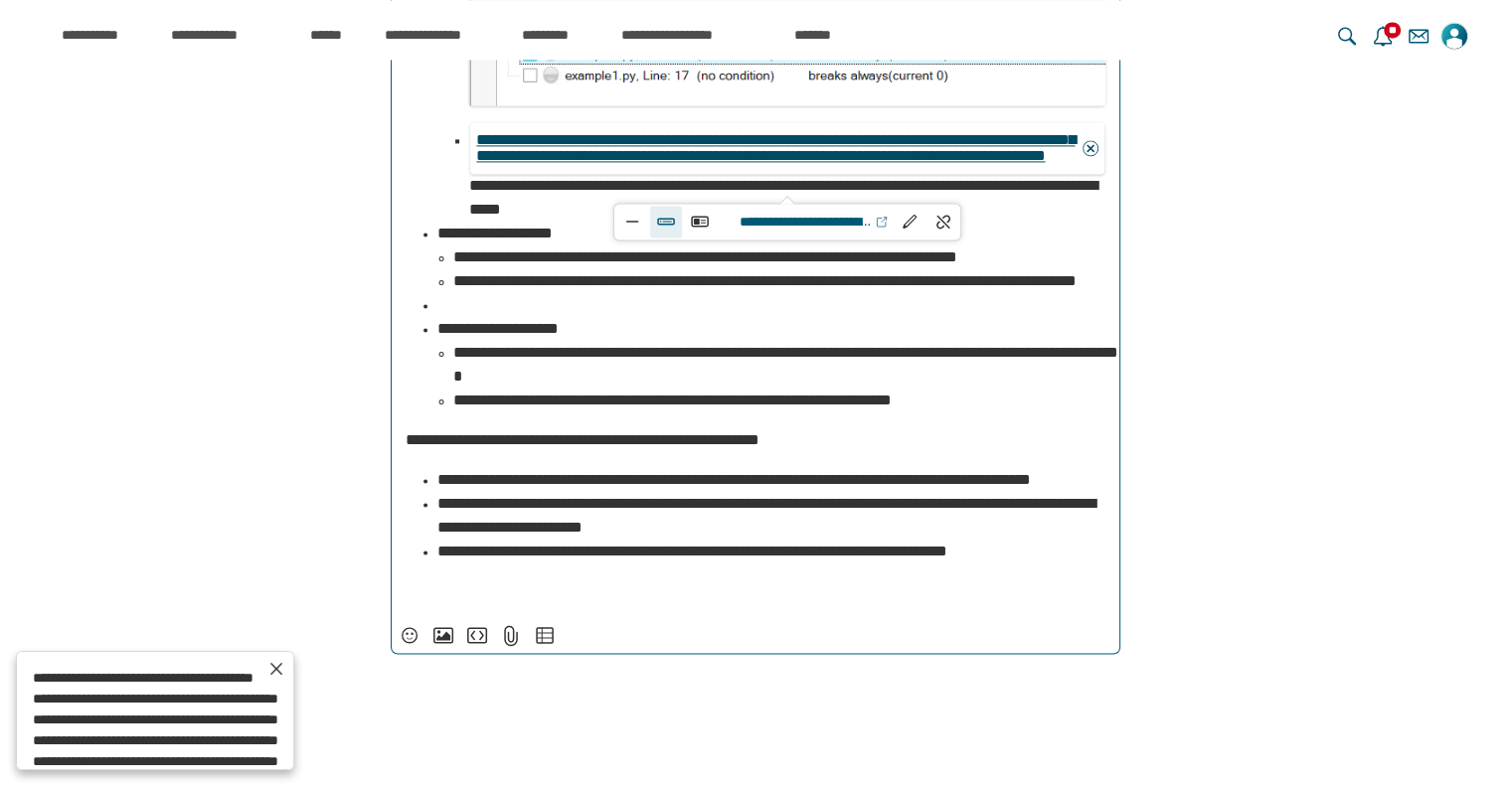 scroll, scrollTop: 24134, scrollLeft: 0, axis: vertical 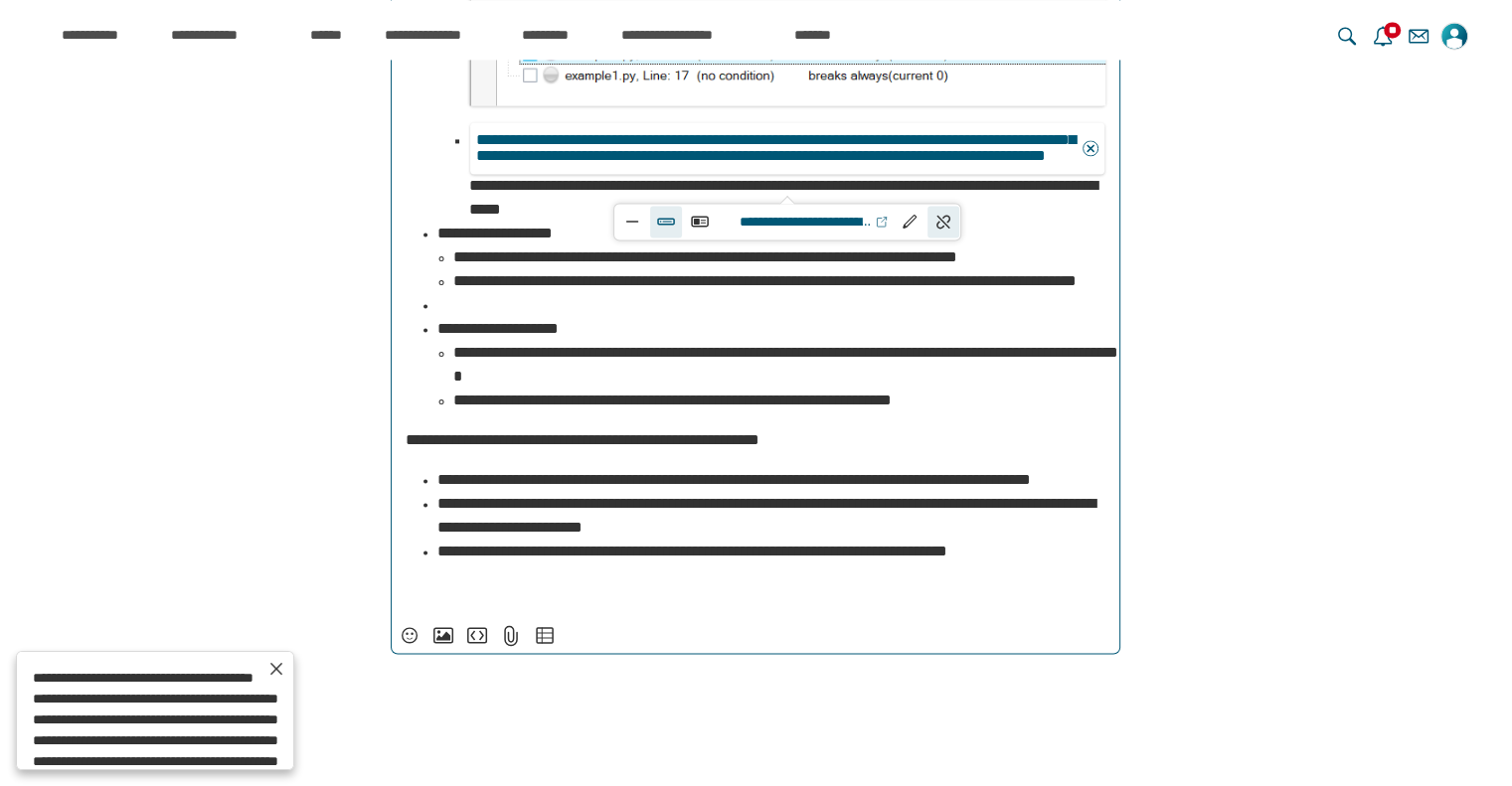 click at bounding box center (943, 222) 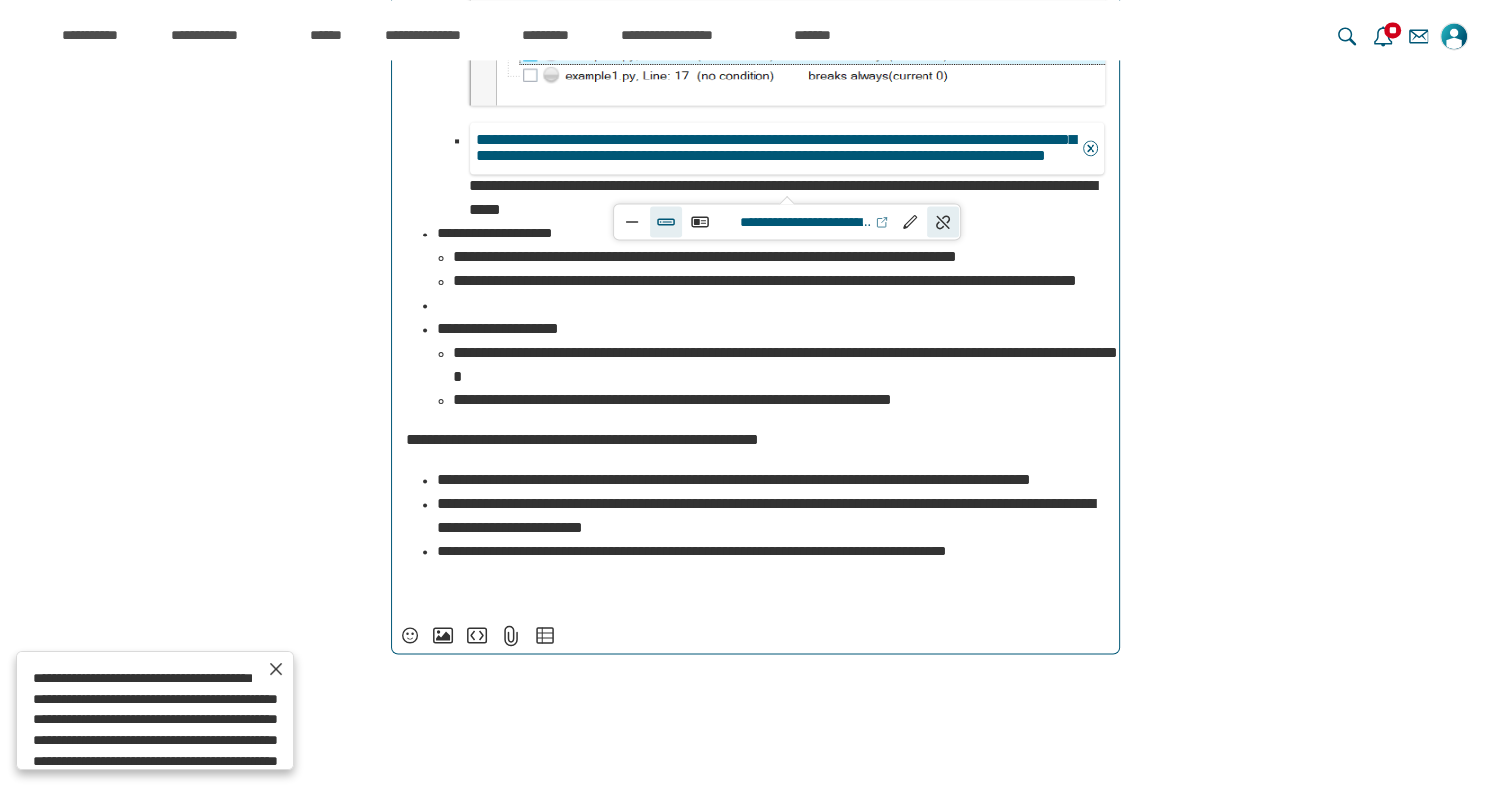 scroll, scrollTop: 14652, scrollLeft: 0, axis: vertical 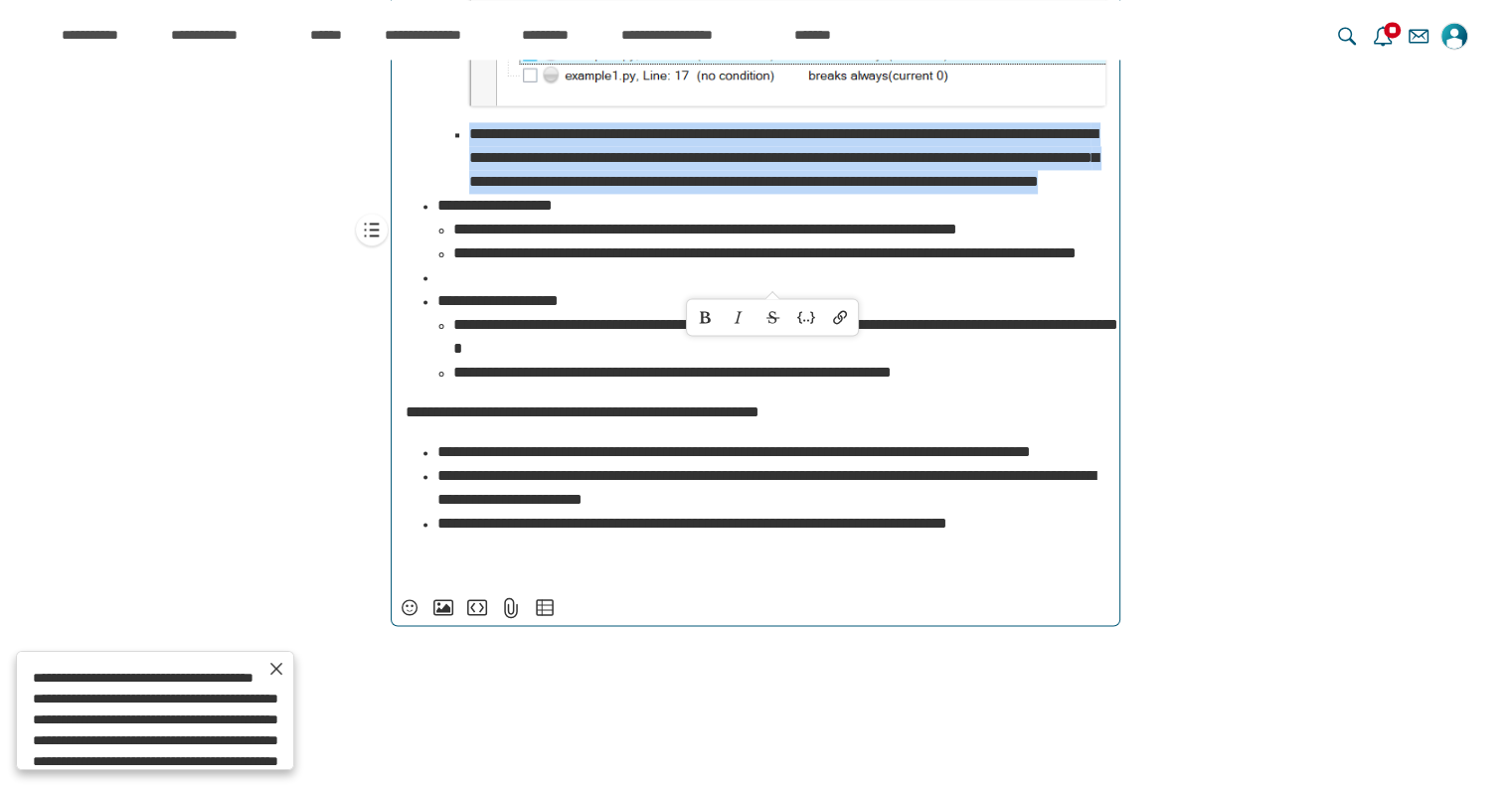 drag, startPoint x: 602, startPoint y: 284, endPoint x: 469, endPoint y: 178, distance: 170.07351 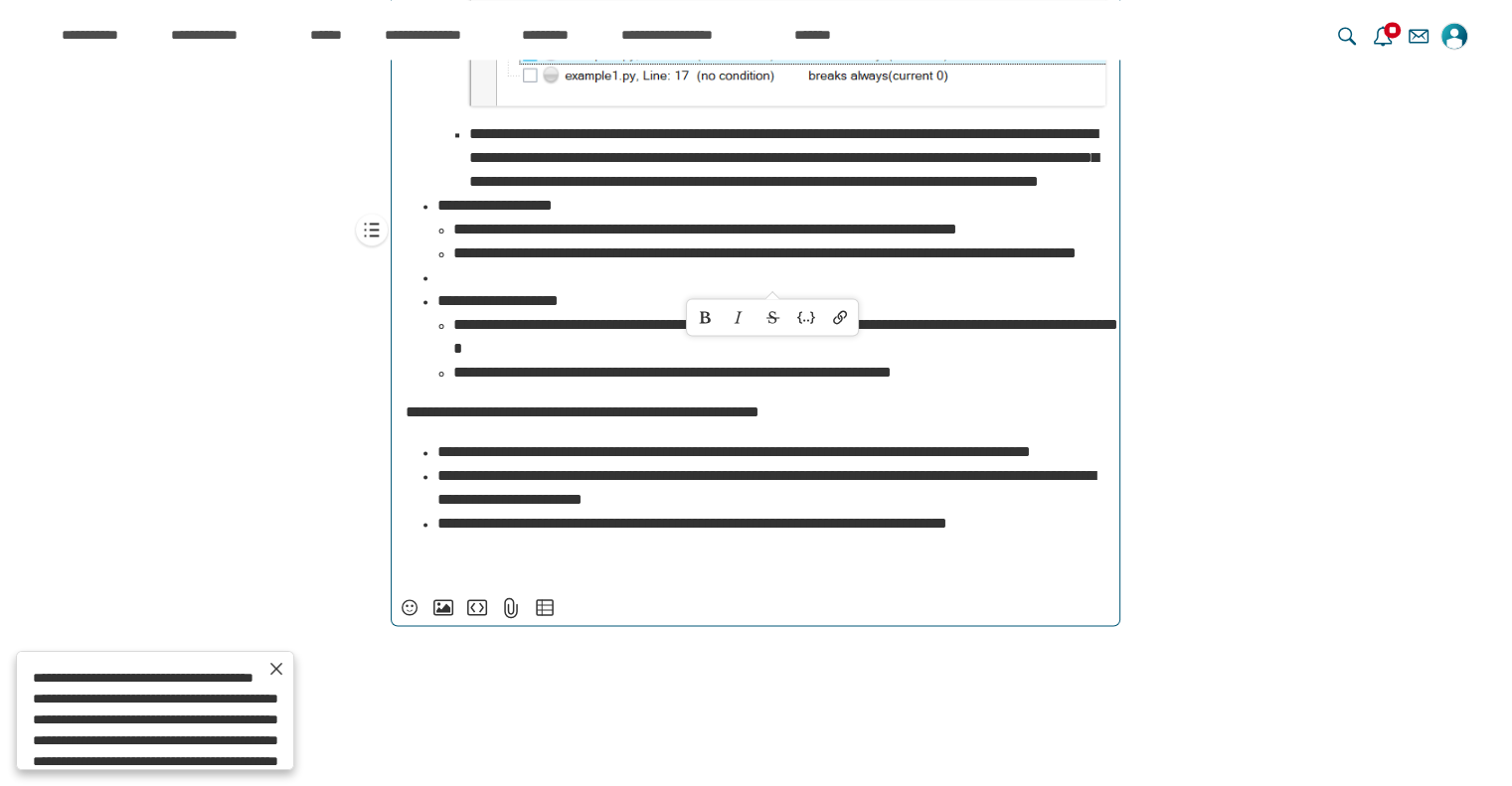 scroll, scrollTop: 13965, scrollLeft: 0, axis: vertical 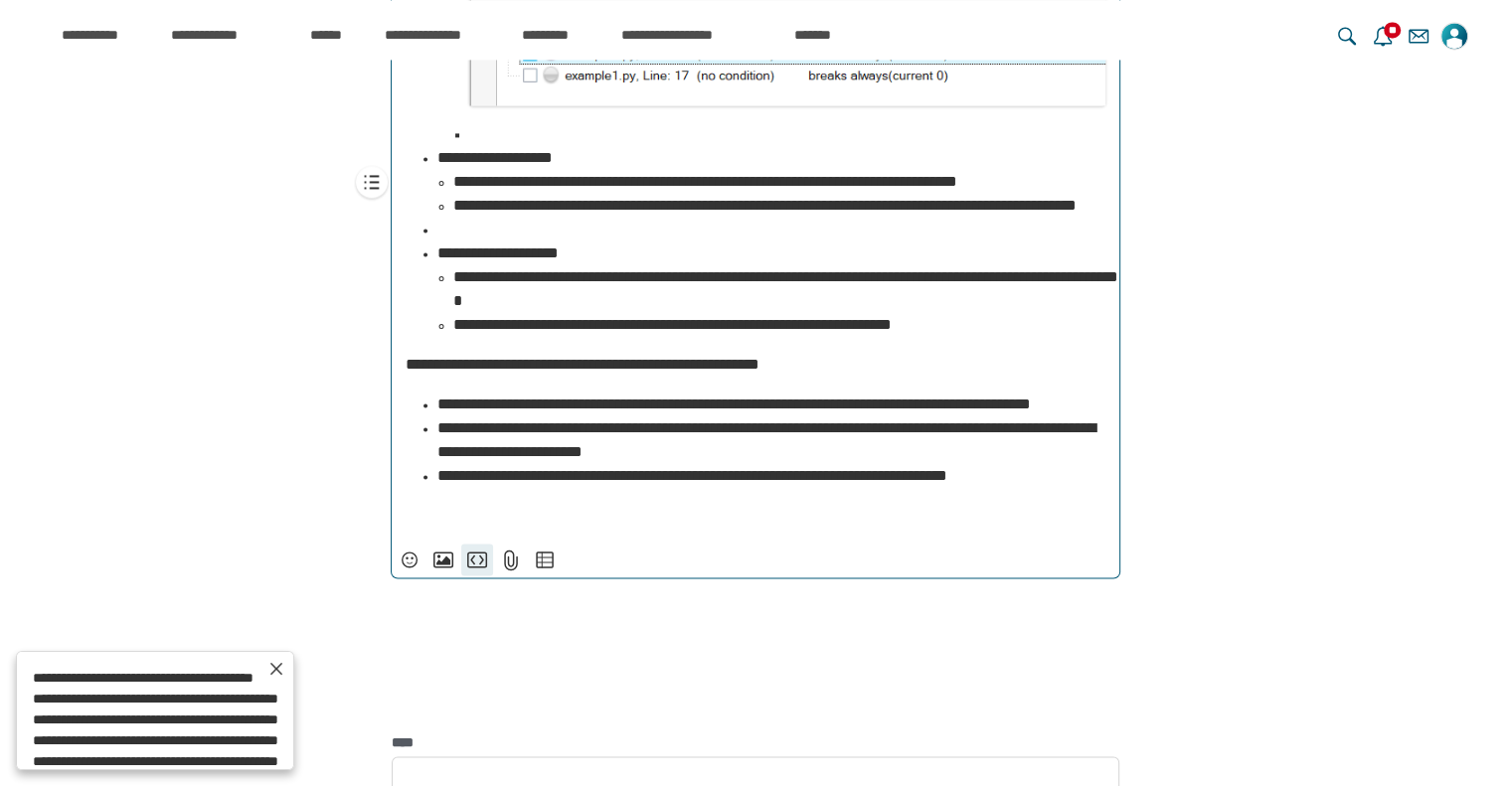 click on "**********" at bounding box center [477, 559] 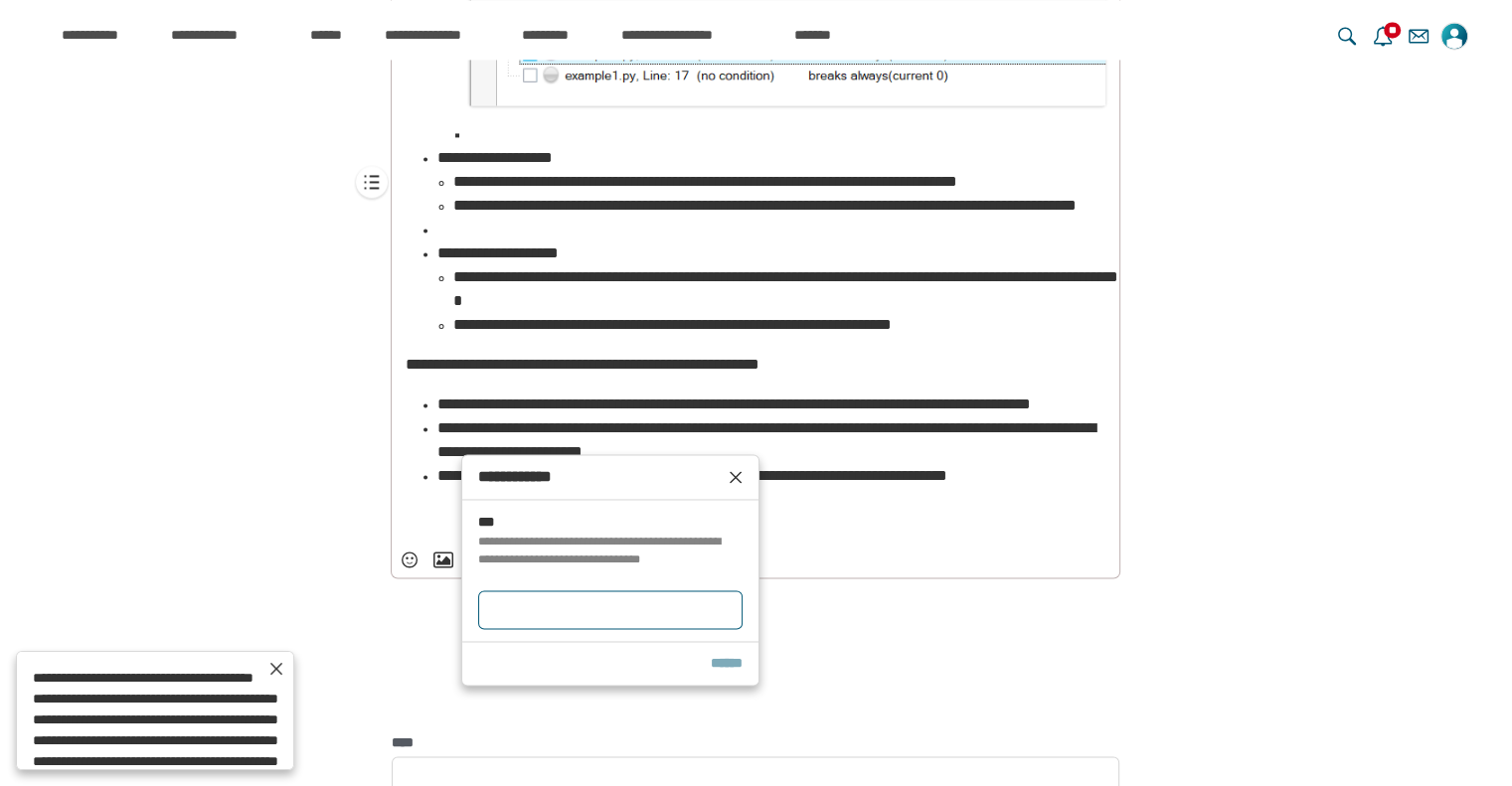 type on "**********" 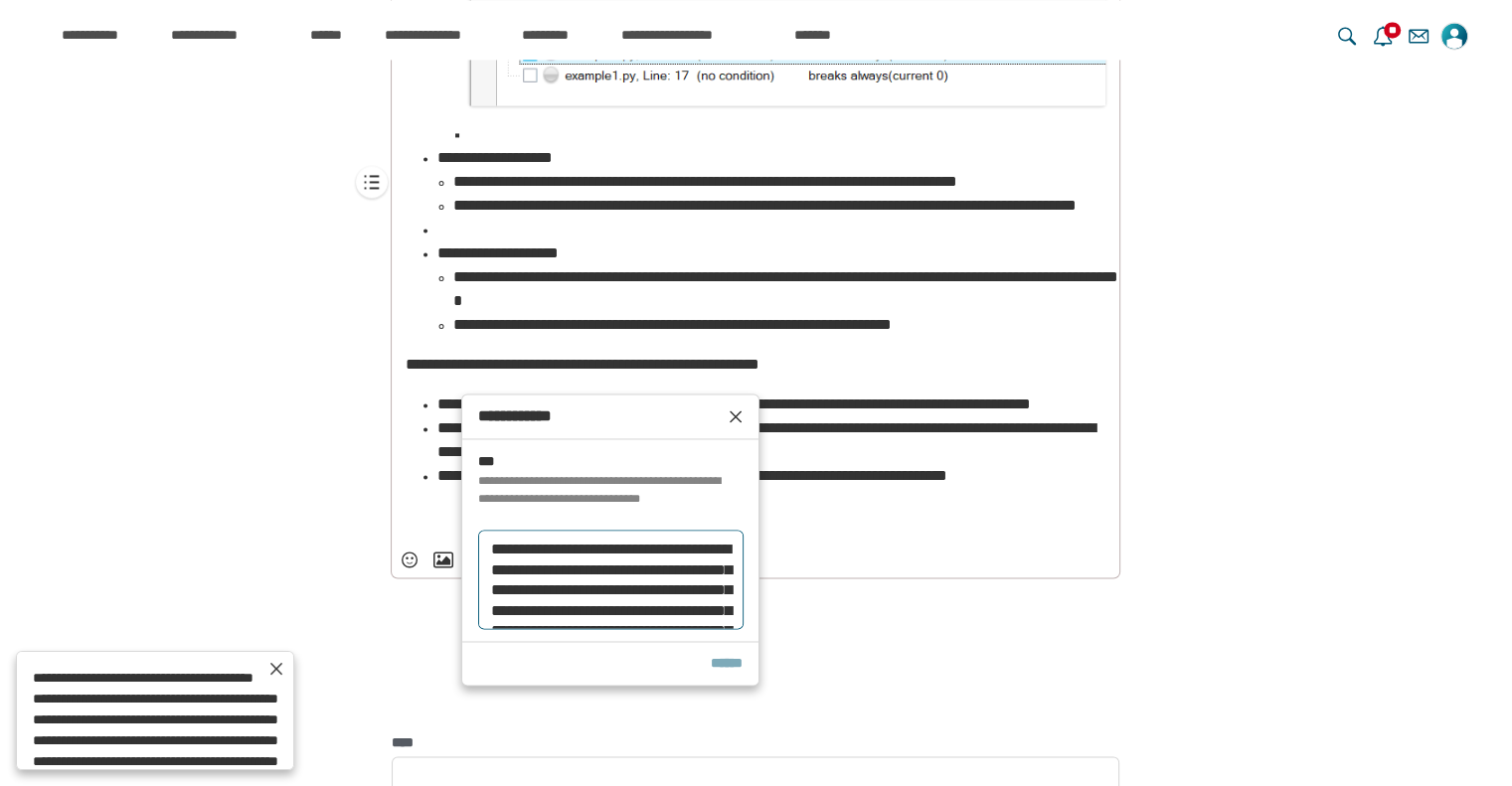 scroll, scrollTop: 279, scrollLeft: 0, axis: vertical 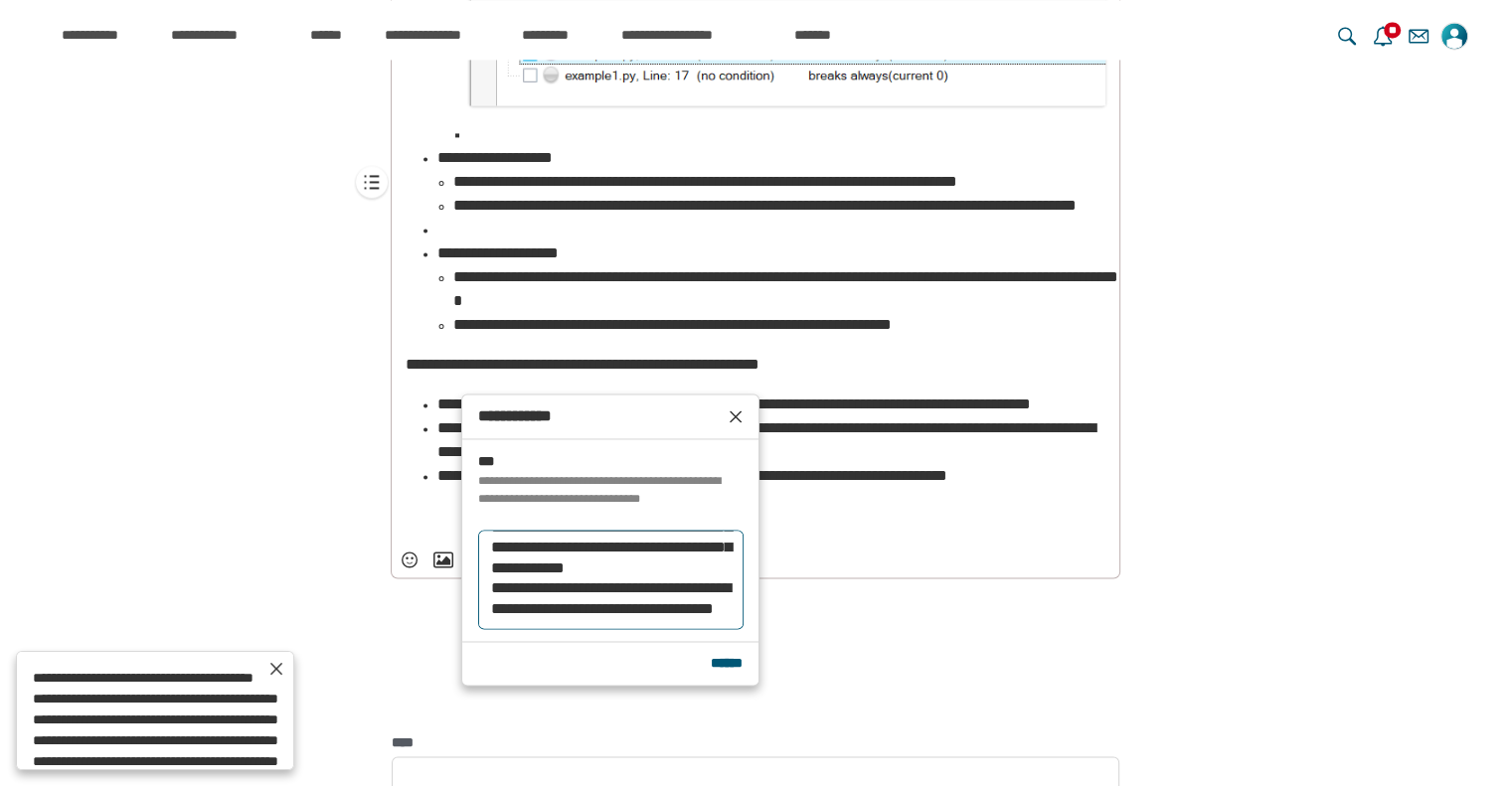 type on "**********" 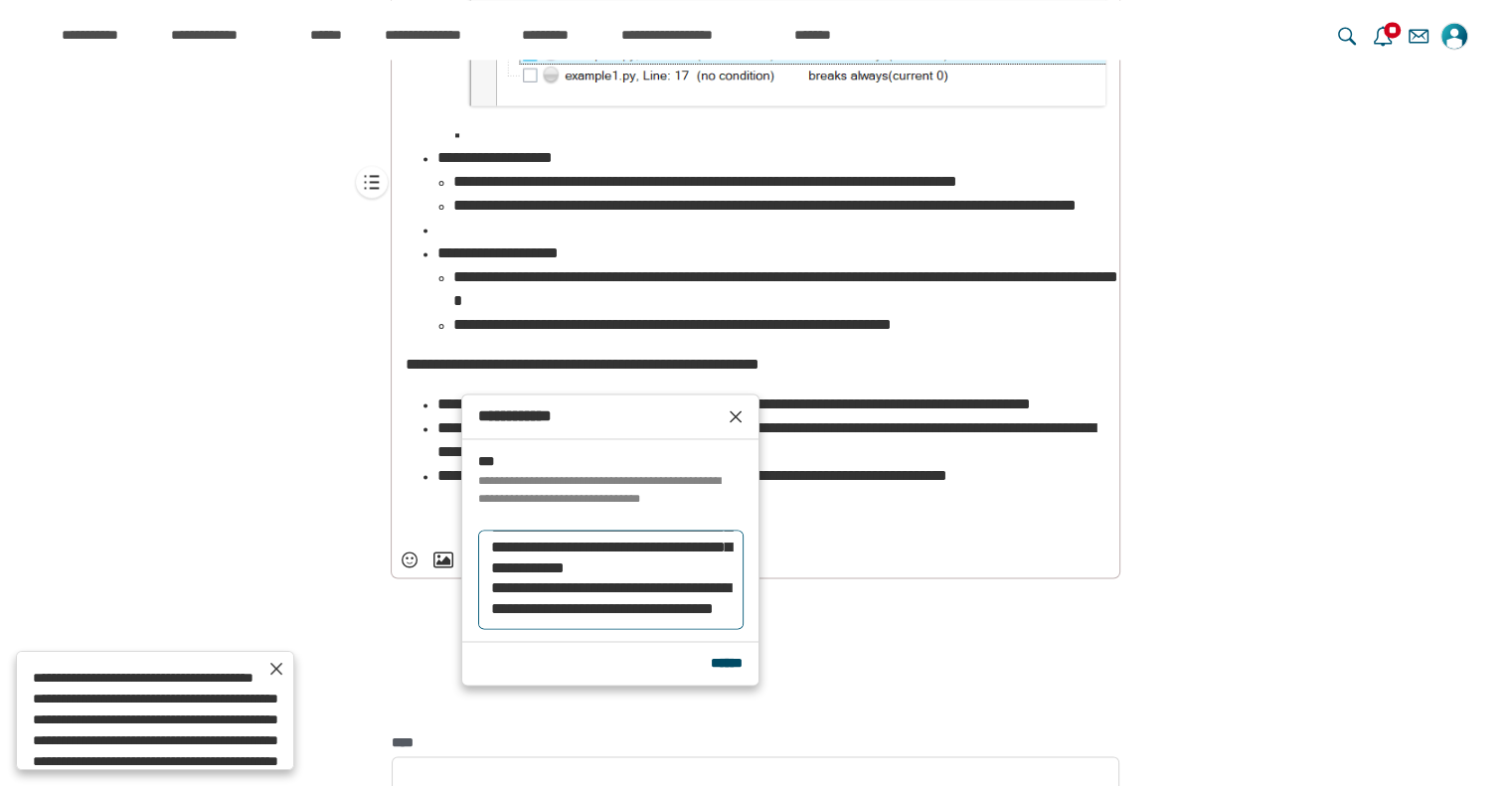 type on "**********" 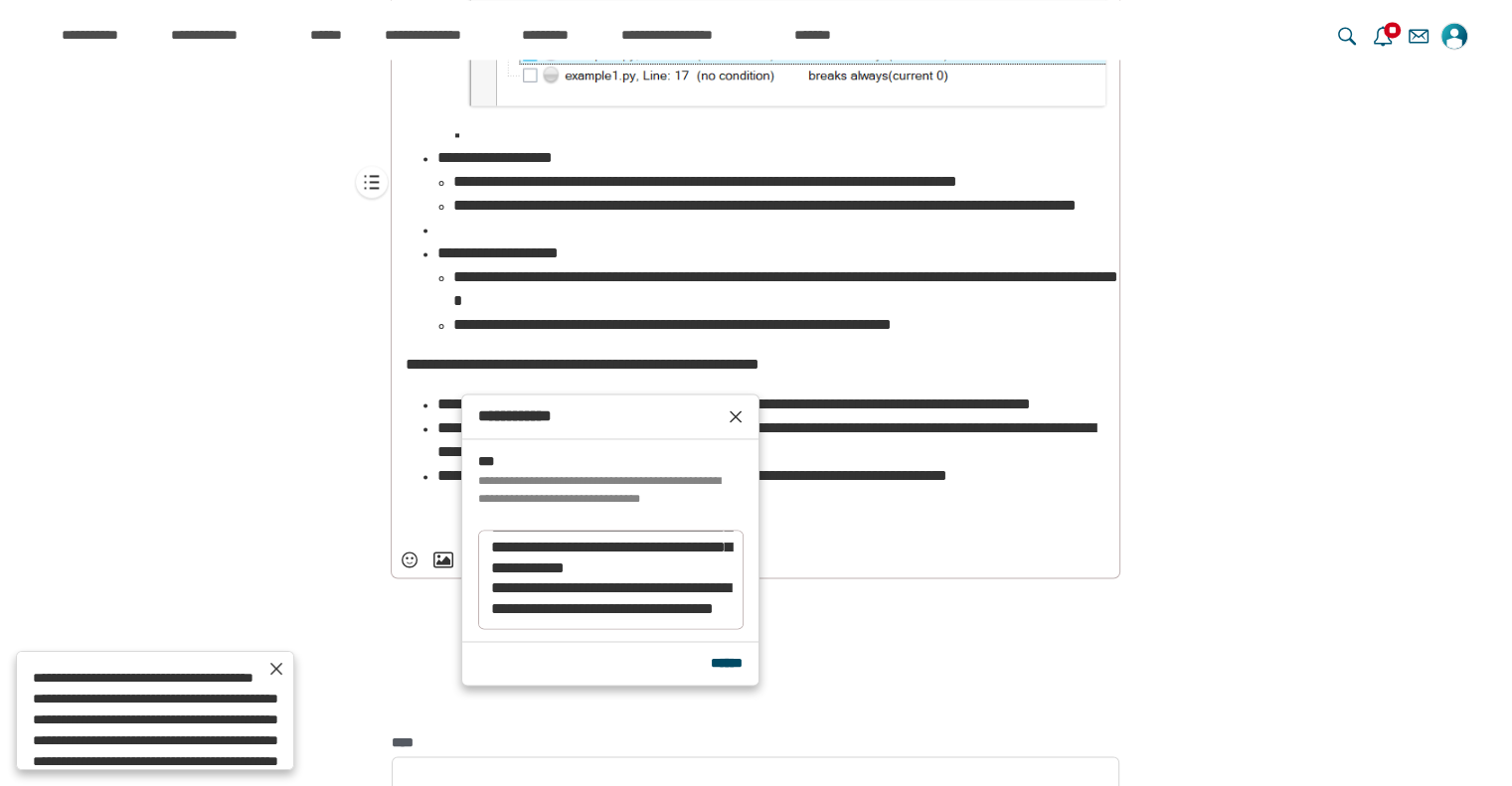 click on "******" at bounding box center (727, 663) 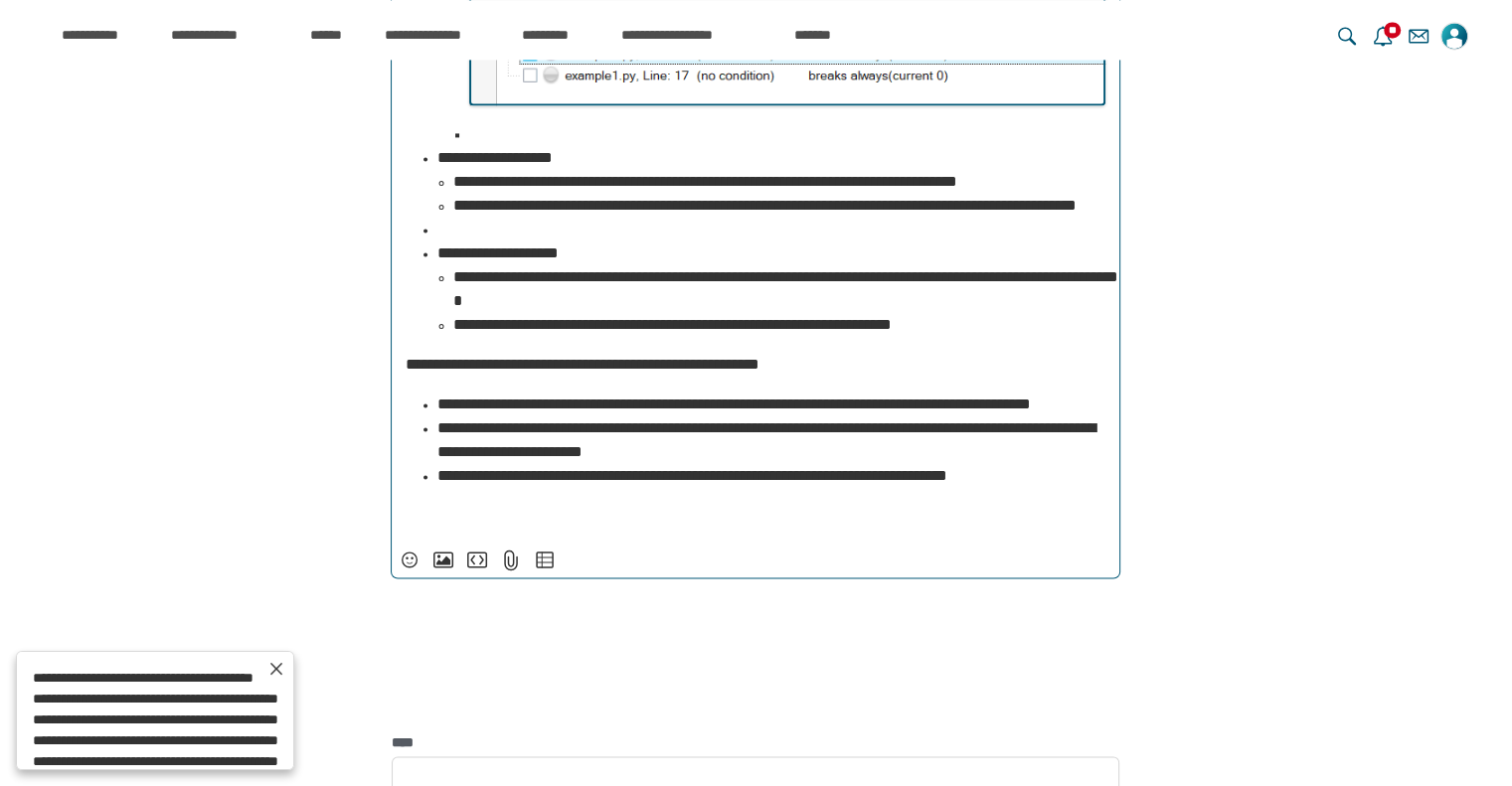 scroll, scrollTop: 13965, scrollLeft: 0, axis: vertical 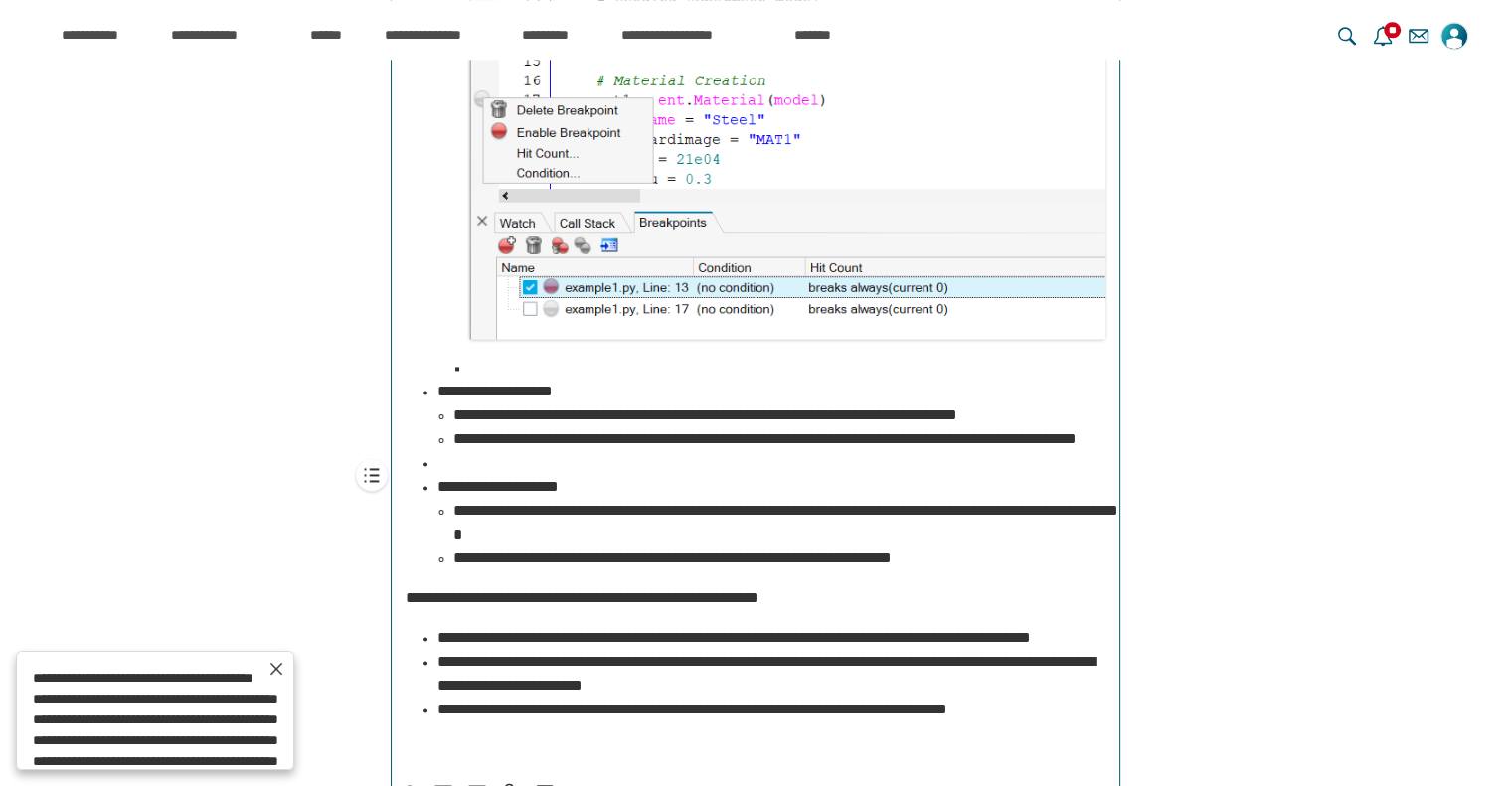 click on "**********" at bounding box center (705, 414) 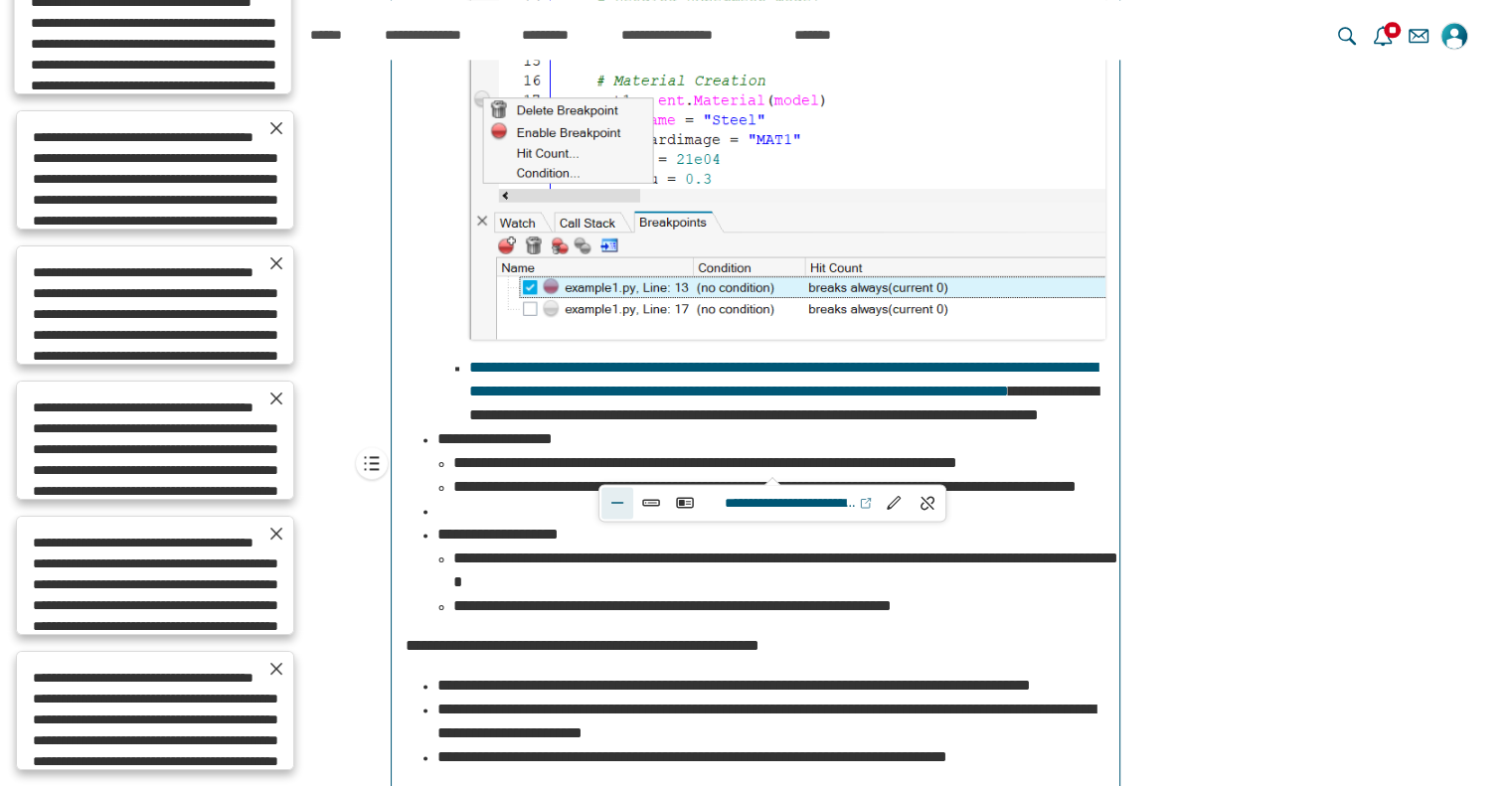 scroll, scrollTop: 15224, scrollLeft: 0, axis: vertical 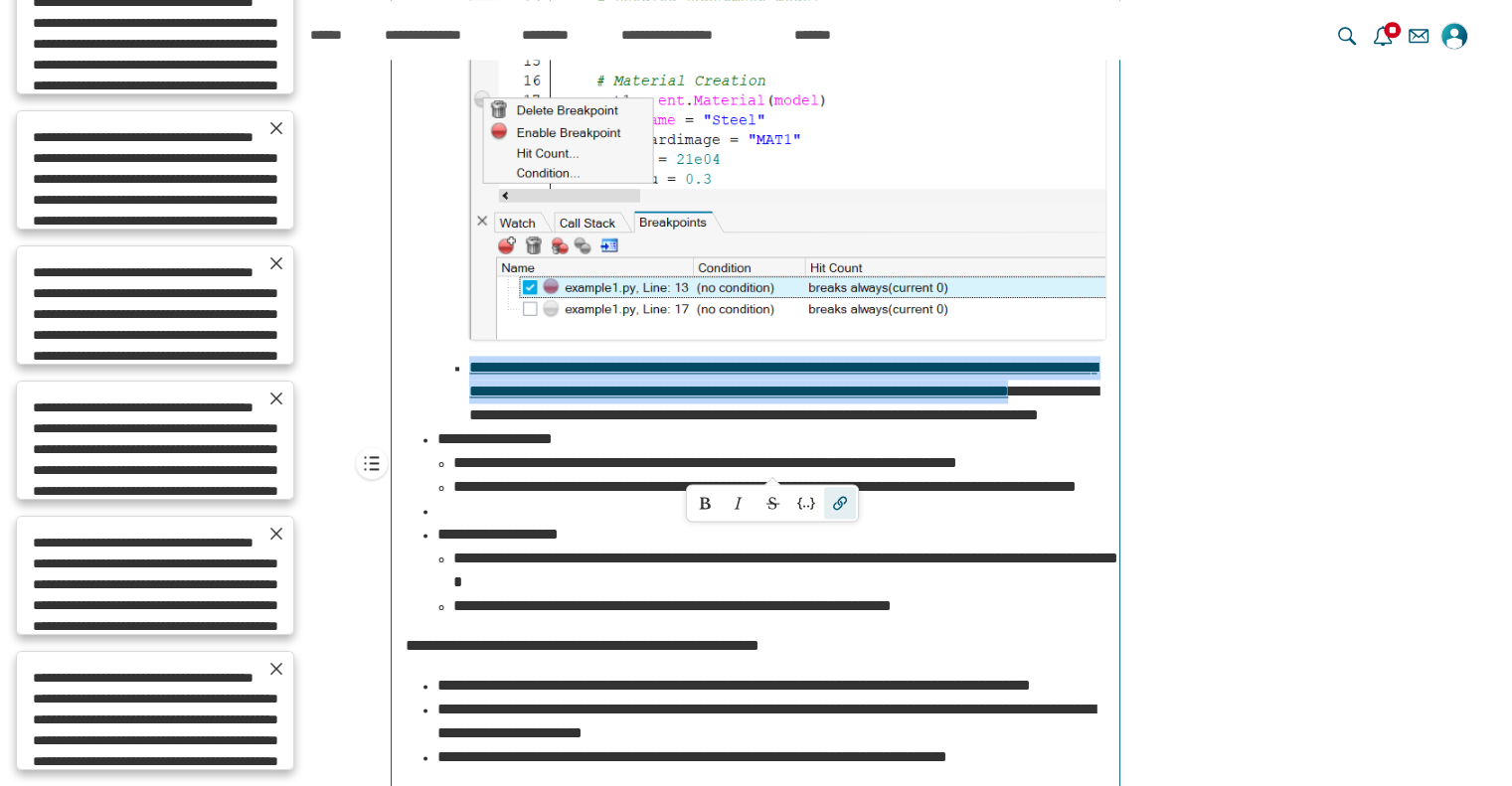 drag, startPoint x: 823, startPoint y: 462, endPoint x: 470, endPoint y: 418, distance: 355.73164 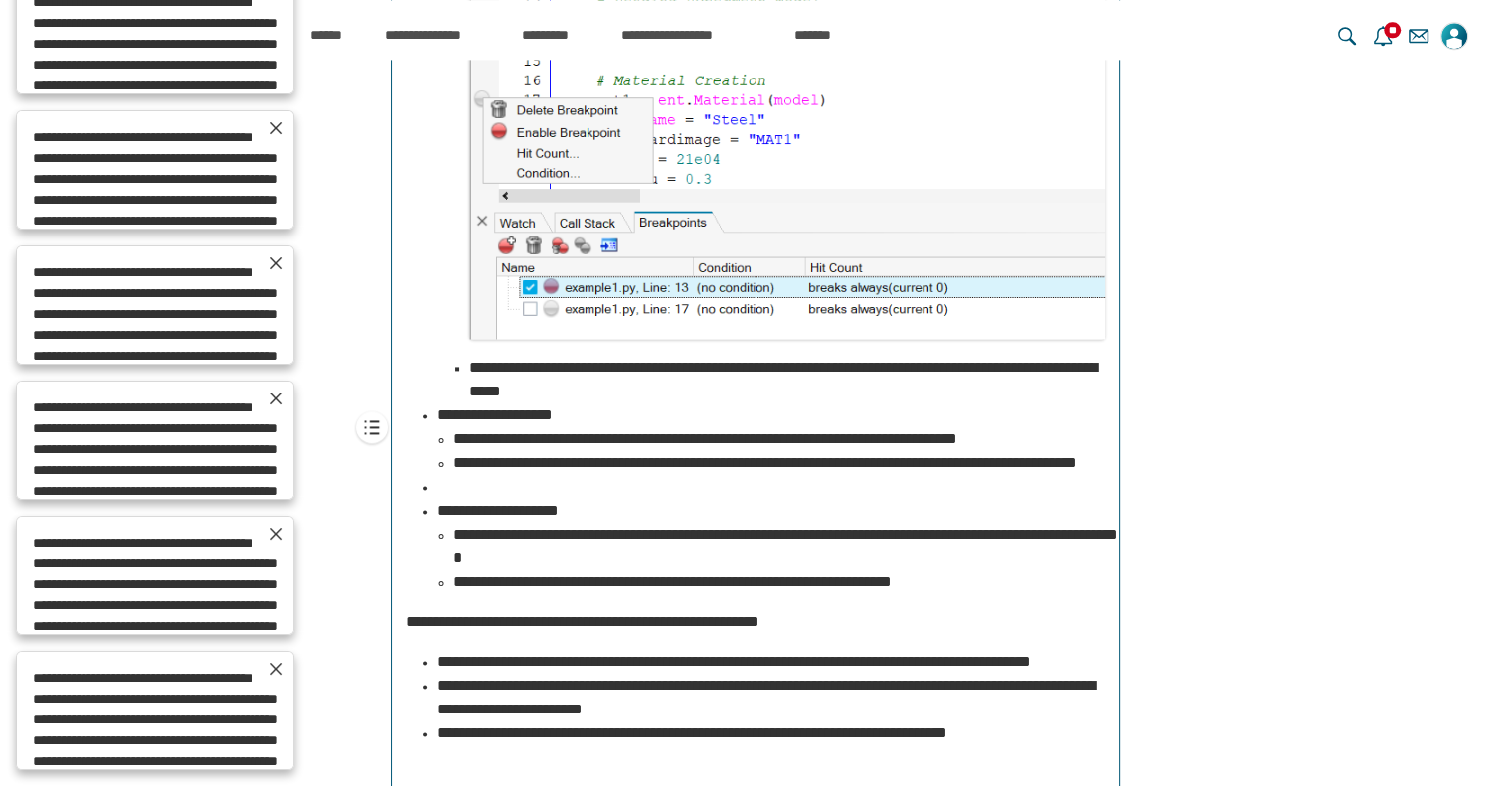 scroll, scrollTop: 14214, scrollLeft: 0, axis: vertical 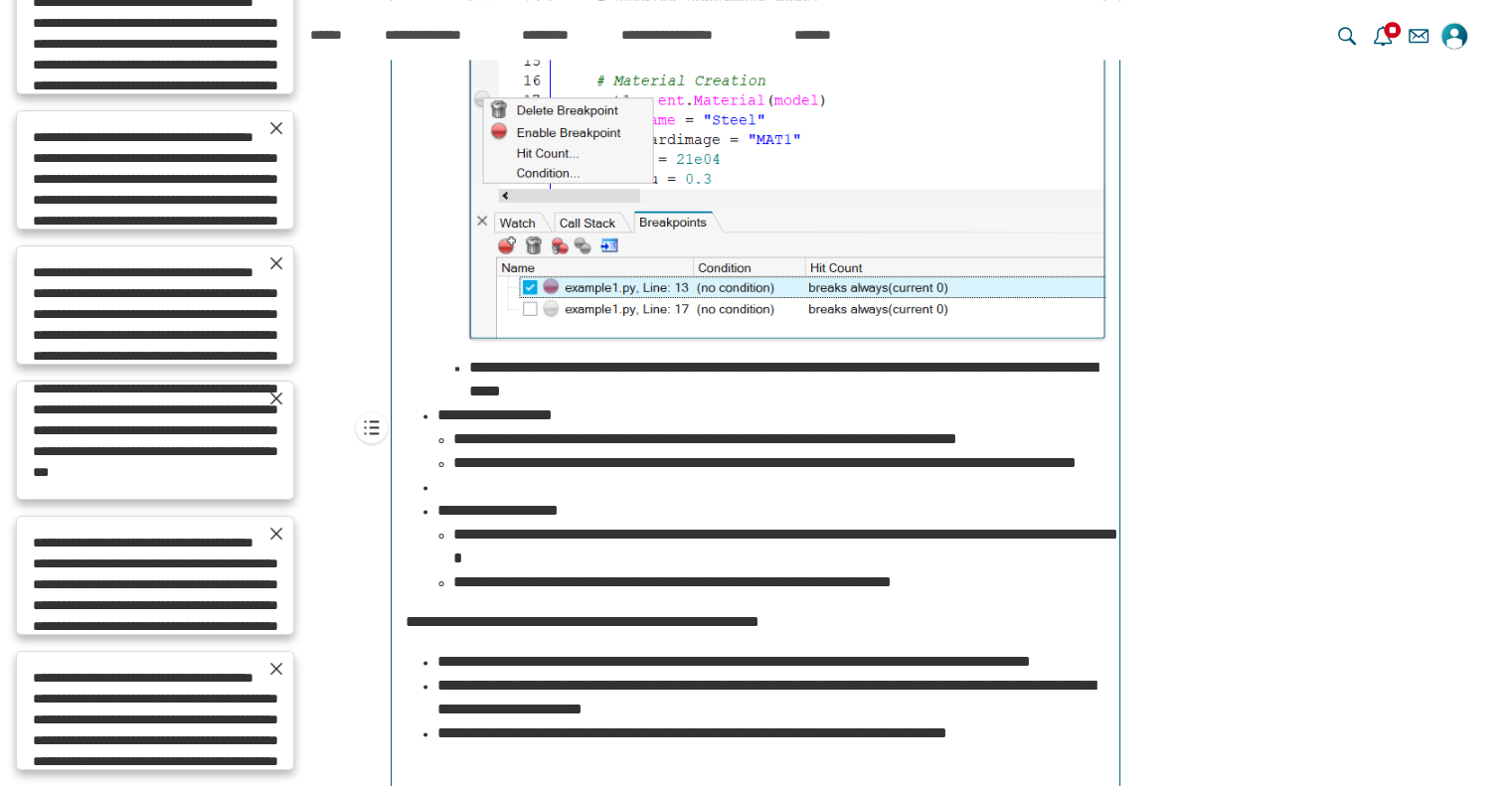 type on "**********" 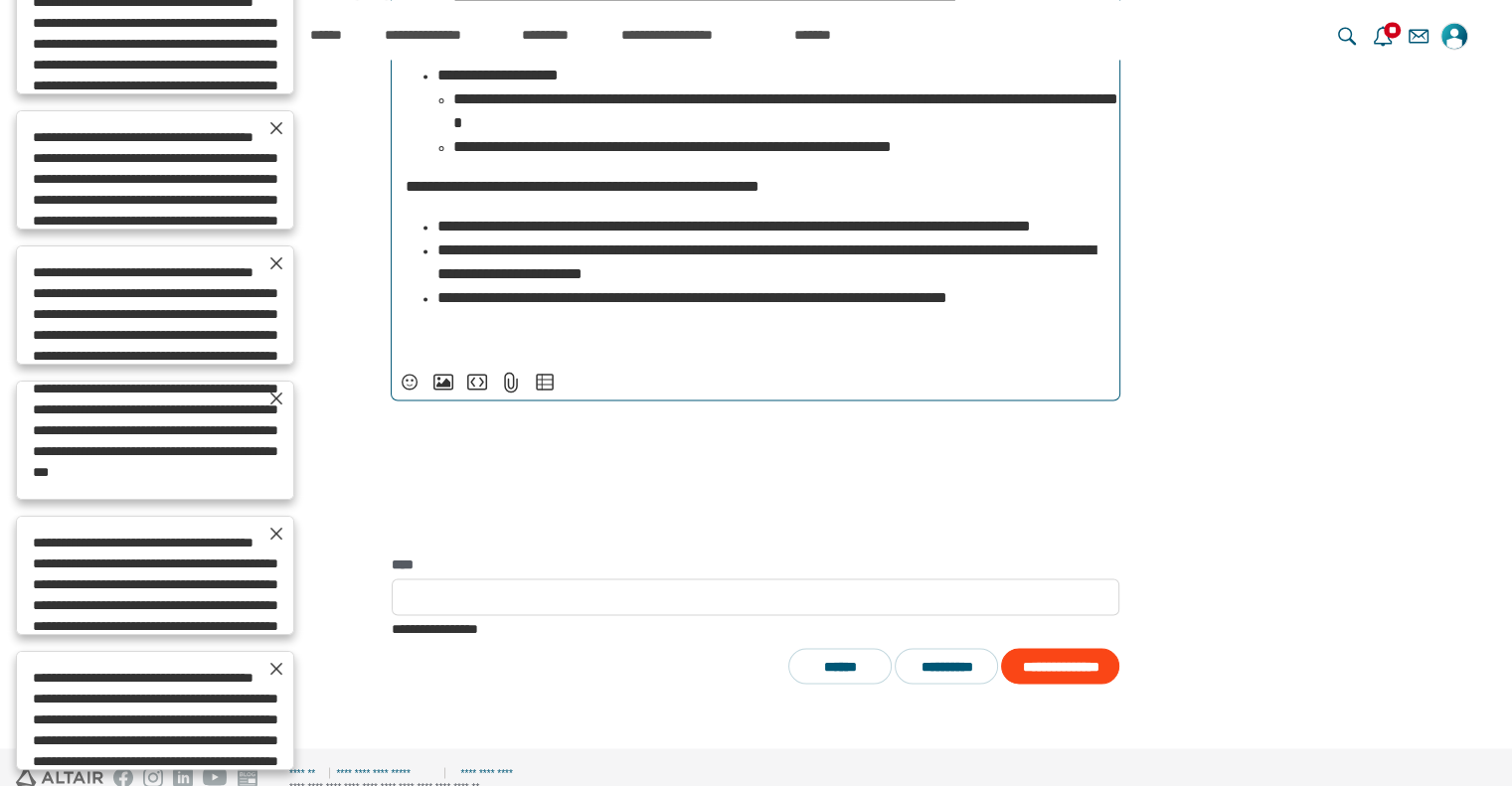 scroll, scrollTop: 3196, scrollLeft: 0, axis: vertical 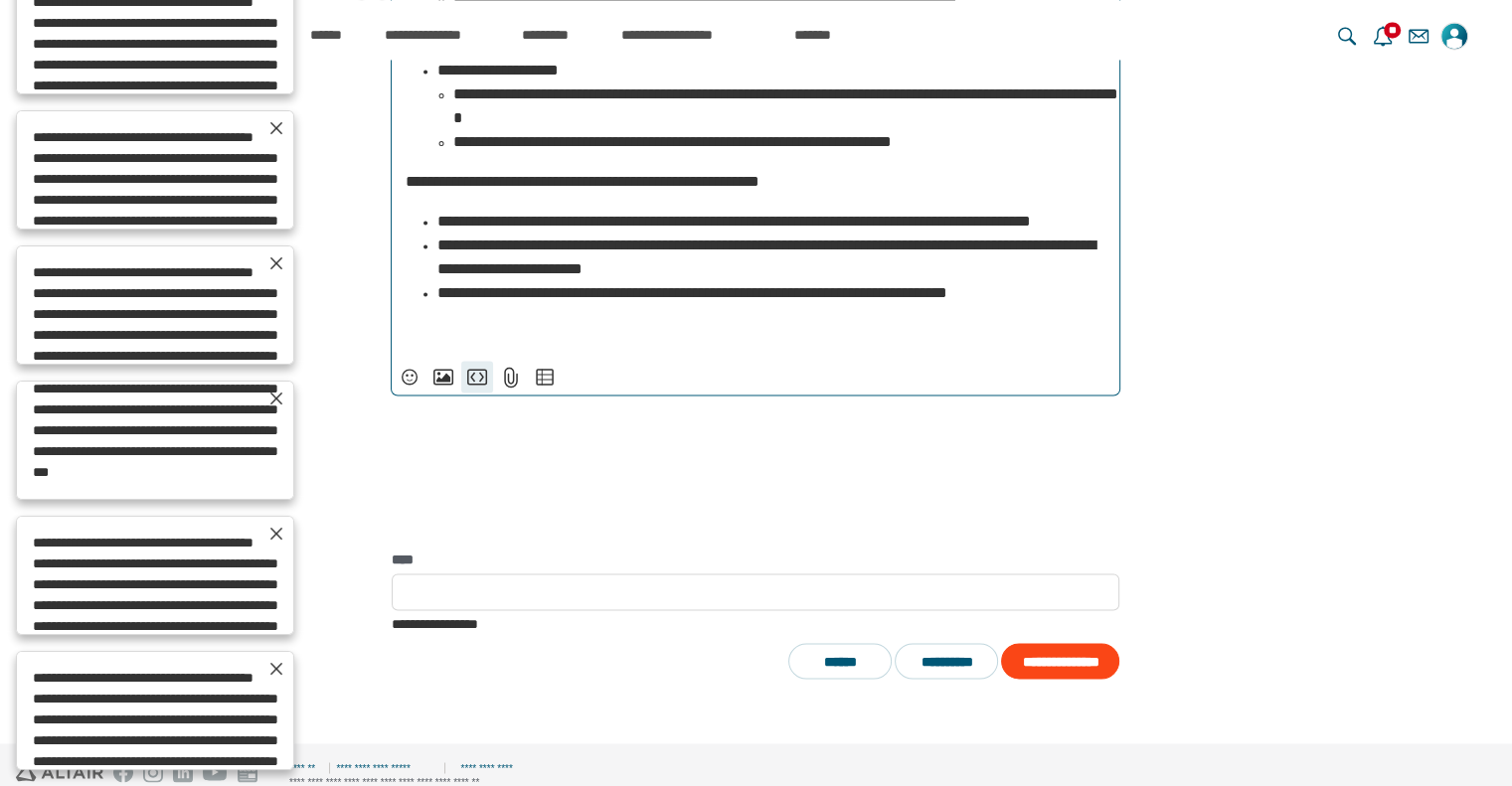click on "**********" at bounding box center (477, 377) 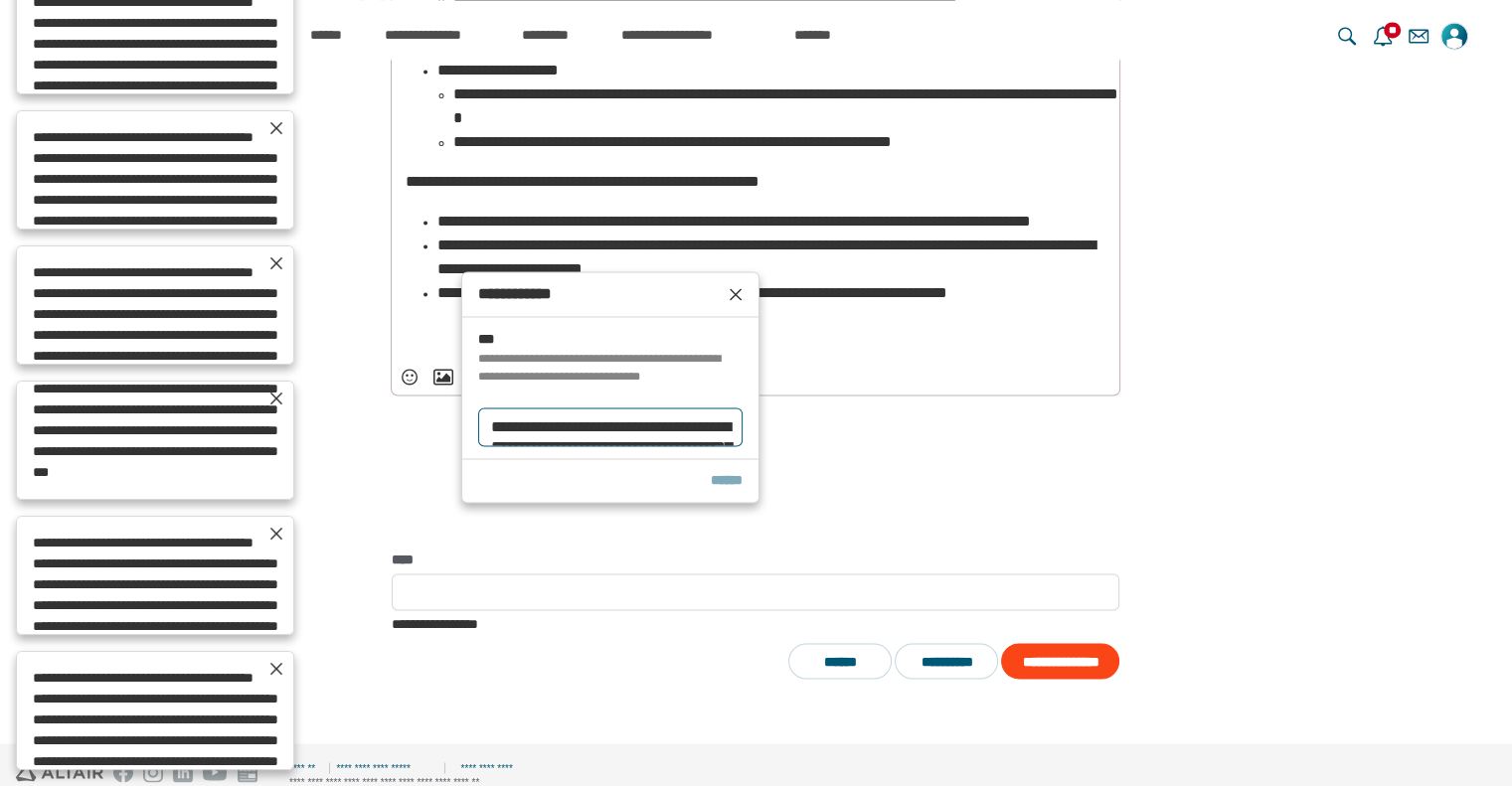 scroll, scrollTop: 279, scrollLeft: 0, axis: vertical 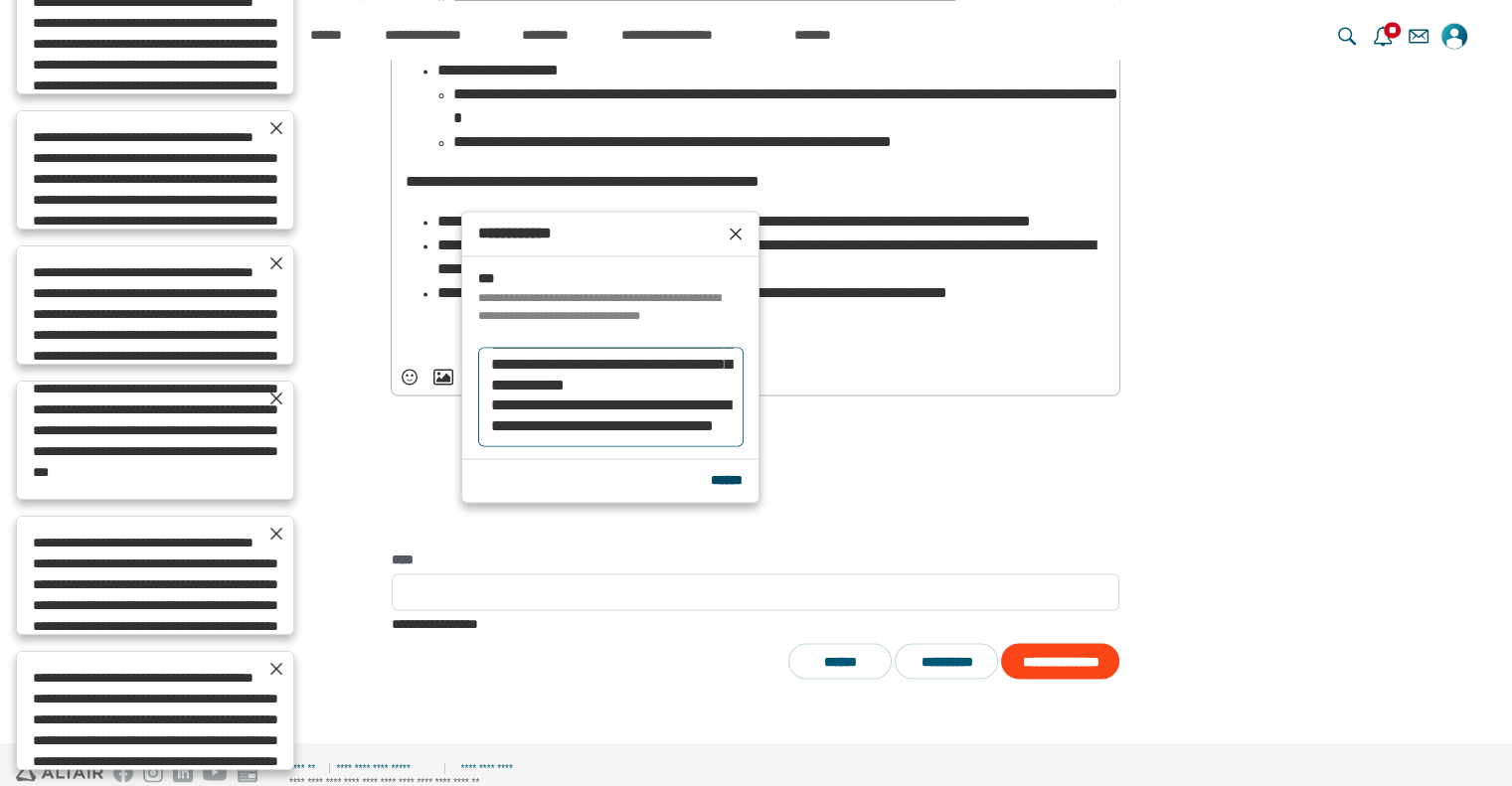 type on "**********" 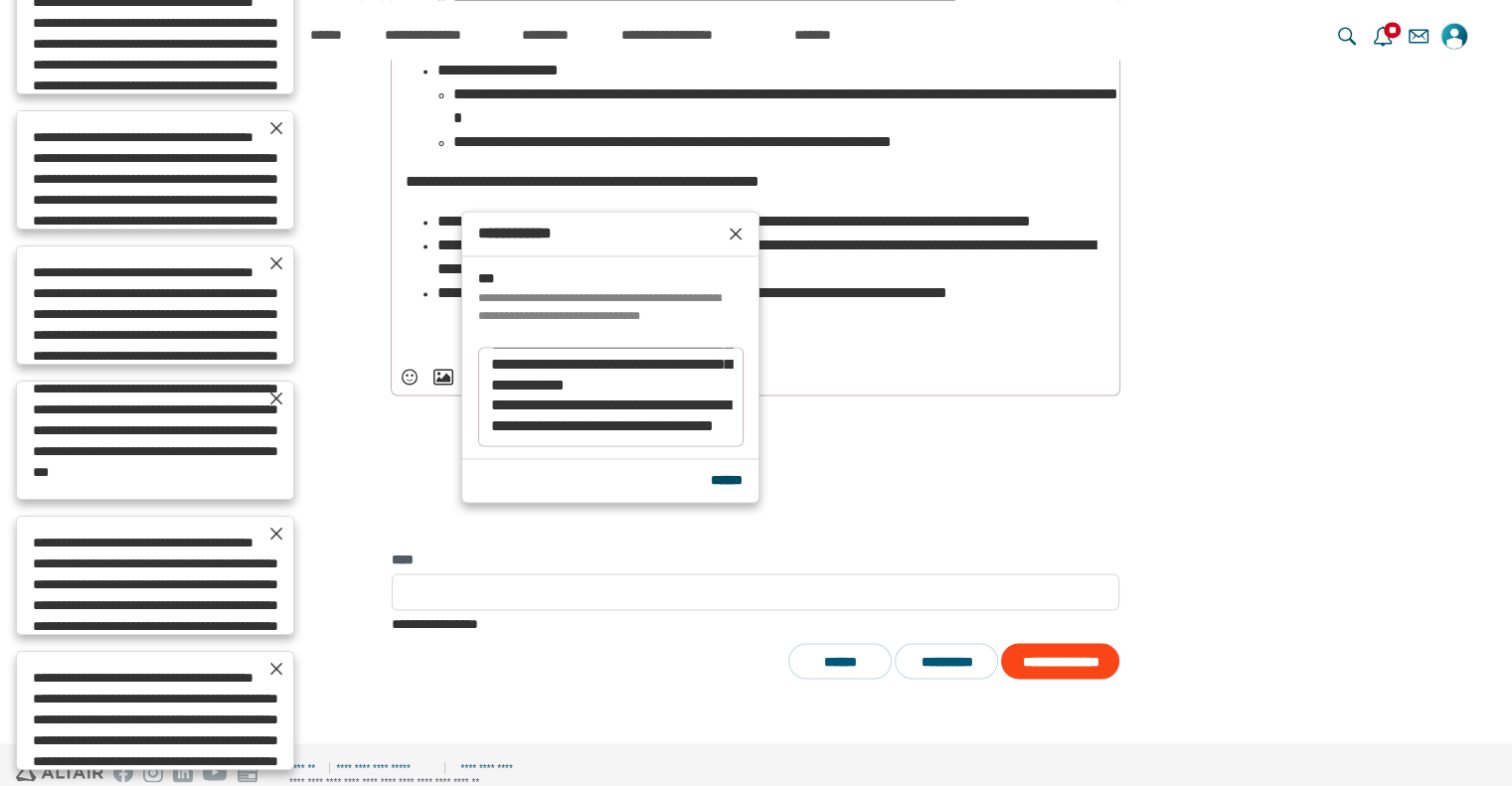 click on "******" at bounding box center [727, 480] 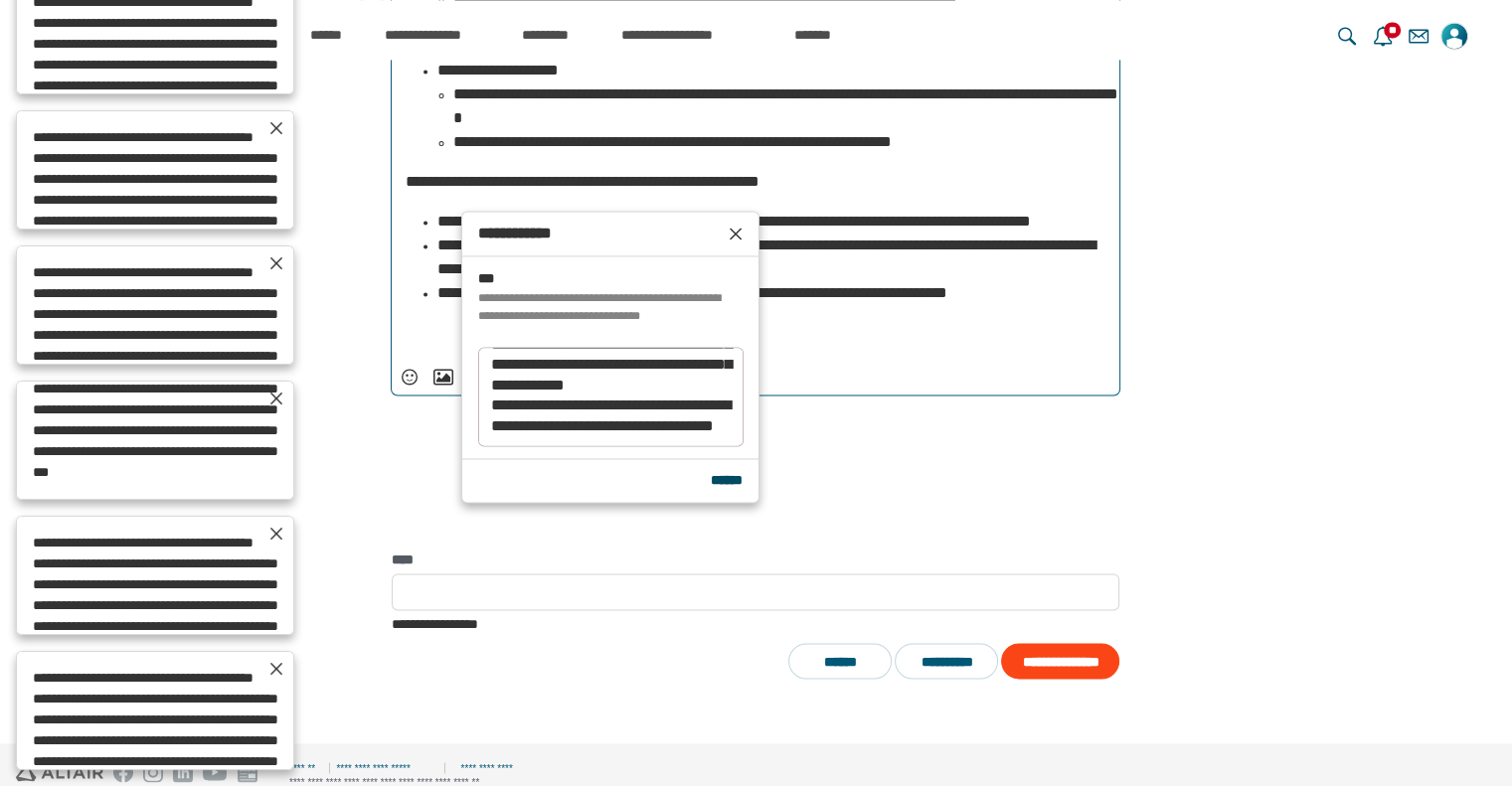 scroll, scrollTop: 14977, scrollLeft: 0, axis: vertical 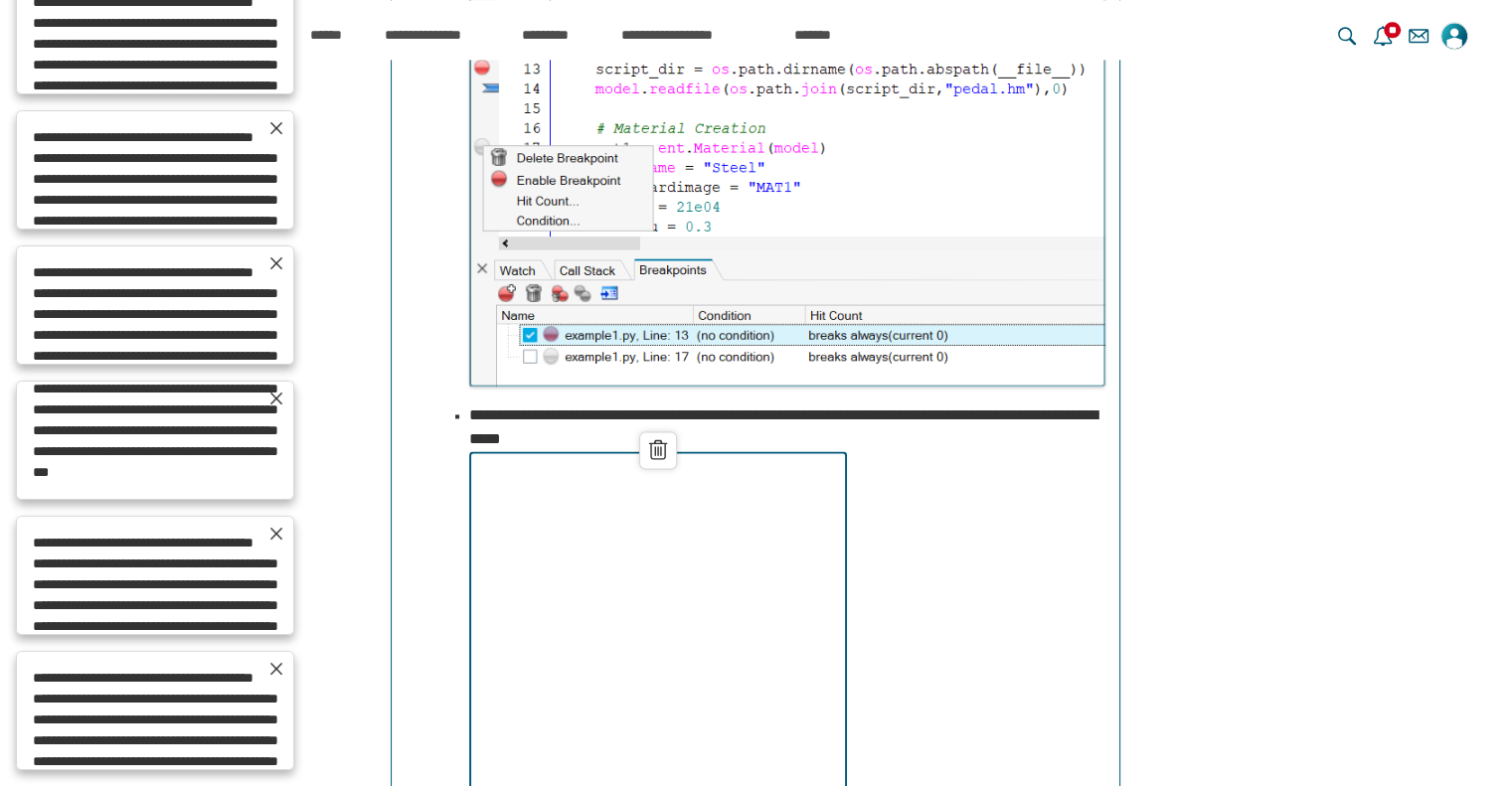 click at bounding box center (787, 162) 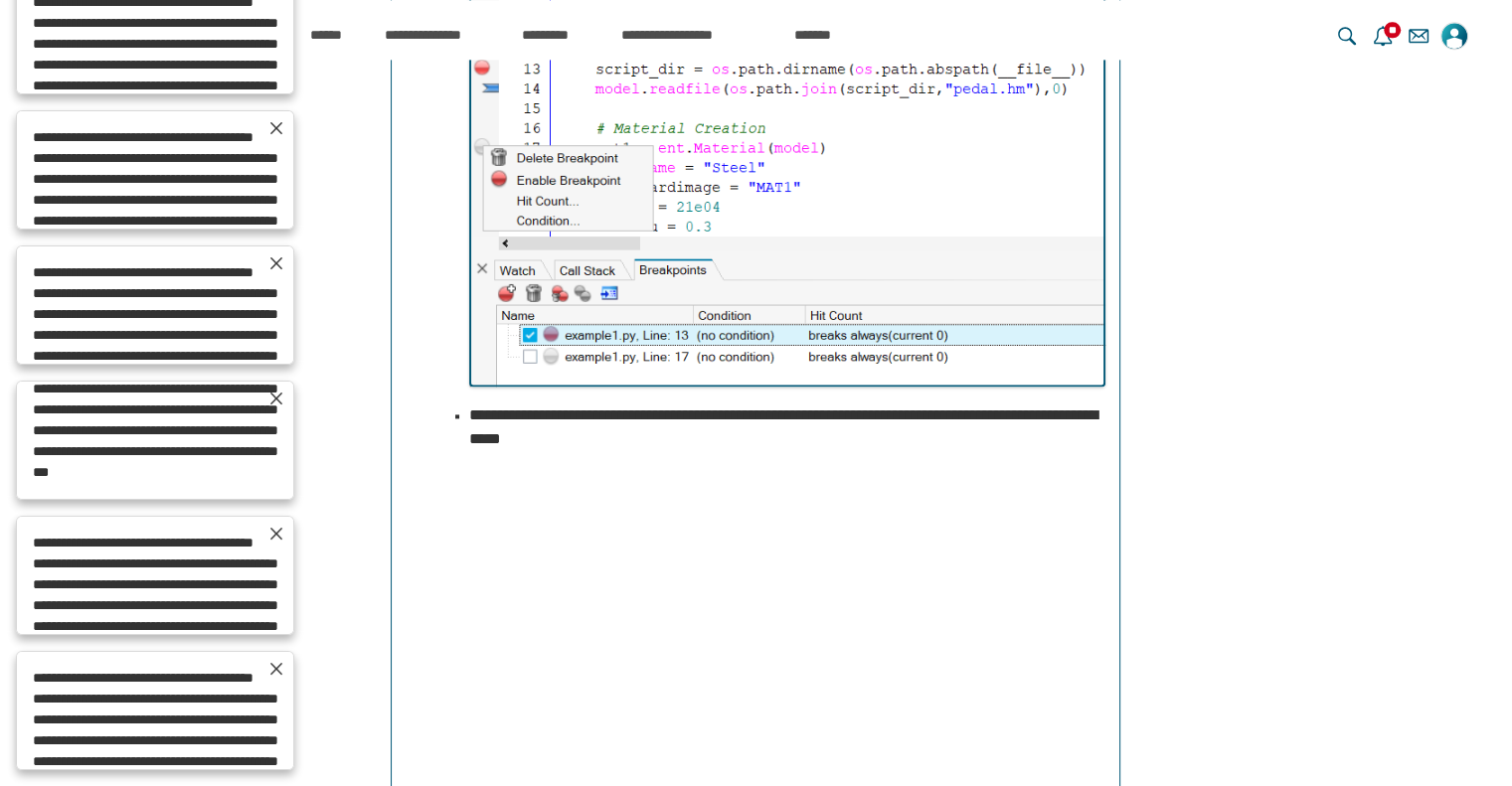 scroll, scrollTop: 14977, scrollLeft: 0, axis: vertical 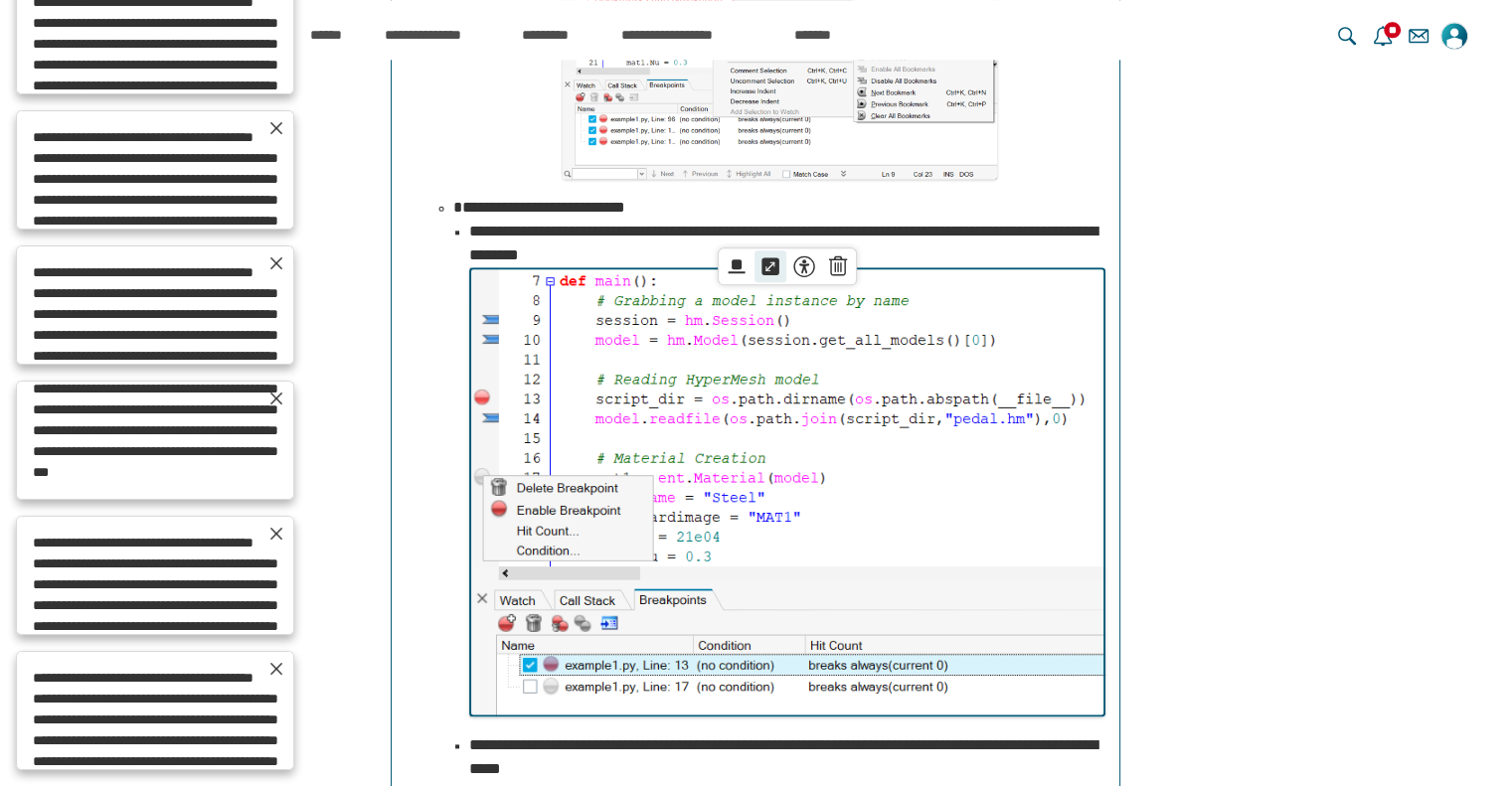 click on "*****" at bounding box center [770, 266] 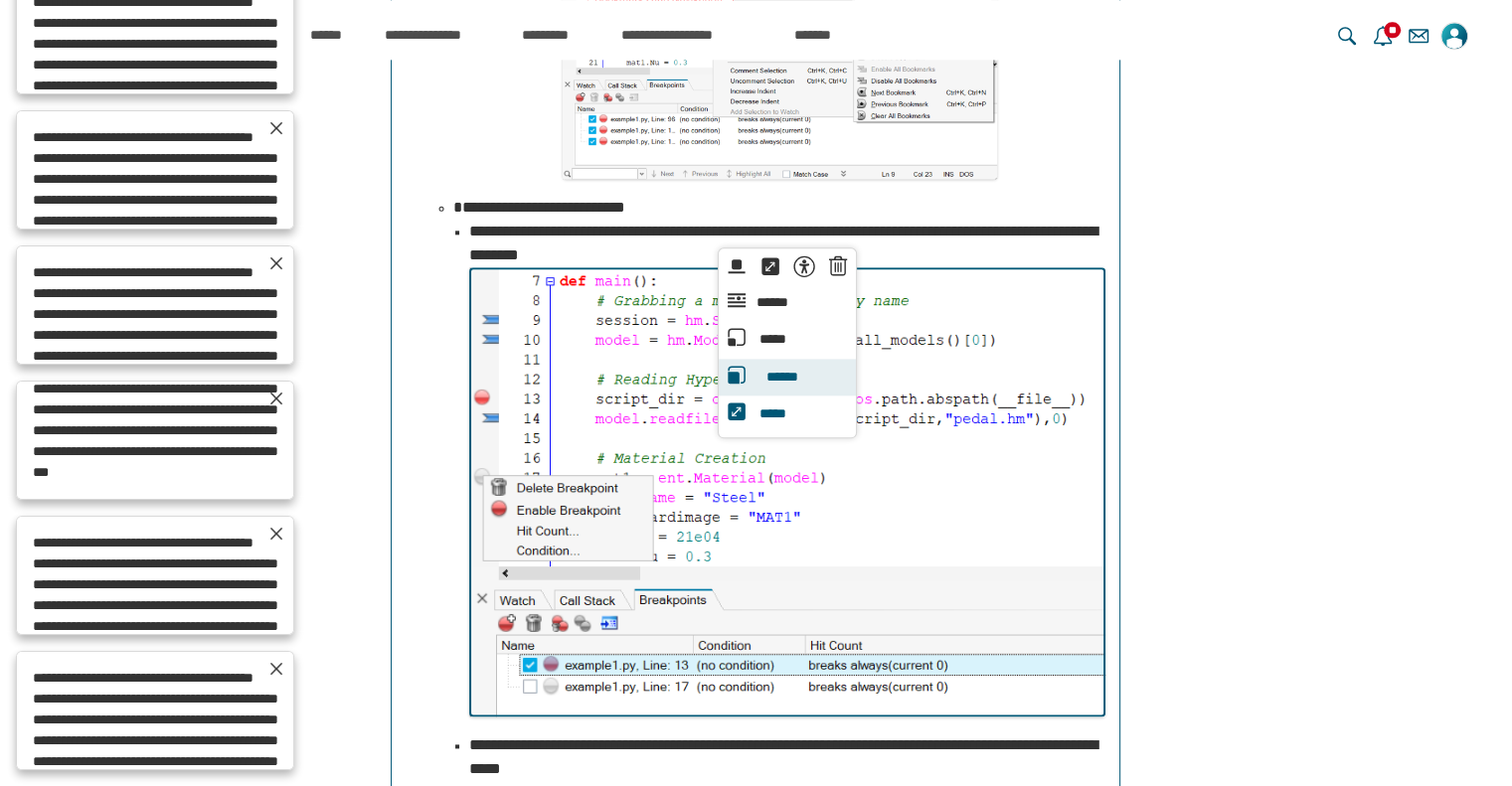 click on "******" at bounding box center [781, 378] 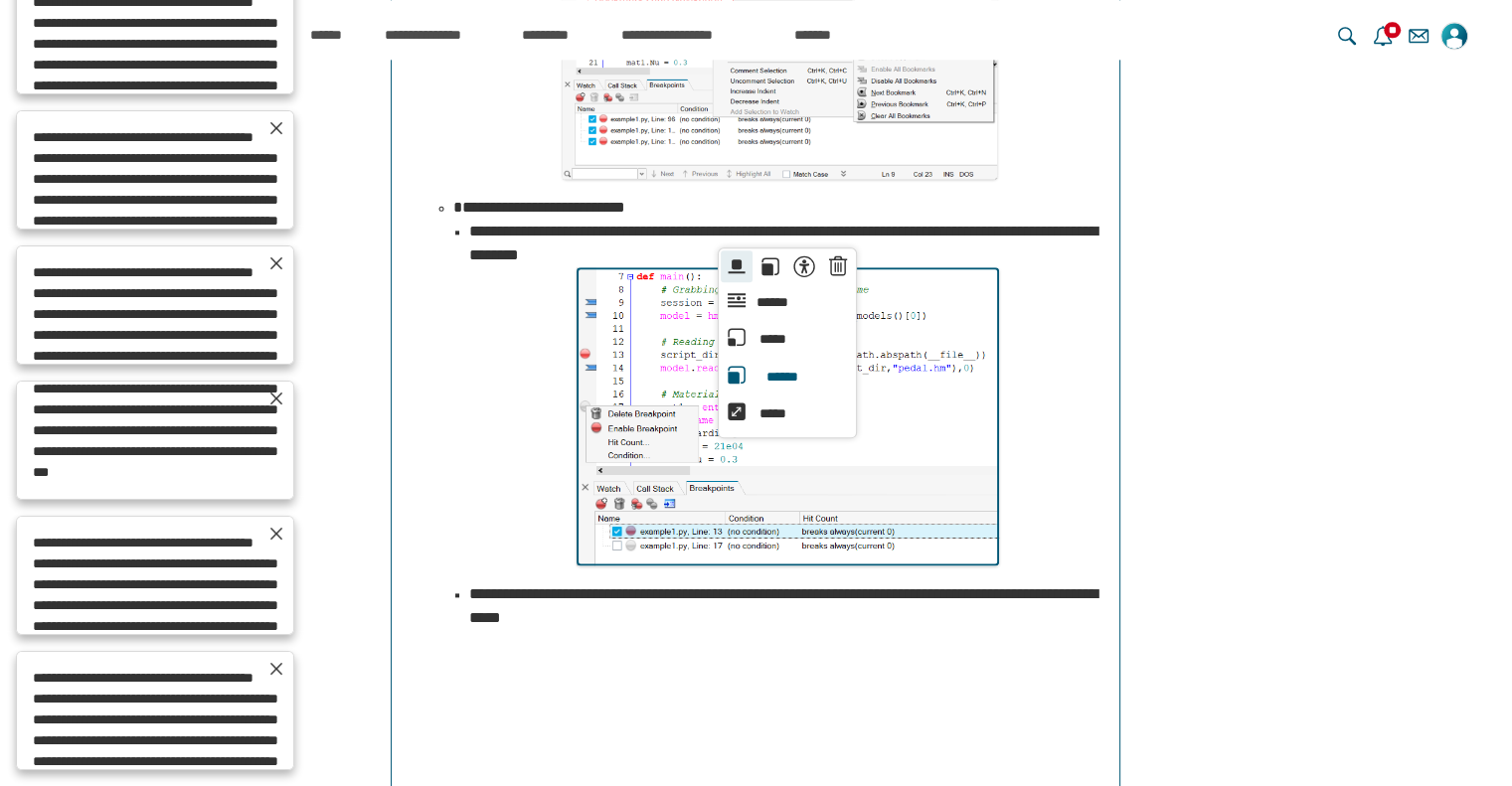 click on "******" at bounding box center [737, 266] 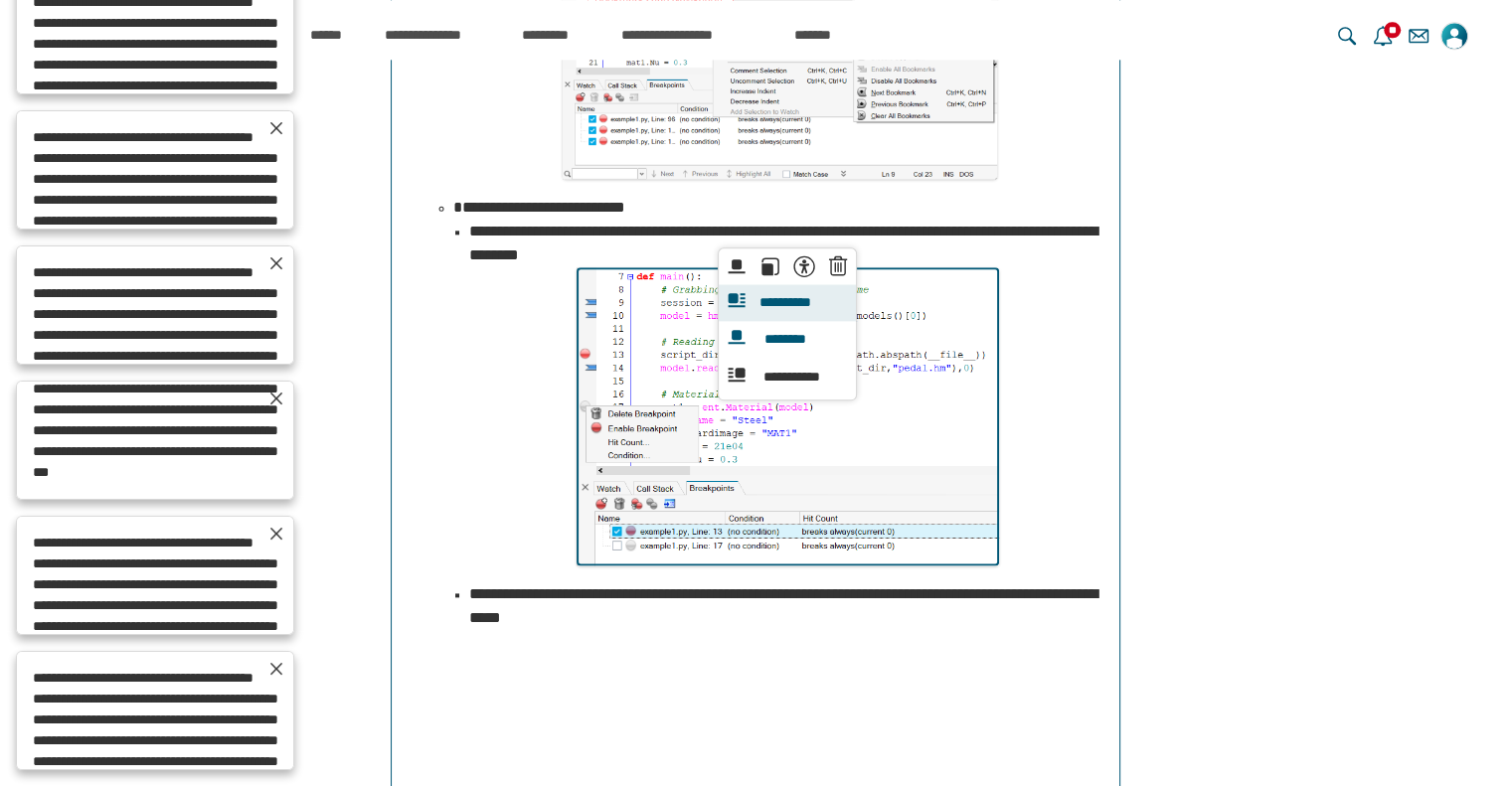 click on "**********" at bounding box center (787, 303) 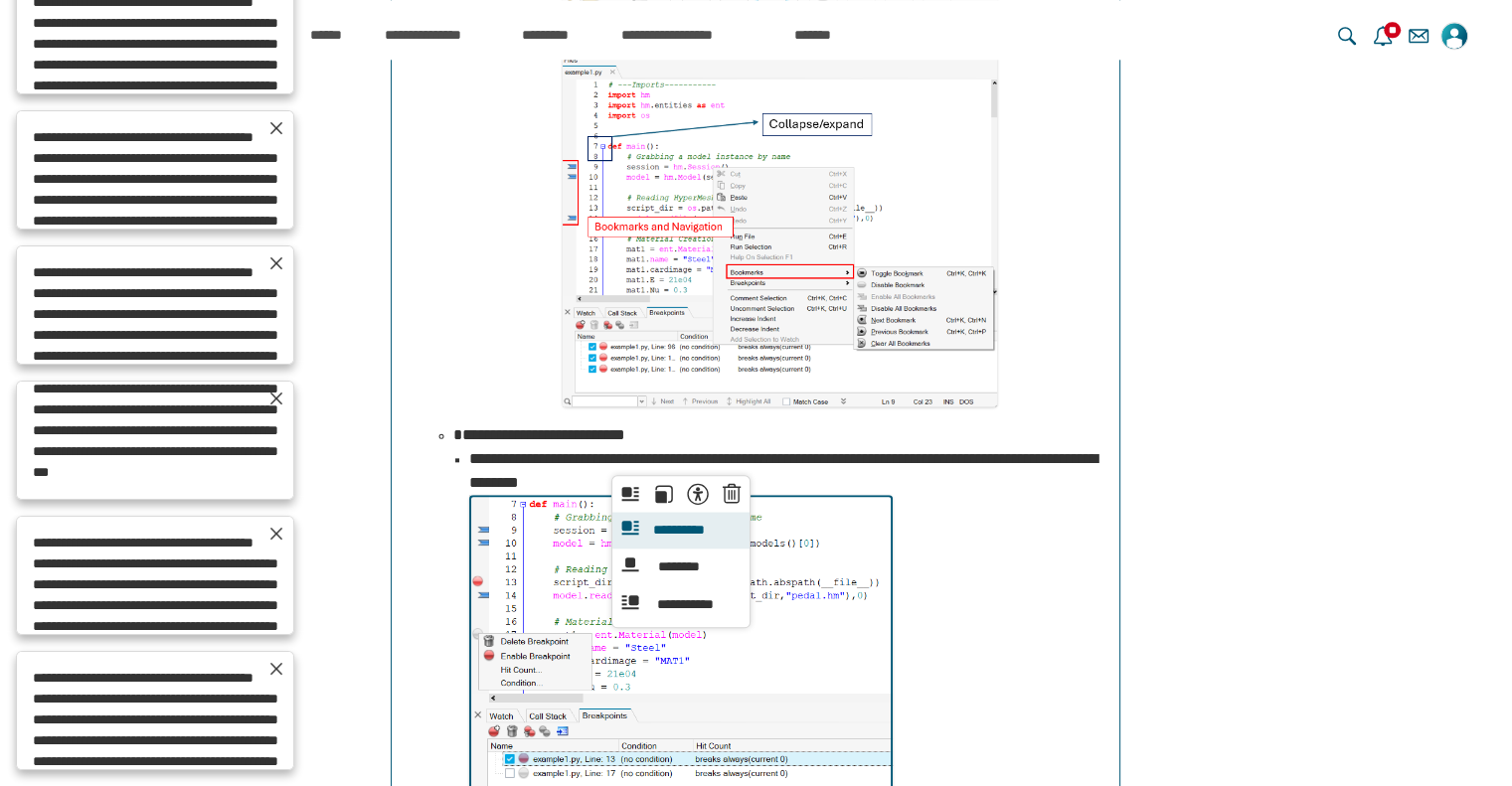 scroll, scrollTop: 2149, scrollLeft: 0, axis: vertical 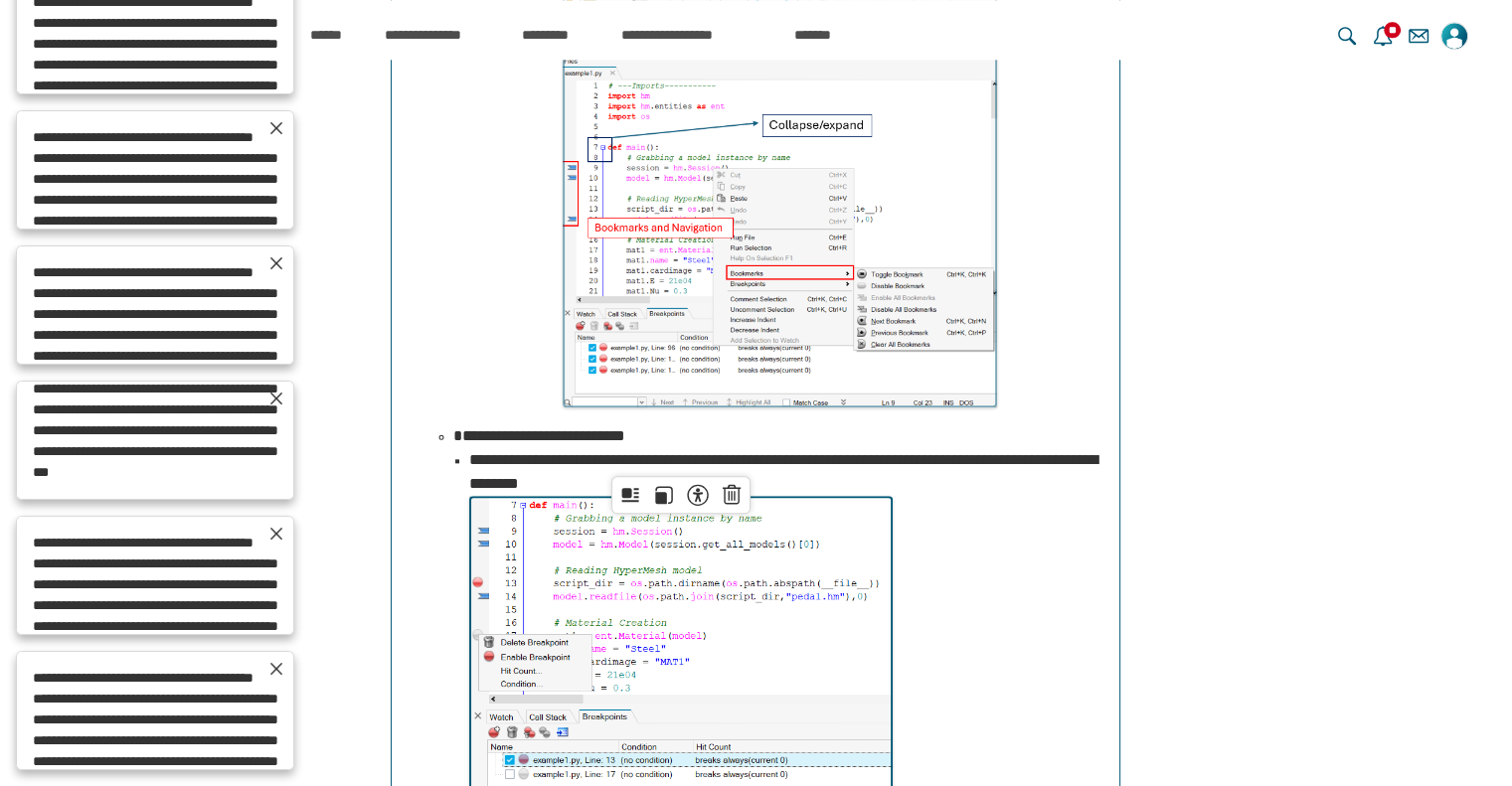 click at bounding box center [779, 181] 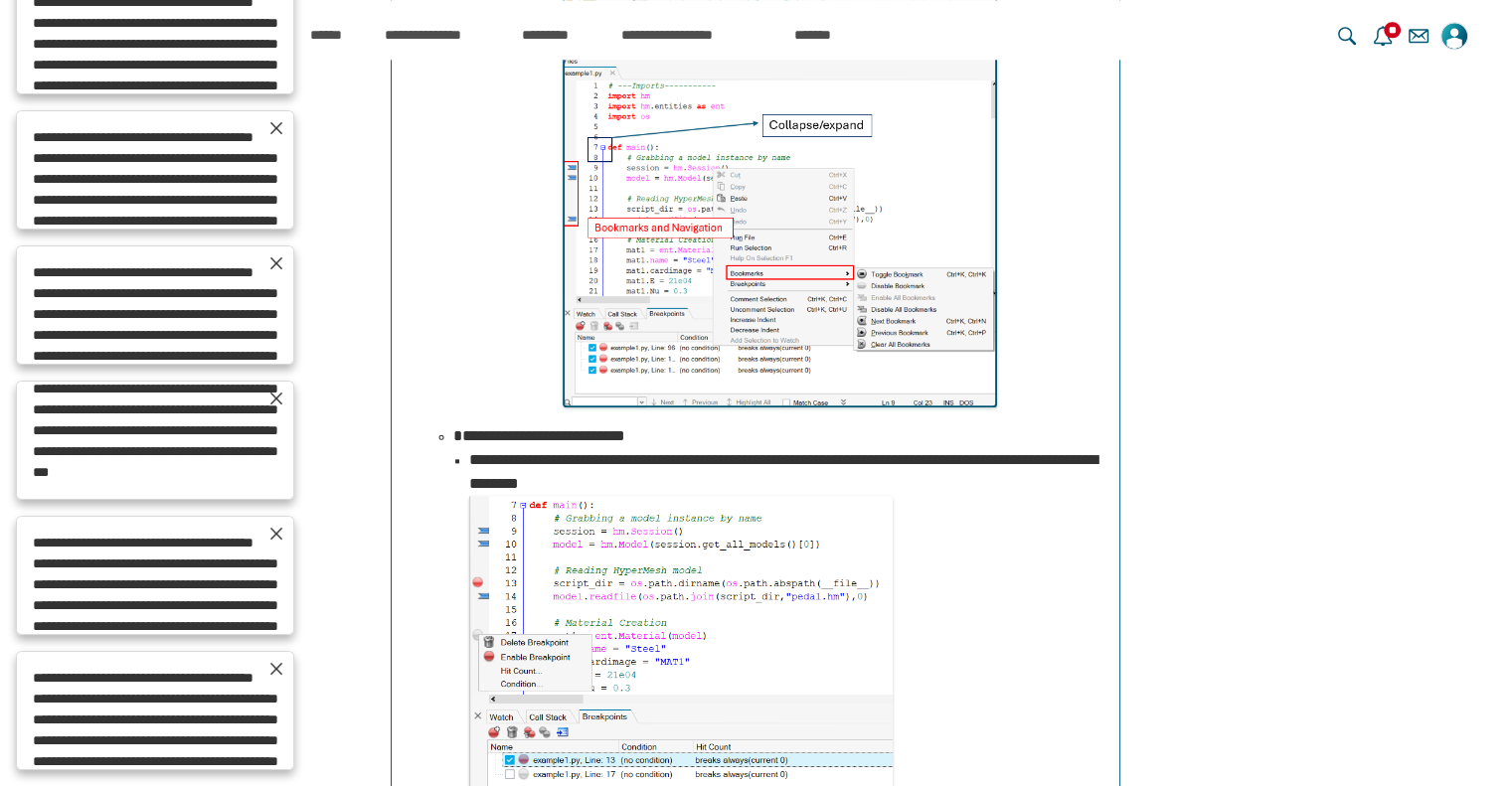 scroll, scrollTop: 14977, scrollLeft: 0, axis: vertical 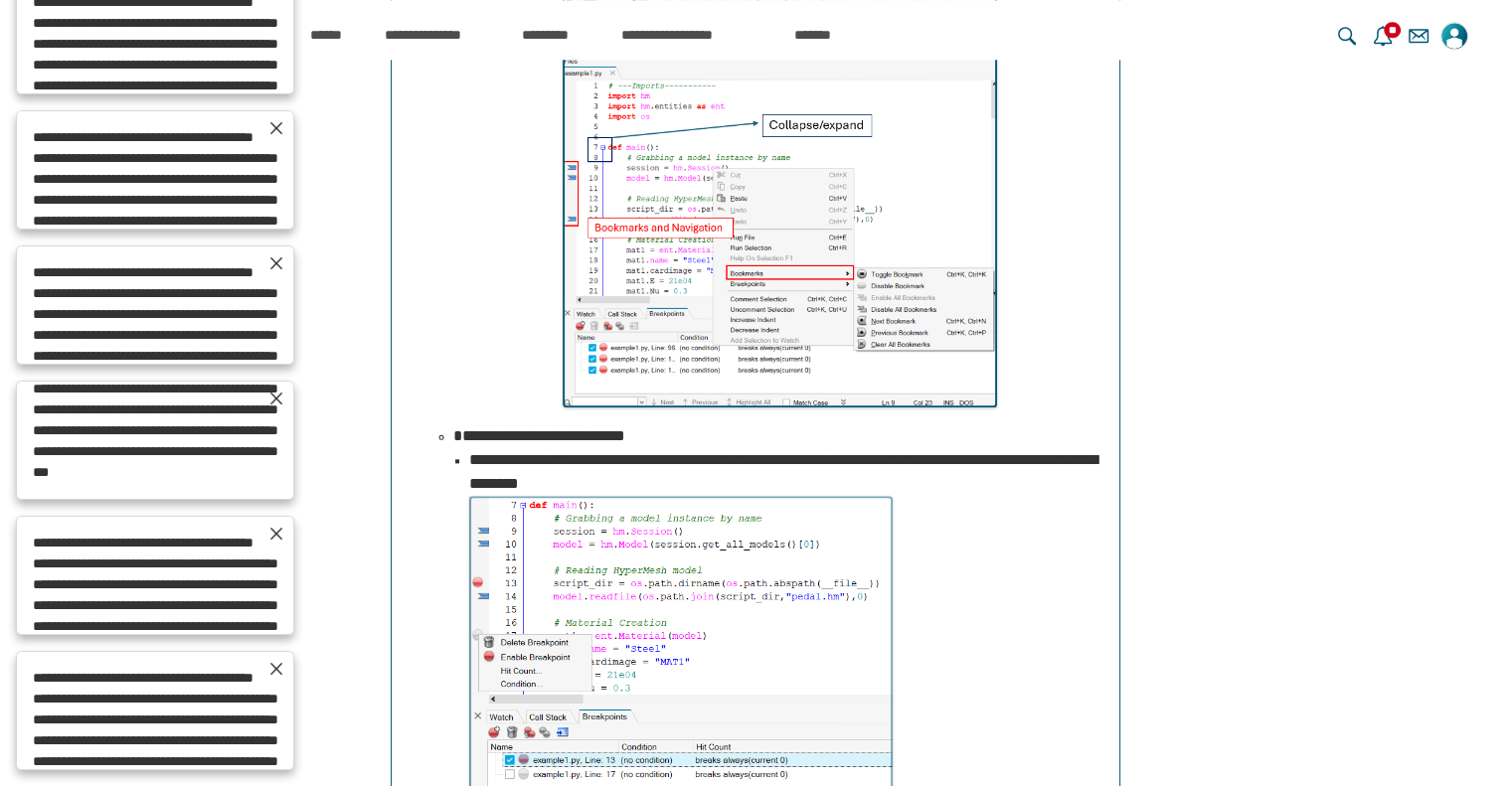 click at bounding box center [681, 645] 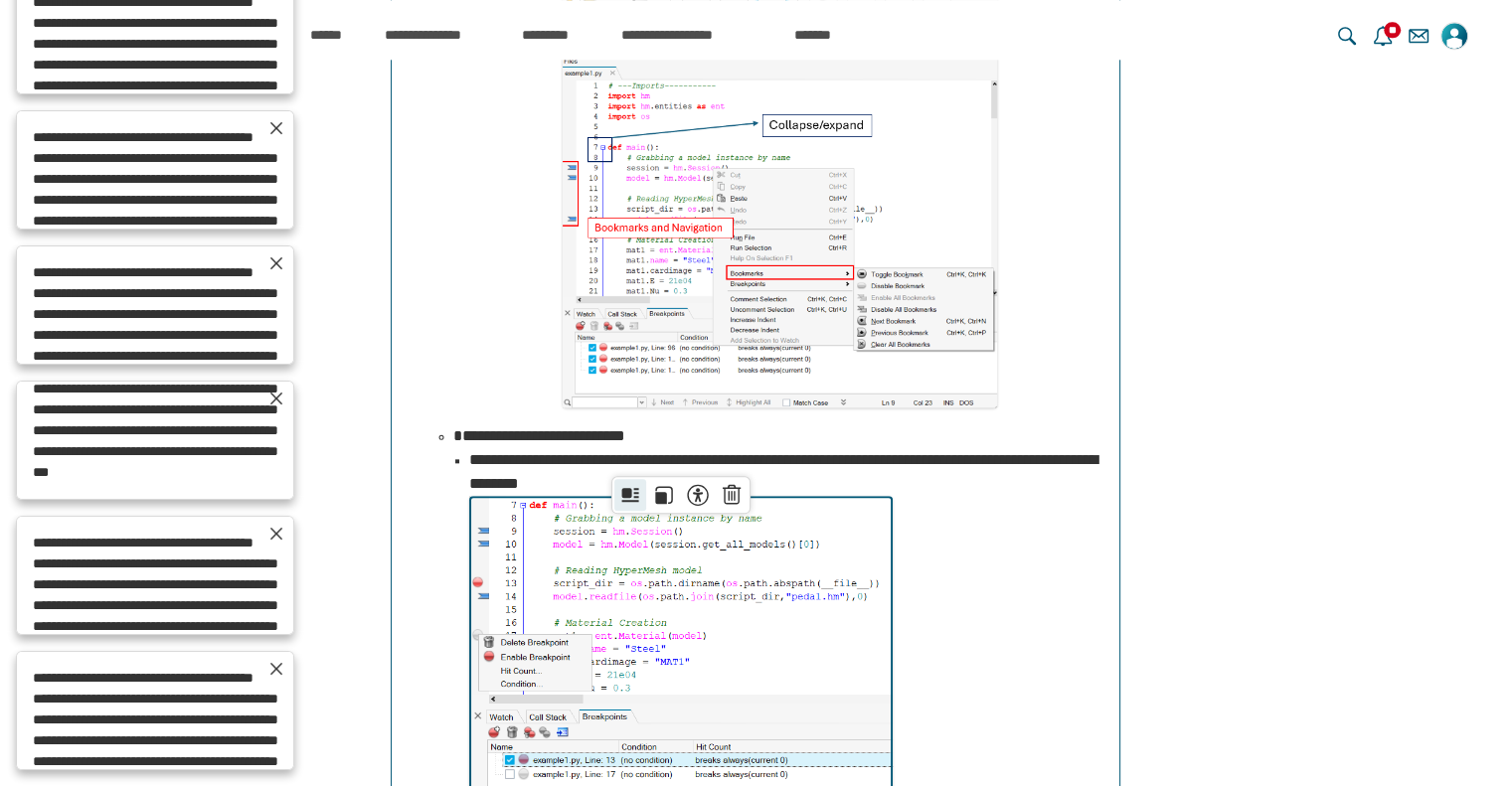 click on "**********" at bounding box center [630, 495] 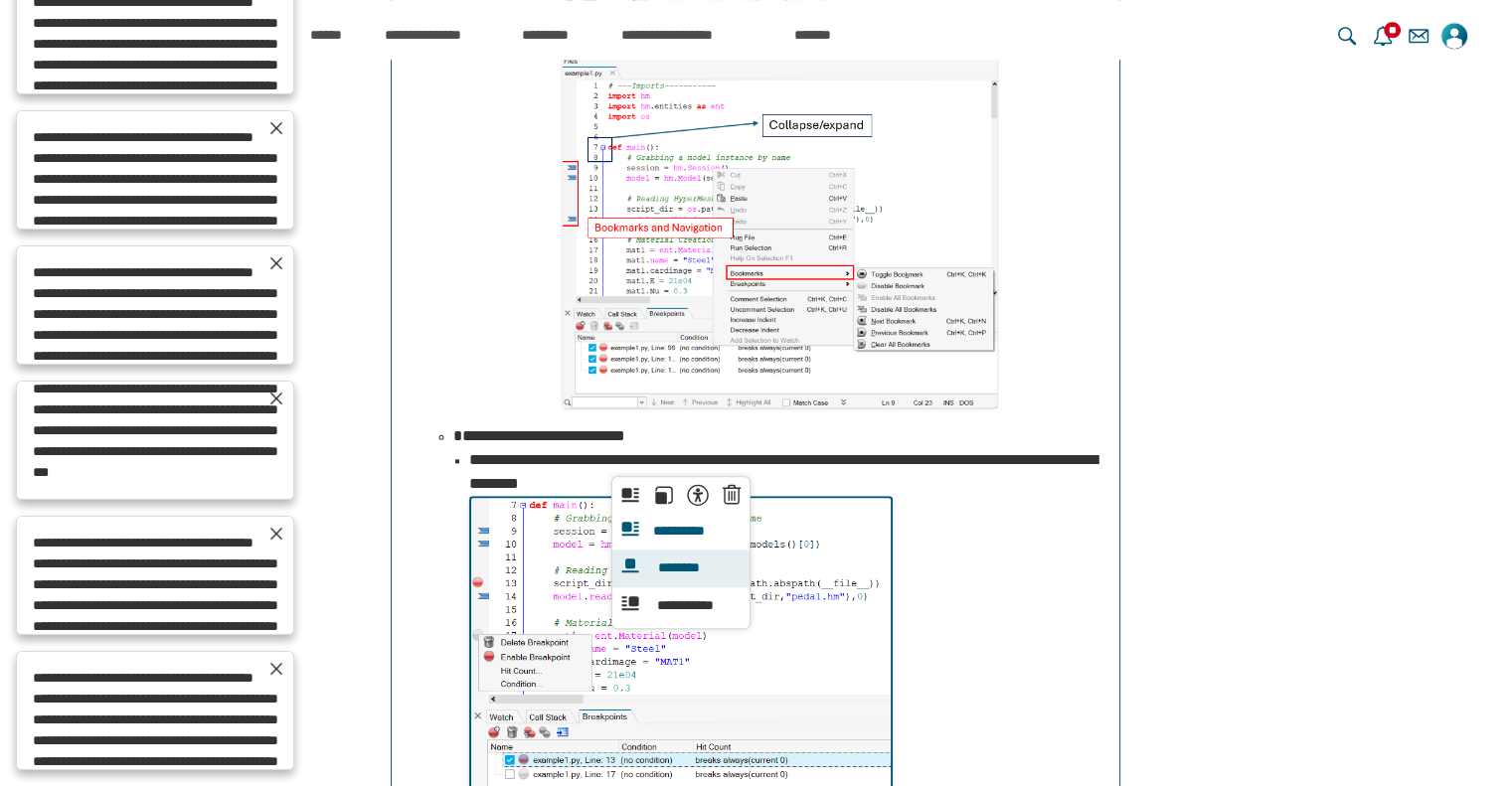 click on "********" at bounding box center (678, 568) 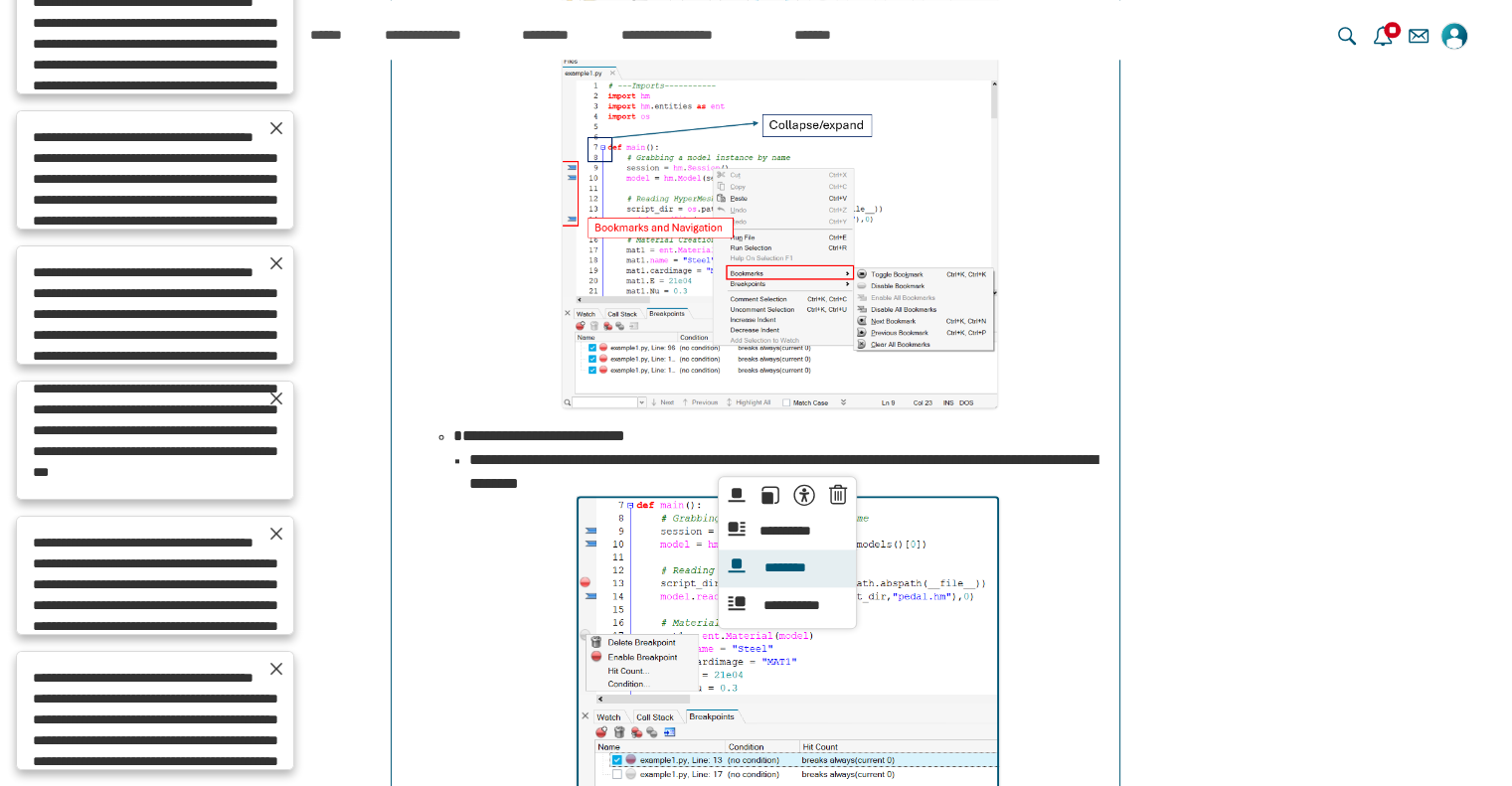 scroll, scrollTop: 14977, scrollLeft: 0, axis: vertical 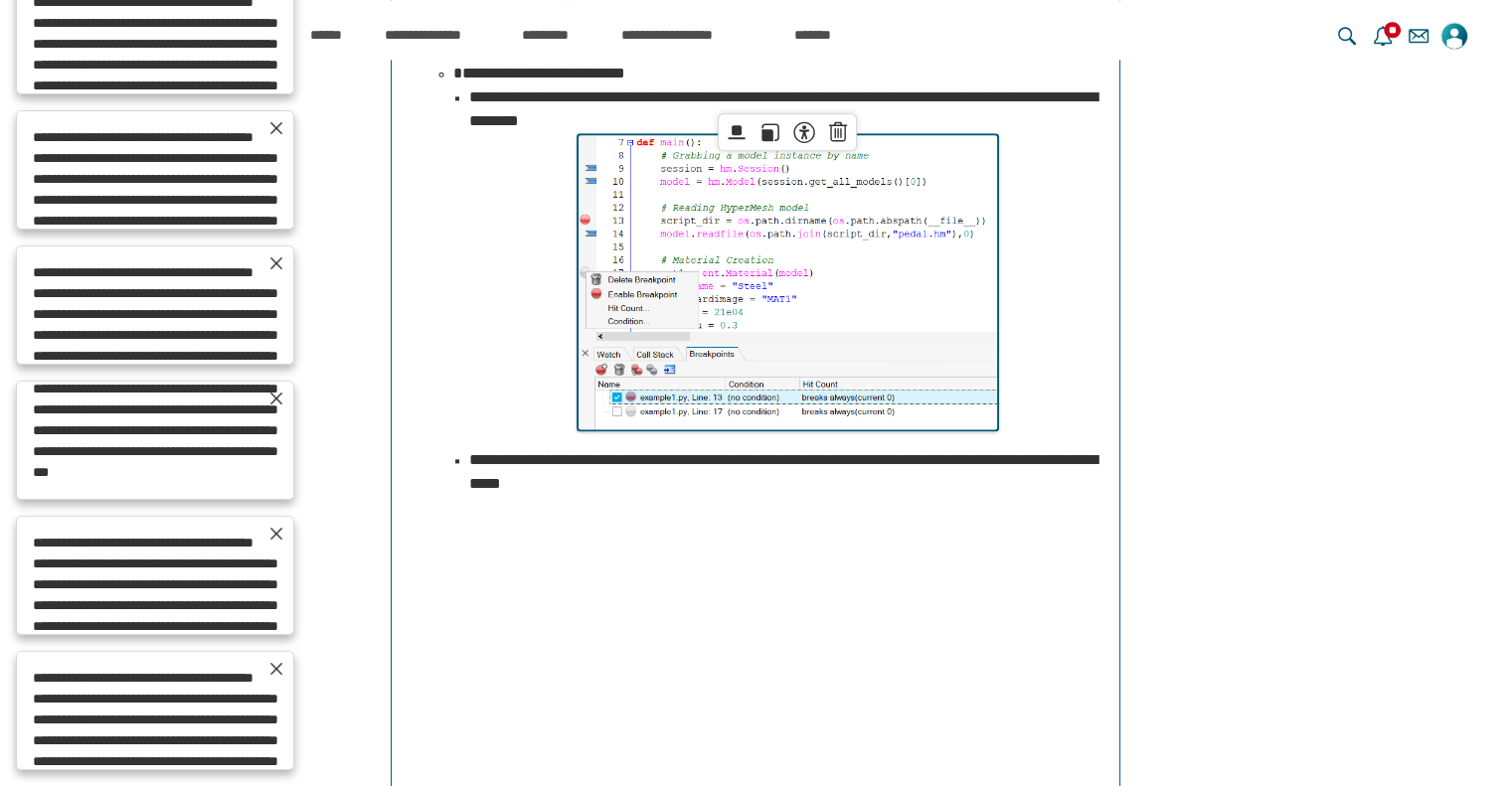 click at bounding box center (658, 680) 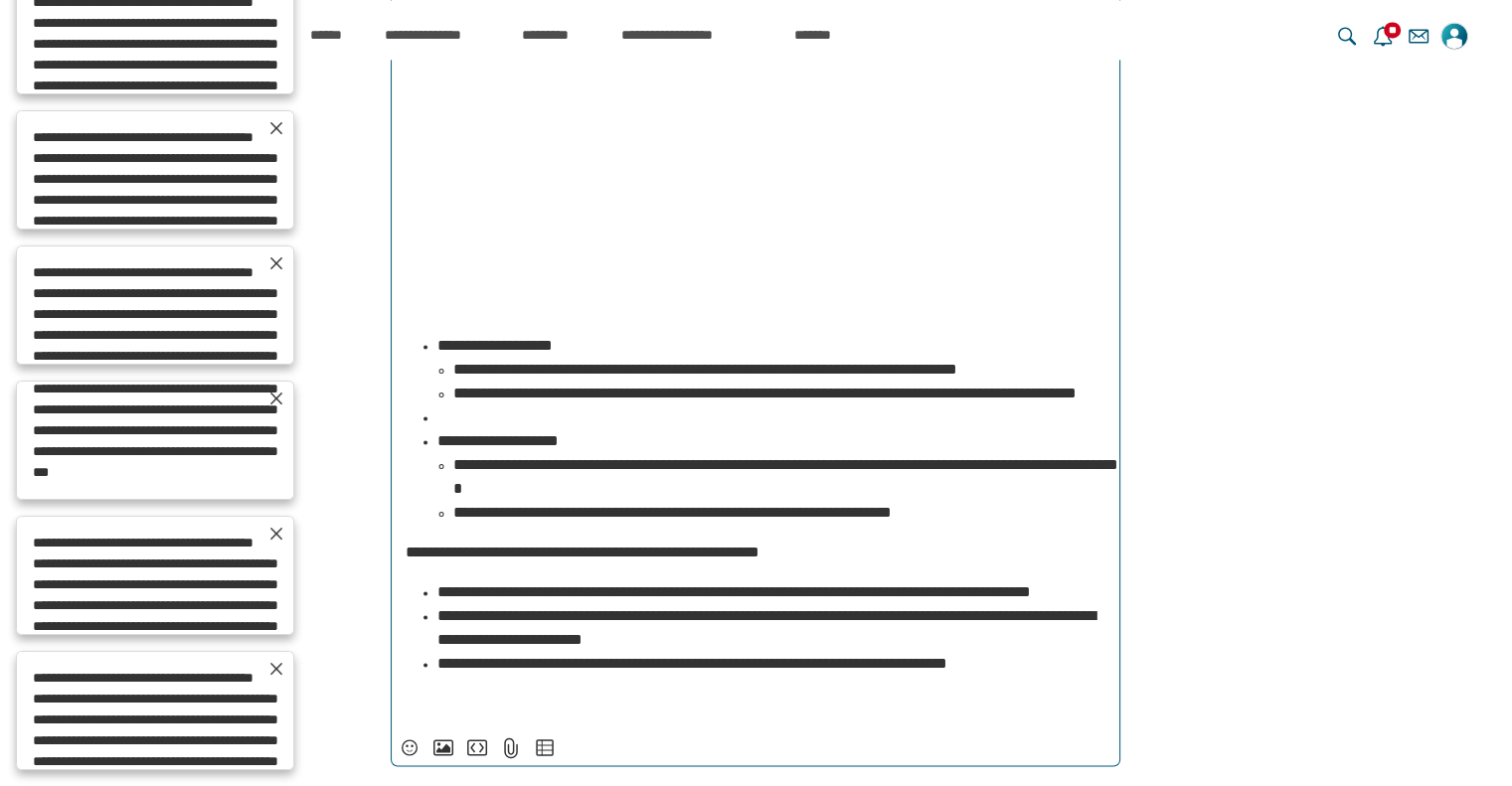 scroll, scrollTop: 14977, scrollLeft: 0, axis: vertical 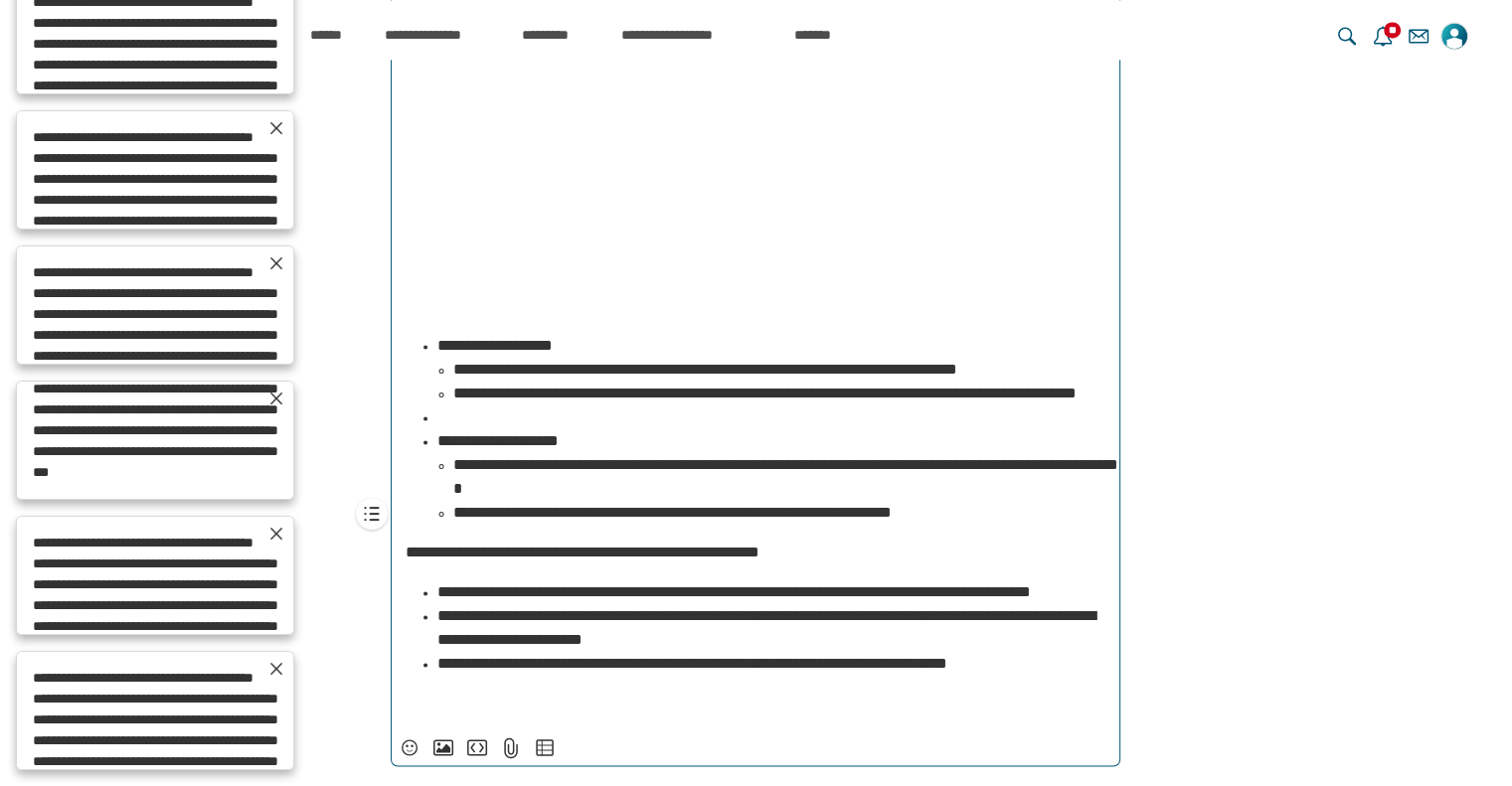 click on "﻿" at bounding box center (771, 417) 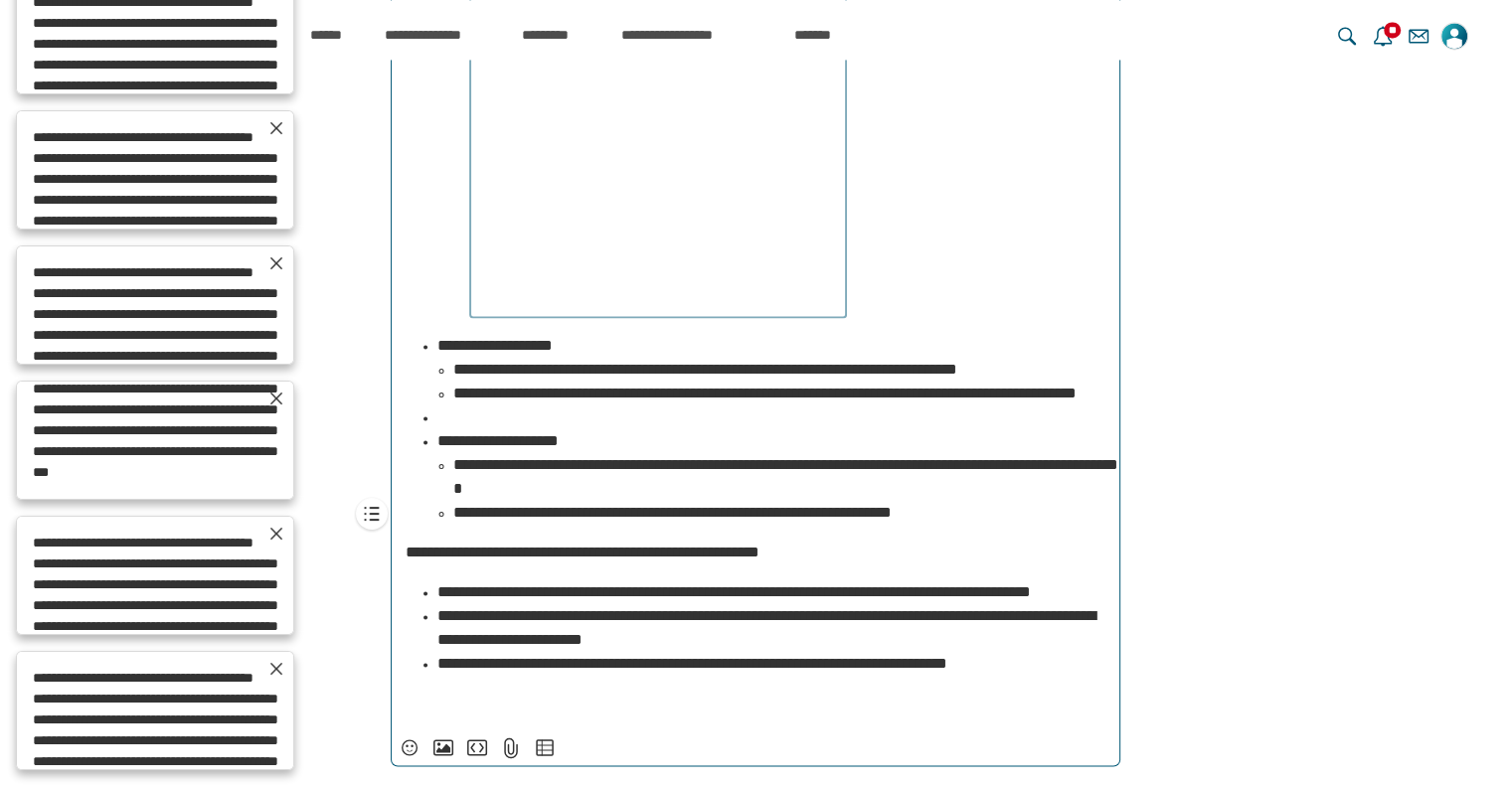 click at bounding box center [658, 134] 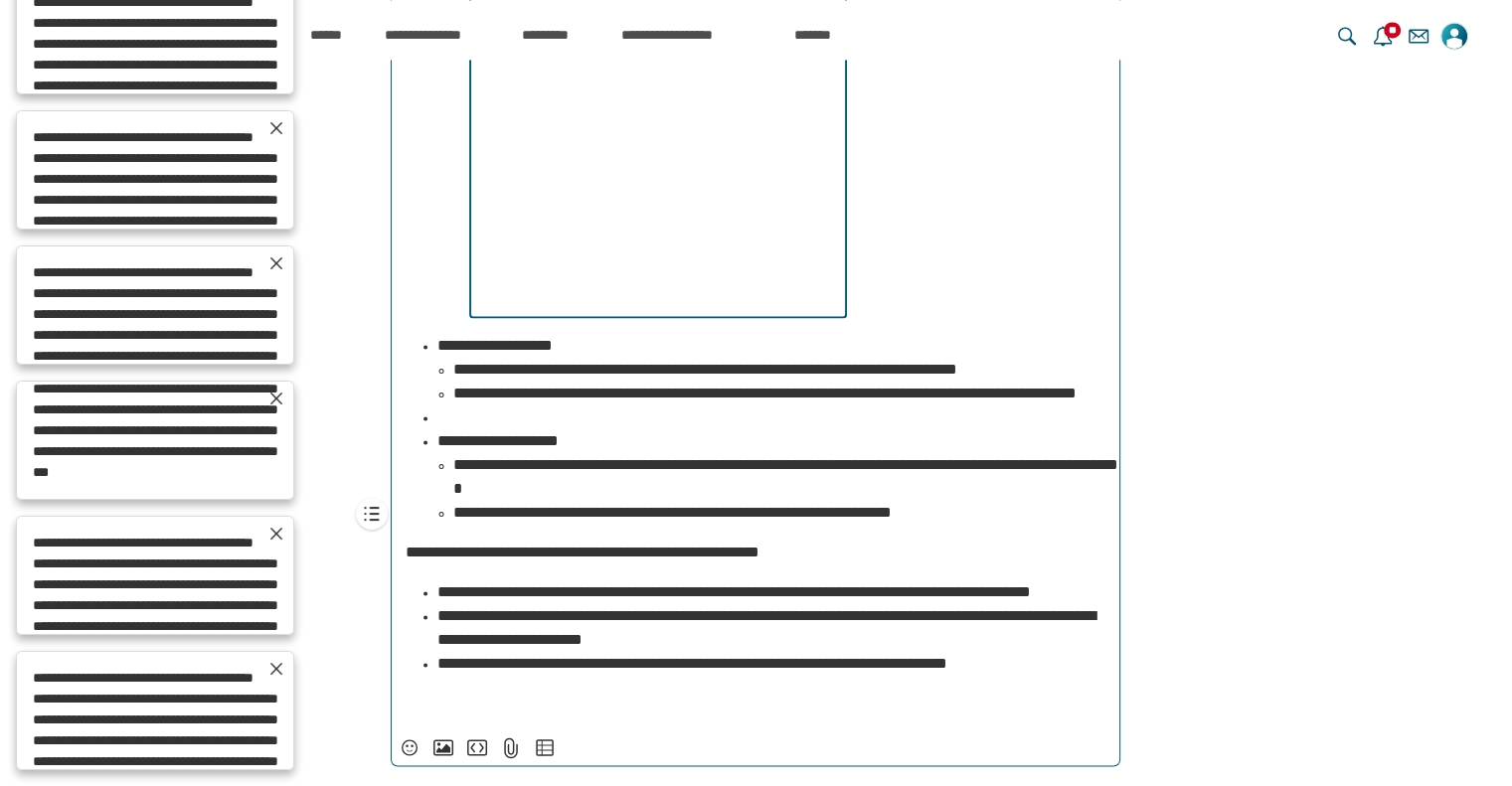 scroll, scrollTop: 14977, scrollLeft: 0, axis: vertical 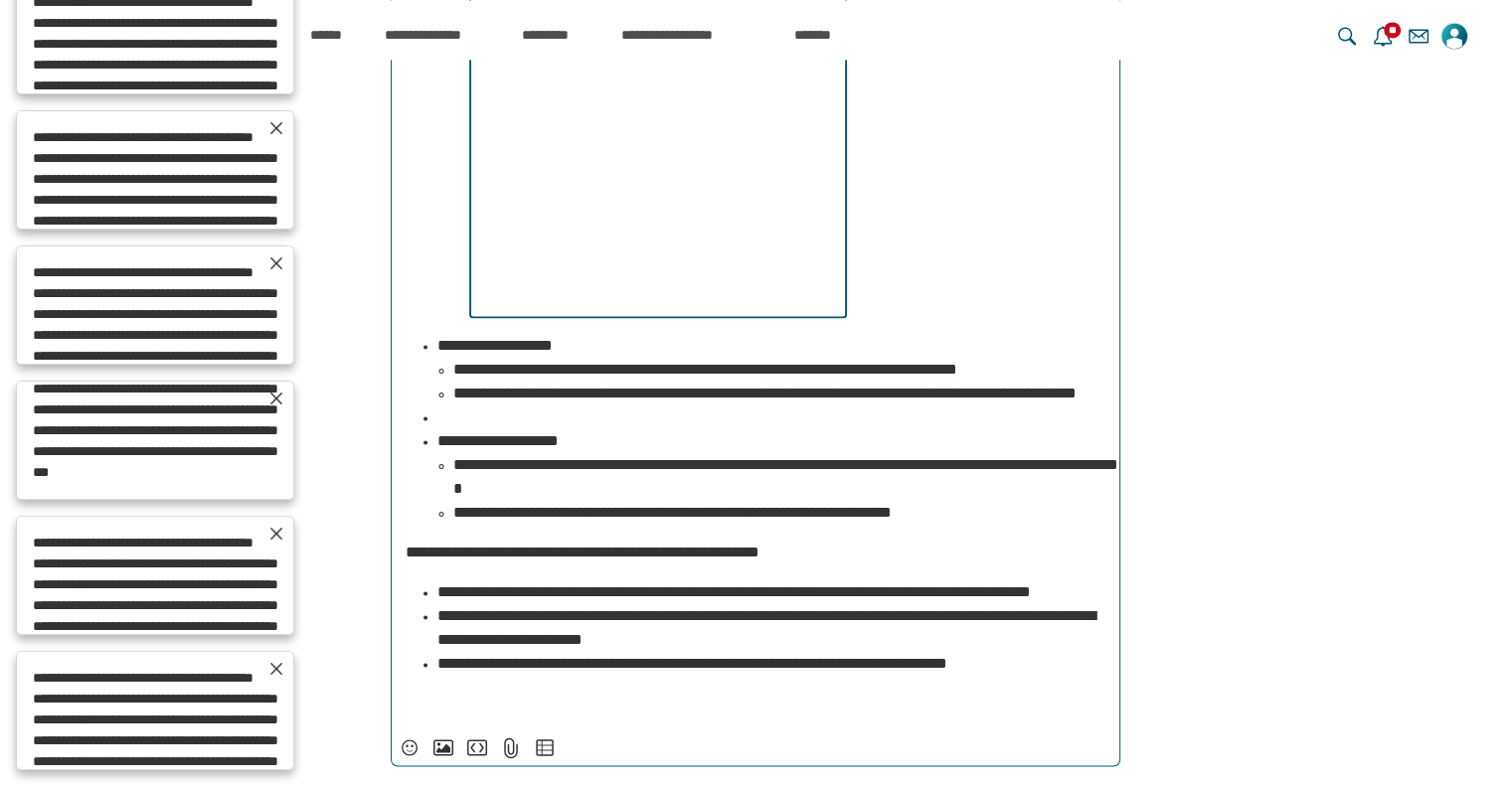click on "******" at bounding box center [787, 134] 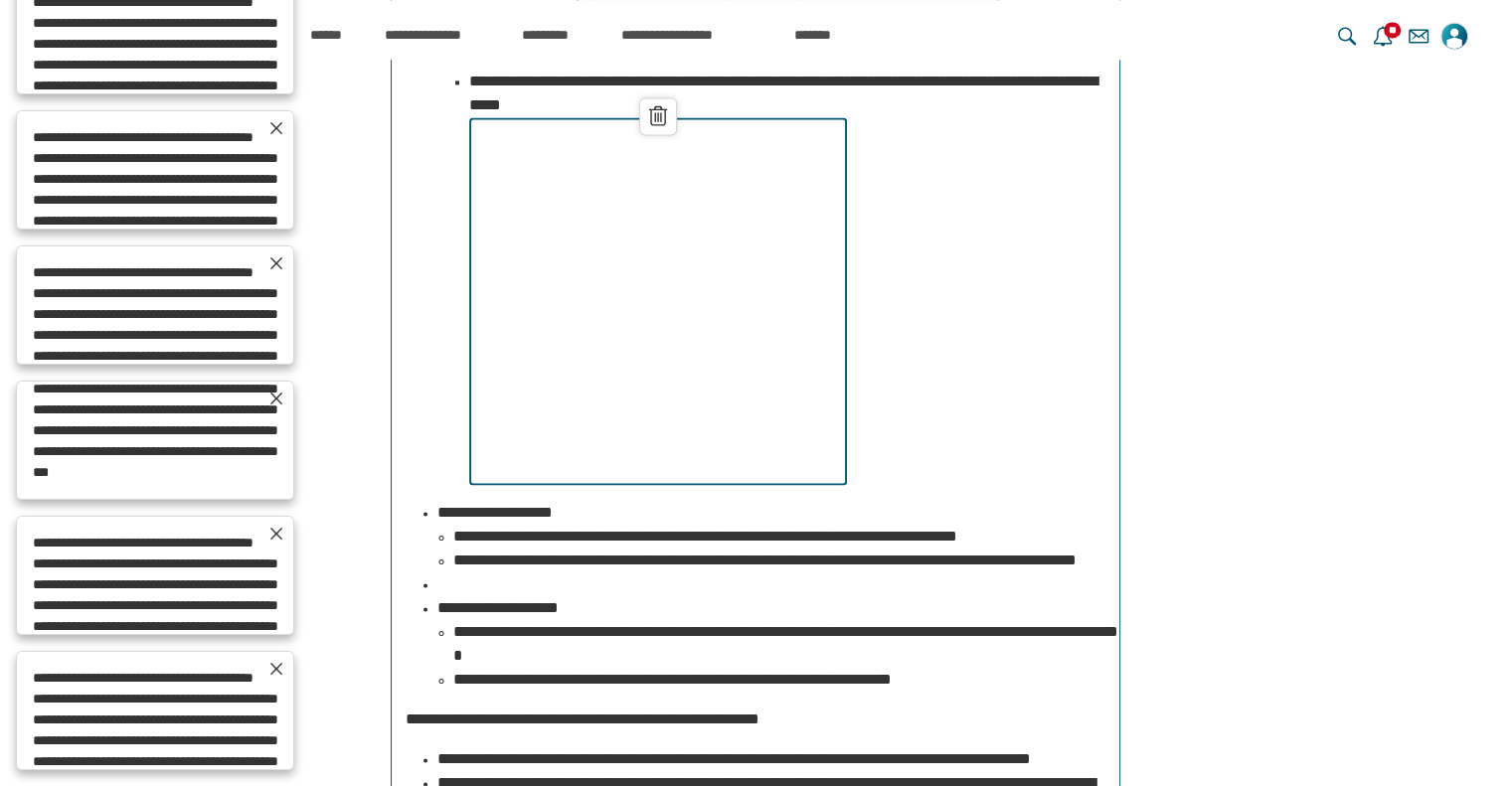 scroll, scrollTop: 2867, scrollLeft: 0, axis: vertical 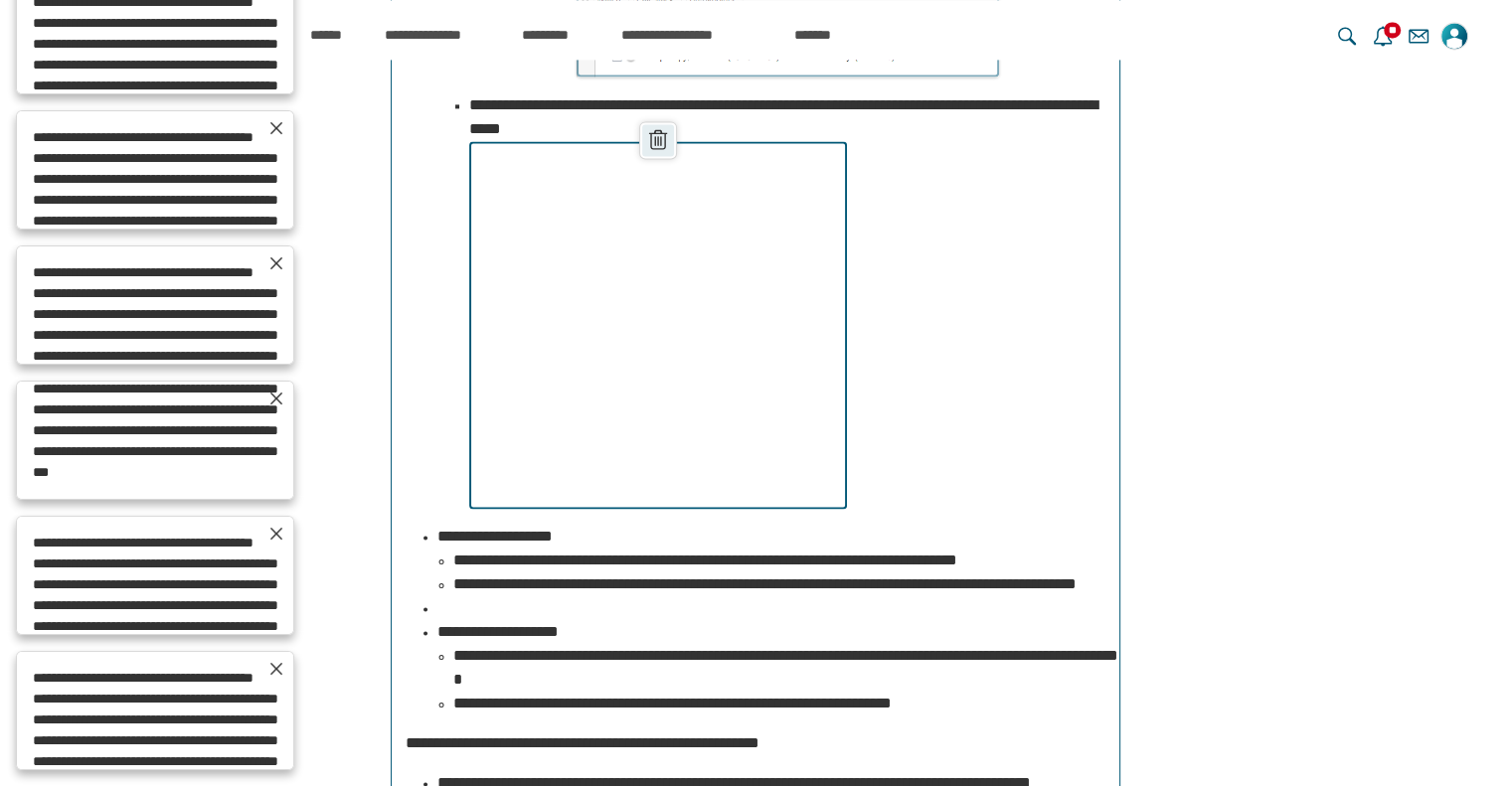 click on "******" at bounding box center [658, 140] 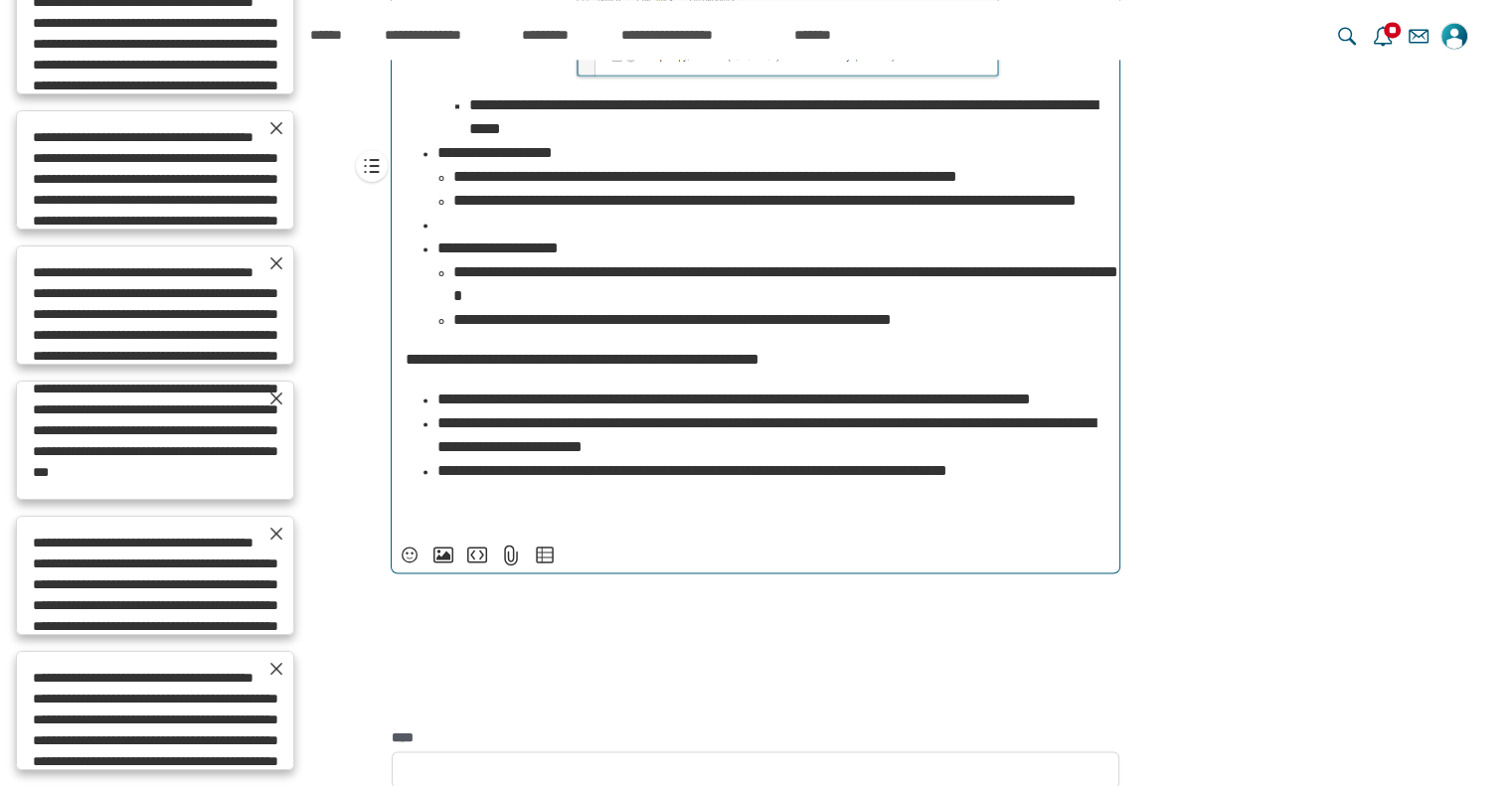 scroll, scrollTop: 14214, scrollLeft: 0, axis: vertical 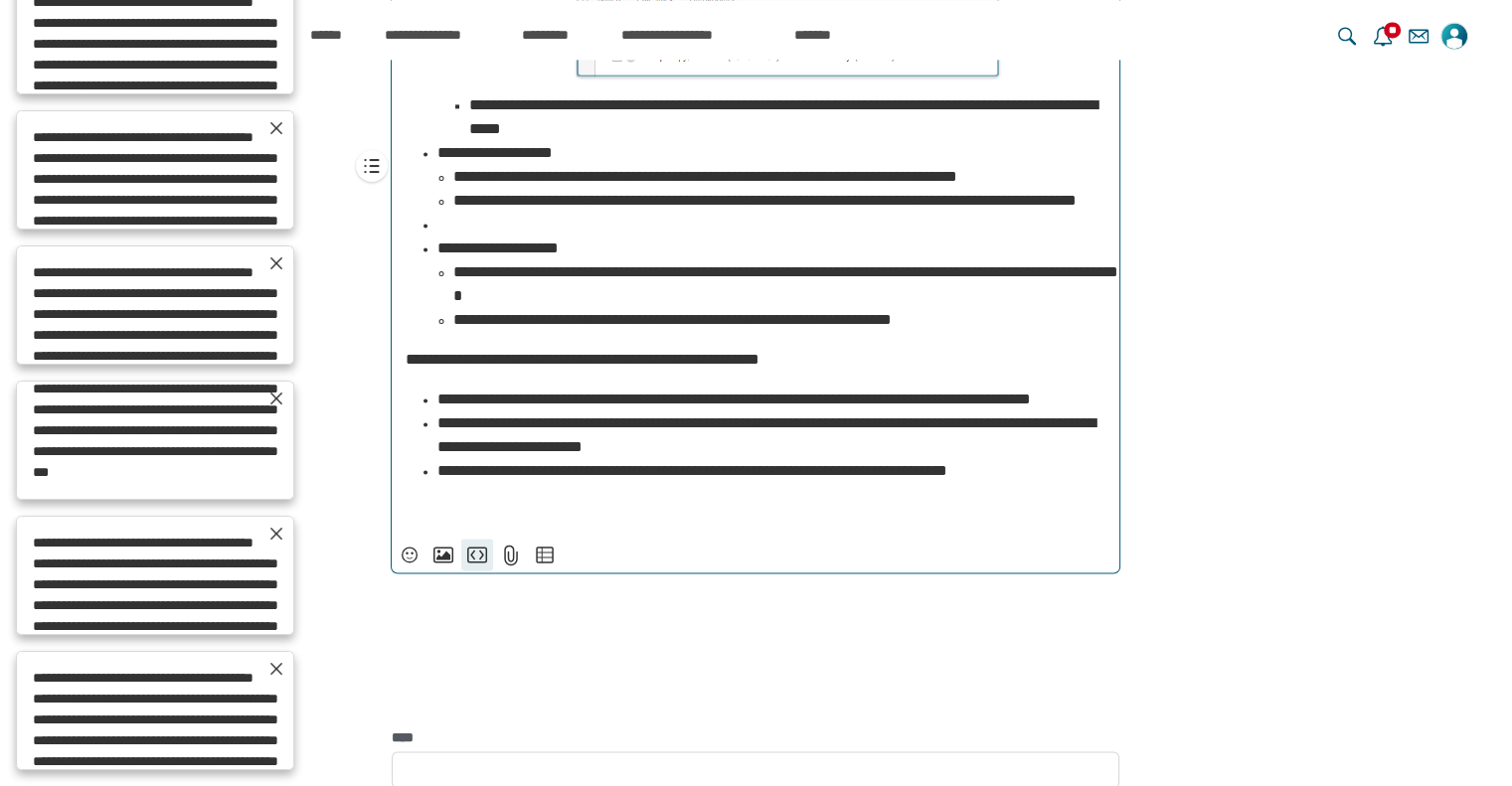 type on "**********" 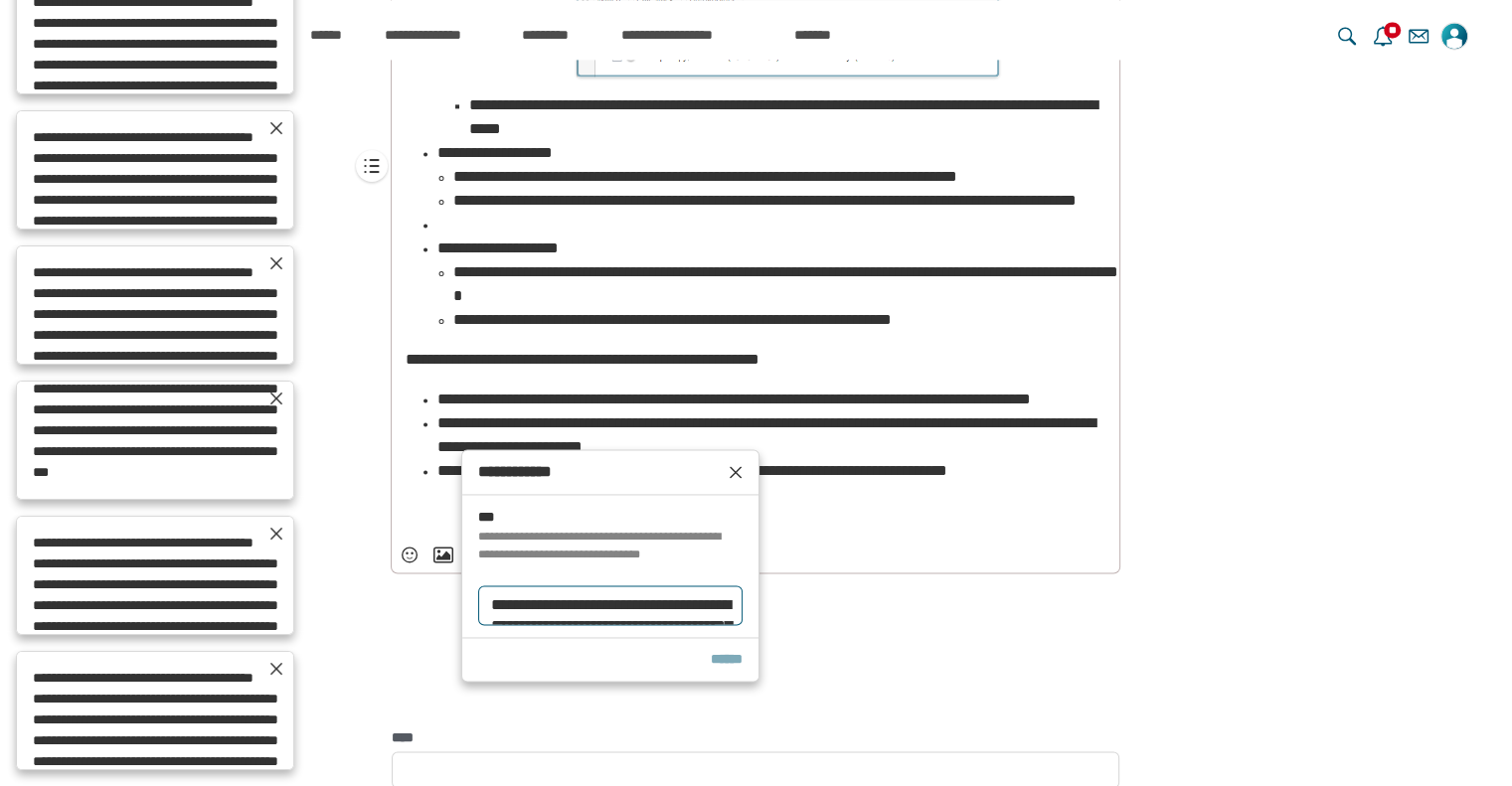scroll, scrollTop: 258, scrollLeft: 0, axis: vertical 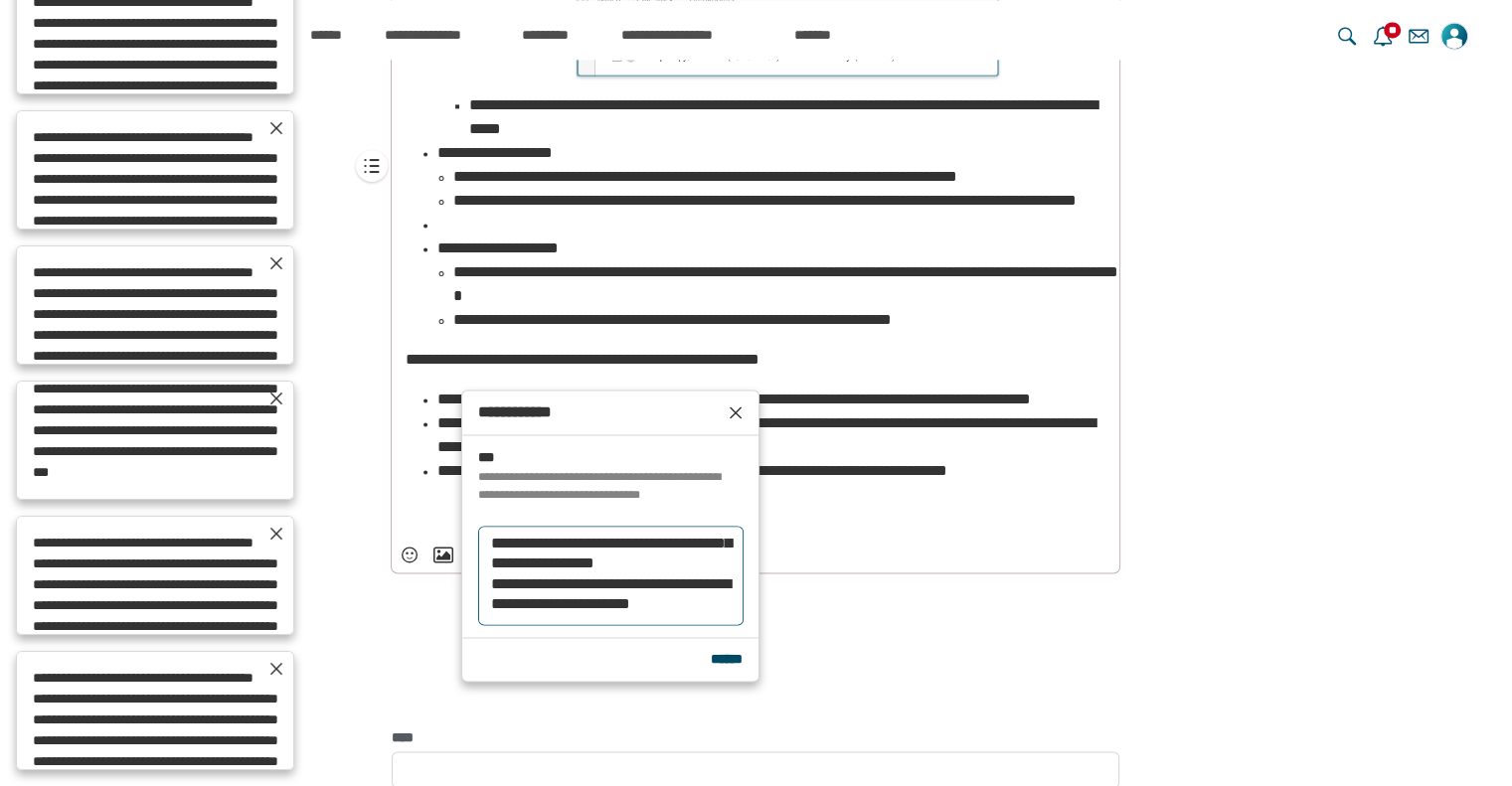 type on "**********" 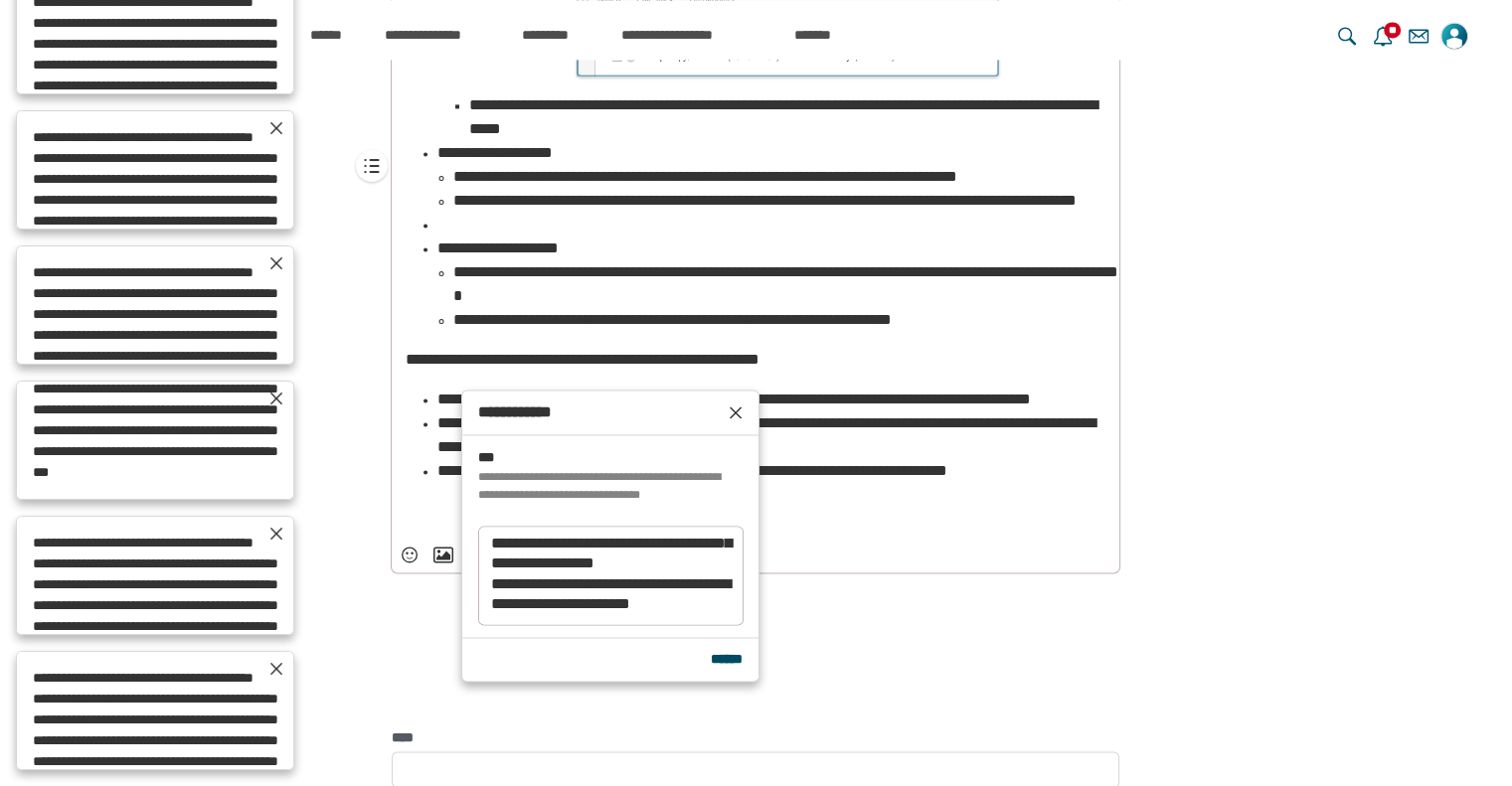click on "******" at bounding box center [727, 659] 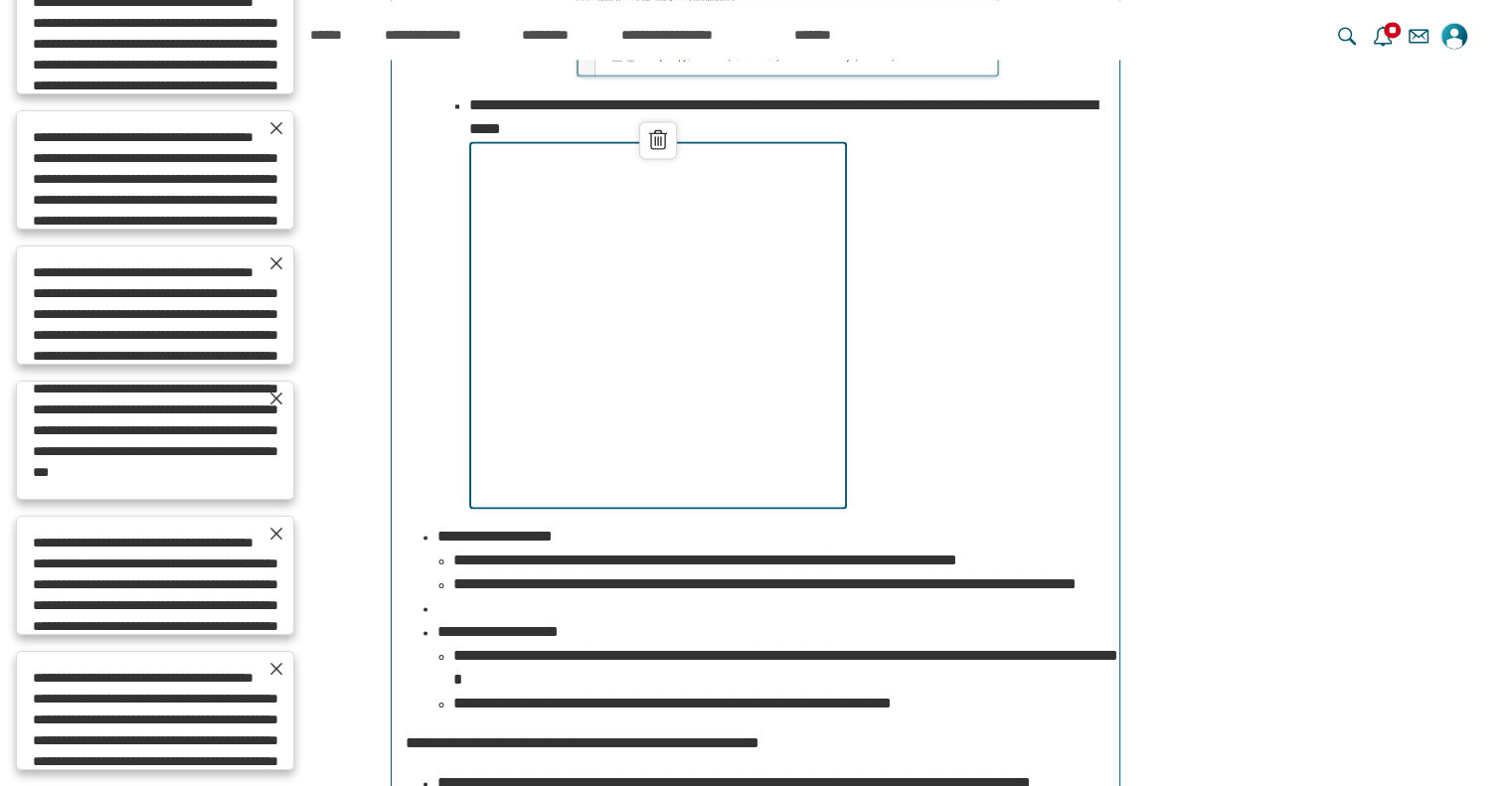 scroll, scrollTop: 15072, scrollLeft: 0, axis: vertical 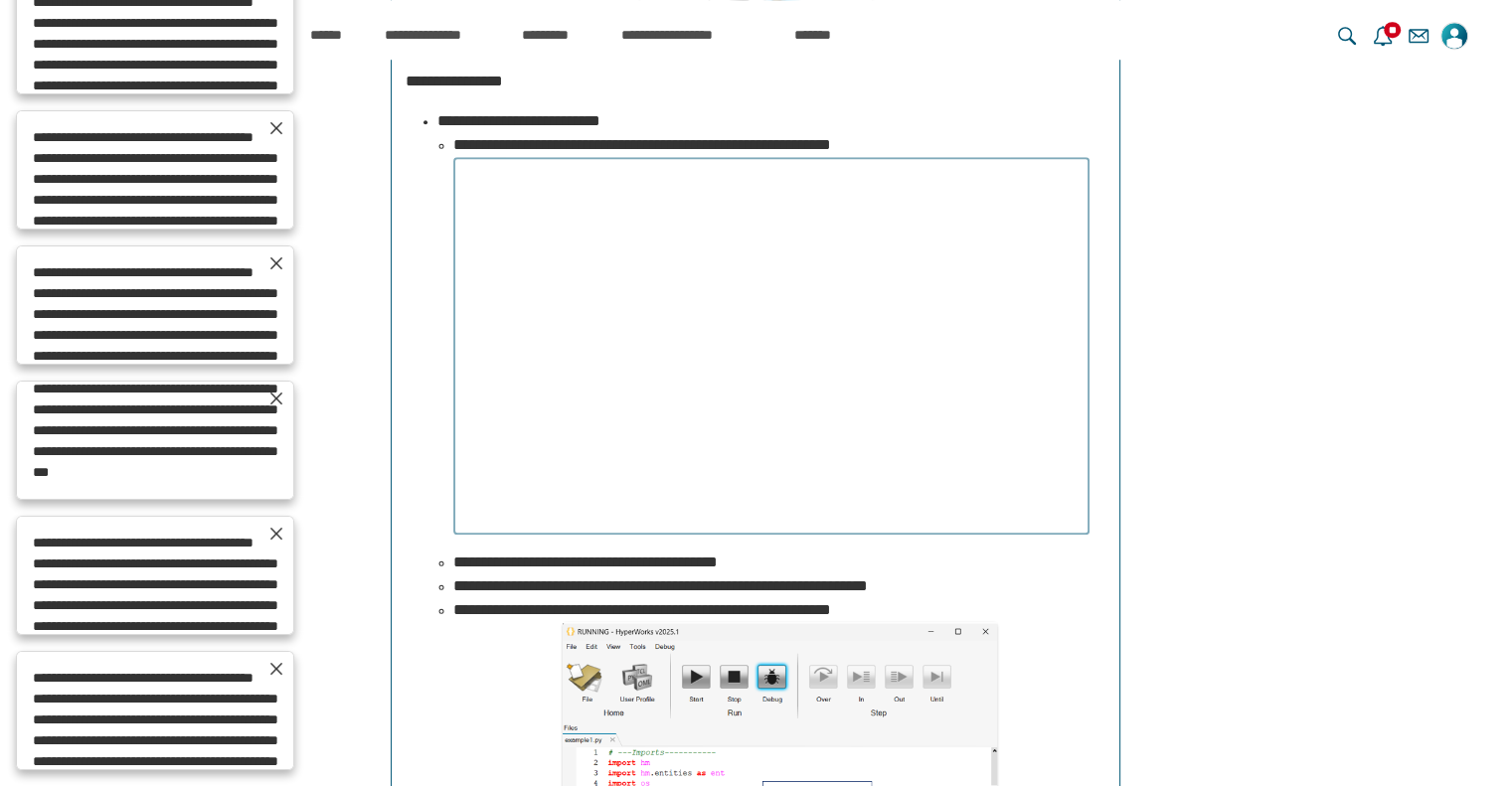 click at bounding box center [771, 346] 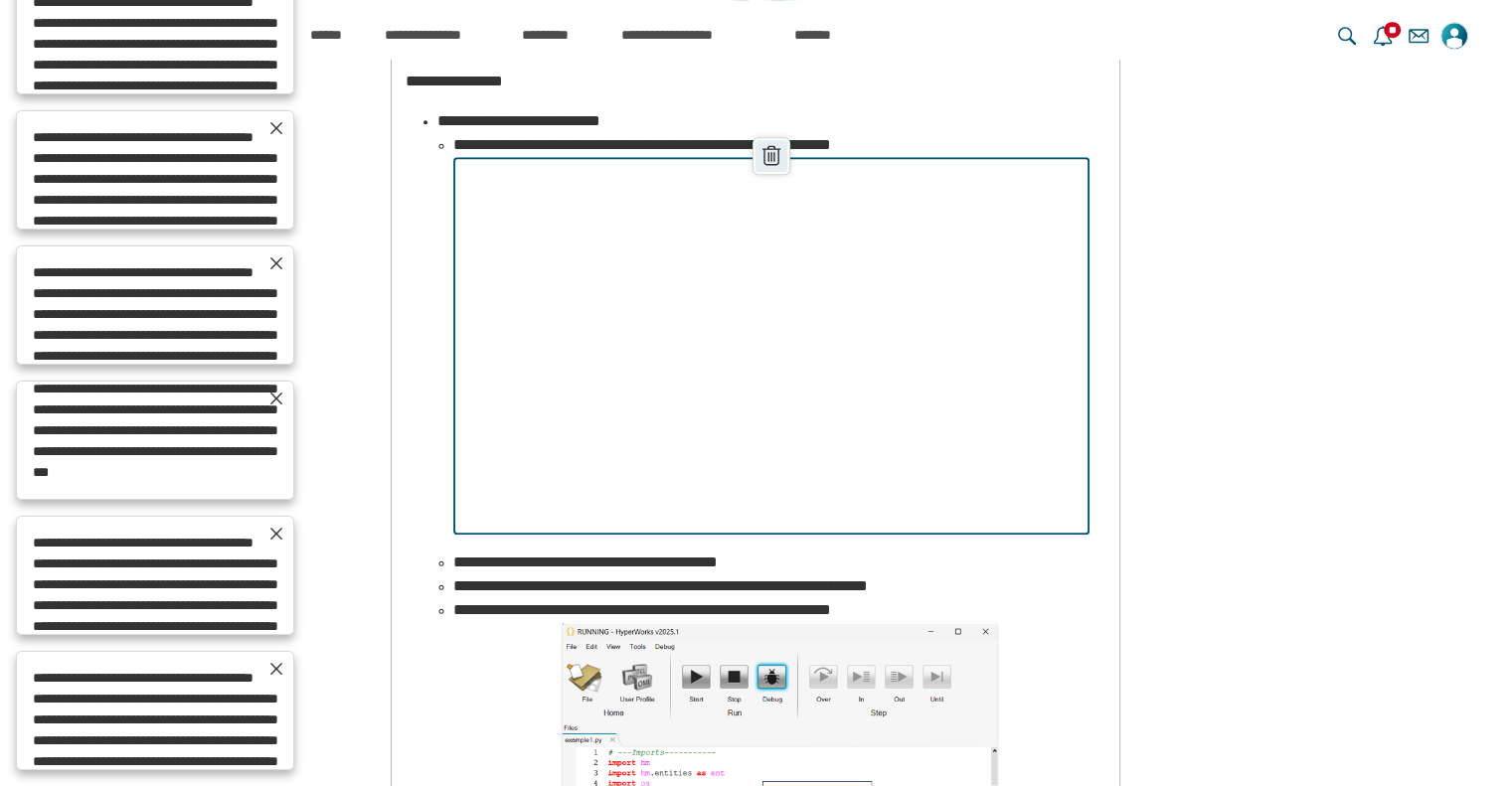 click on "******" at bounding box center (771, 156) 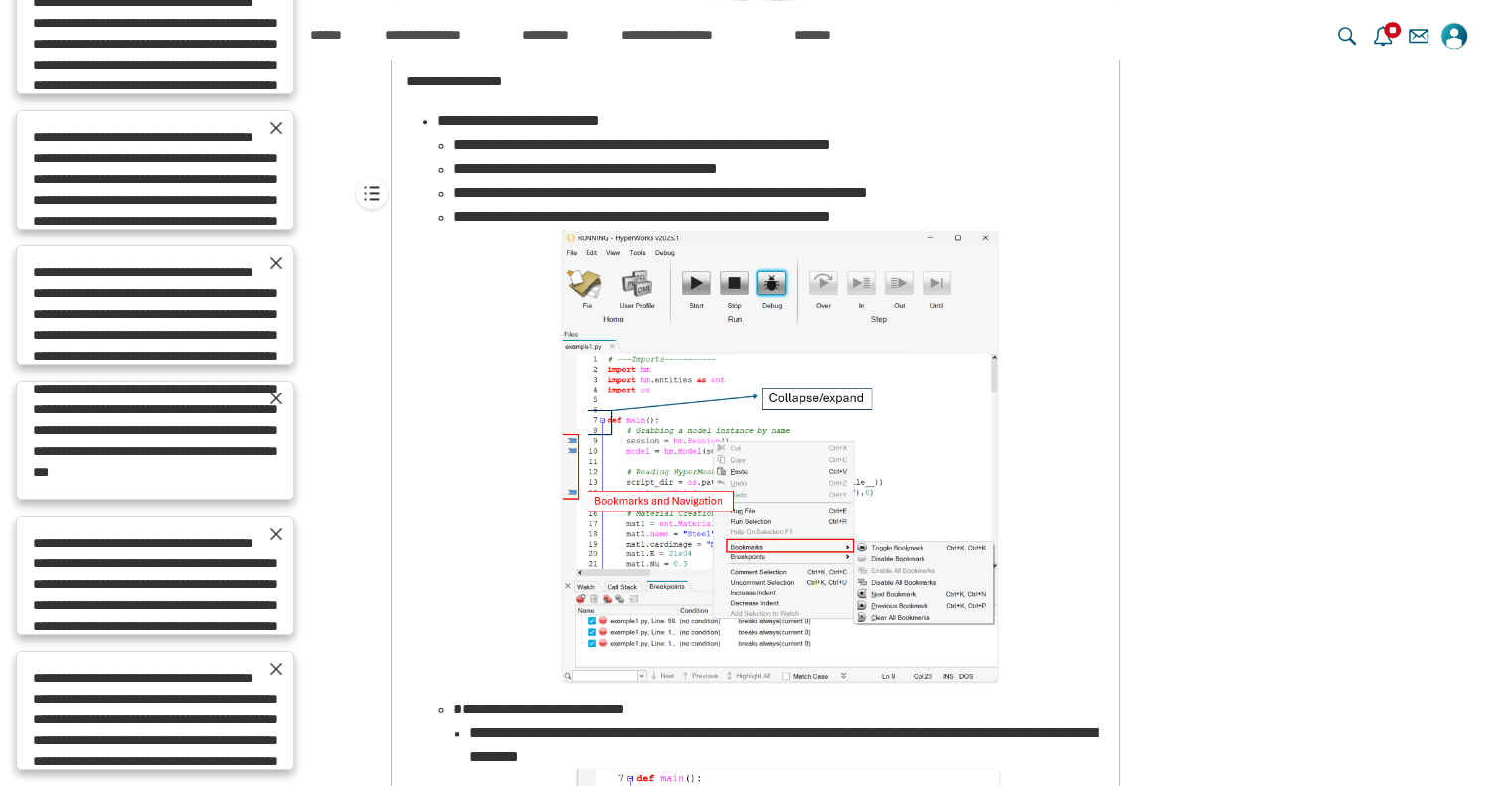 scroll, scrollTop: 14214, scrollLeft: 0, axis: vertical 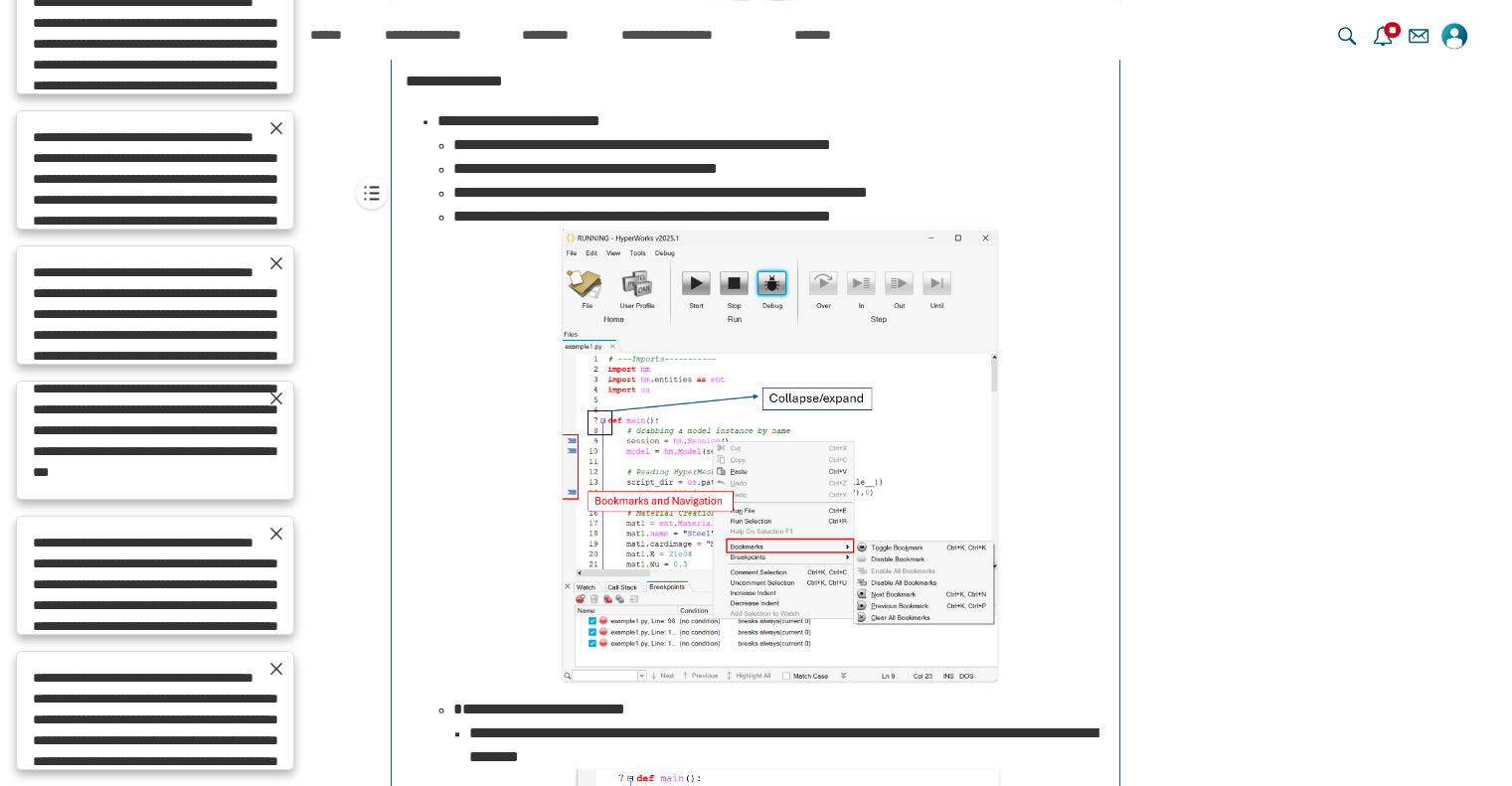 click on "**********" at bounding box center [779, 145] 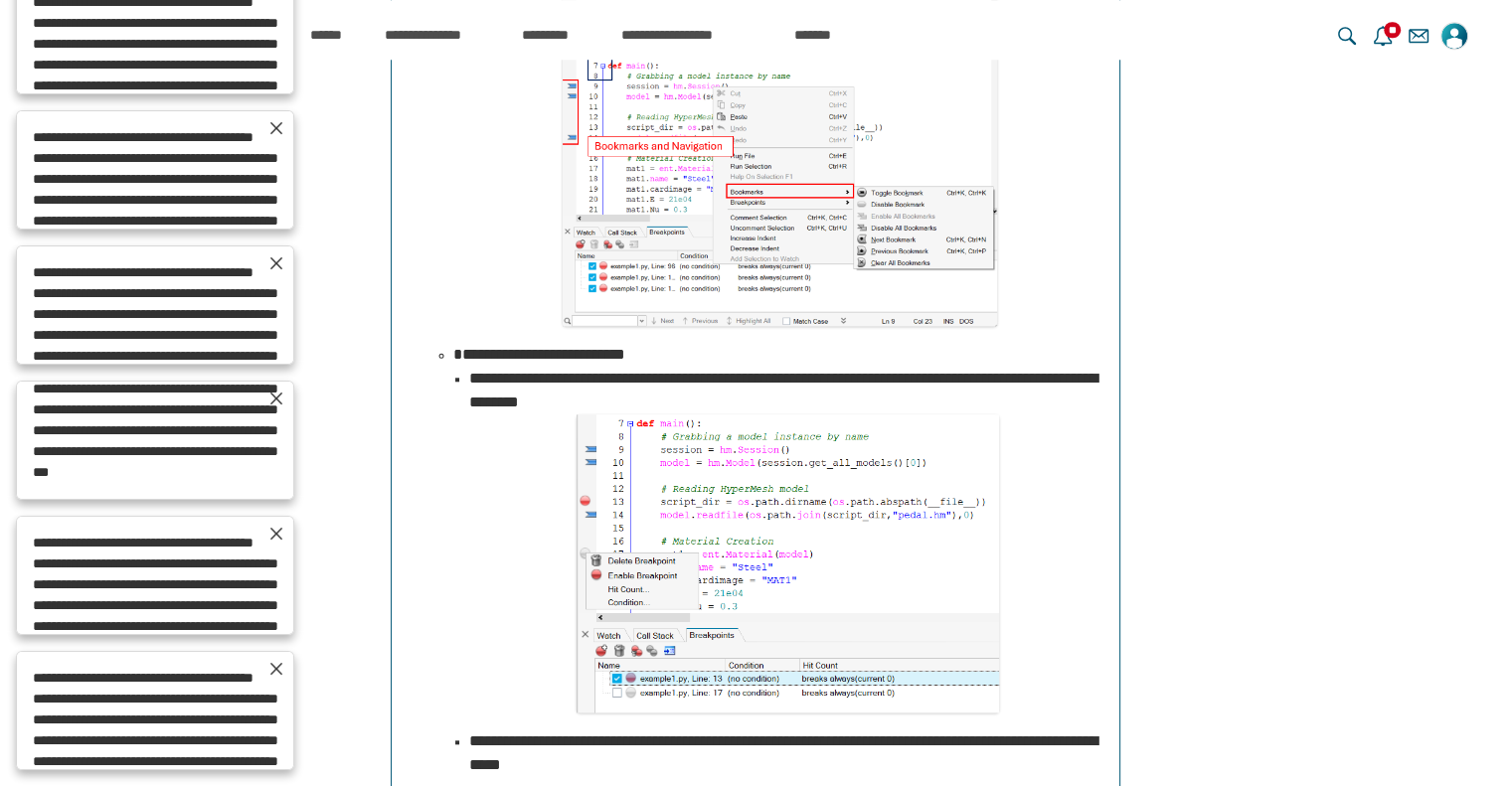 type on "**********" 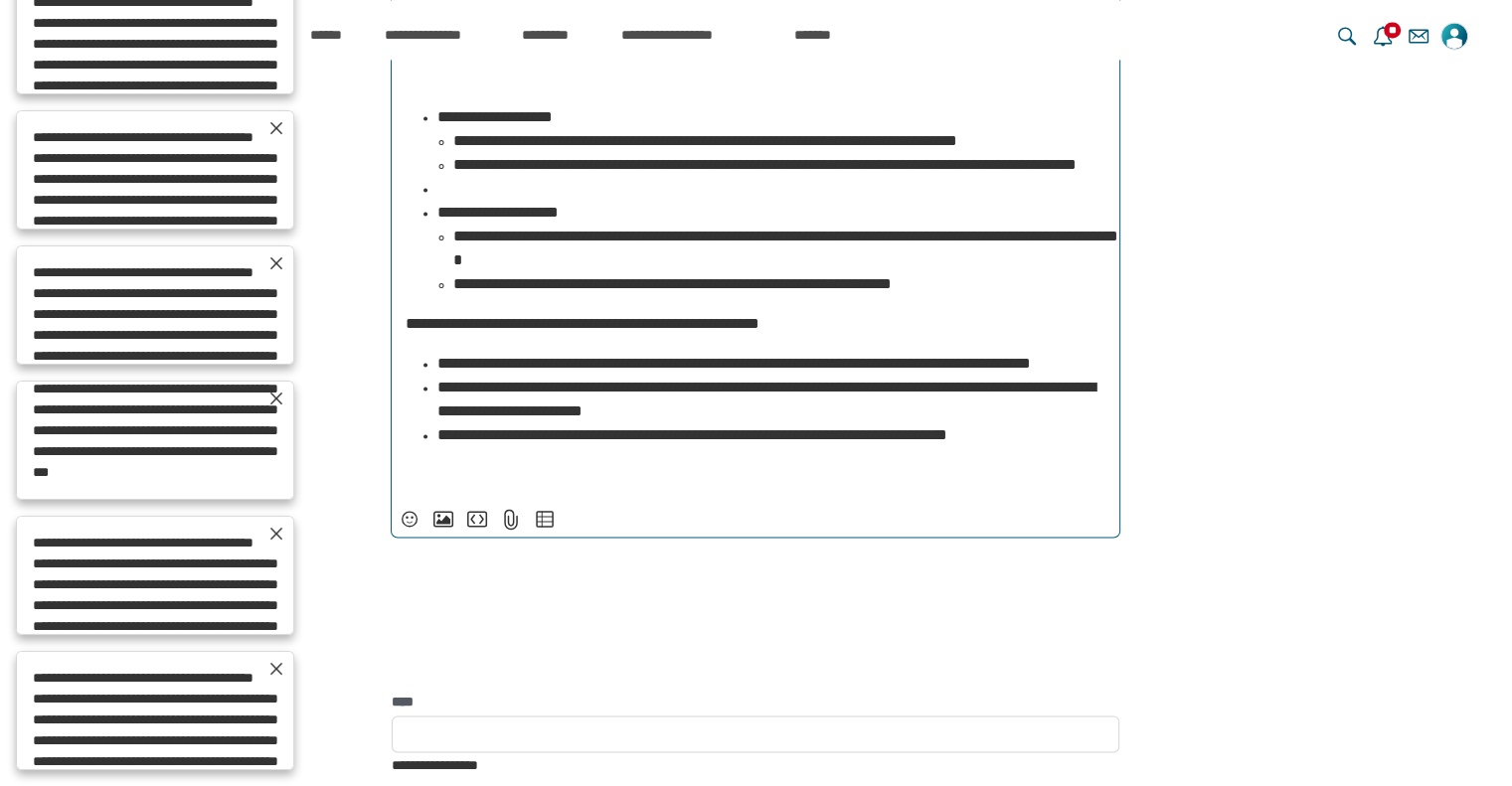 scroll, scrollTop: 3056, scrollLeft: 0, axis: vertical 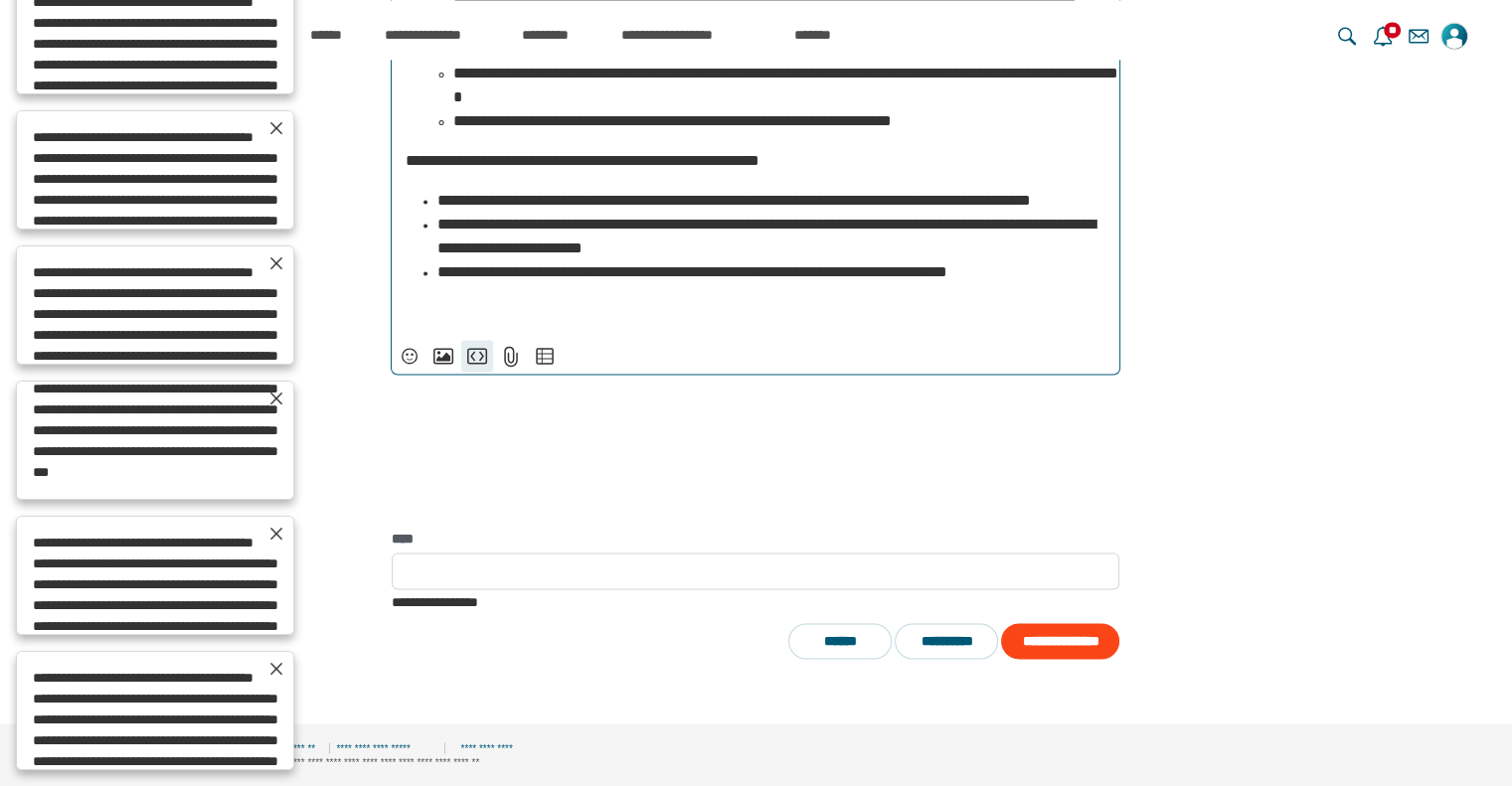 click on "**********" at bounding box center [477, 356] 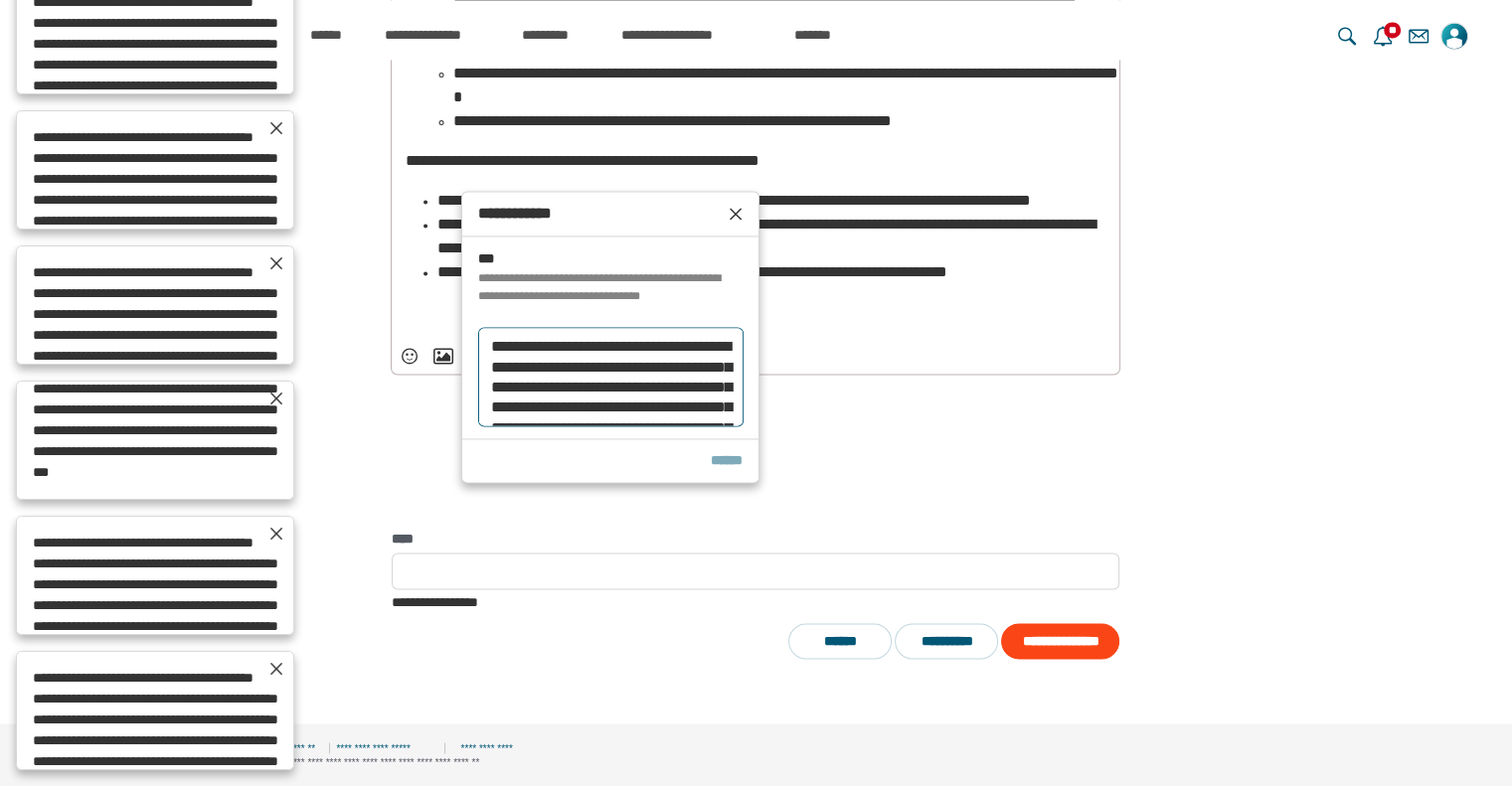 scroll, scrollTop: 259, scrollLeft: 0, axis: vertical 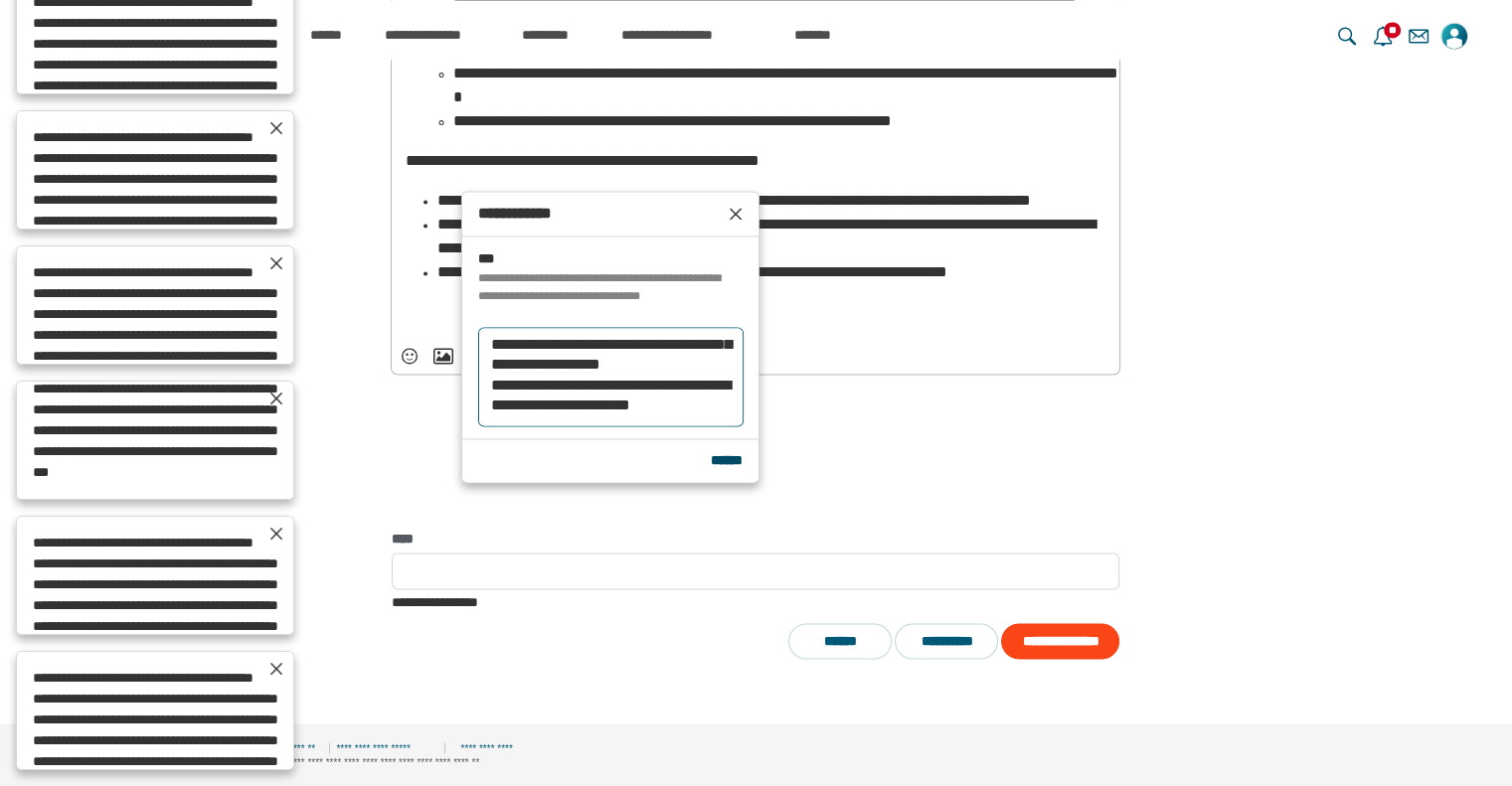 type on "**********" 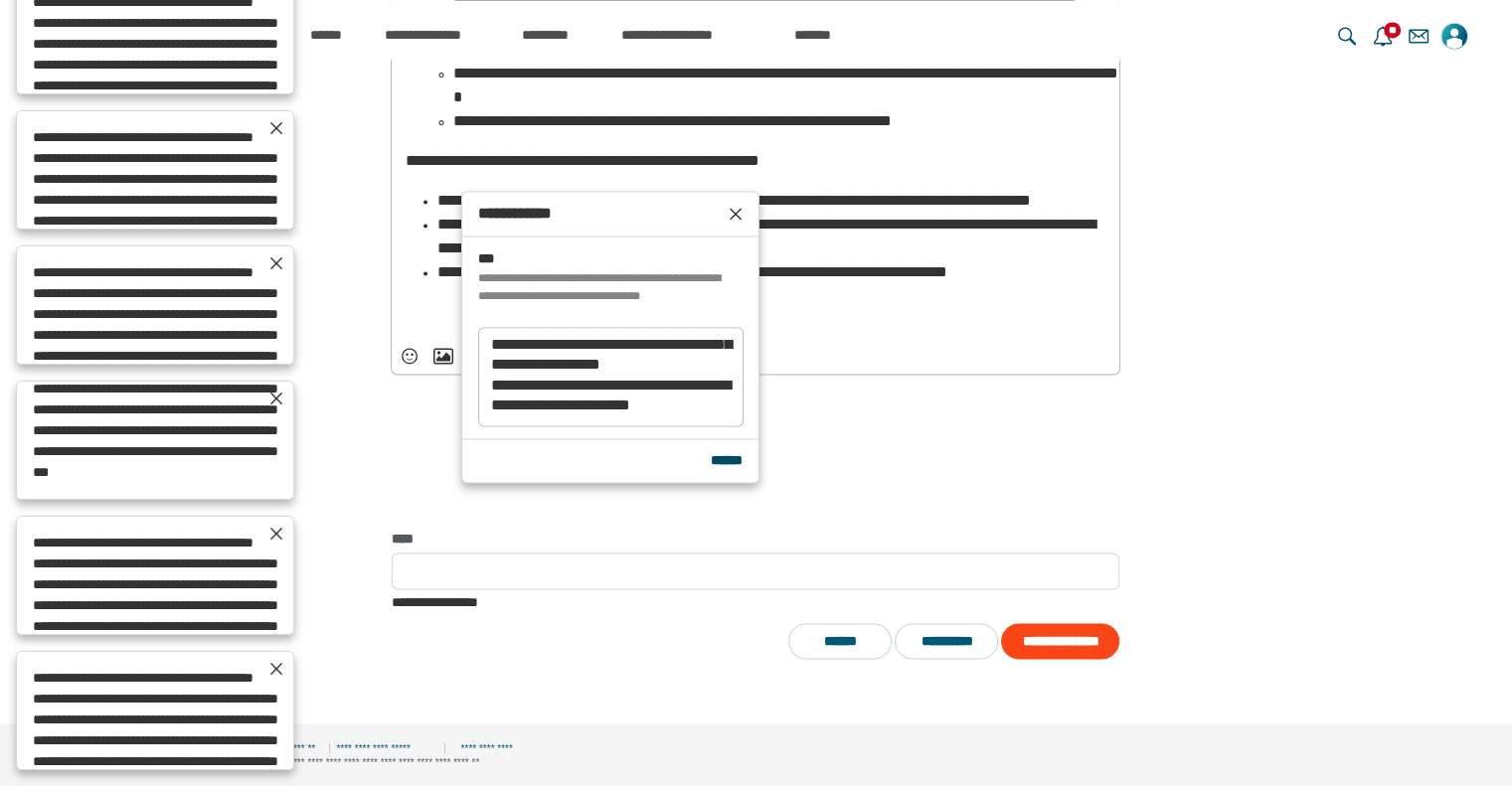 click on "******" at bounding box center (727, 460) 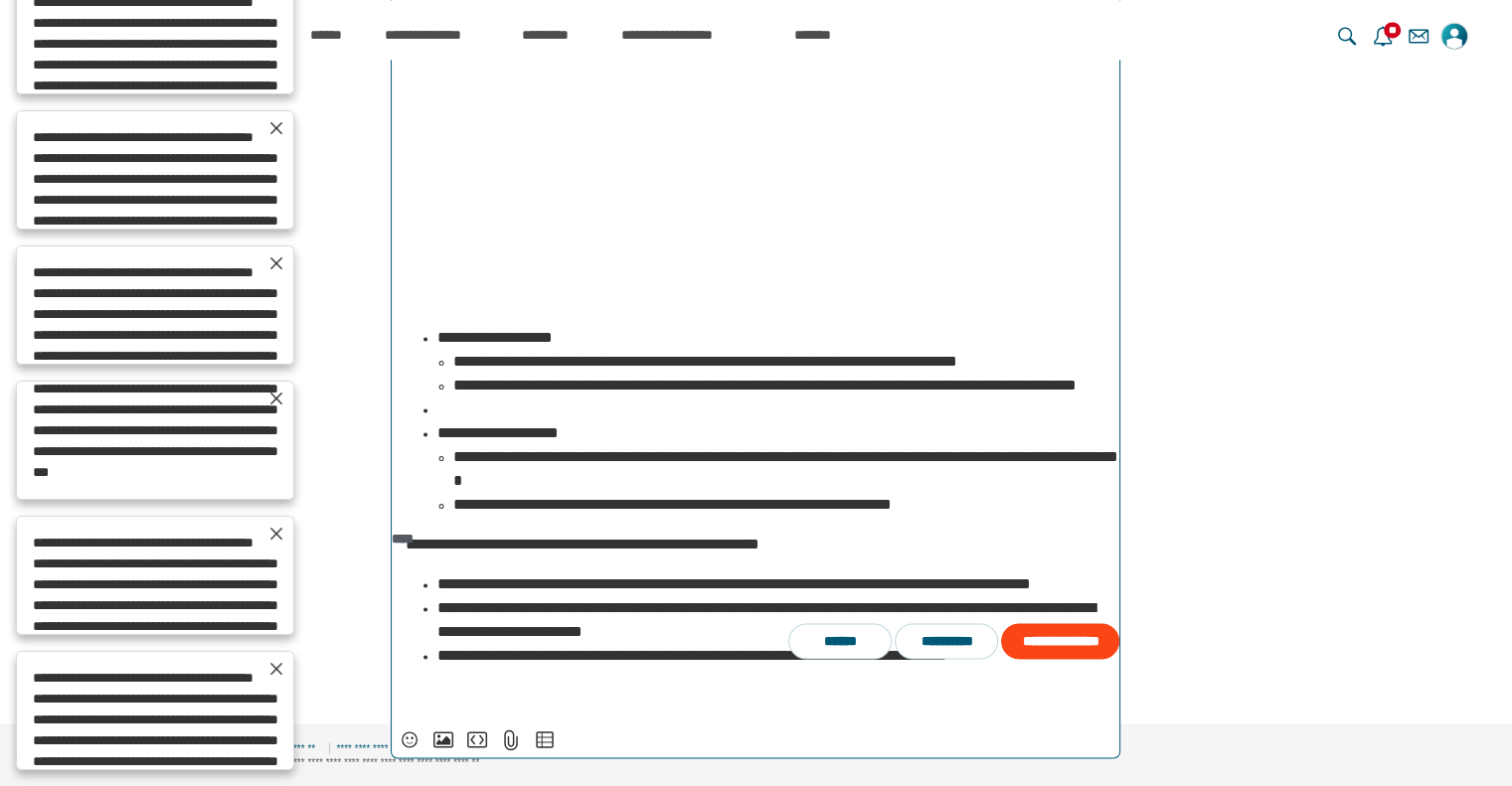 scroll, scrollTop: 1306, scrollLeft: 0, axis: vertical 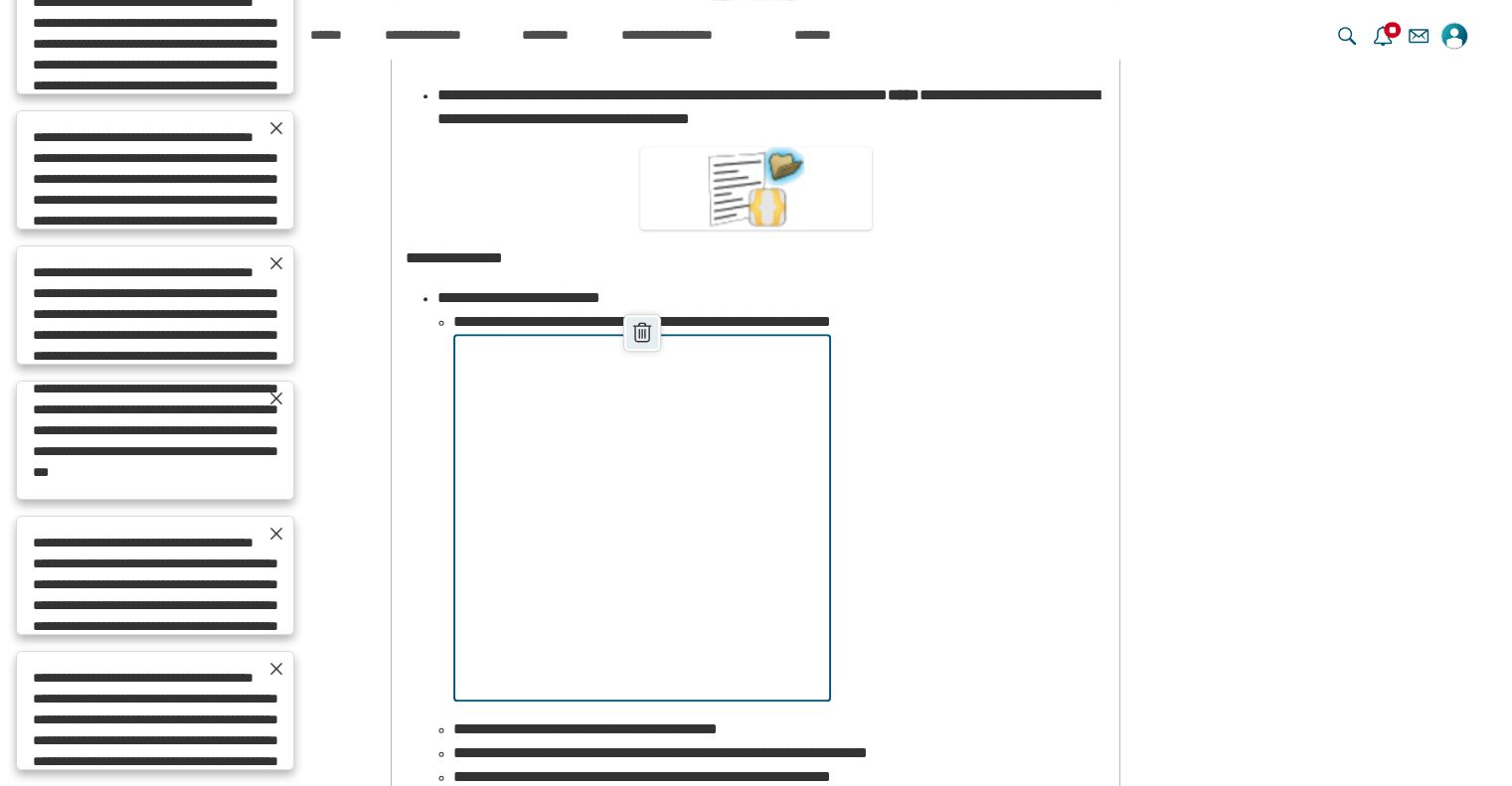 click on "******" at bounding box center (642, 333) 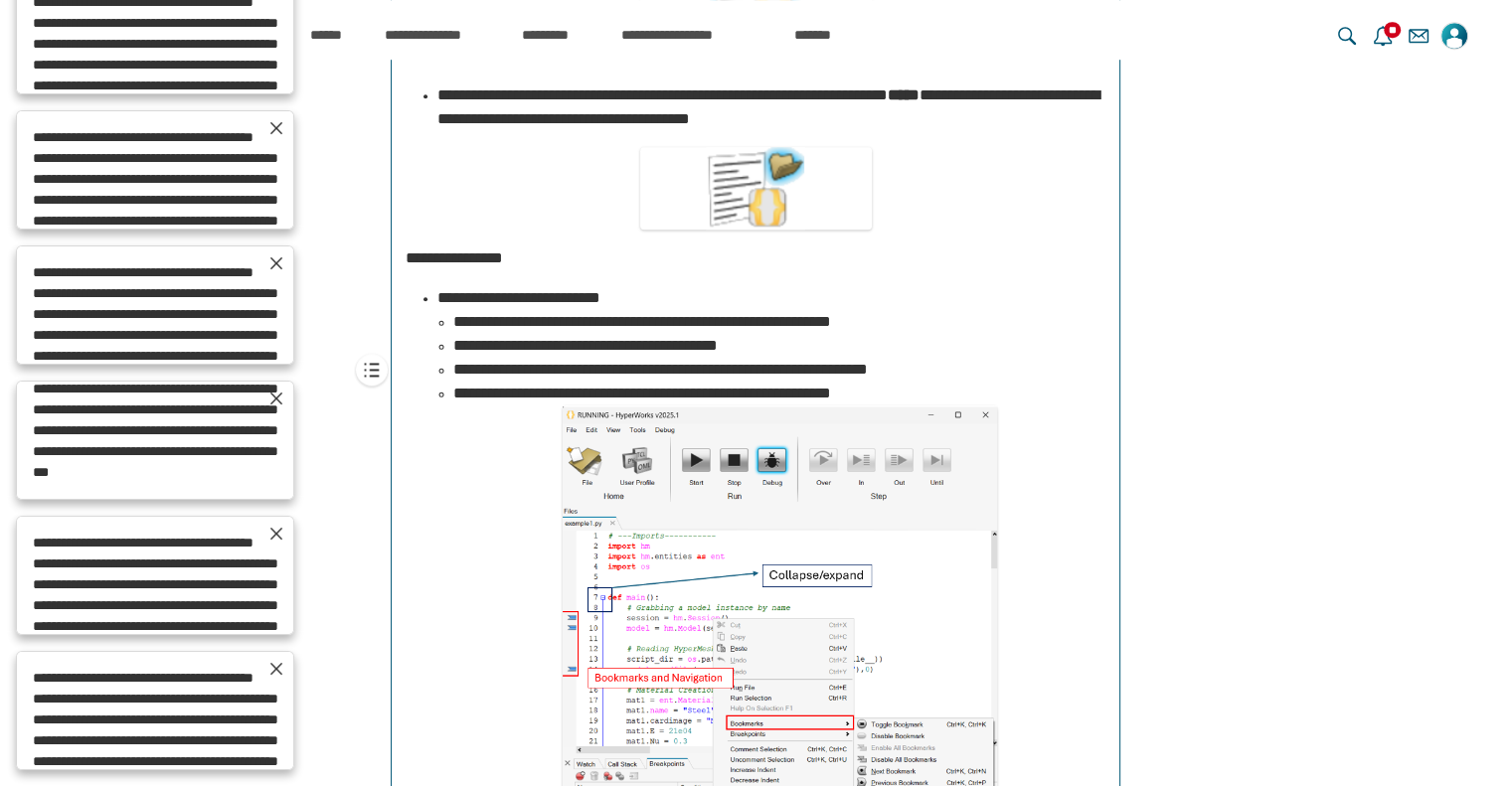 click on "**********" at bounding box center (779, 322) 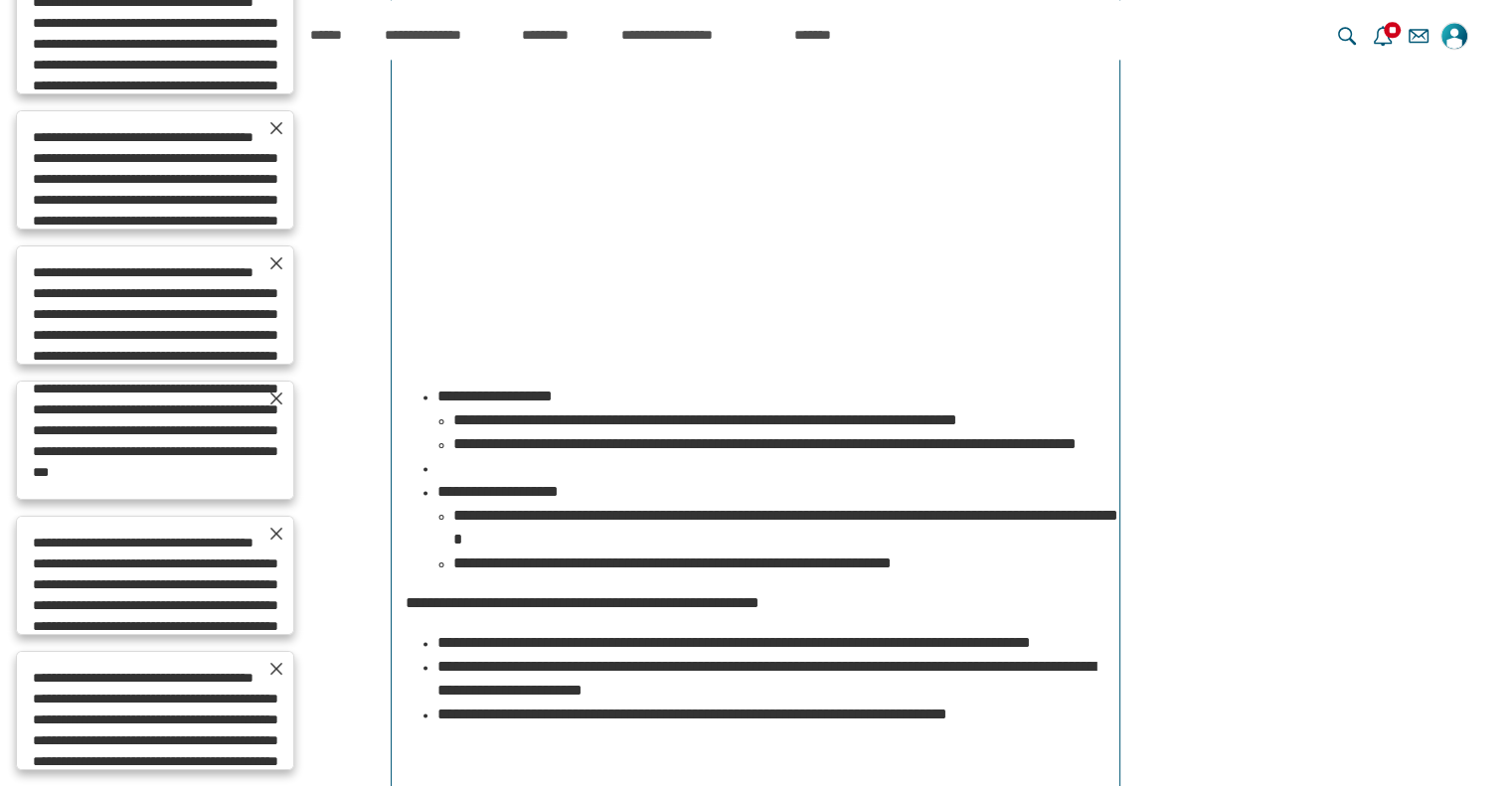 type on "**********" 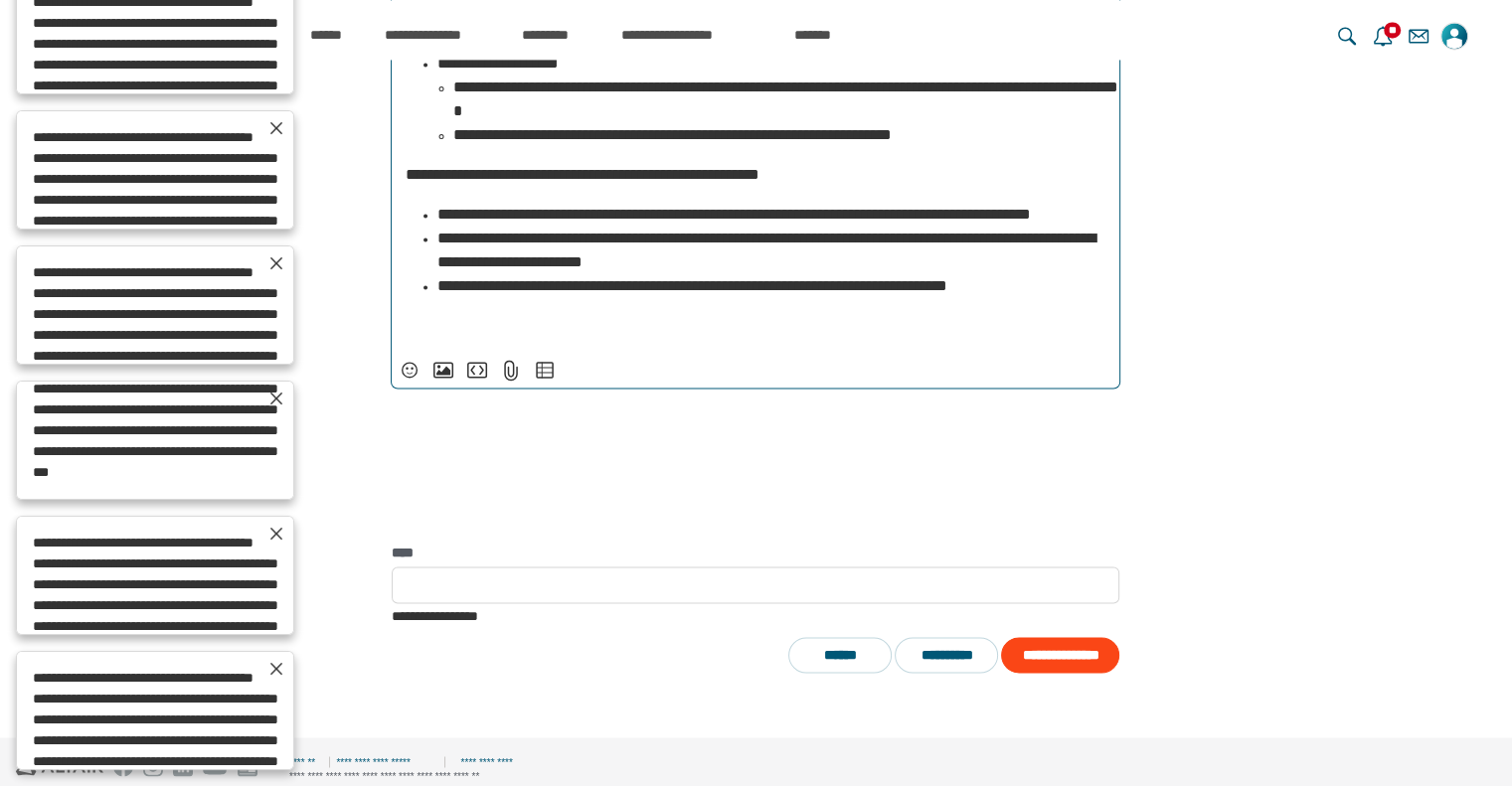 scroll, scrollTop: 3056, scrollLeft: 0, axis: vertical 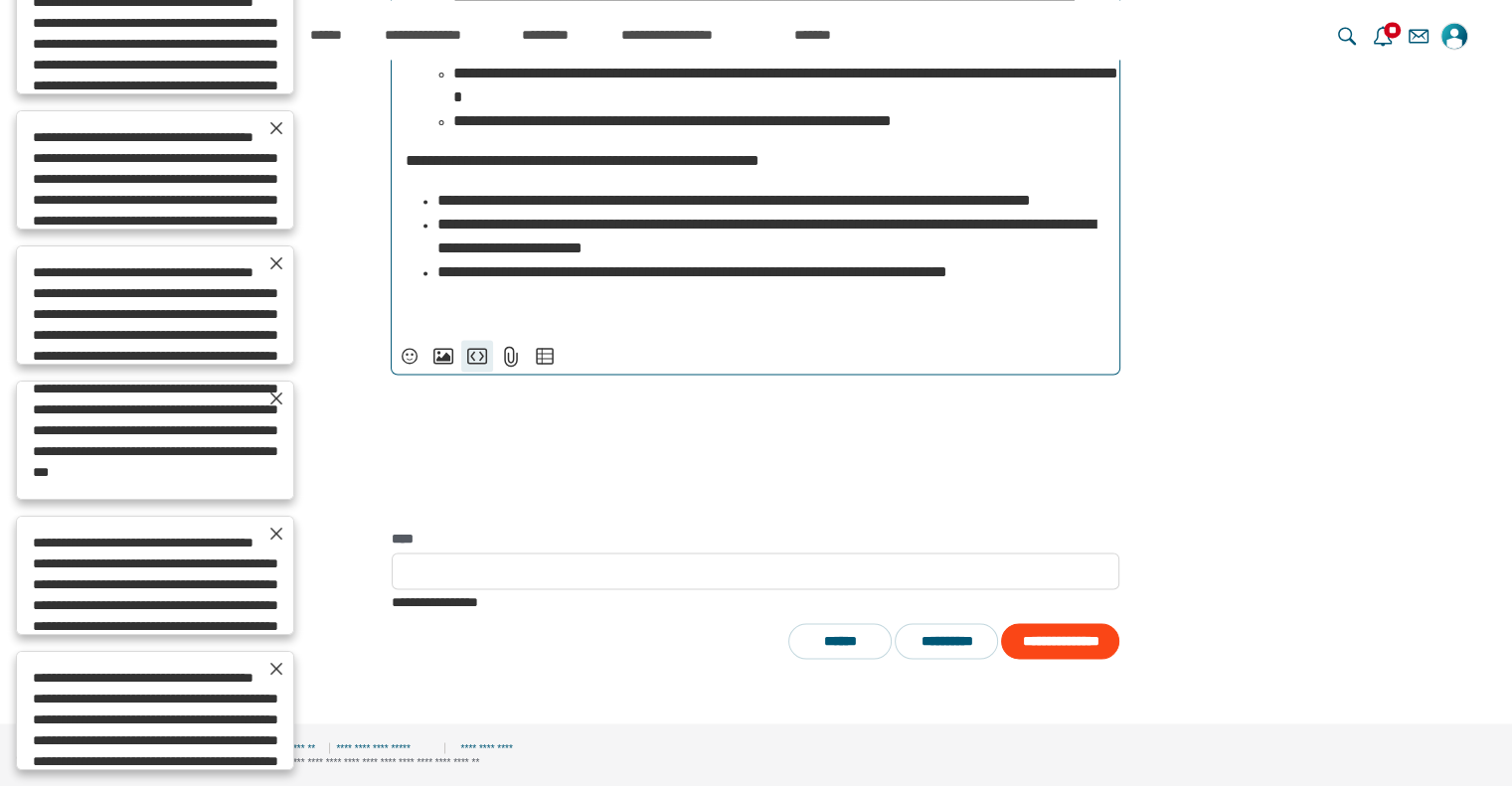 click on "**********" at bounding box center (477, 356) 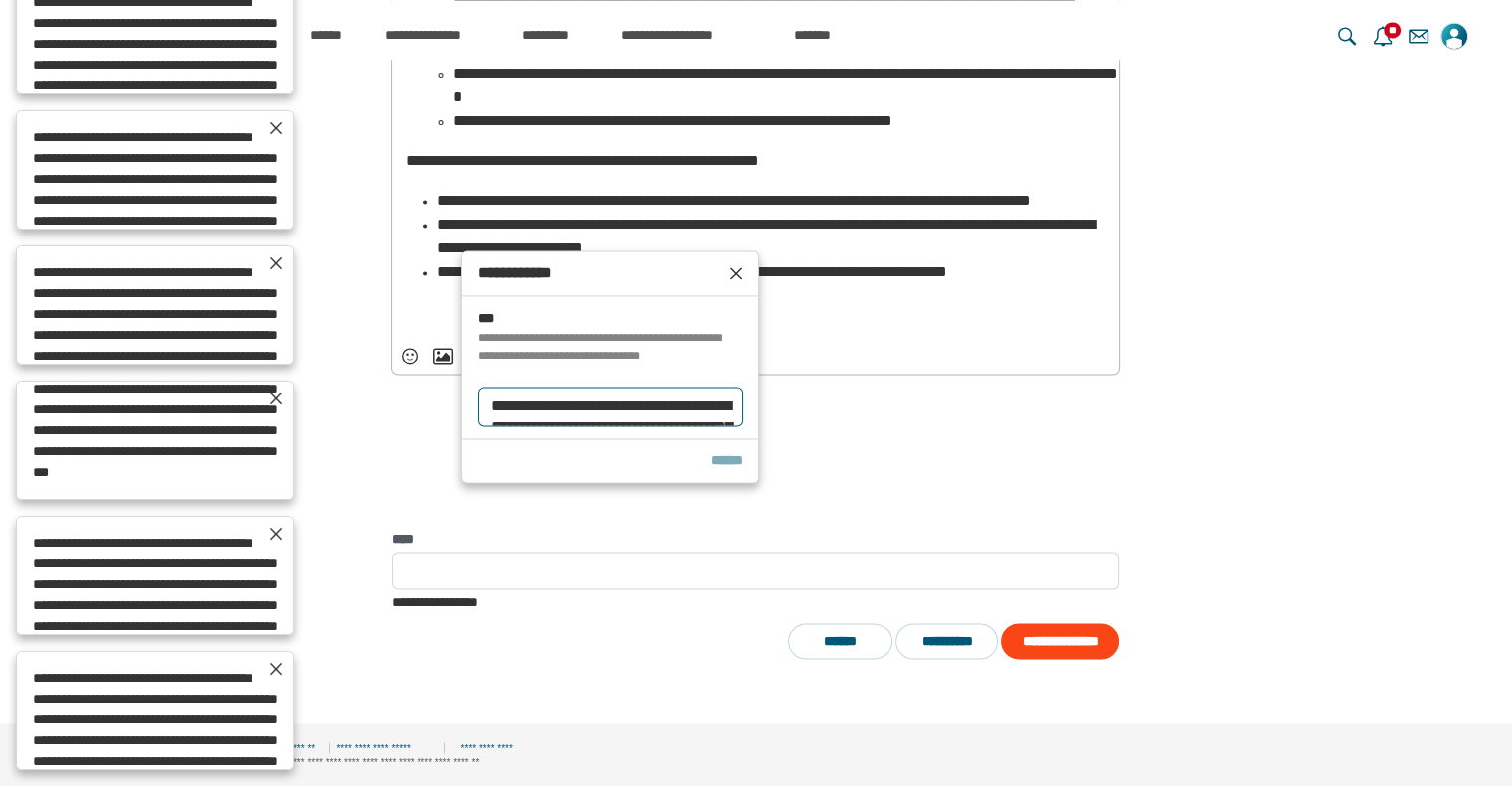 scroll, scrollTop: 462, scrollLeft: 0, axis: vertical 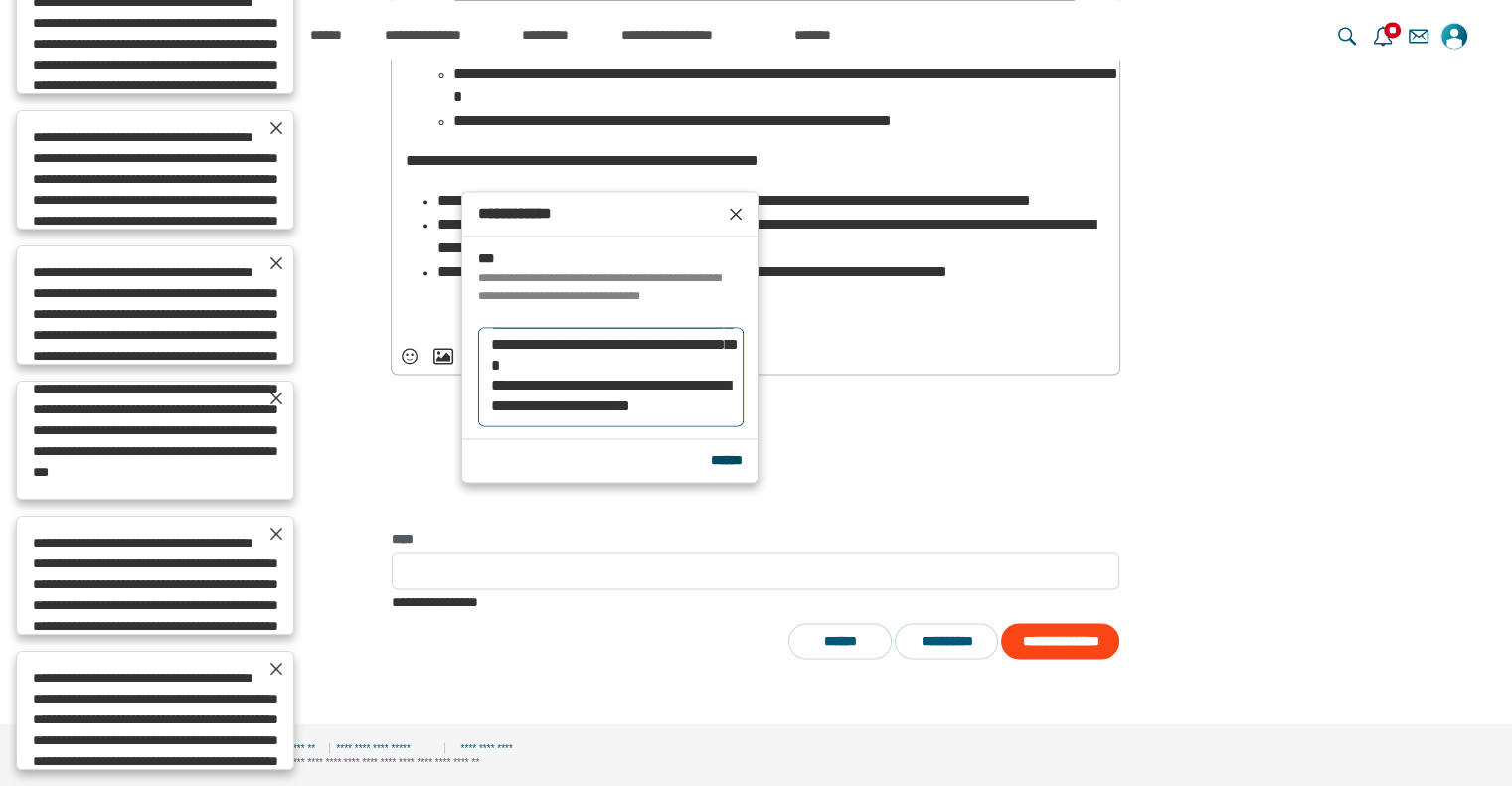 type on "**********" 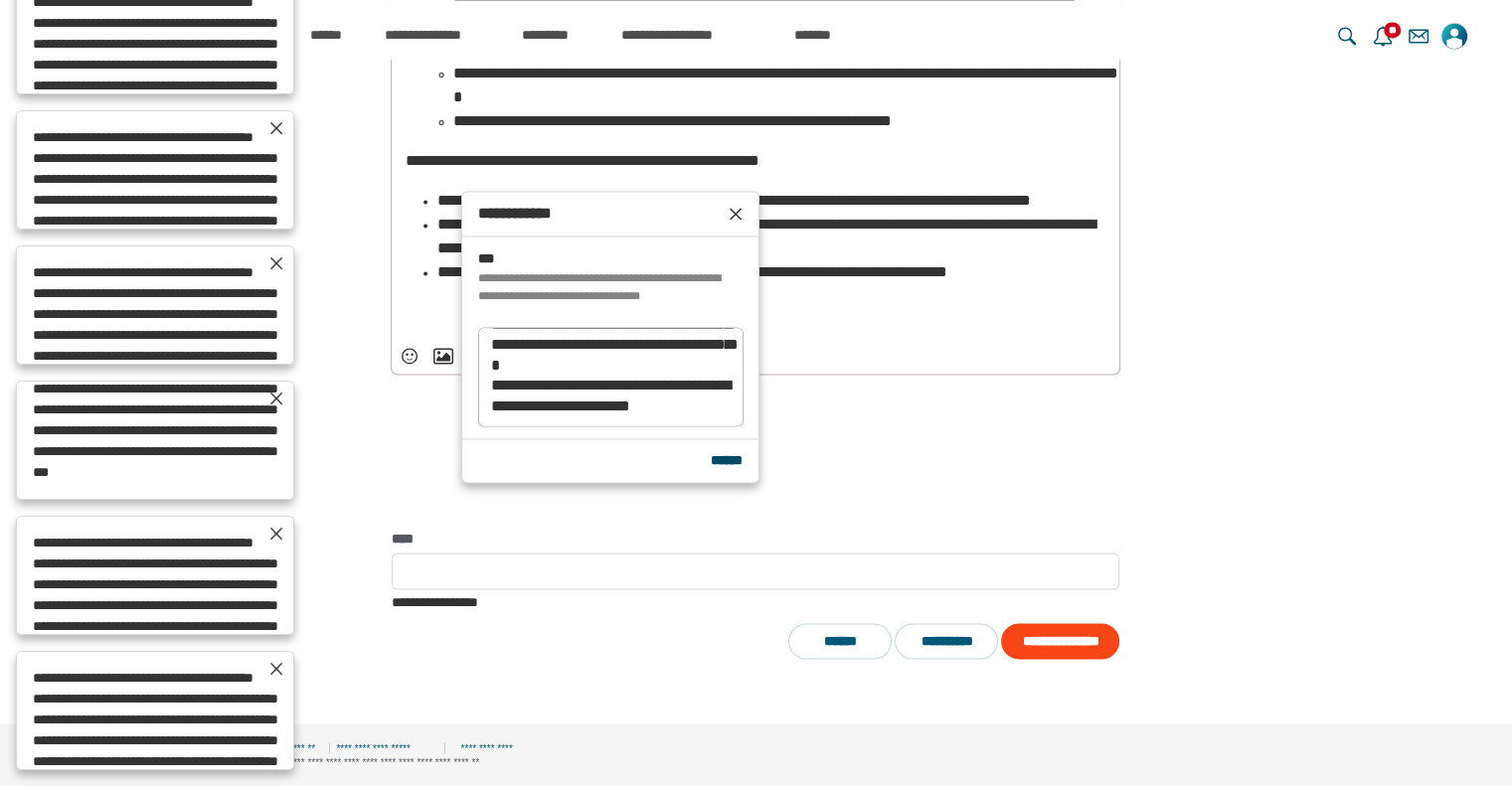 click on "******" at bounding box center [727, 460] 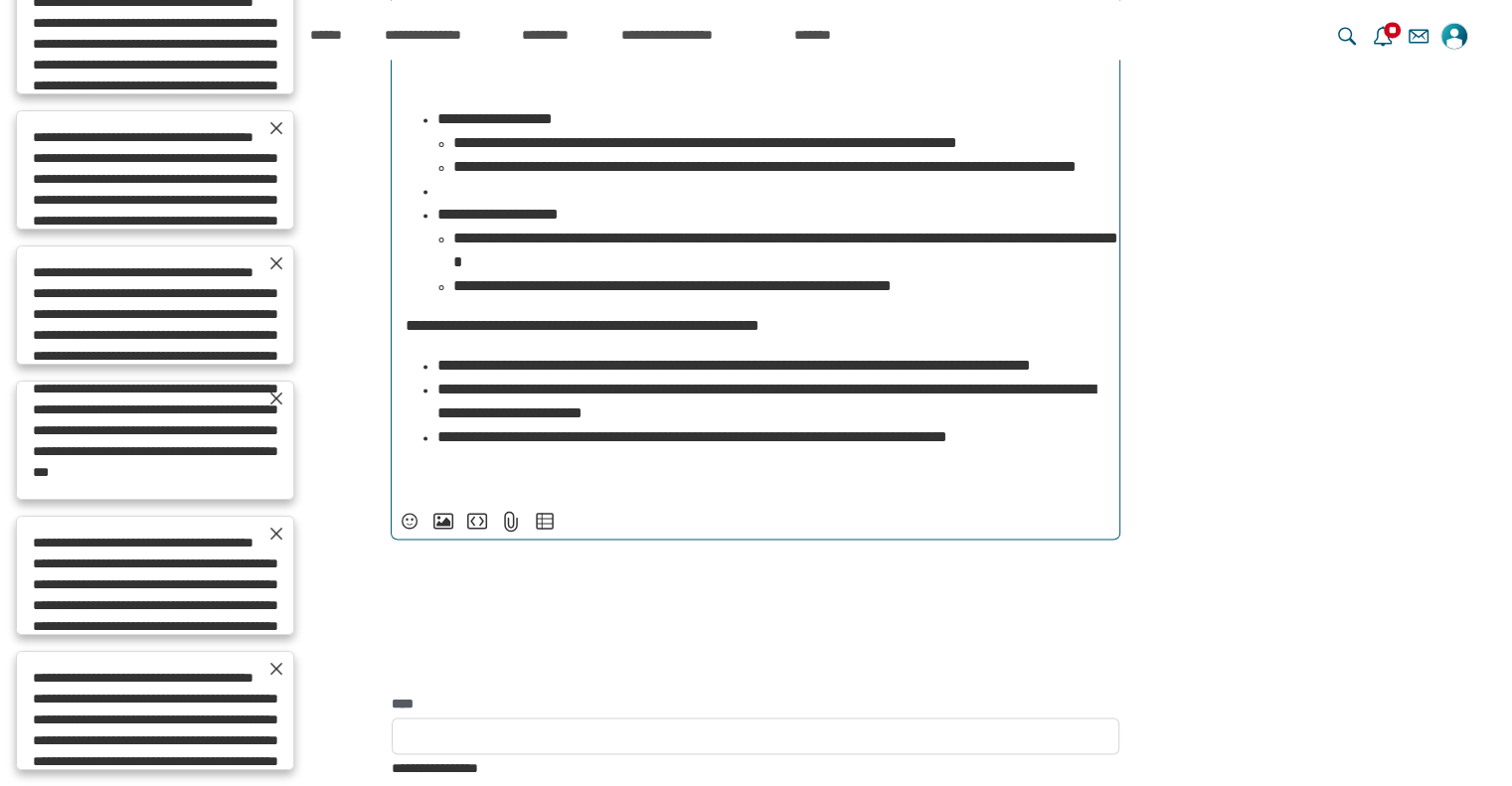 scroll, scrollTop: 1306, scrollLeft: 0, axis: vertical 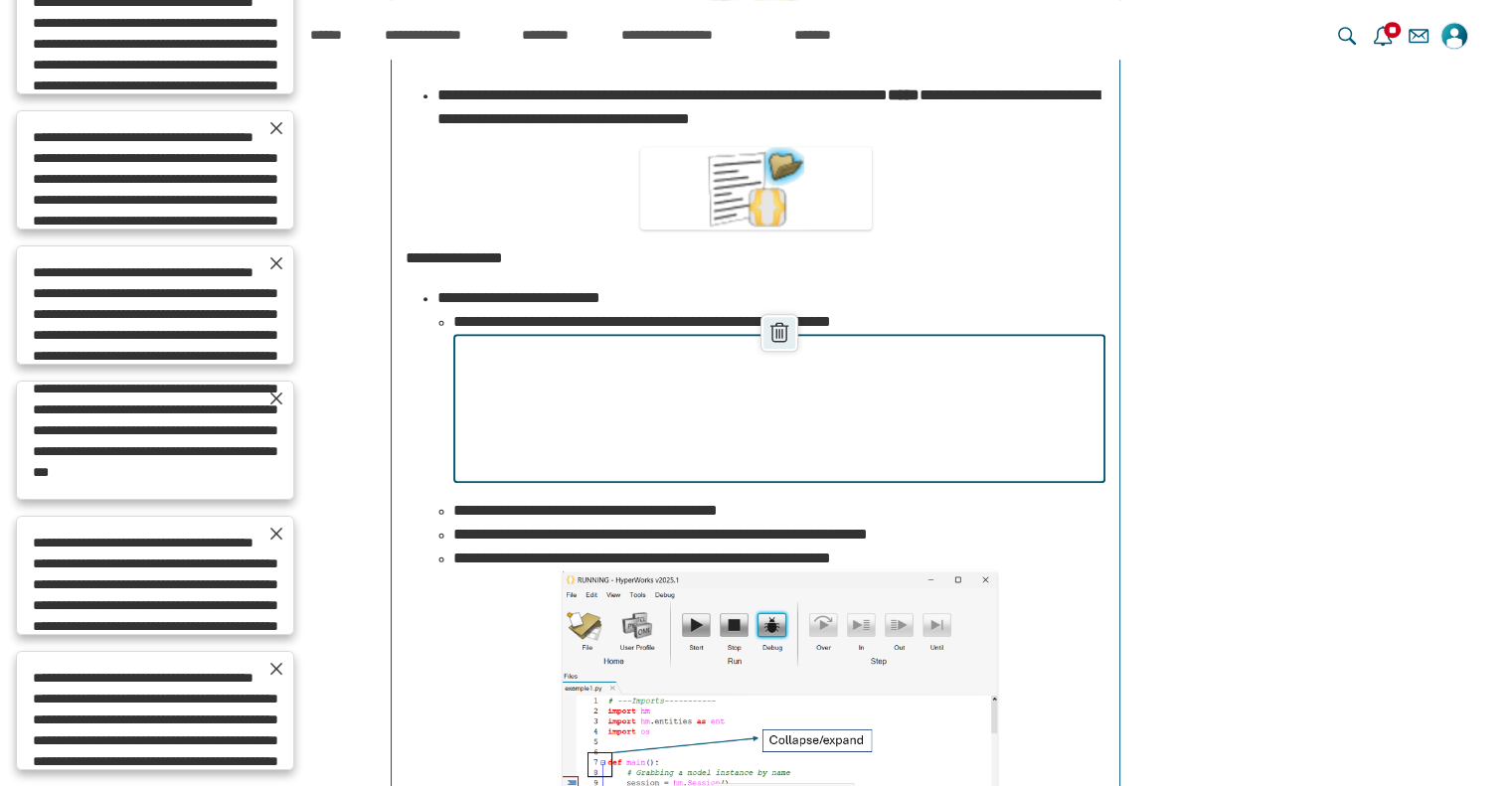 click on "******" at bounding box center (779, 333) 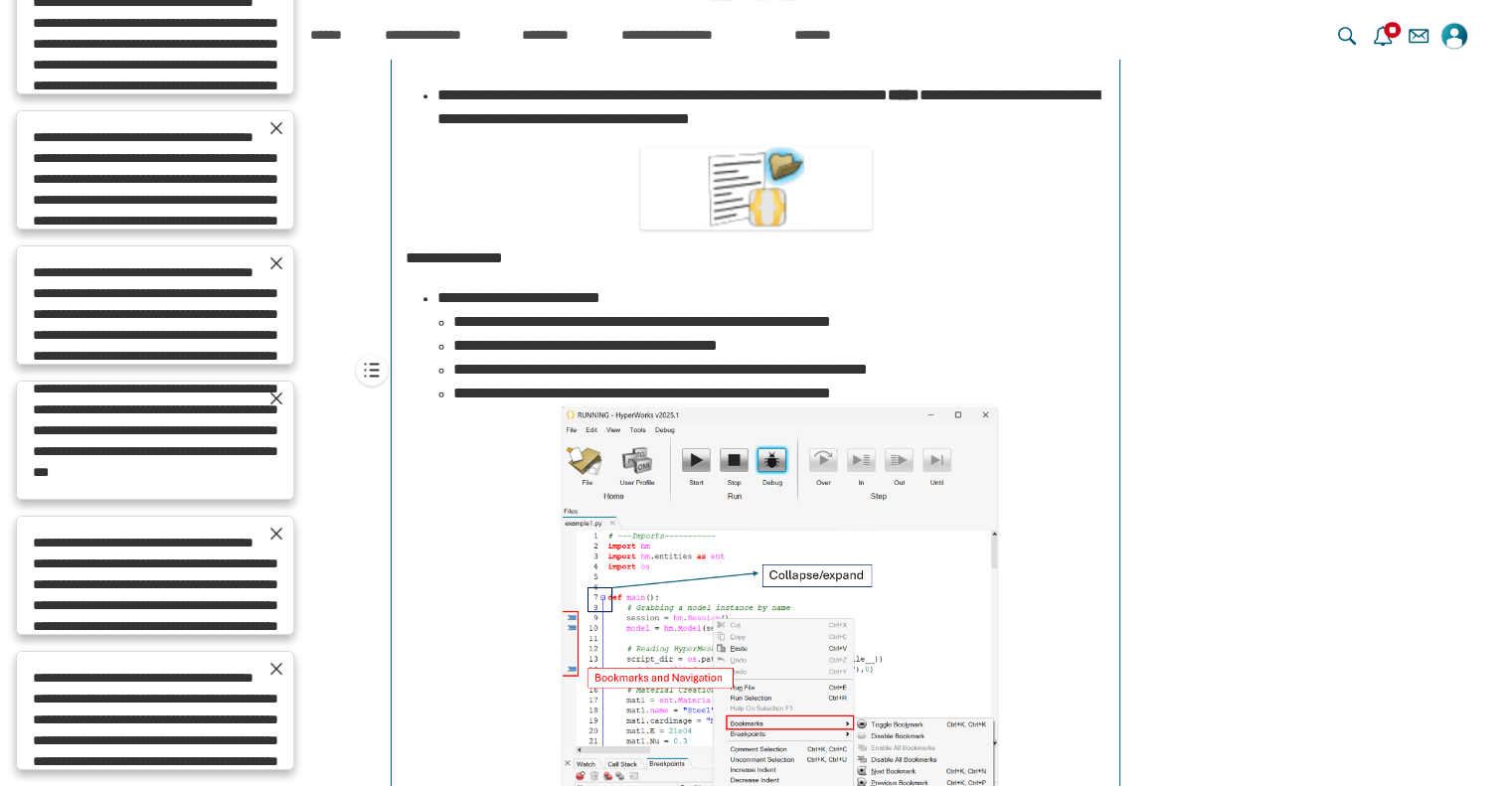 scroll, scrollTop: 14214, scrollLeft: 0, axis: vertical 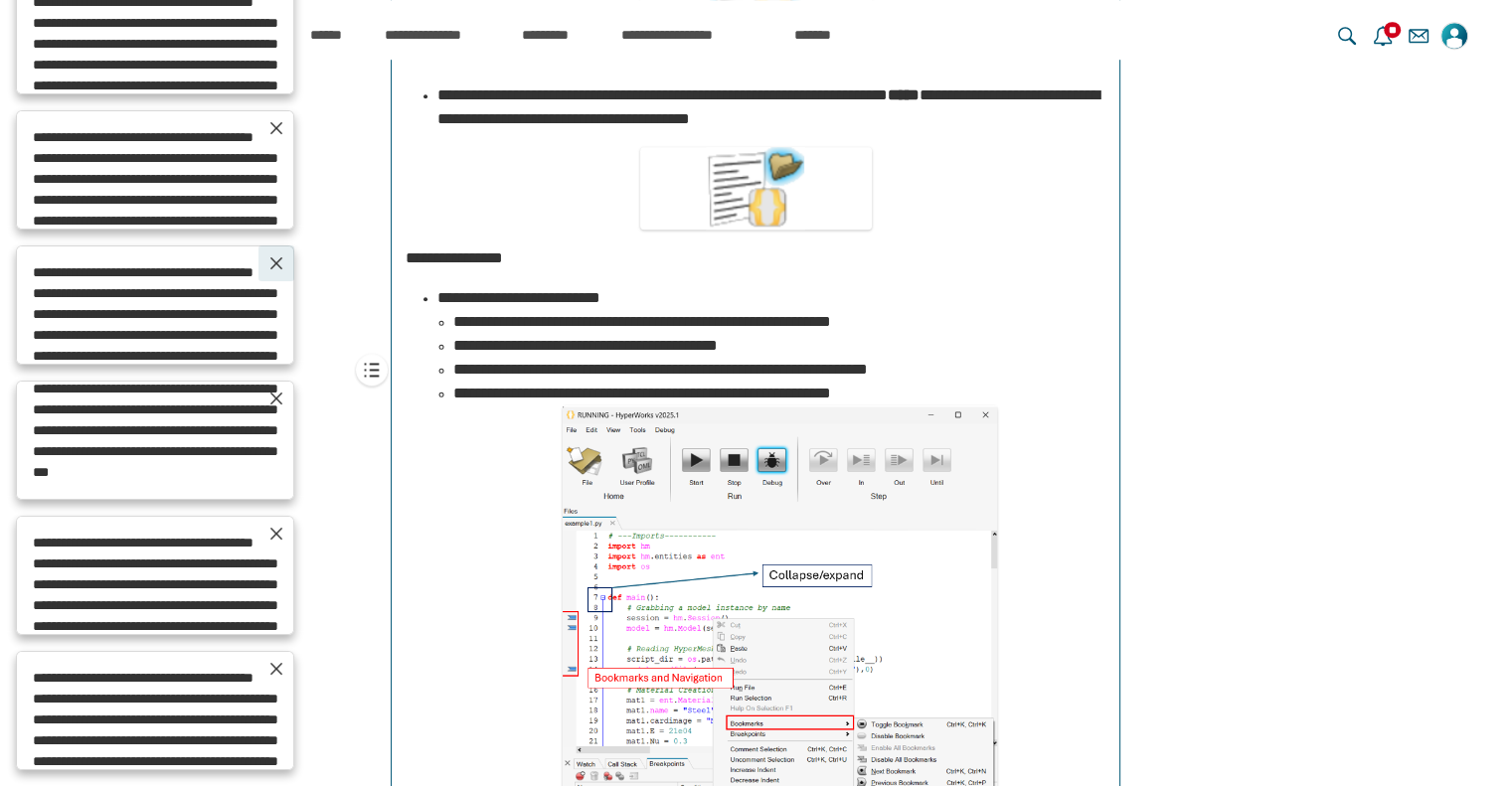click on "*****" at bounding box center (276, 263) 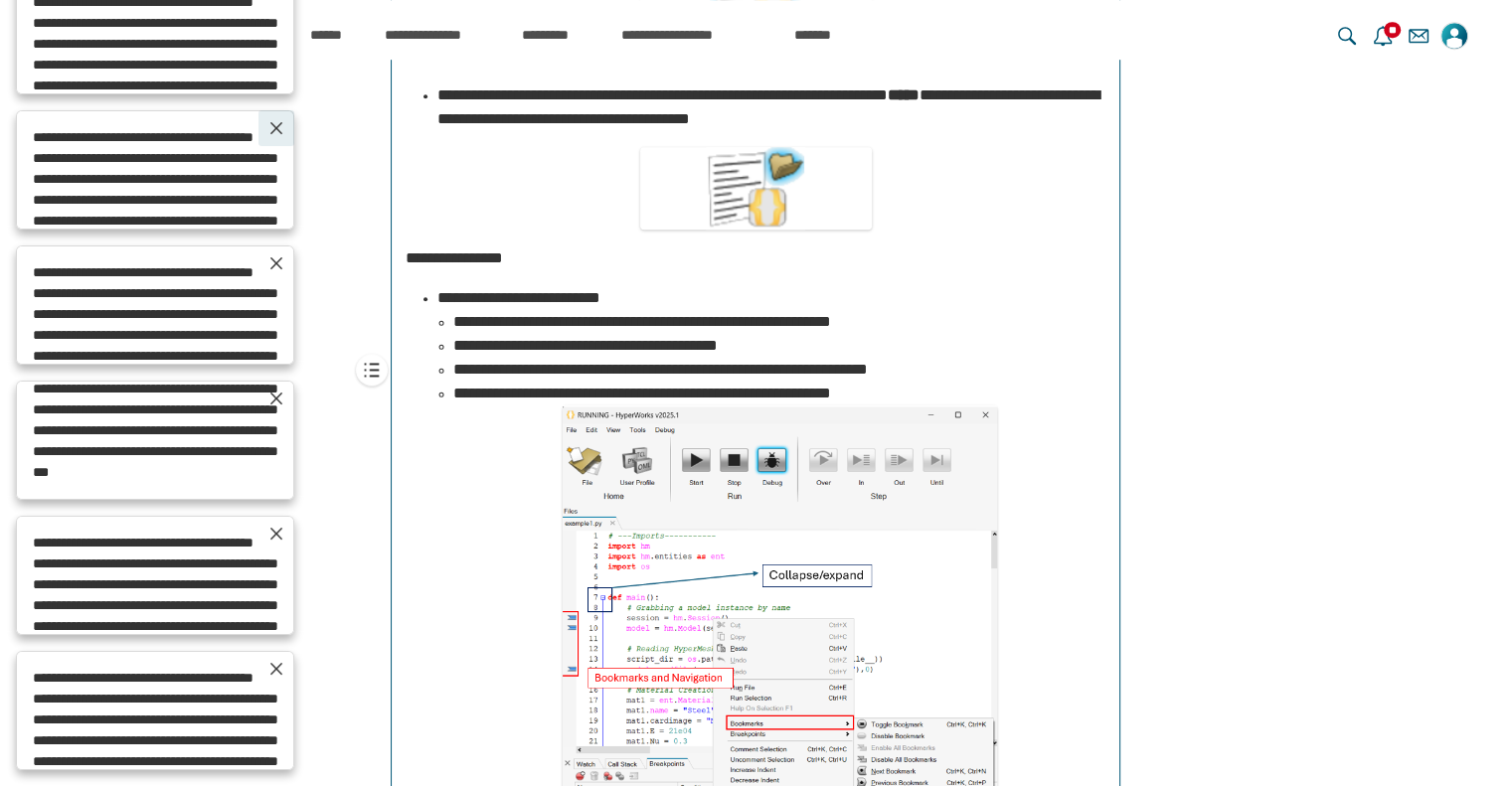 click on "*****" at bounding box center [276, 128] 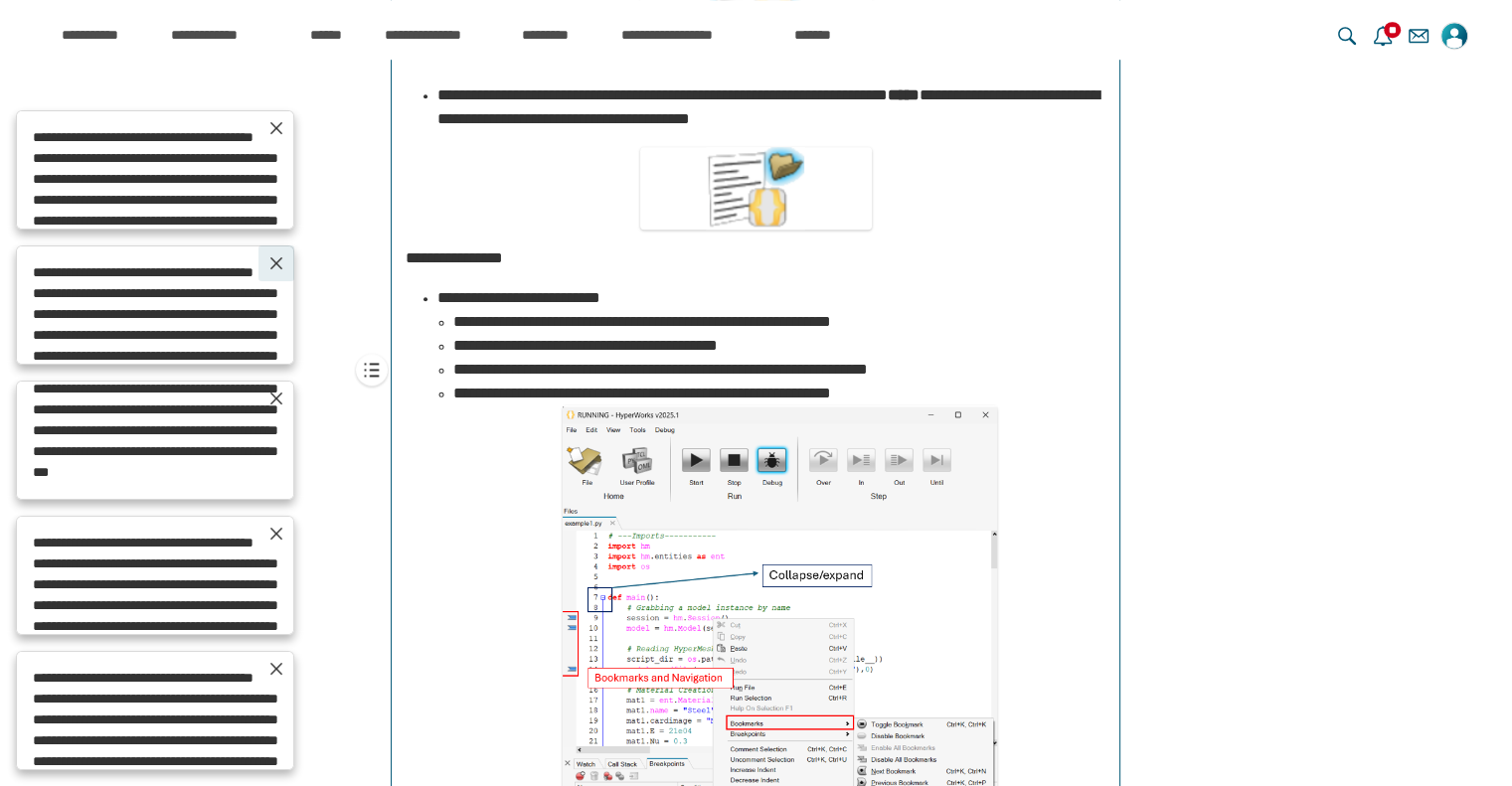click on "*****" at bounding box center [276, 263] 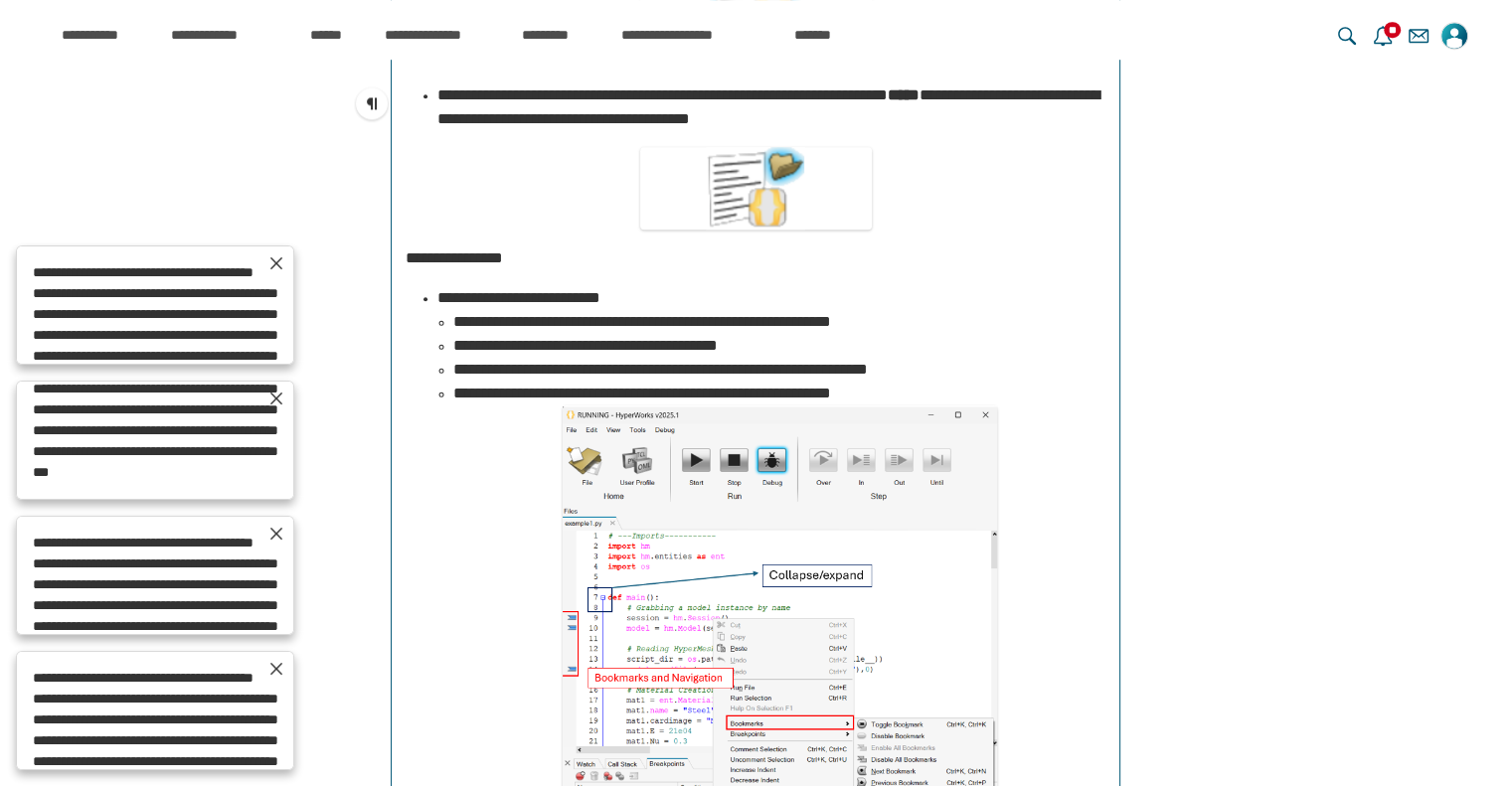 click on "**********" at bounding box center (756, 688) 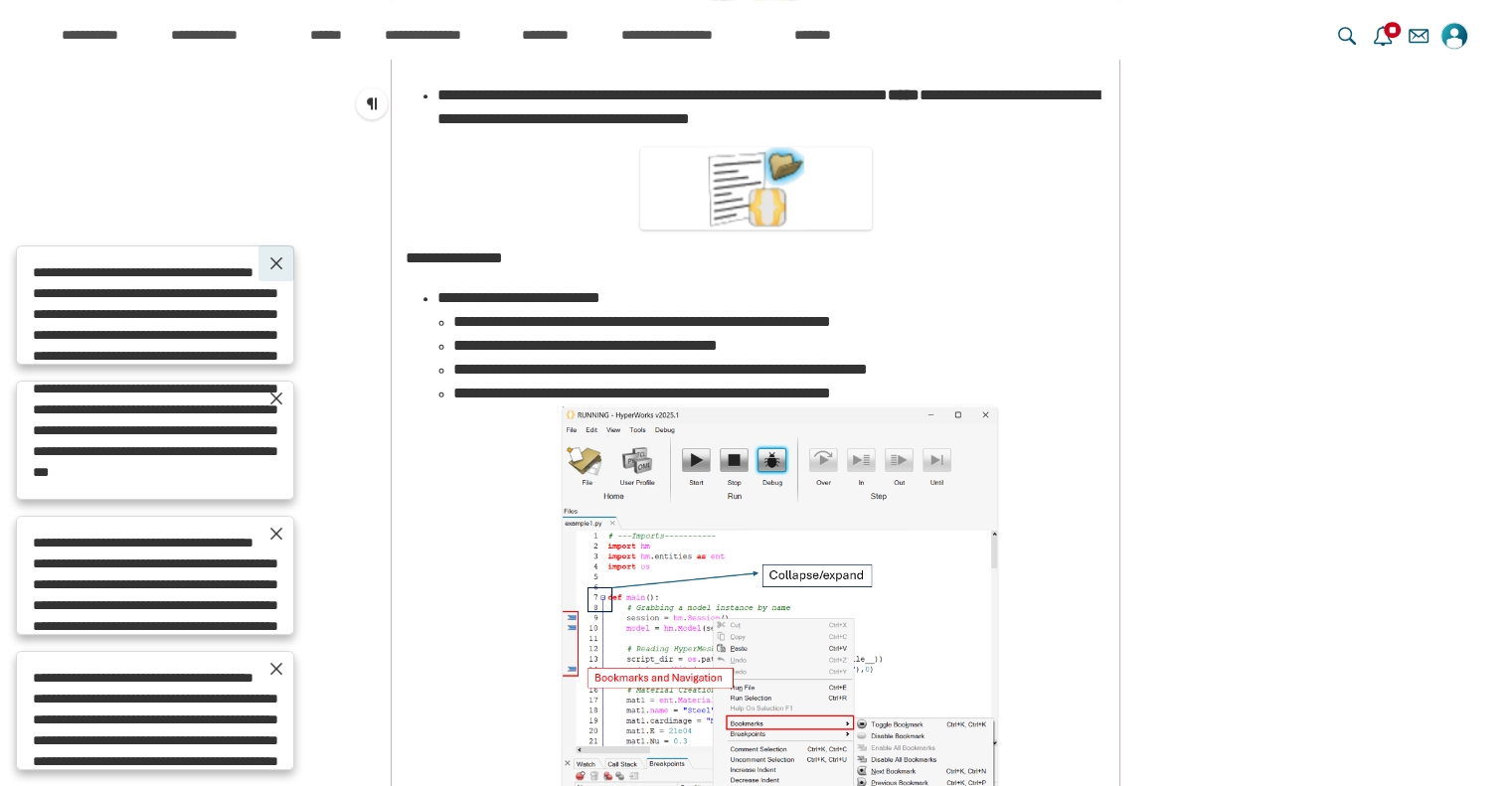 click on "*****" at bounding box center (276, 263) 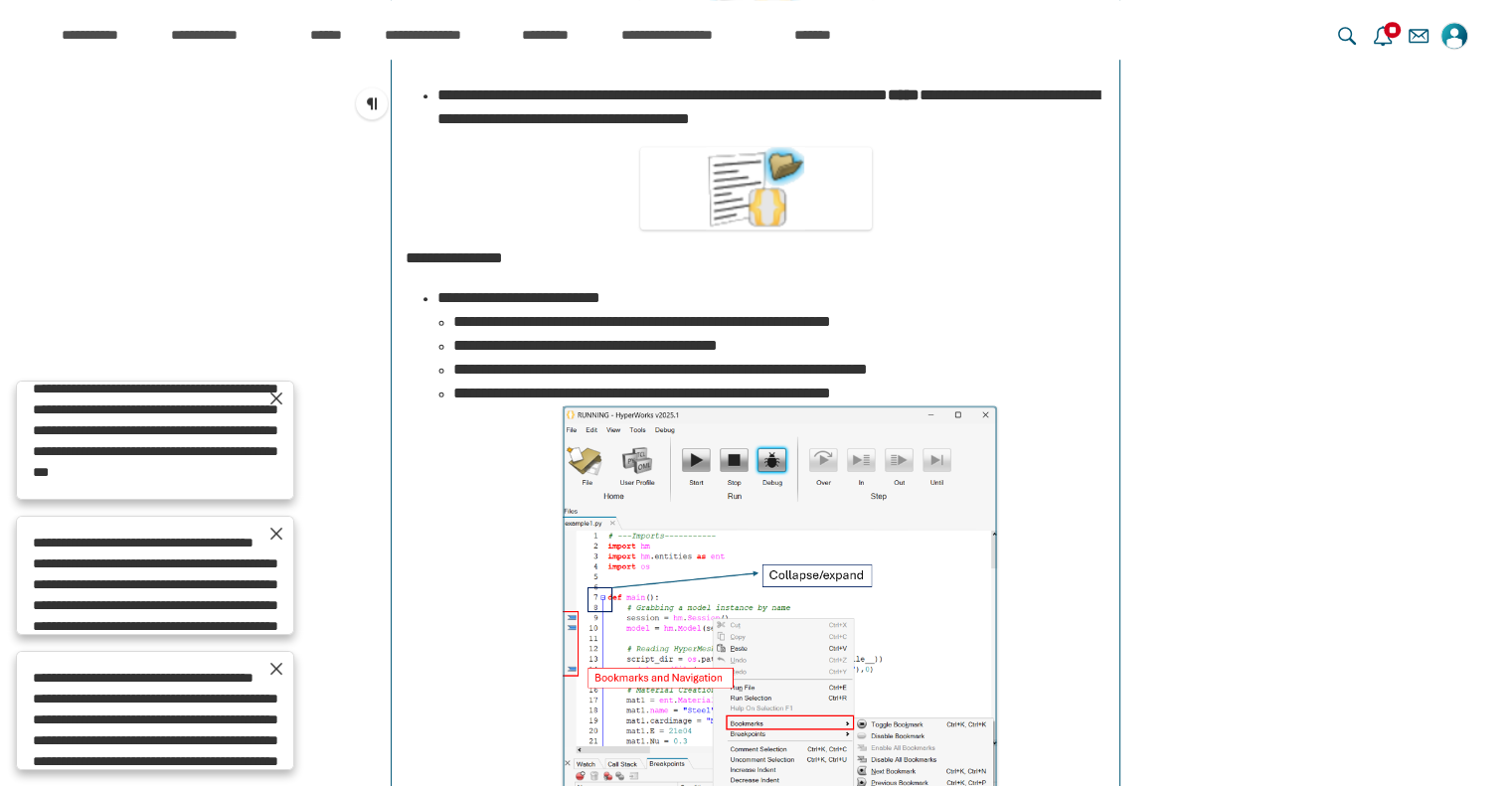 click at bounding box center (779, 631) 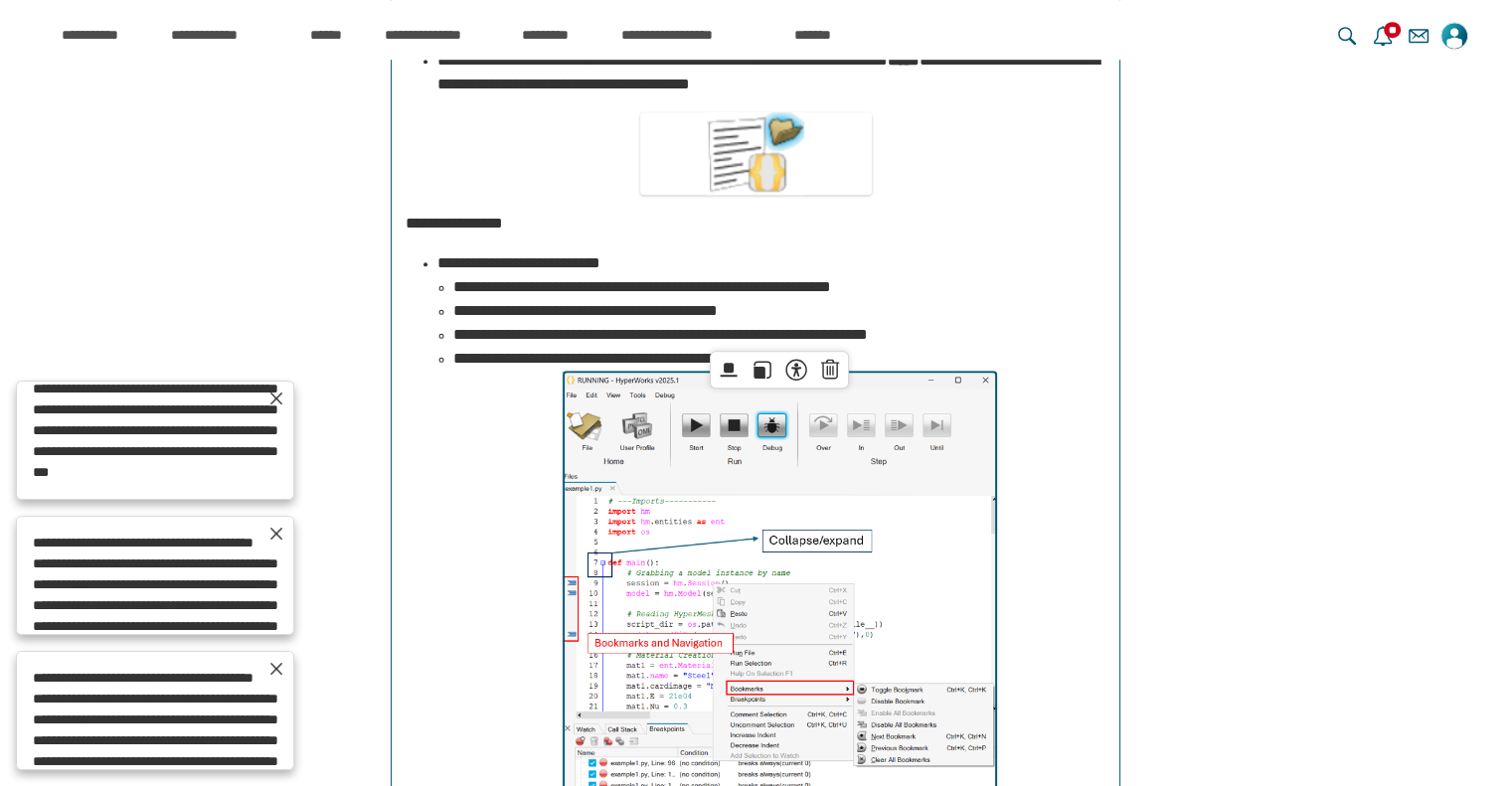 scroll, scrollTop: 1339, scrollLeft: 0, axis: vertical 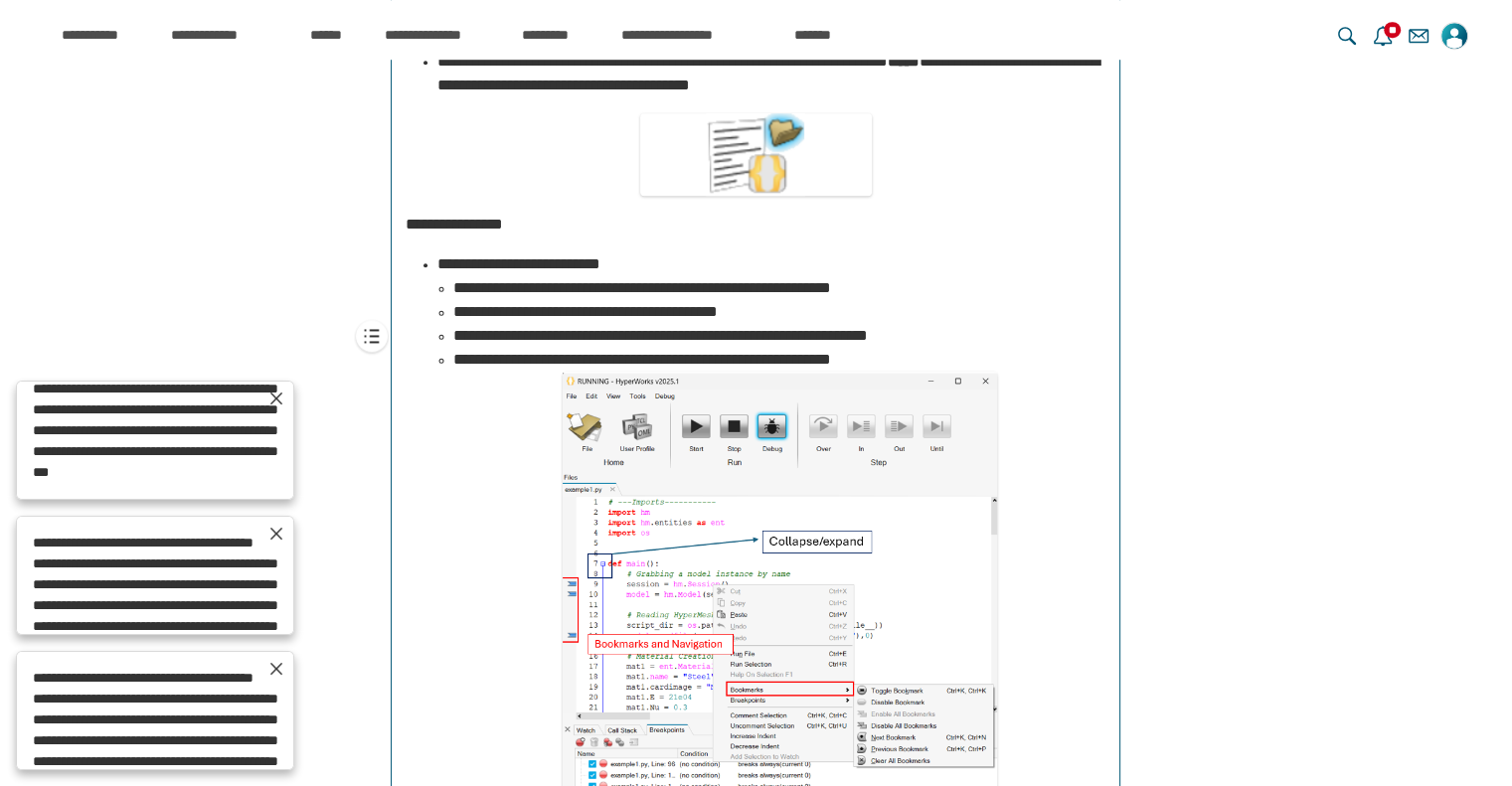 click on "**********" at bounding box center [779, 288] 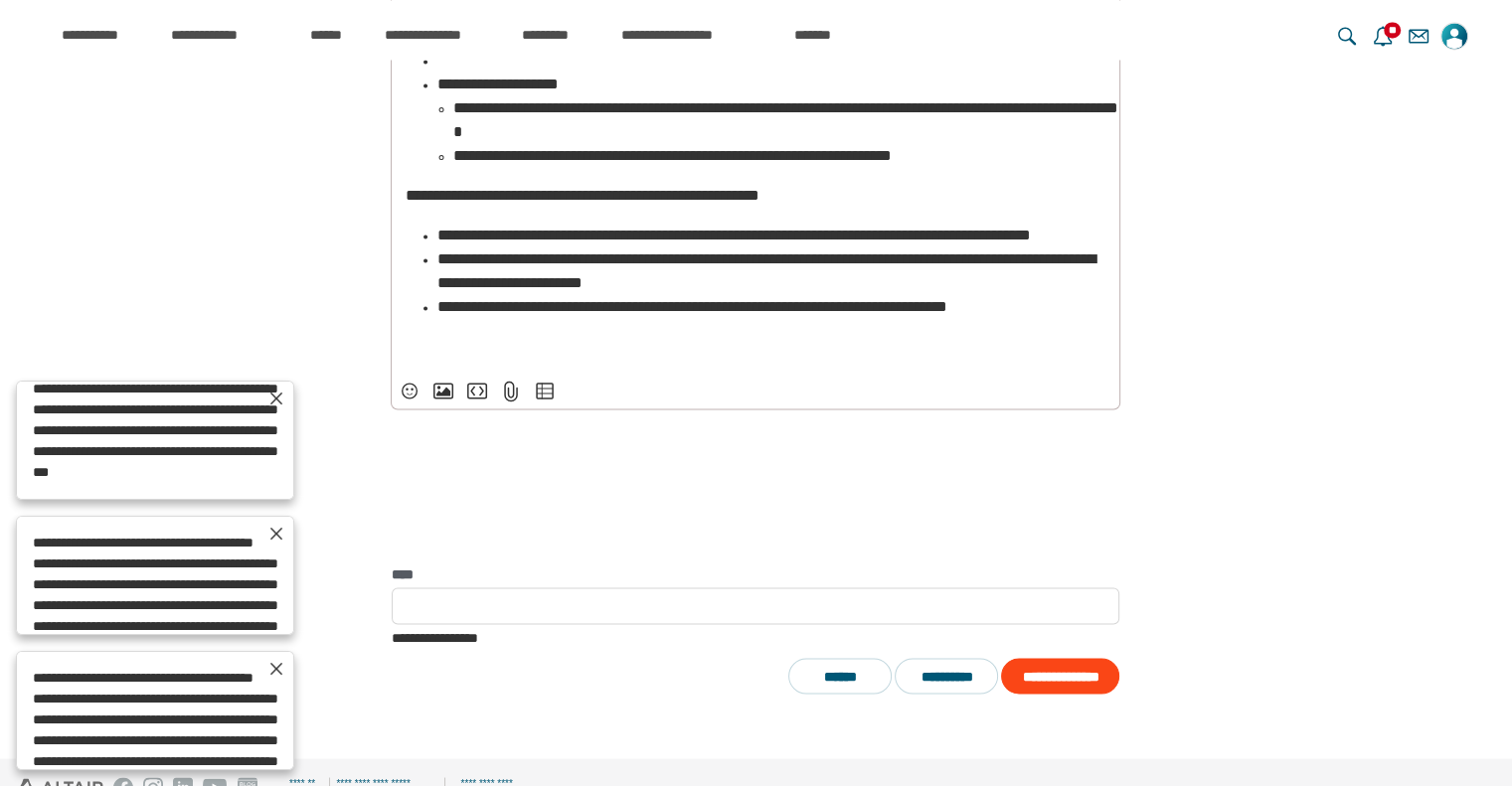 scroll, scrollTop: 3449, scrollLeft: 0, axis: vertical 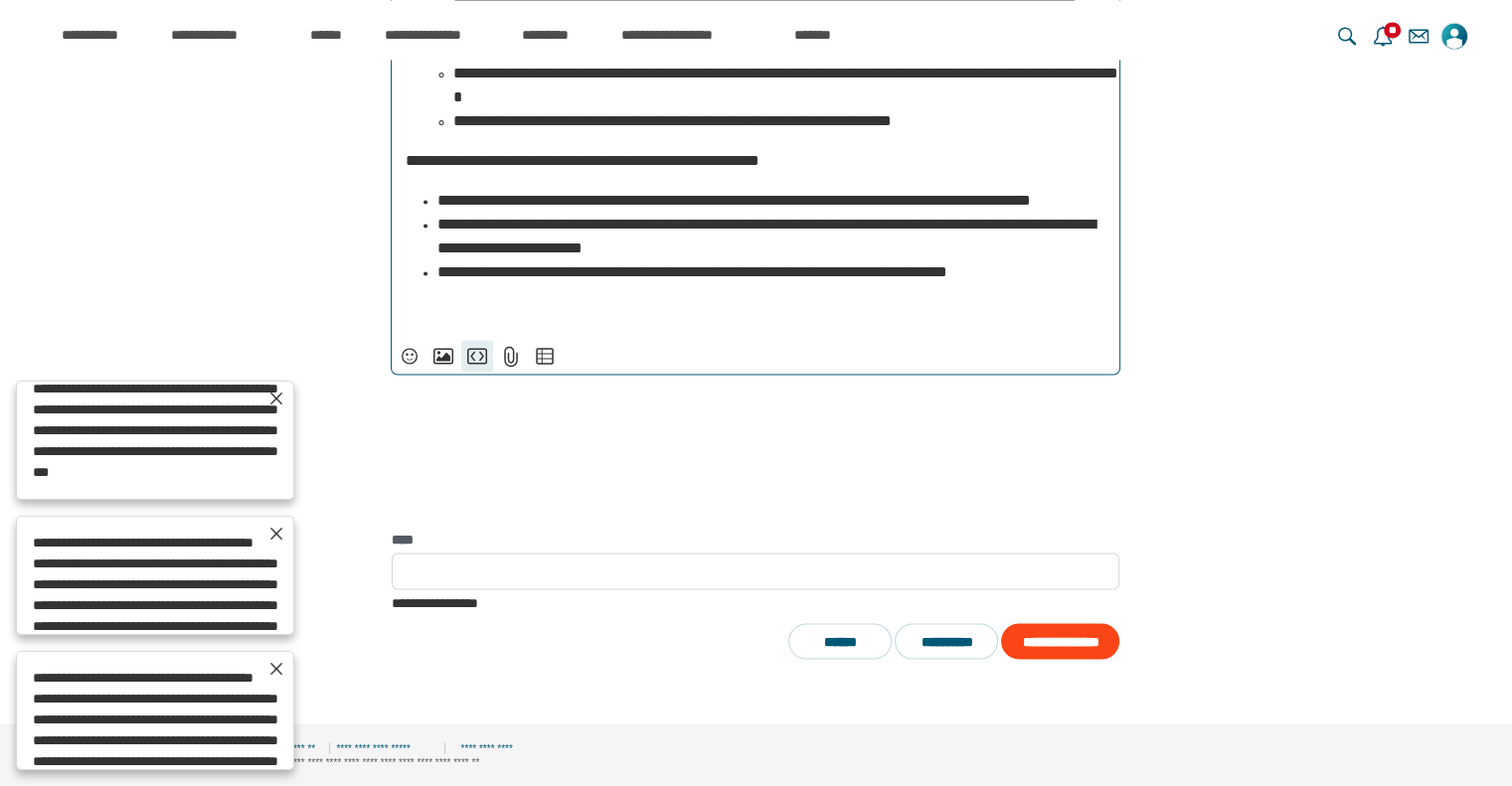 click on "**********" at bounding box center (477, 356) 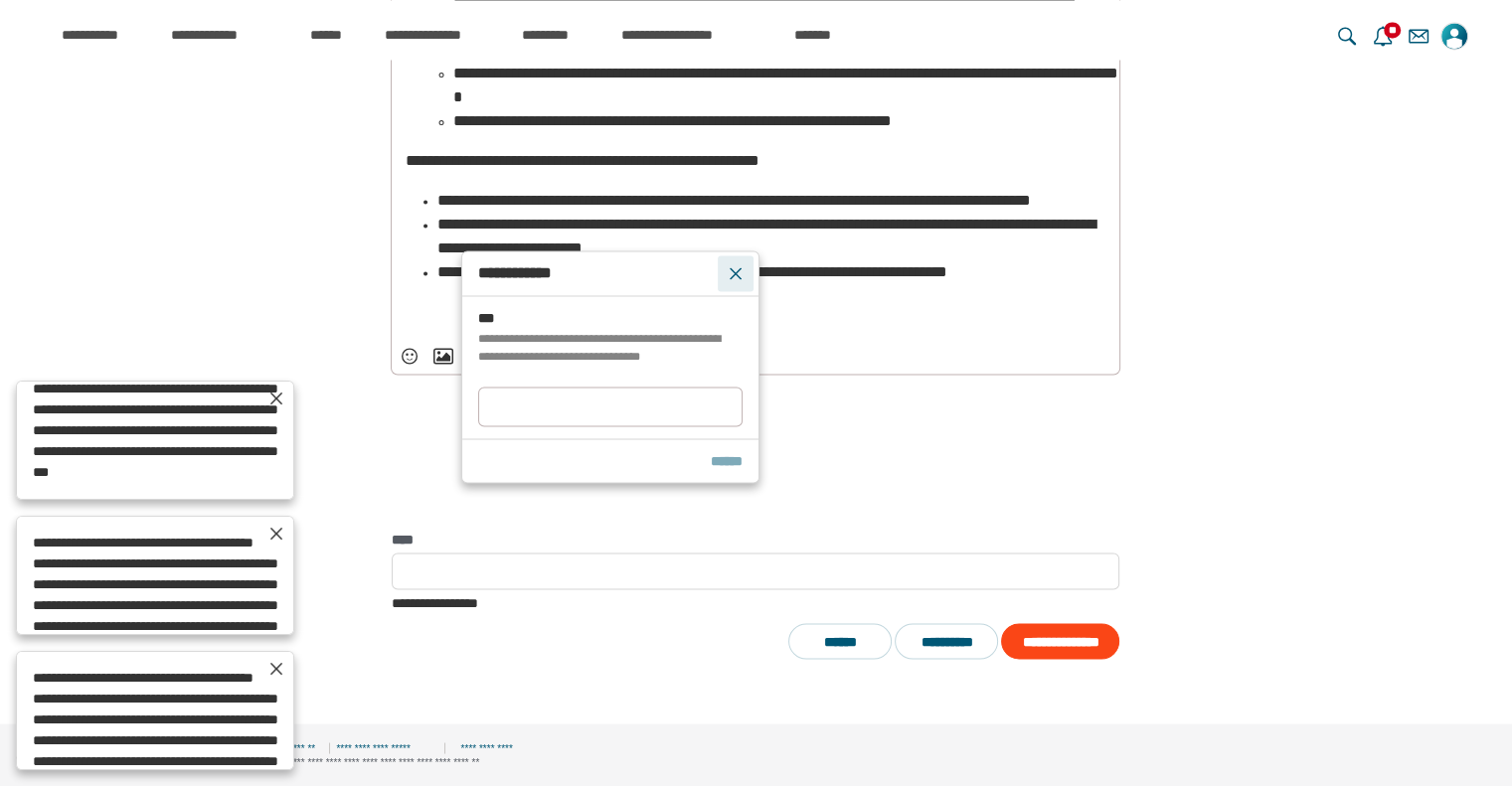 click on "*****" at bounding box center [736, 273] 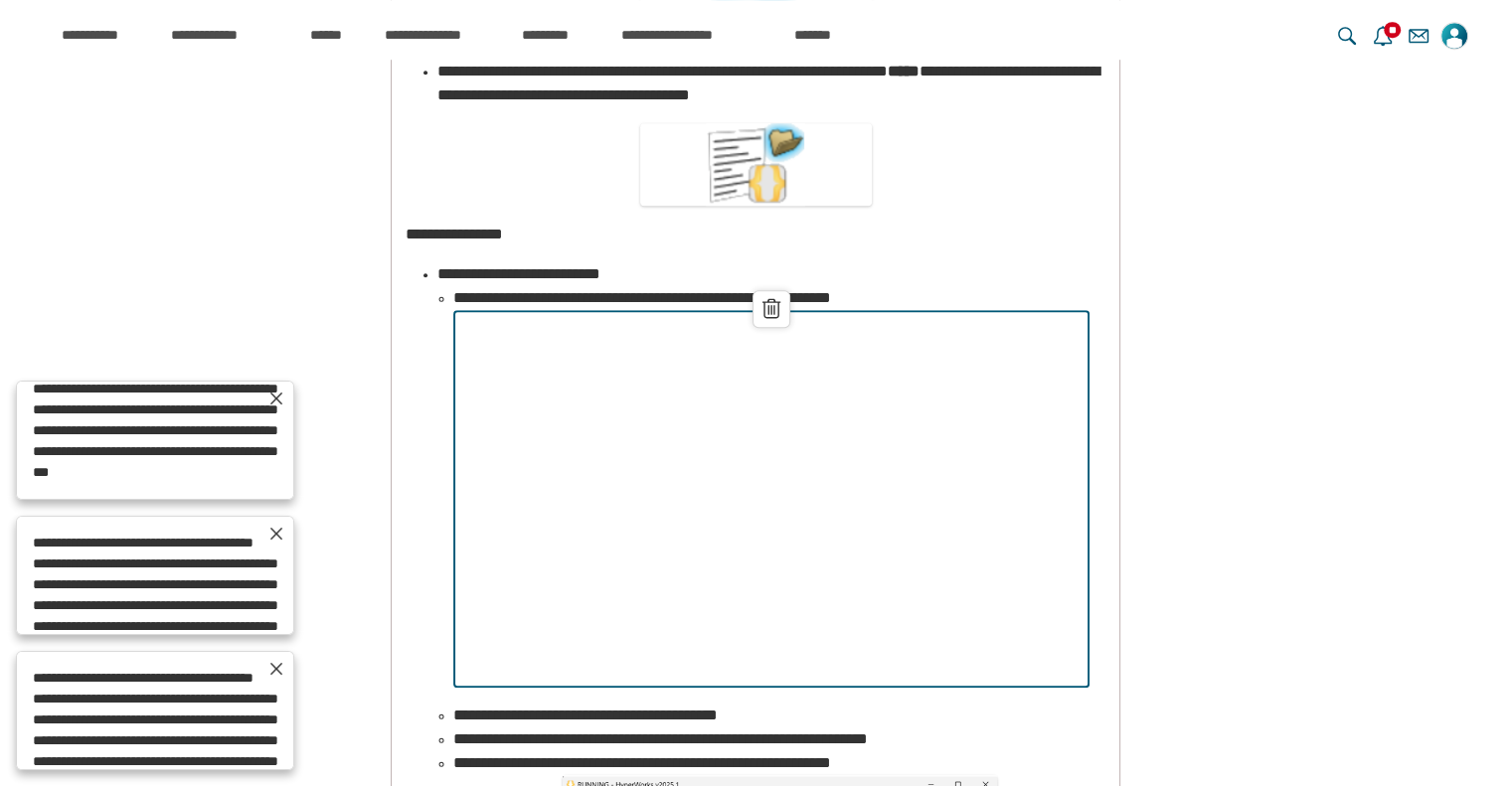 scroll, scrollTop: 1325, scrollLeft: 0, axis: vertical 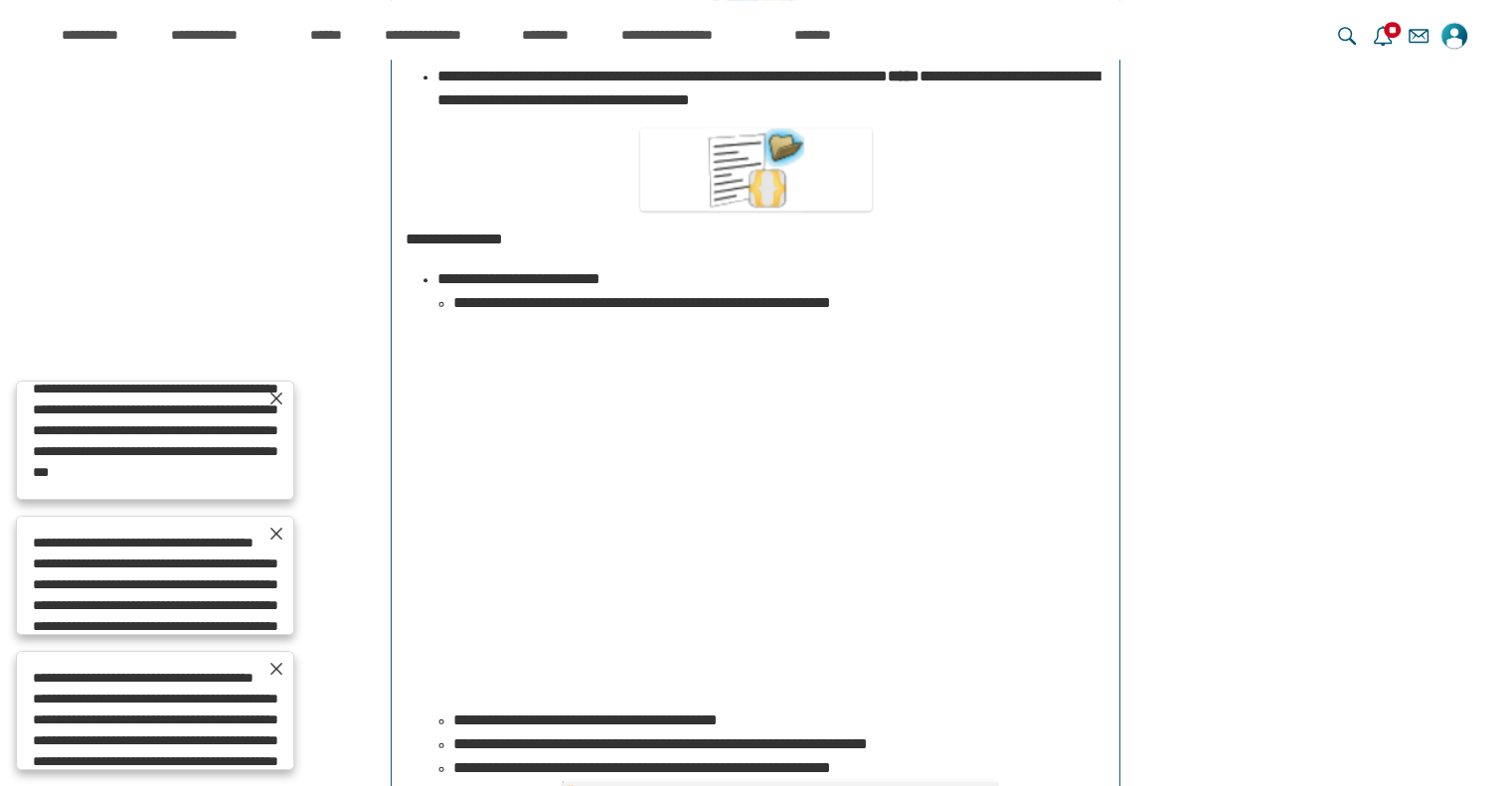 click on "**********" at bounding box center (771, 1167) 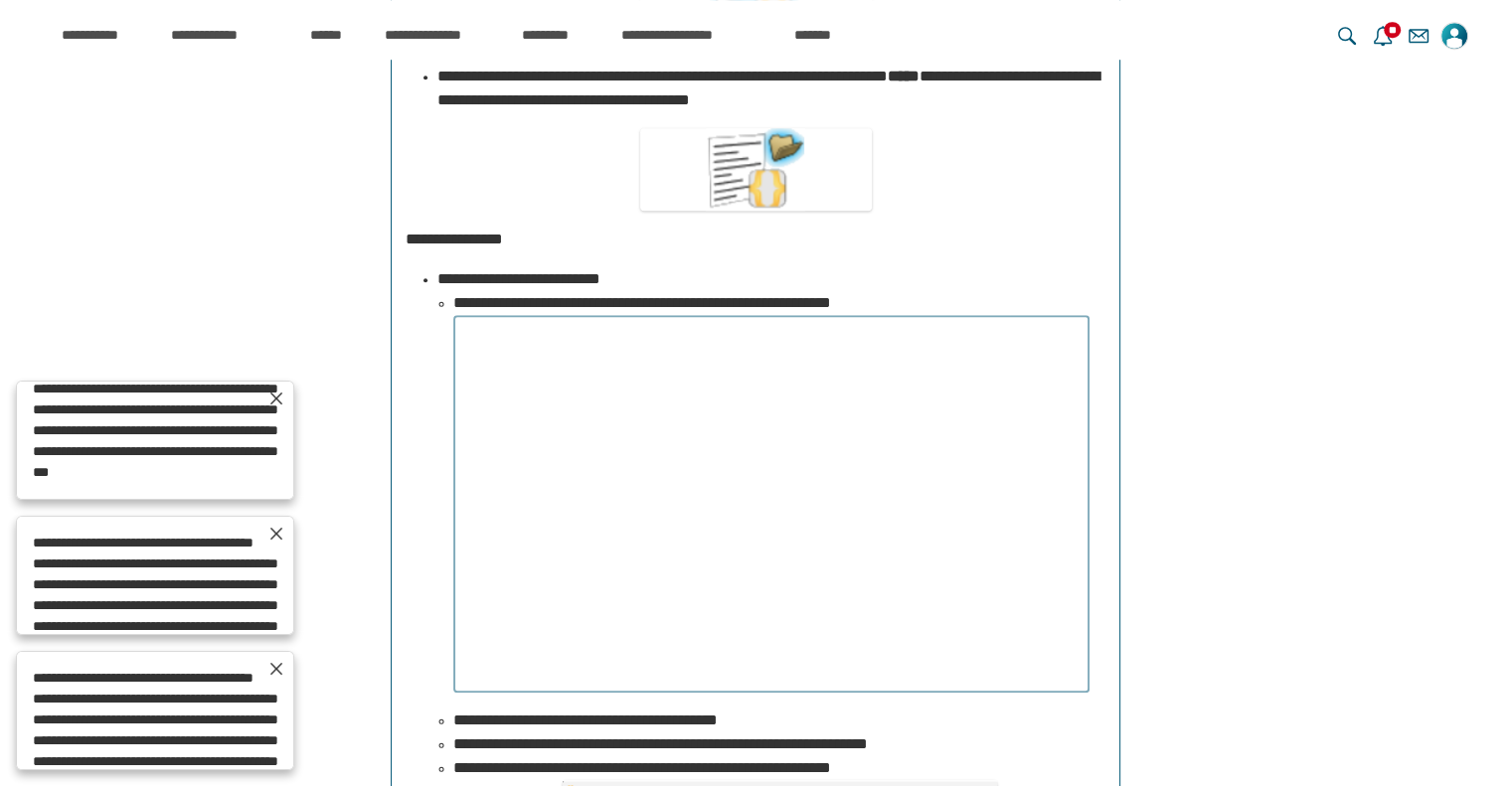 click at bounding box center (771, 504) 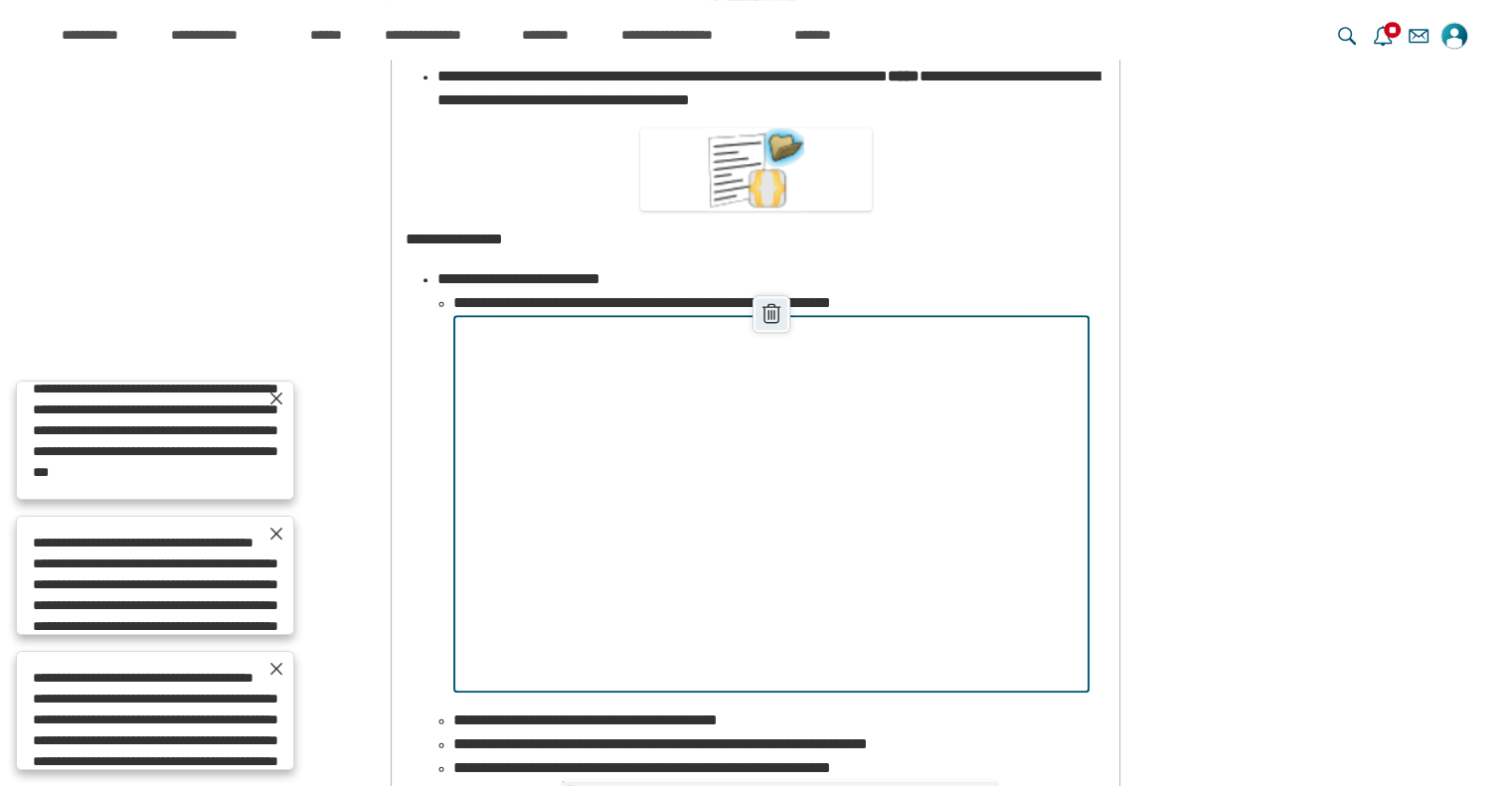 click on "******" at bounding box center (771, 314) 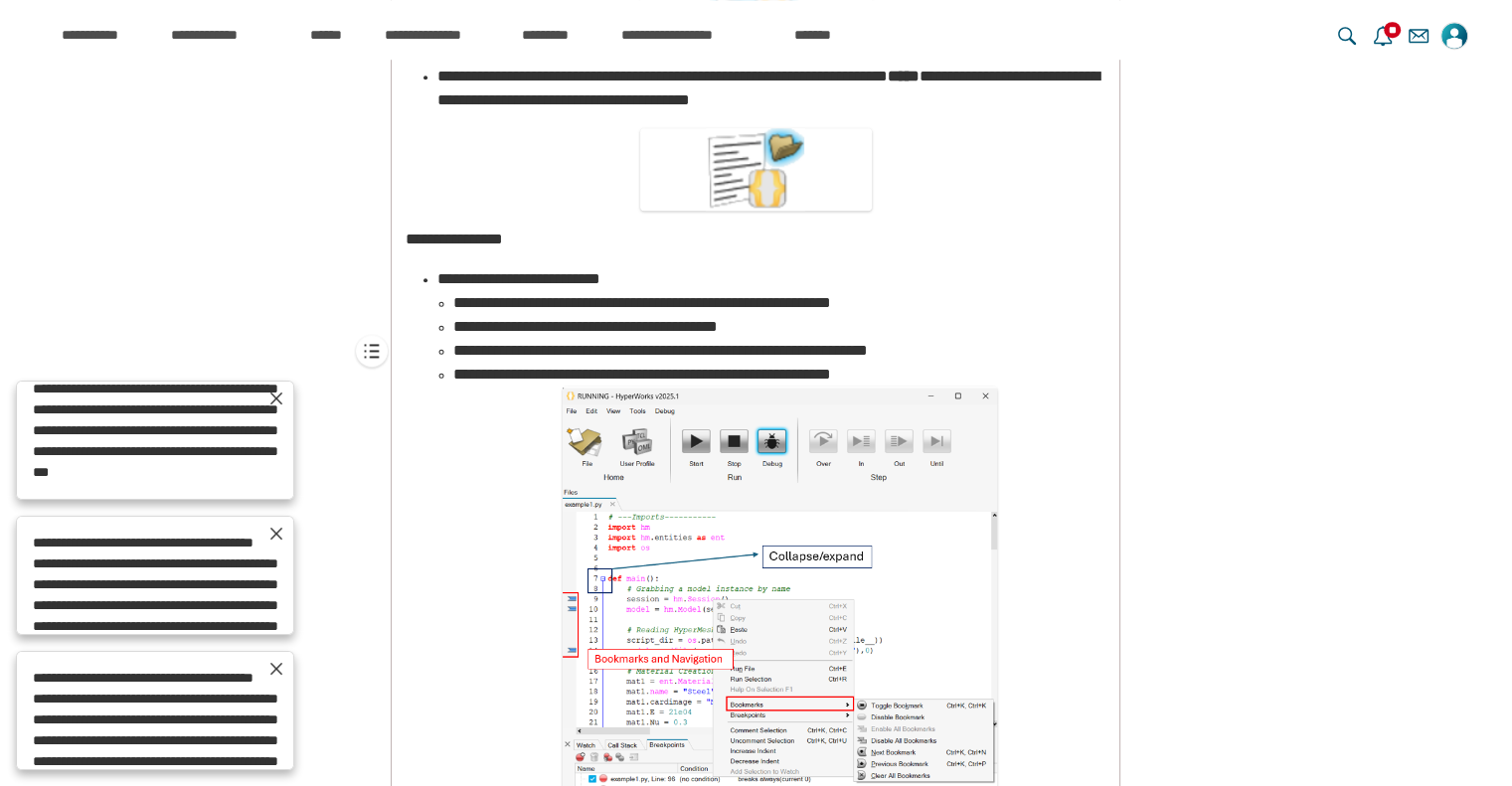 scroll, scrollTop: 14214, scrollLeft: 0, axis: vertical 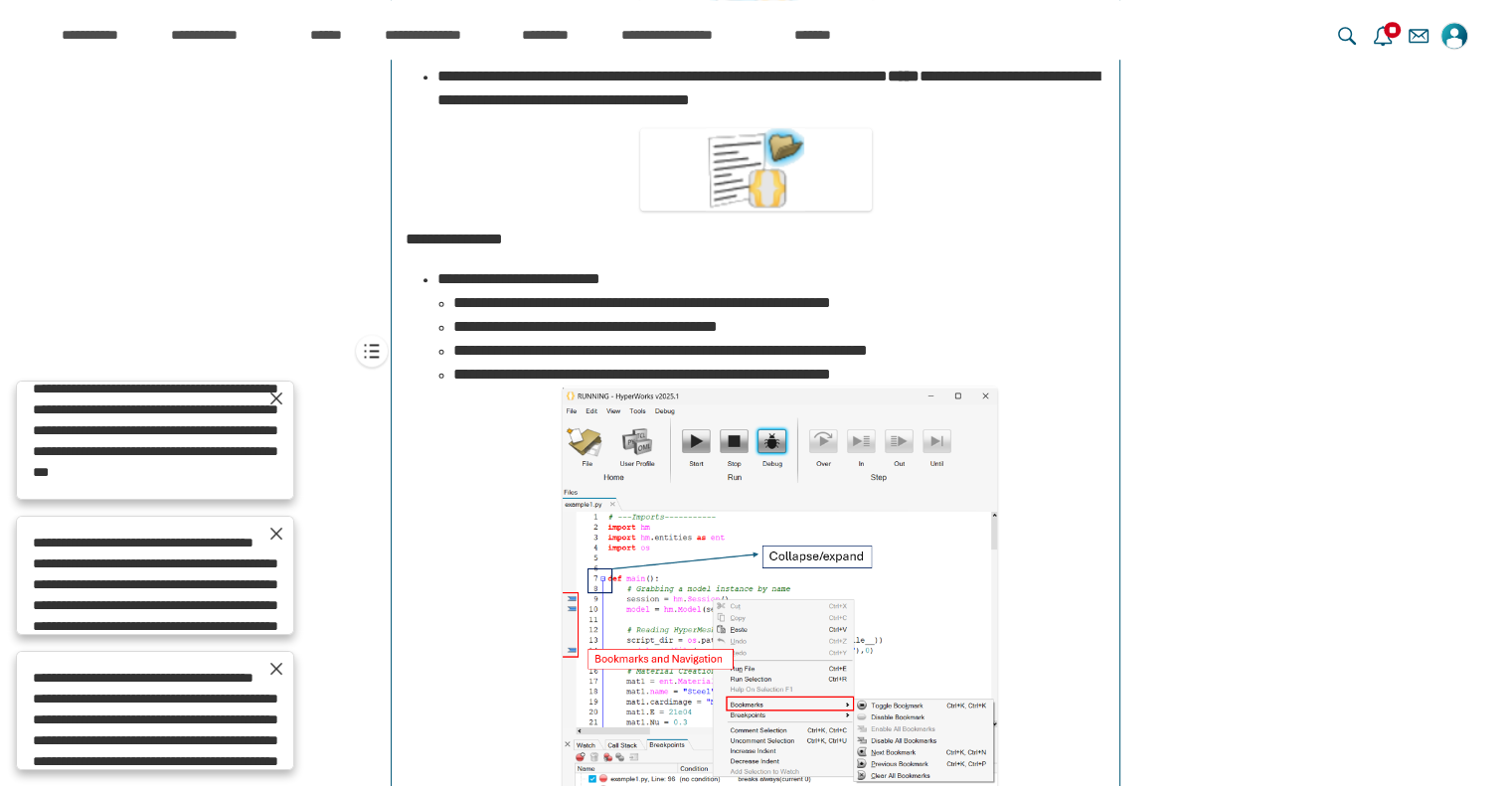click on "**********" at bounding box center (779, 303) 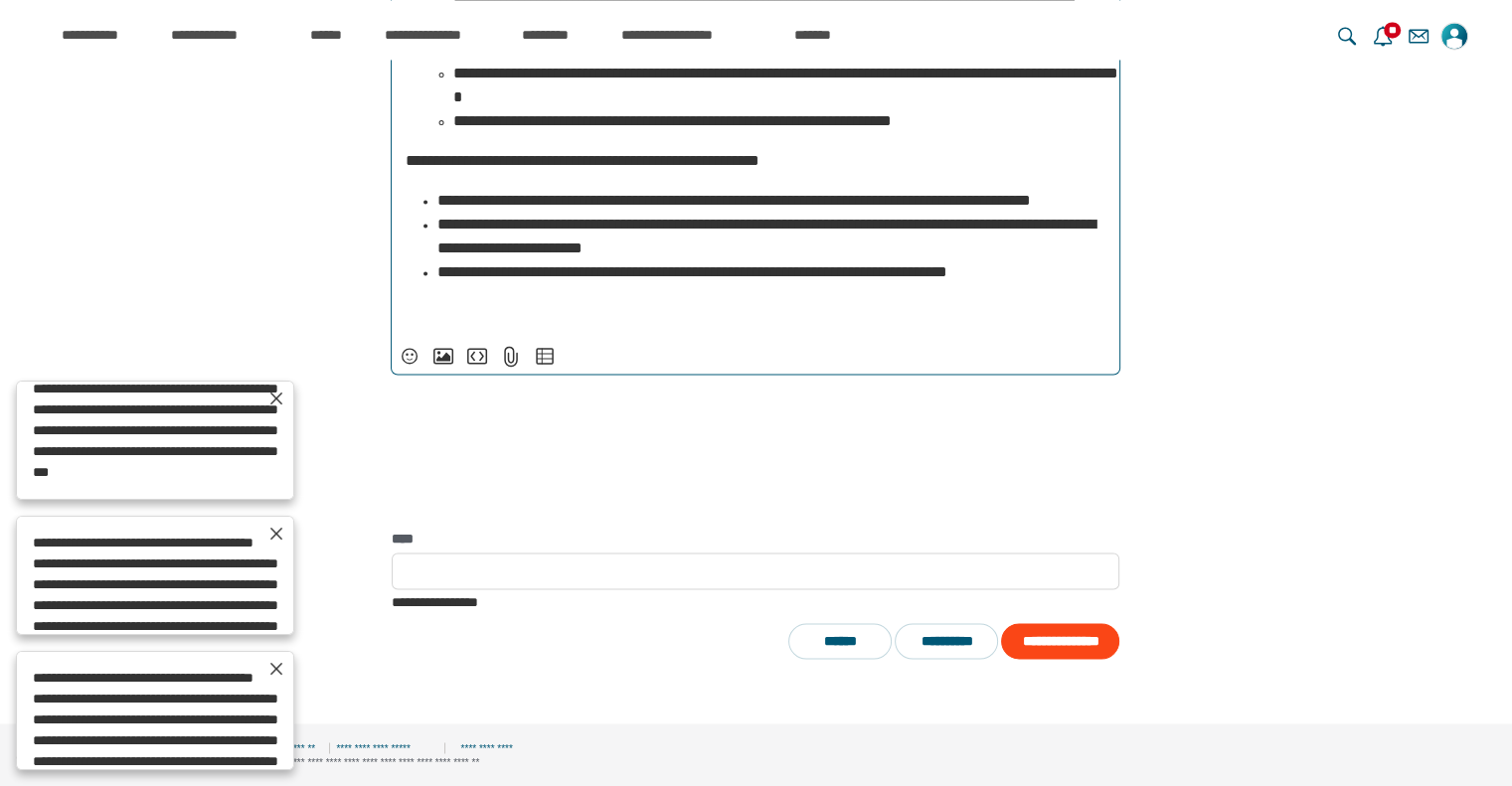 scroll, scrollTop: 3048, scrollLeft: 0, axis: vertical 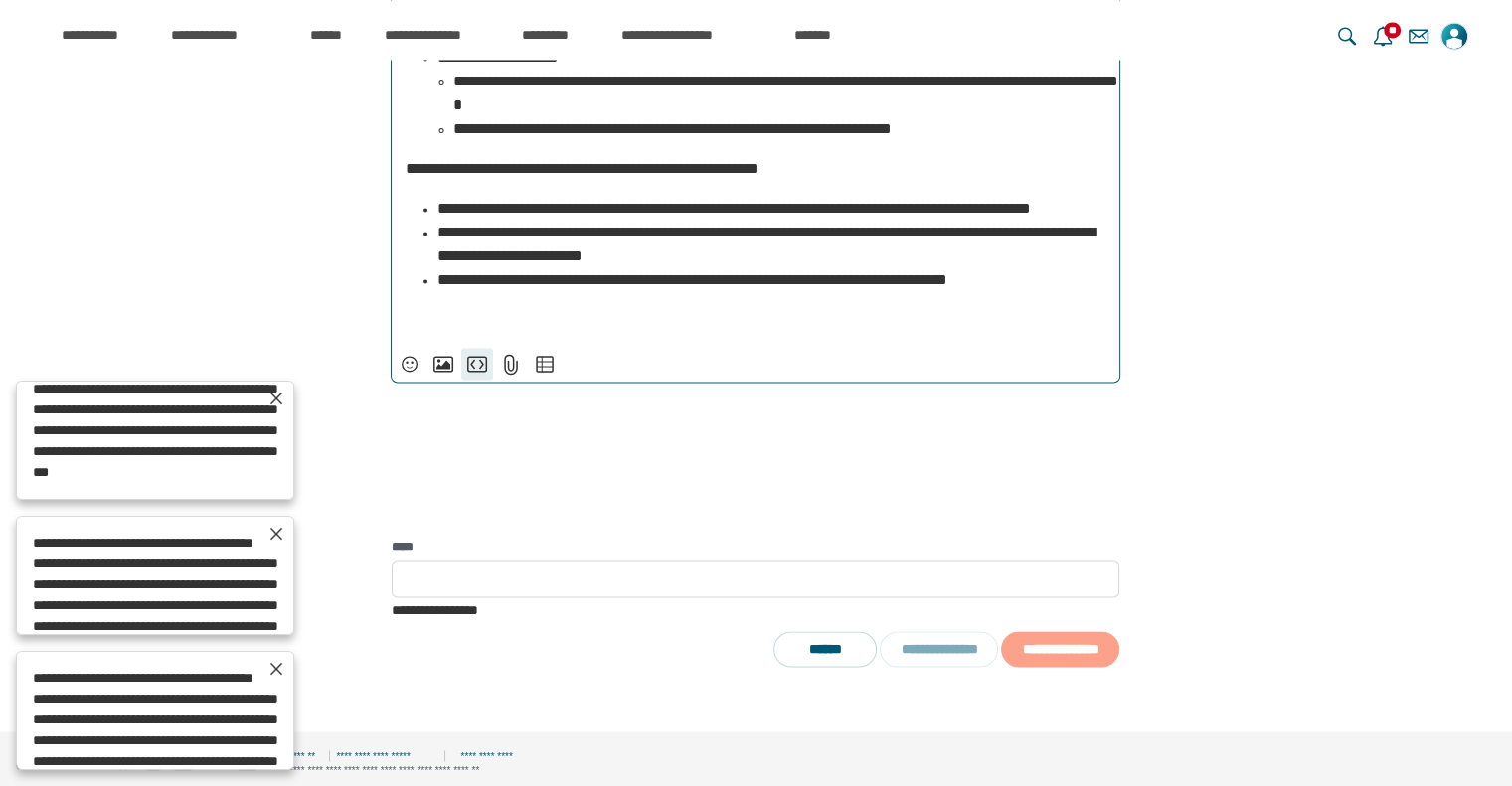 type on "**********" 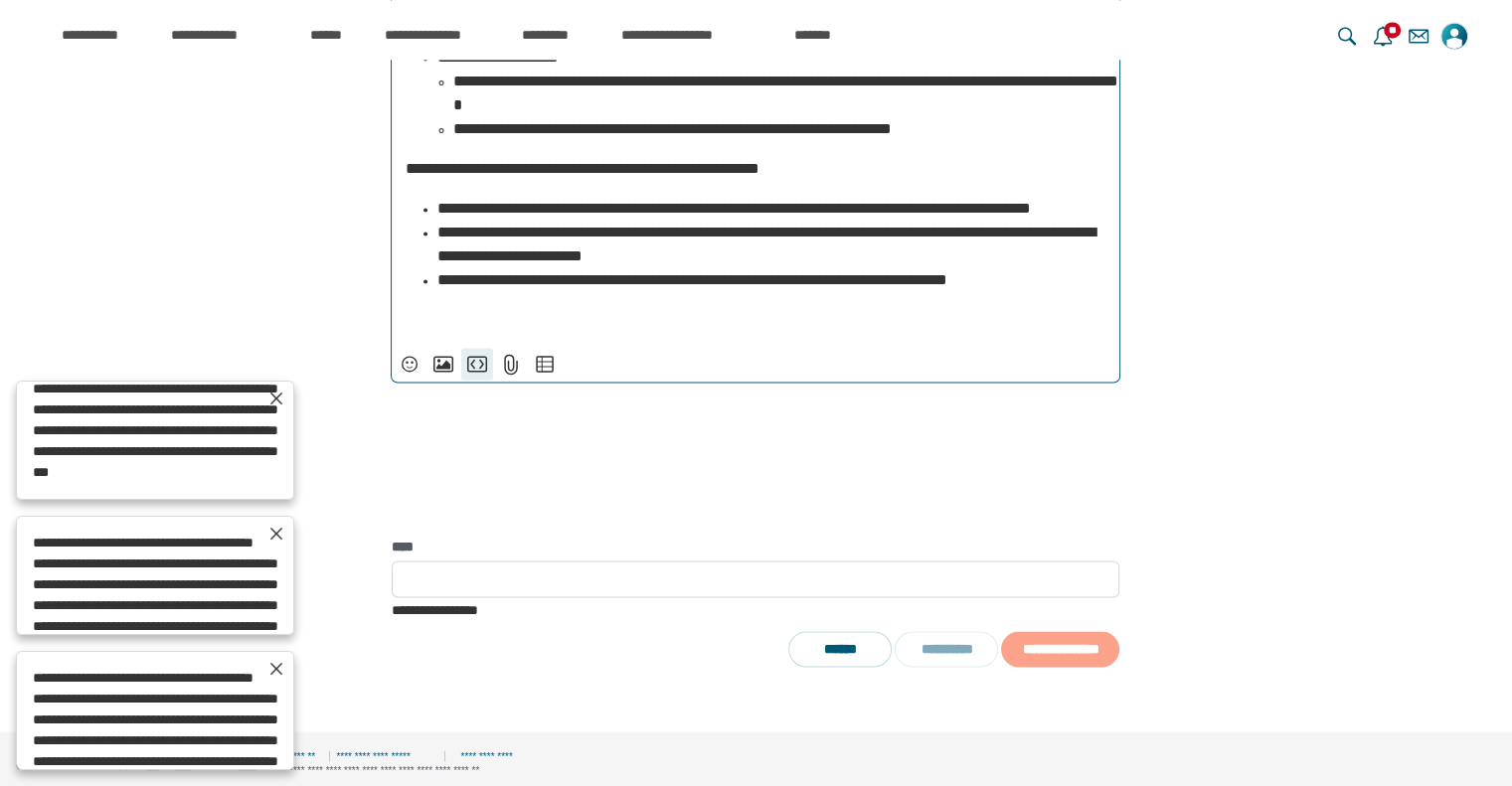 click on "**********" at bounding box center [477, 364] 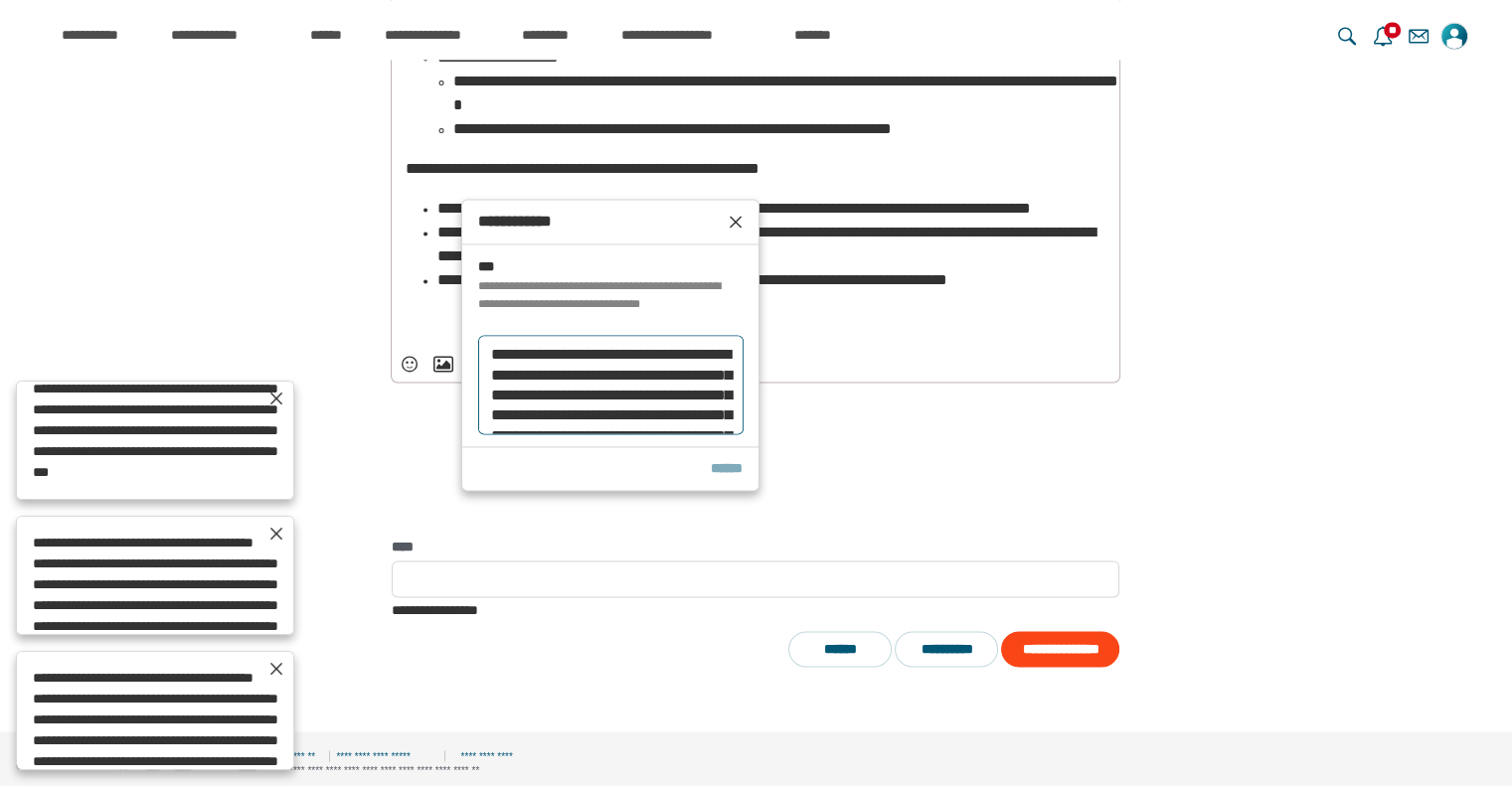 scroll, scrollTop: 259, scrollLeft: 0, axis: vertical 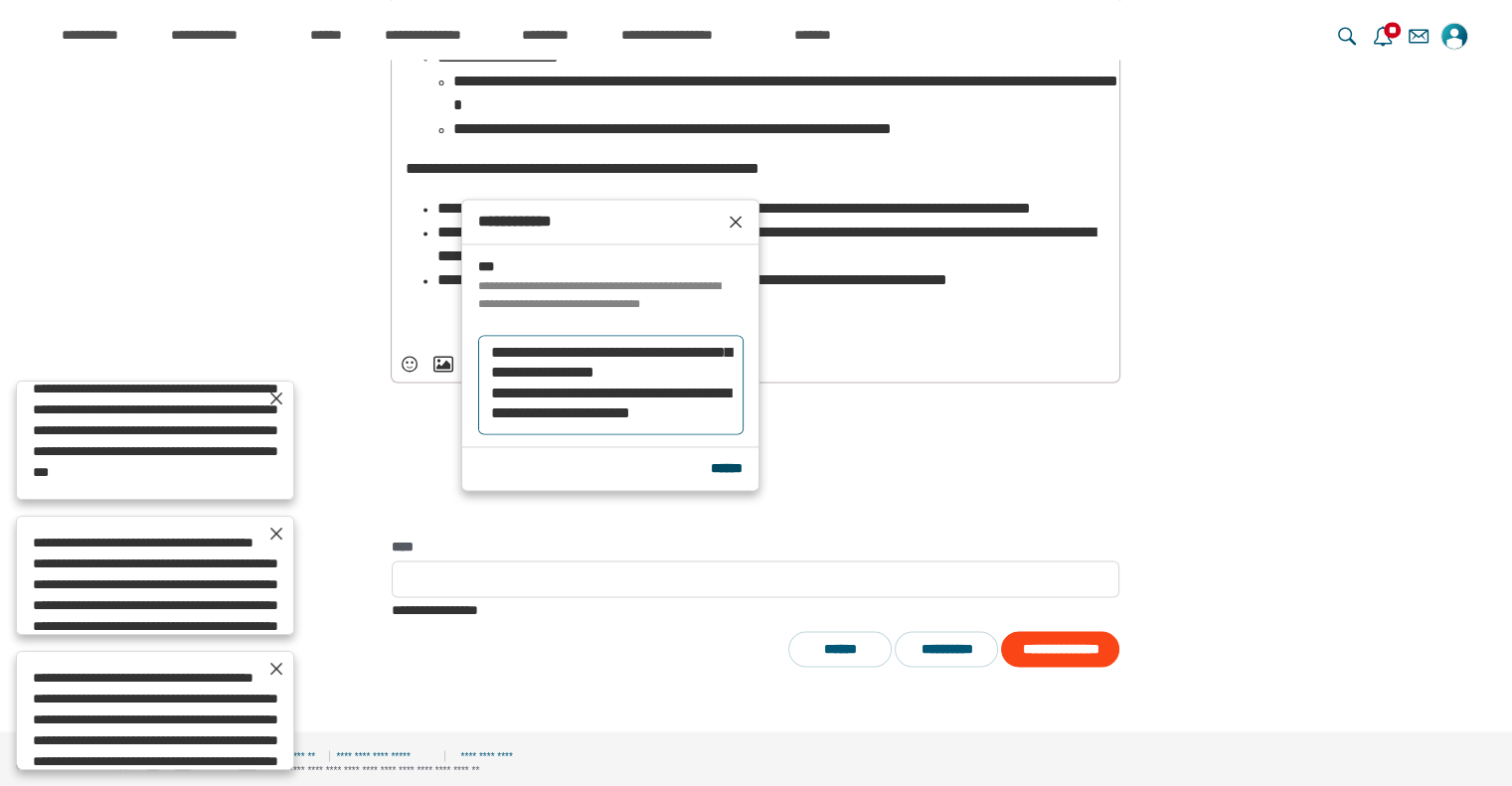 type on "**********" 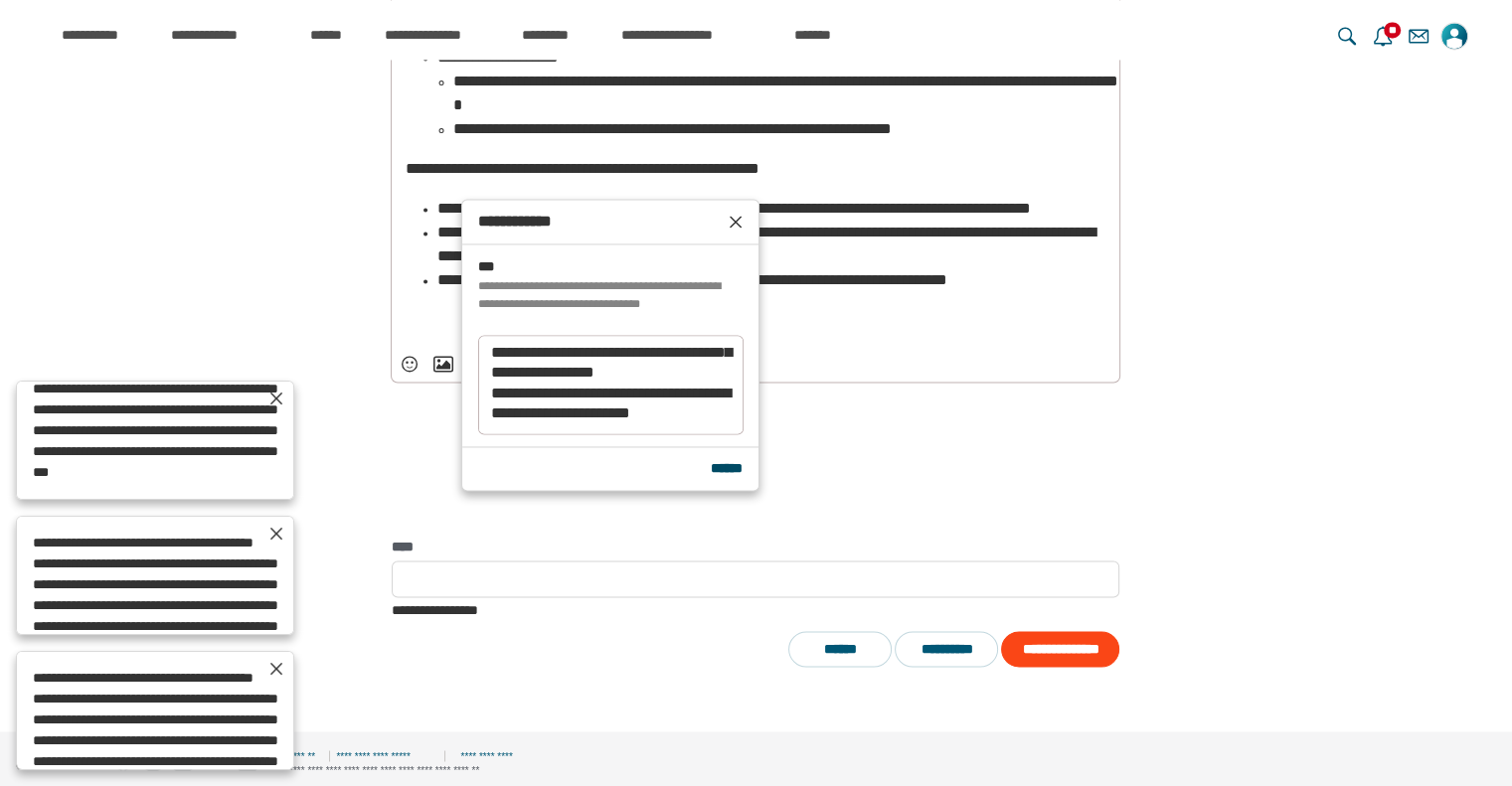 click on "******" at bounding box center (727, 468) 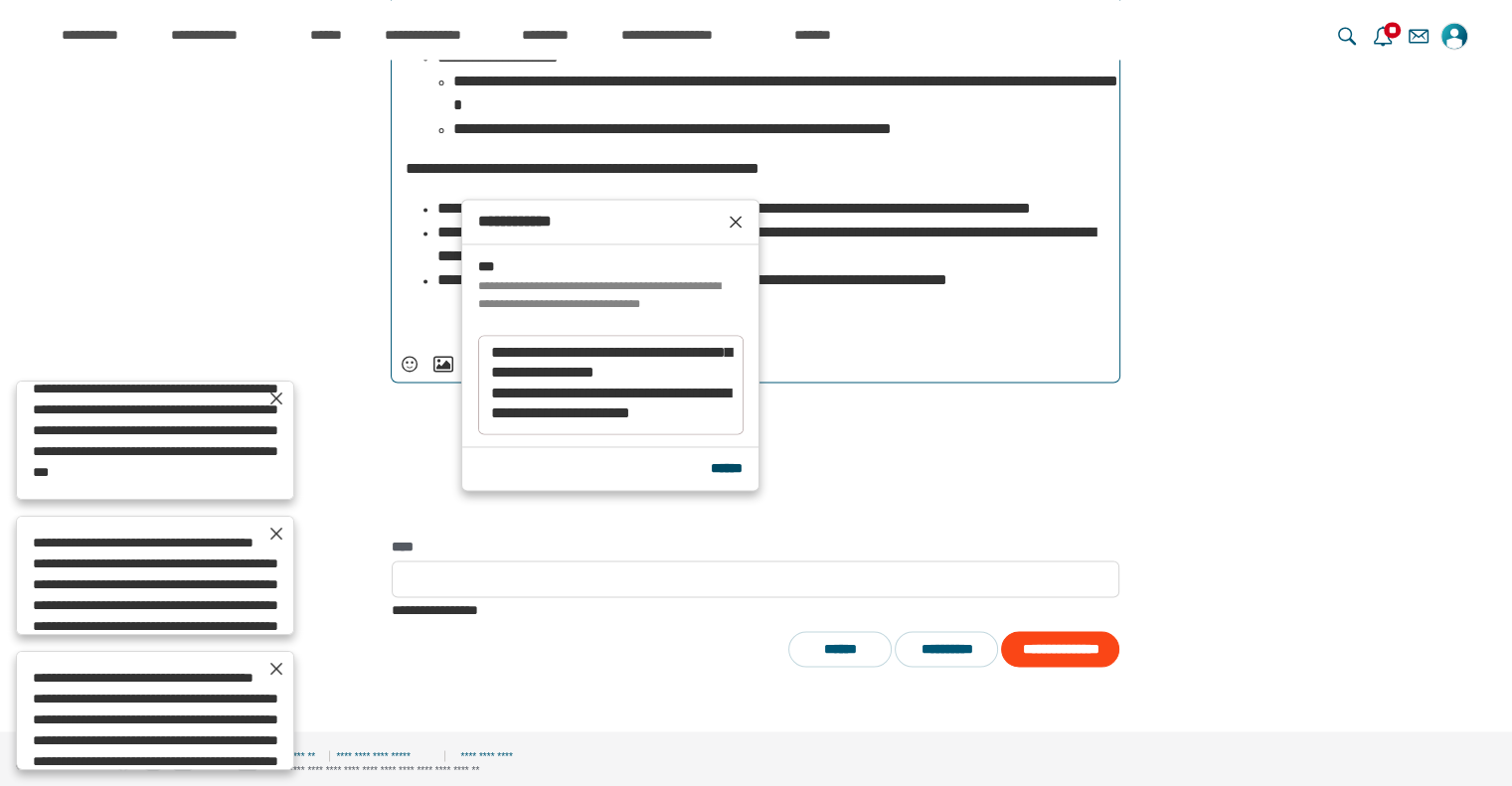 scroll, scrollTop: 1306, scrollLeft: 0, axis: vertical 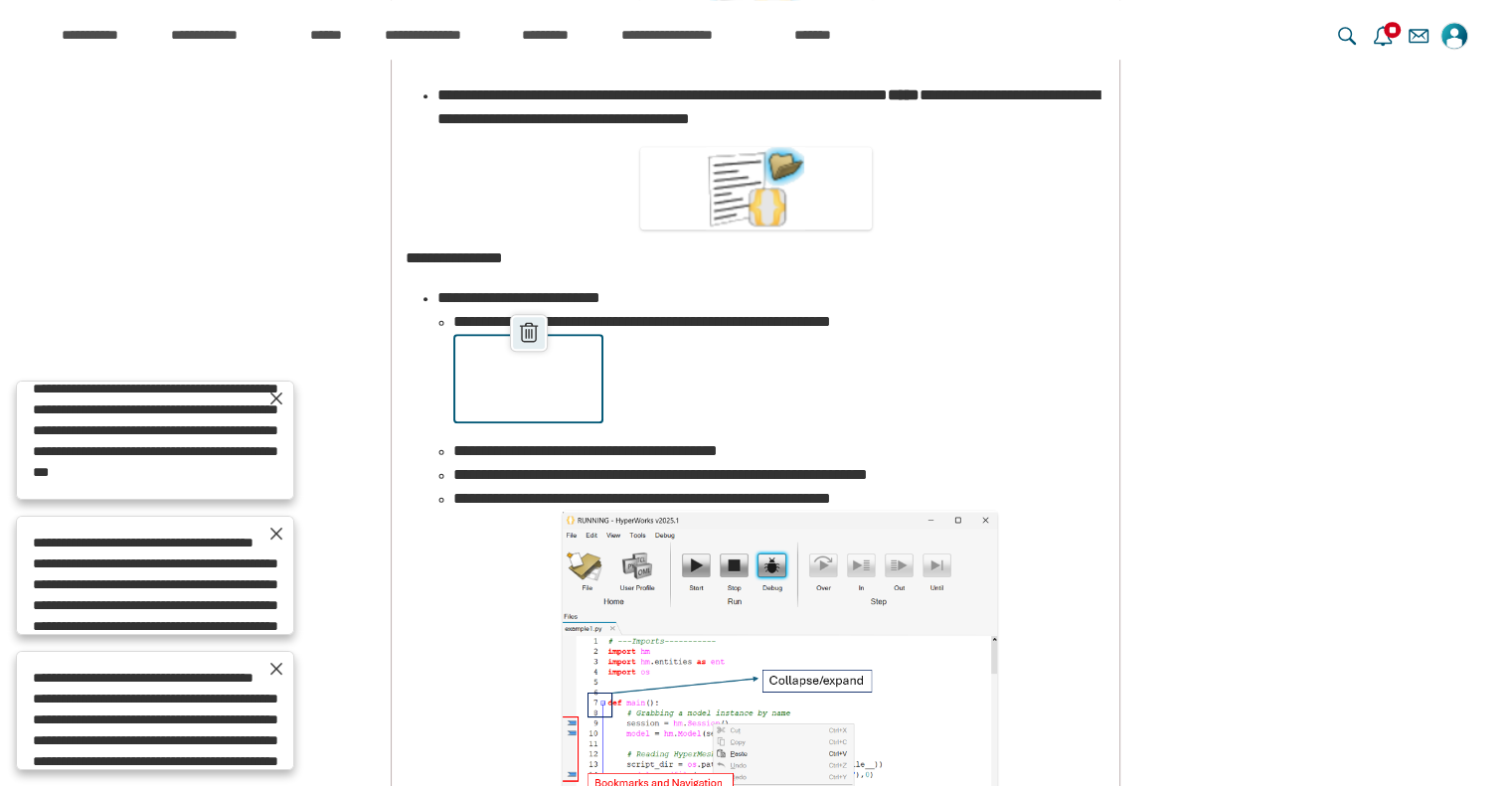 click on "******" at bounding box center (529, 333) 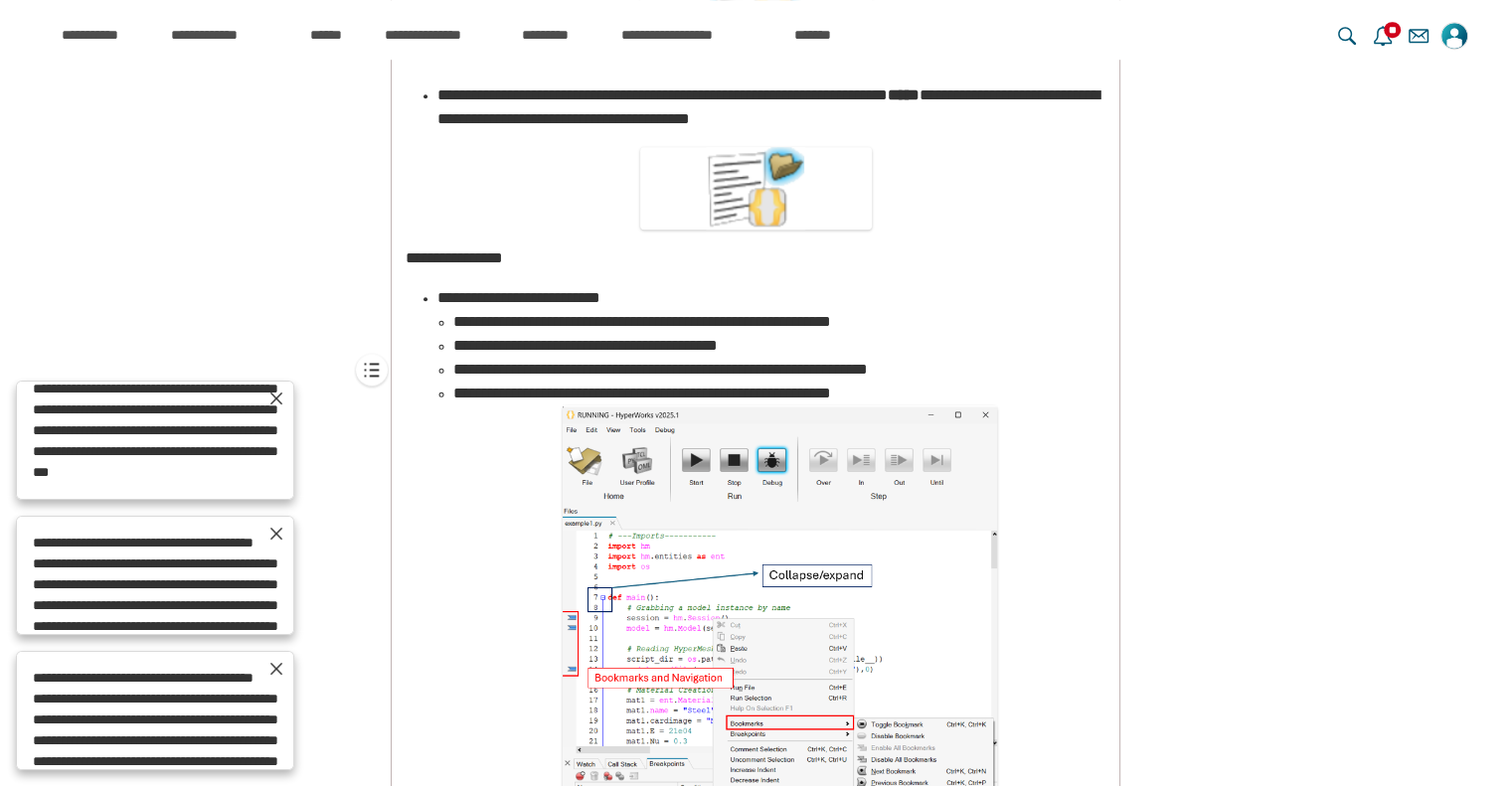 type on "**********" 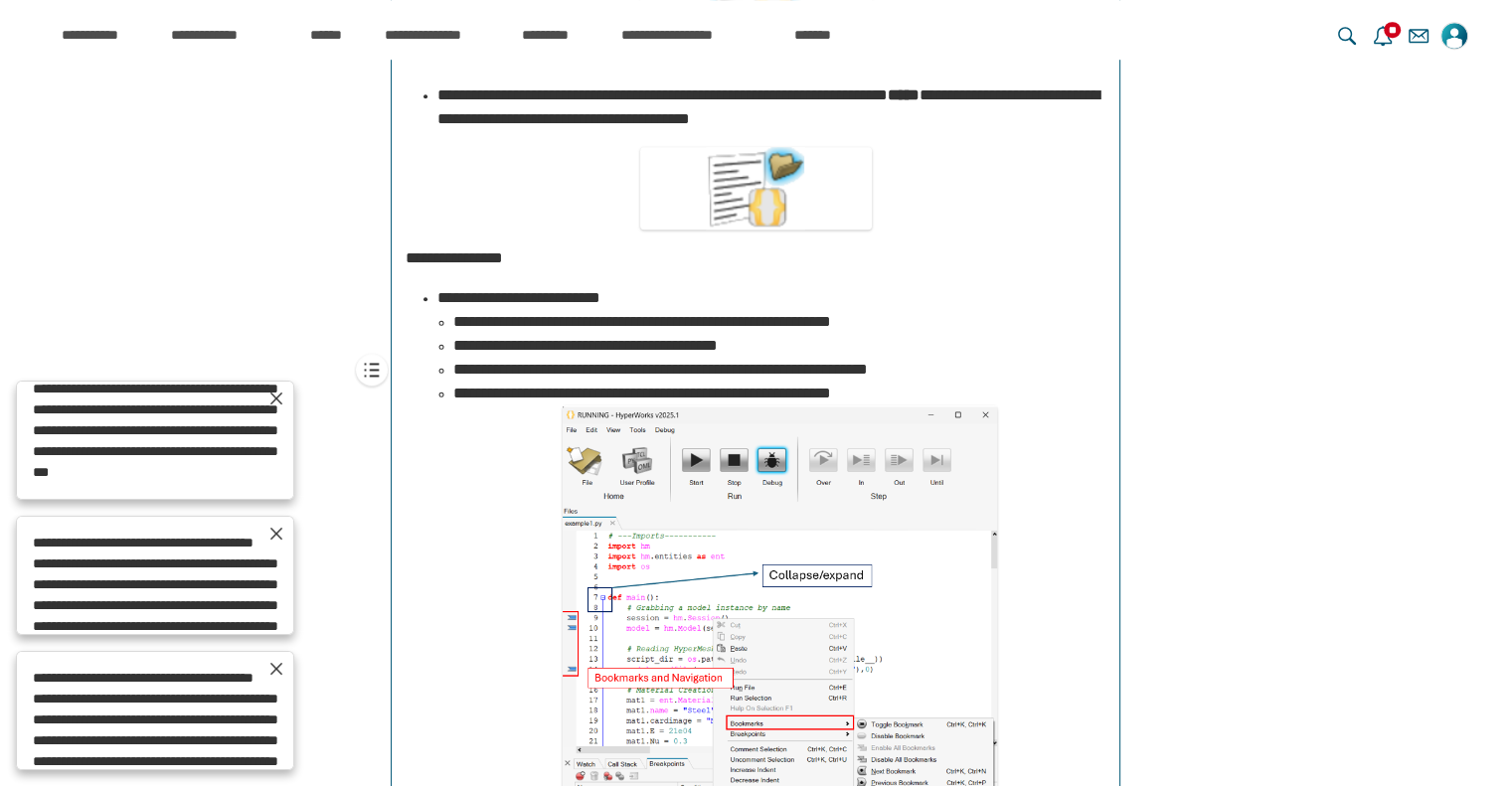 click on "**********" at bounding box center (779, 322) 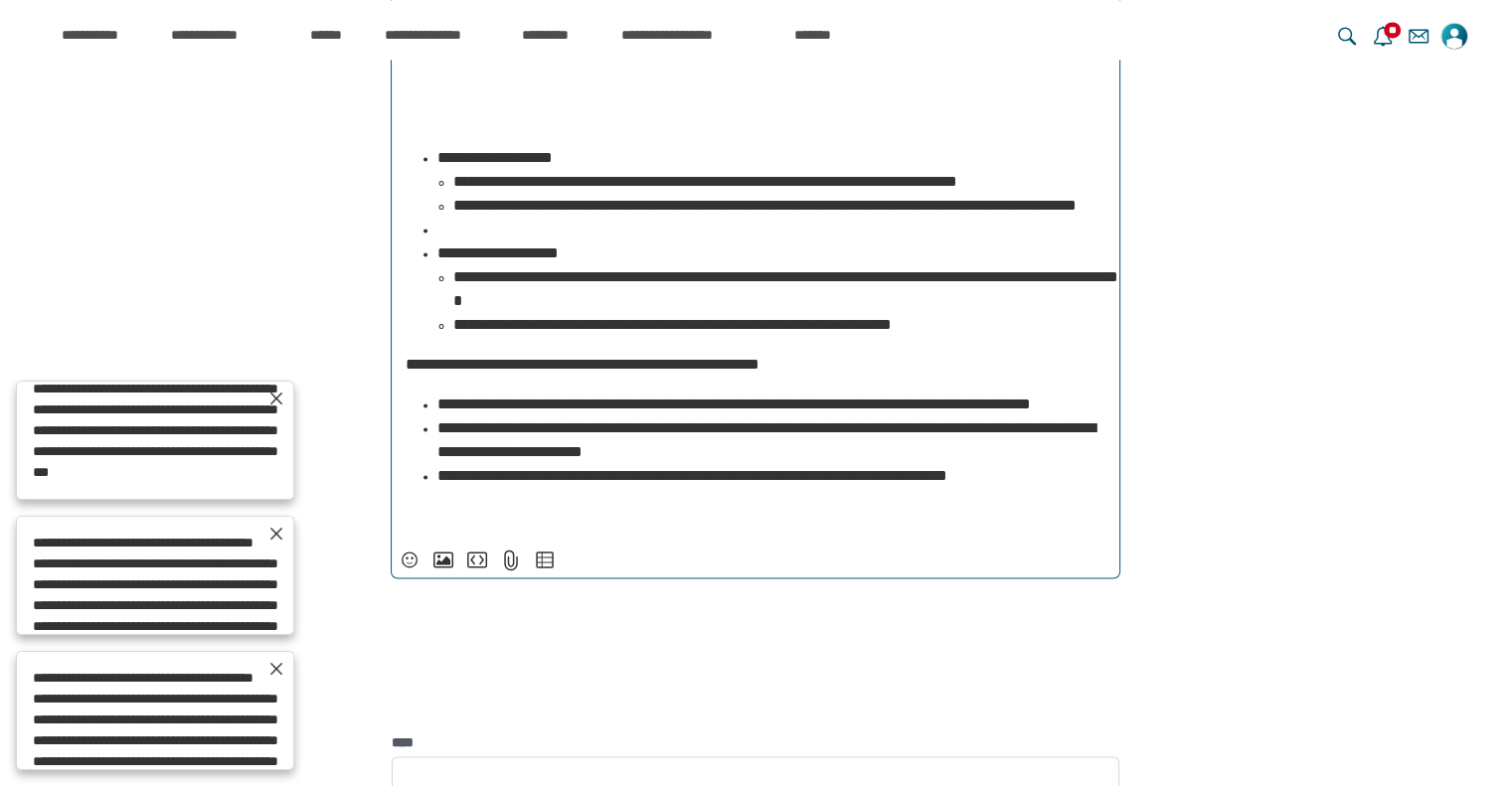 scroll, scrollTop: 2859, scrollLeft: 0, axis: vertical 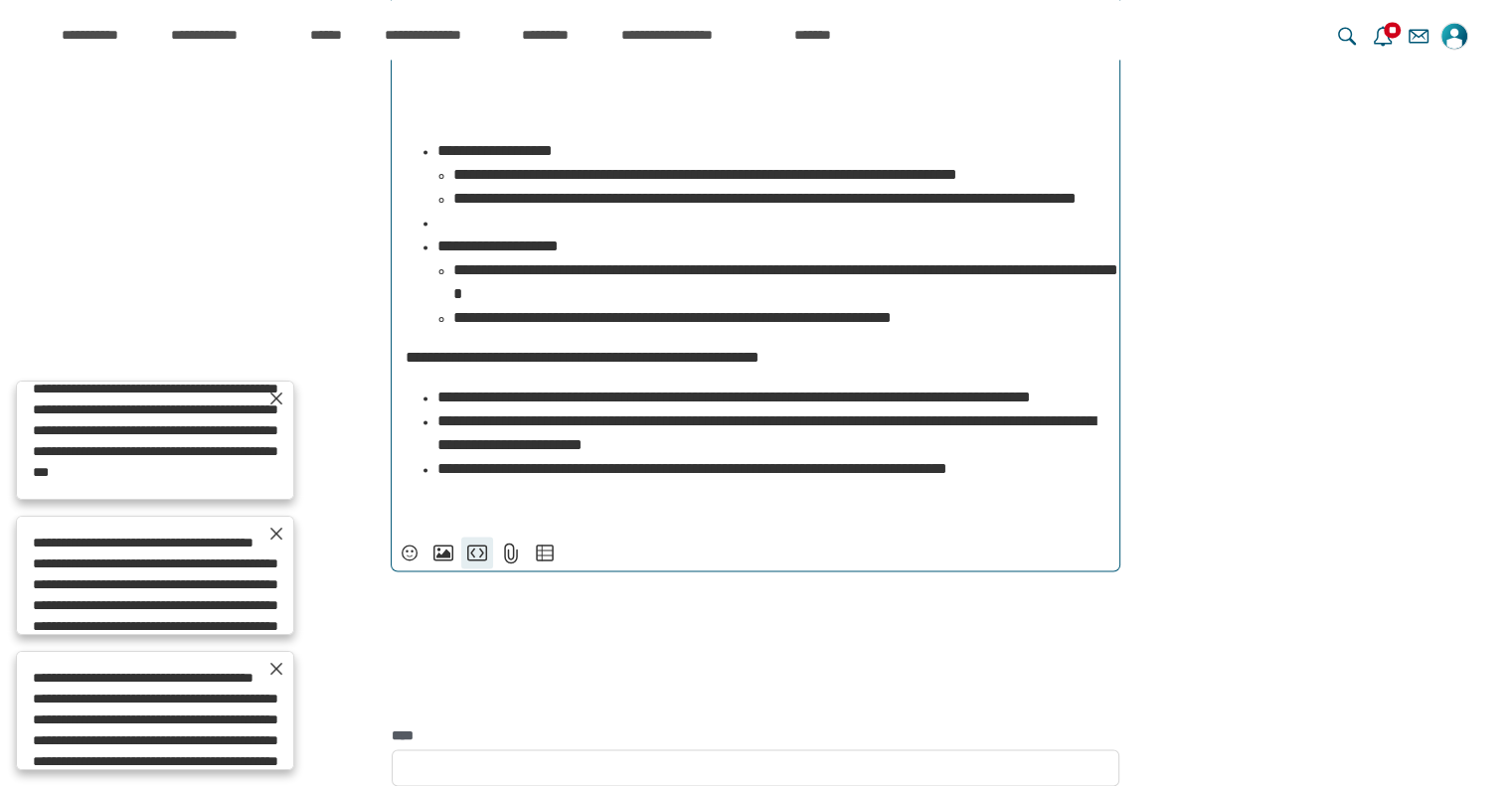 click on "**********" at bounding box center [477, 552] 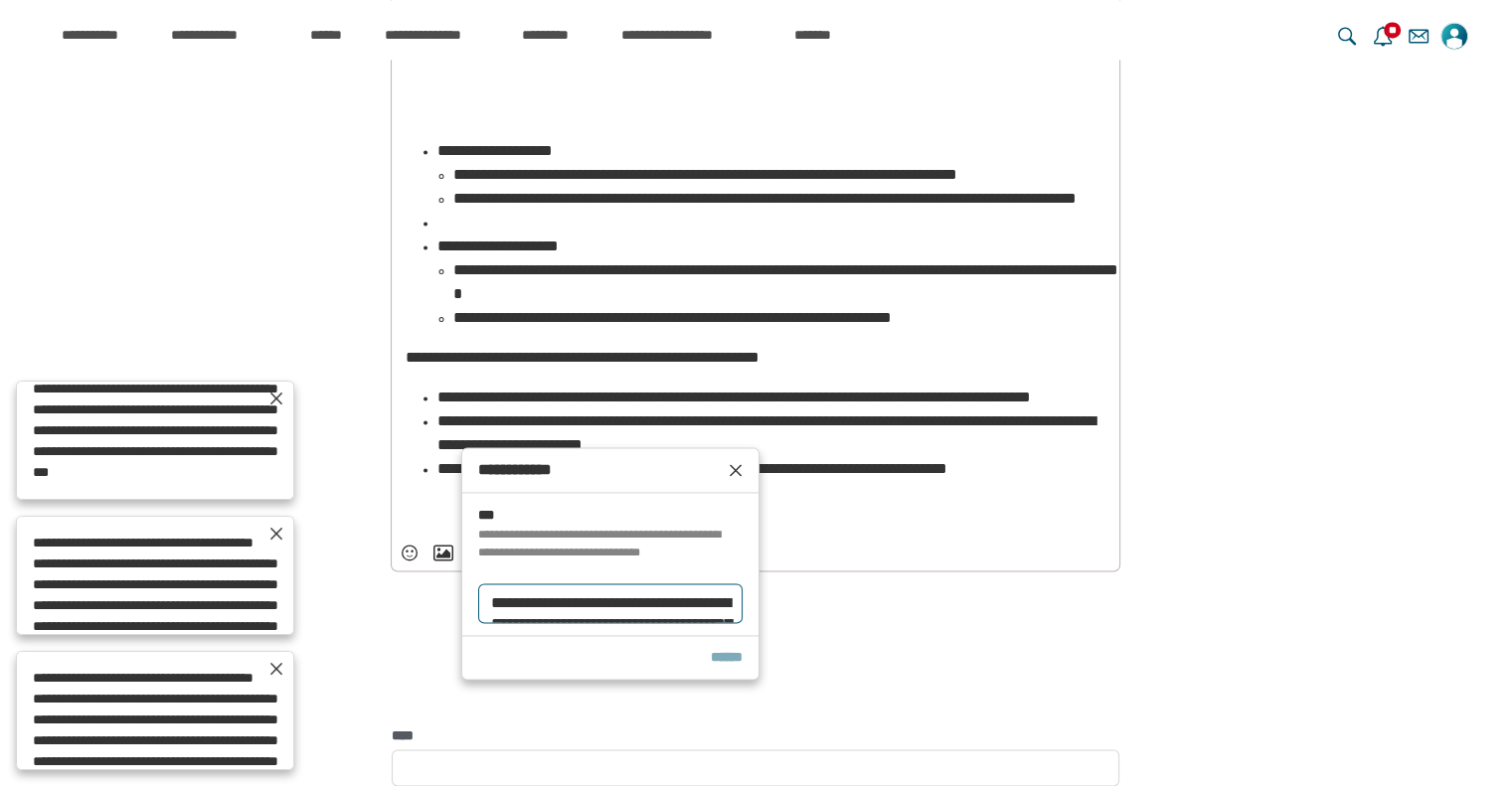 scroll, scrollTop: 259, scrollLeft: 0, axis: vertical 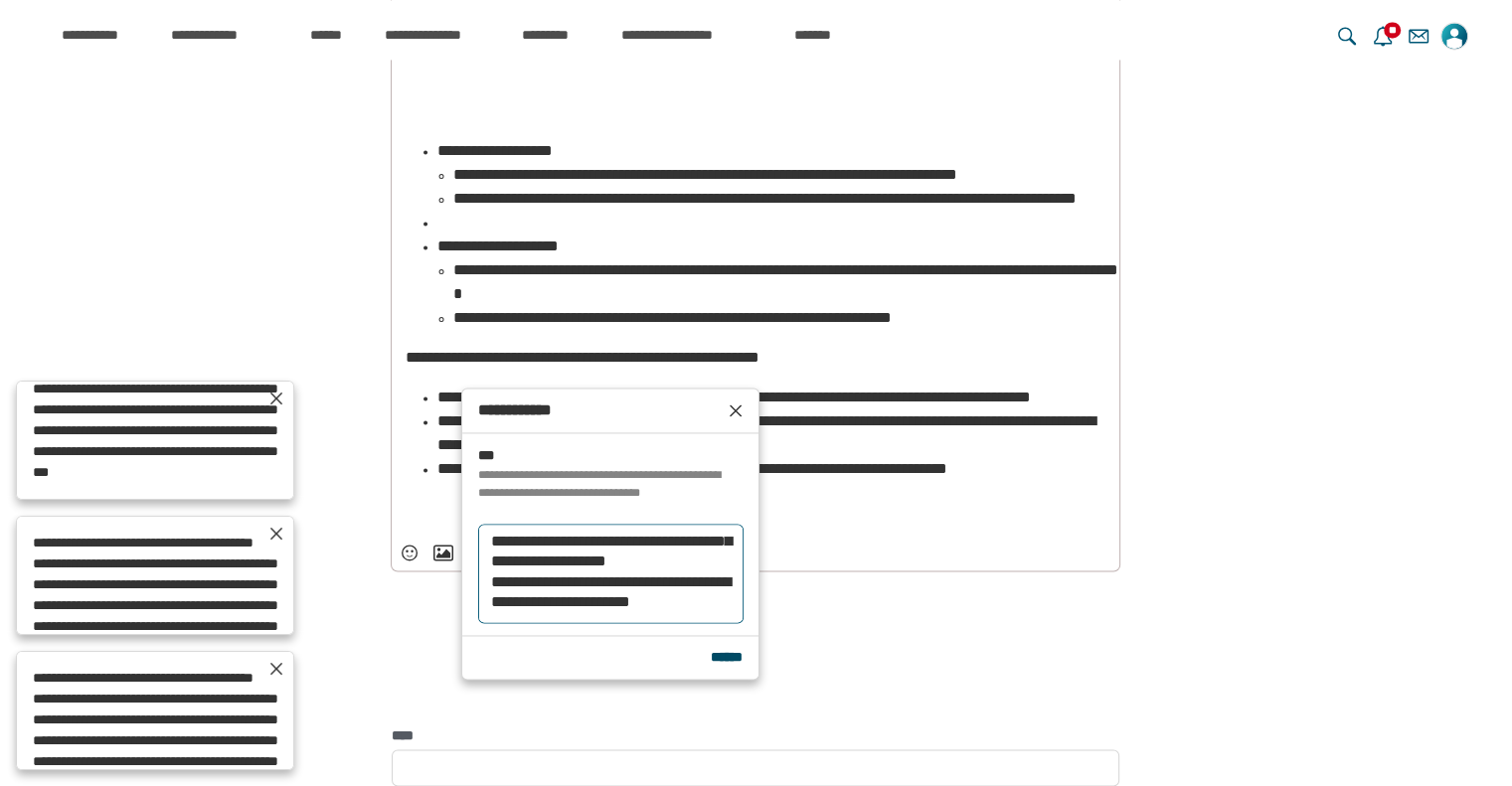 type on "**********" 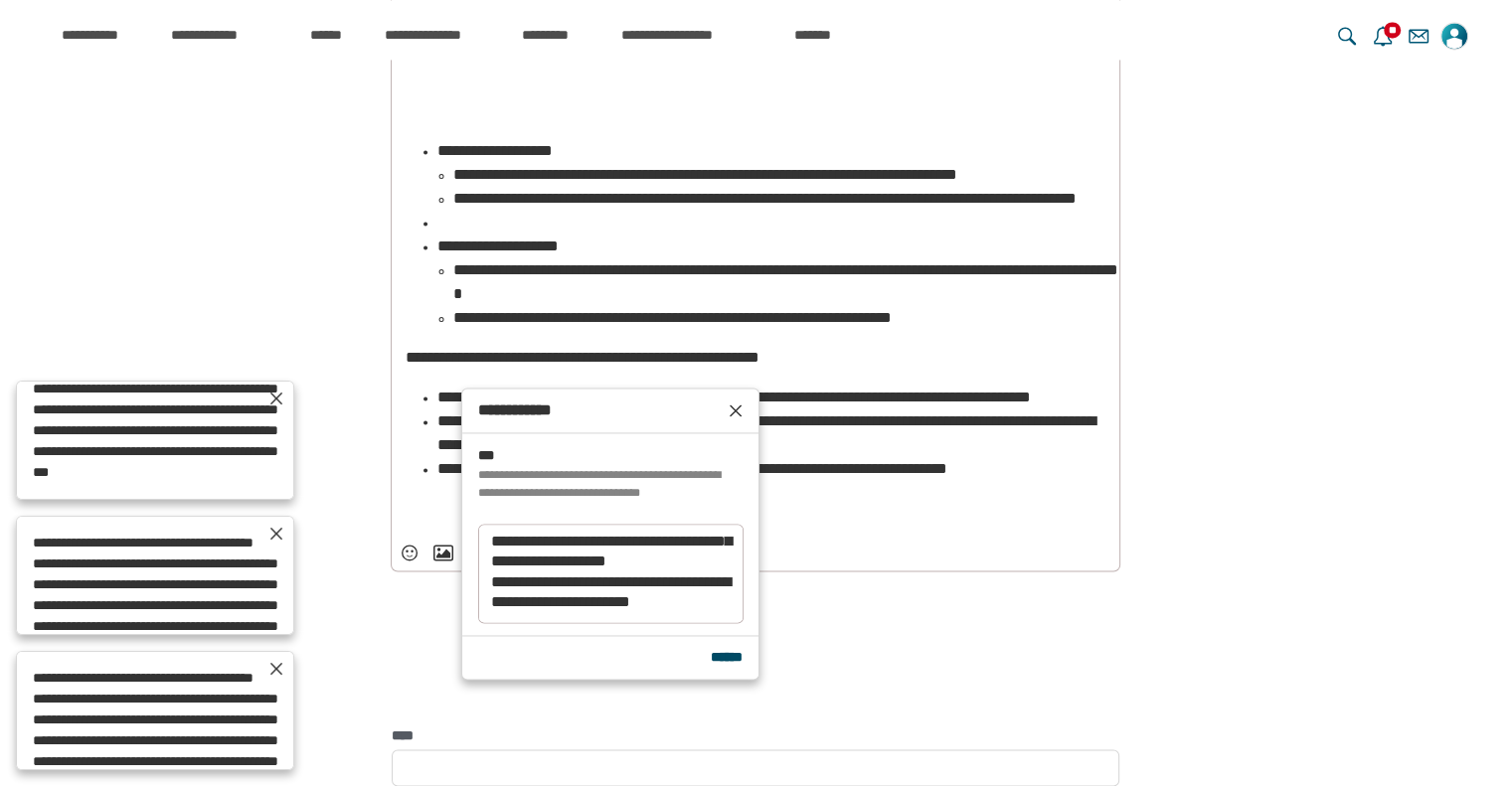 click on "******" at bounding box center (727, 657) 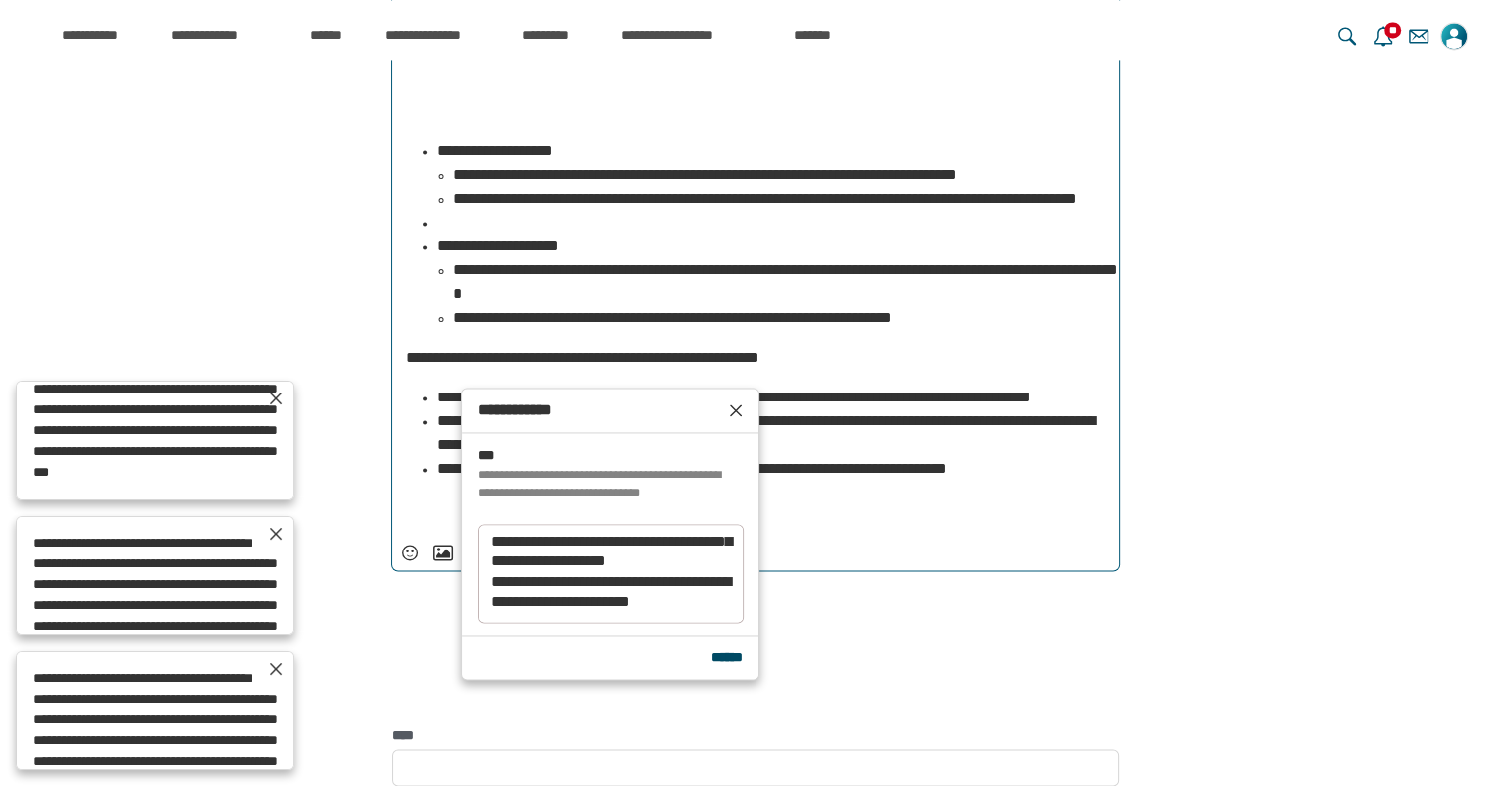 scroll, scrollTop: 1306, scrollLeft: 0, axis: vertical 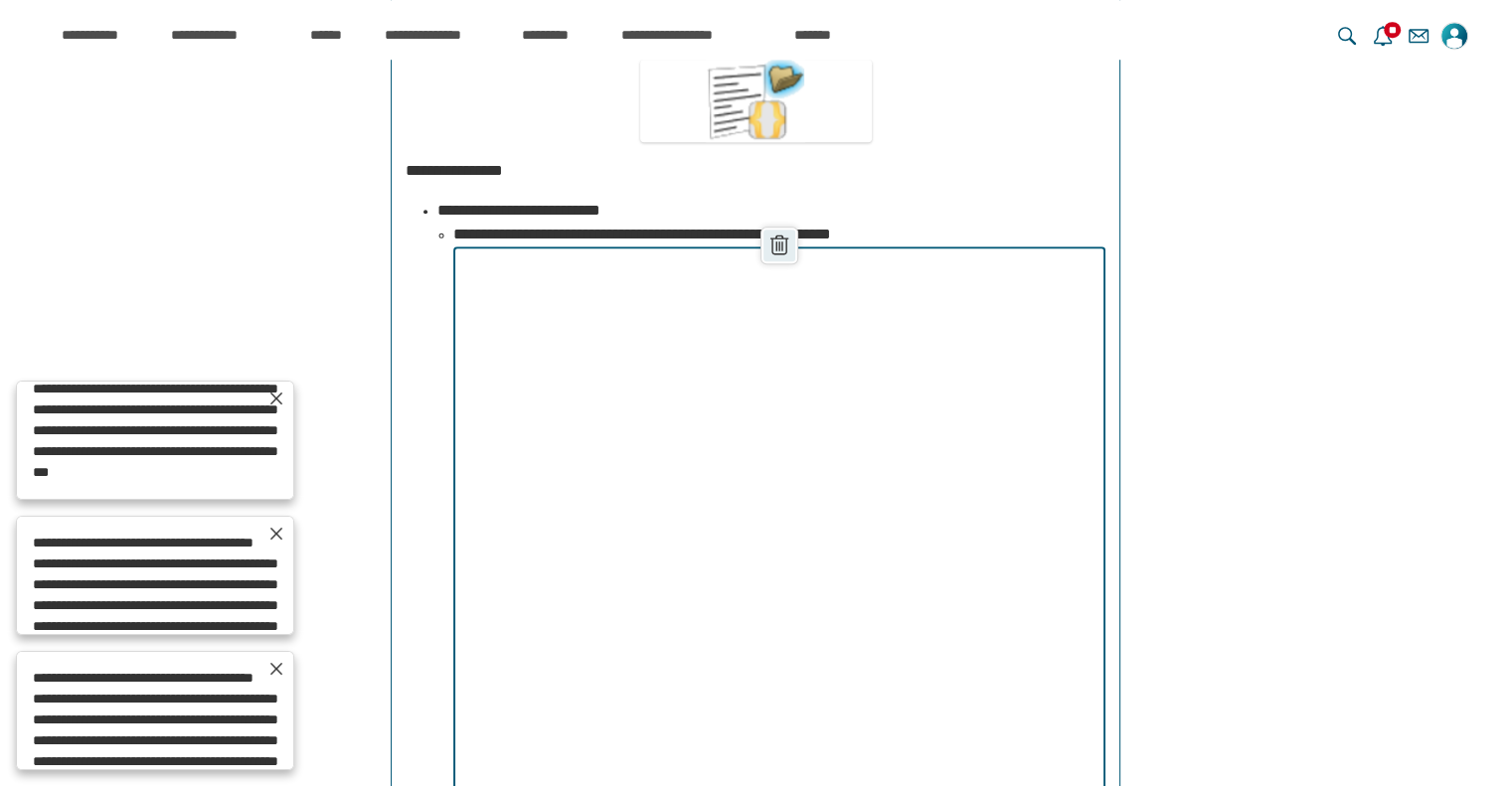click on "******" at bounding box center (779, 245) 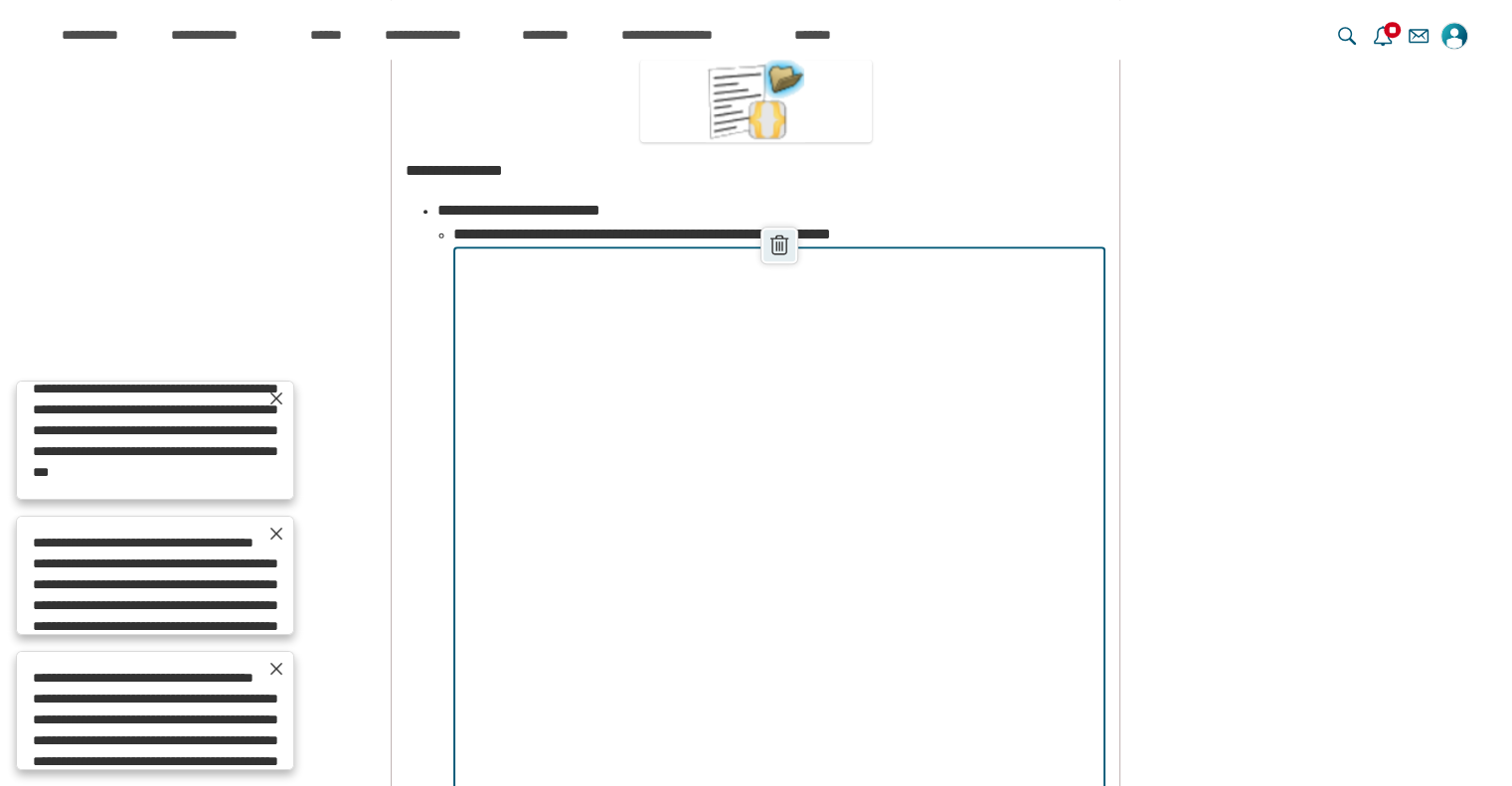 scroll, scrollTop: 14214, scrollLeft: 0, axis: vertical 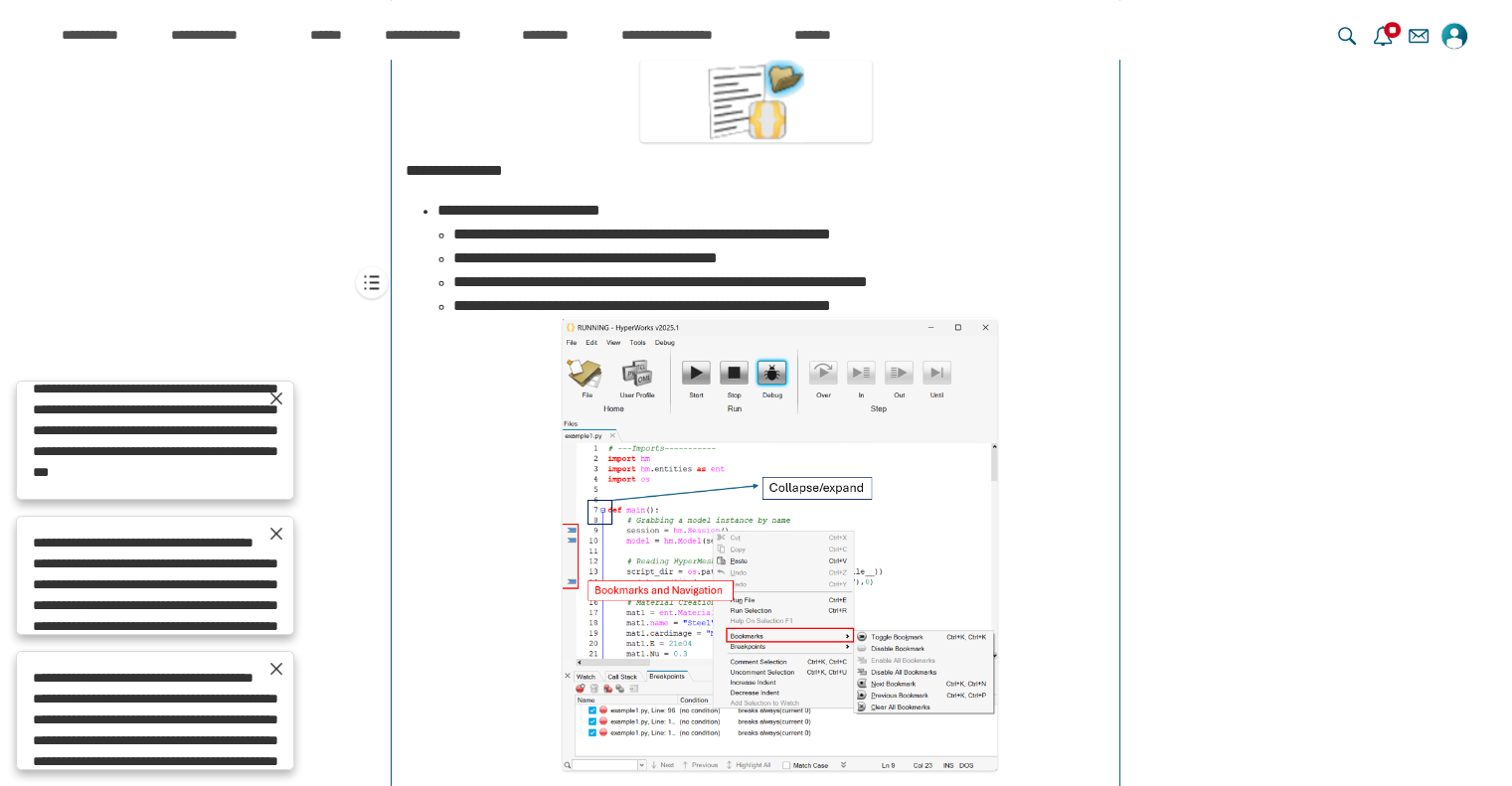 click on "**********" at bounding box center (779, 235) 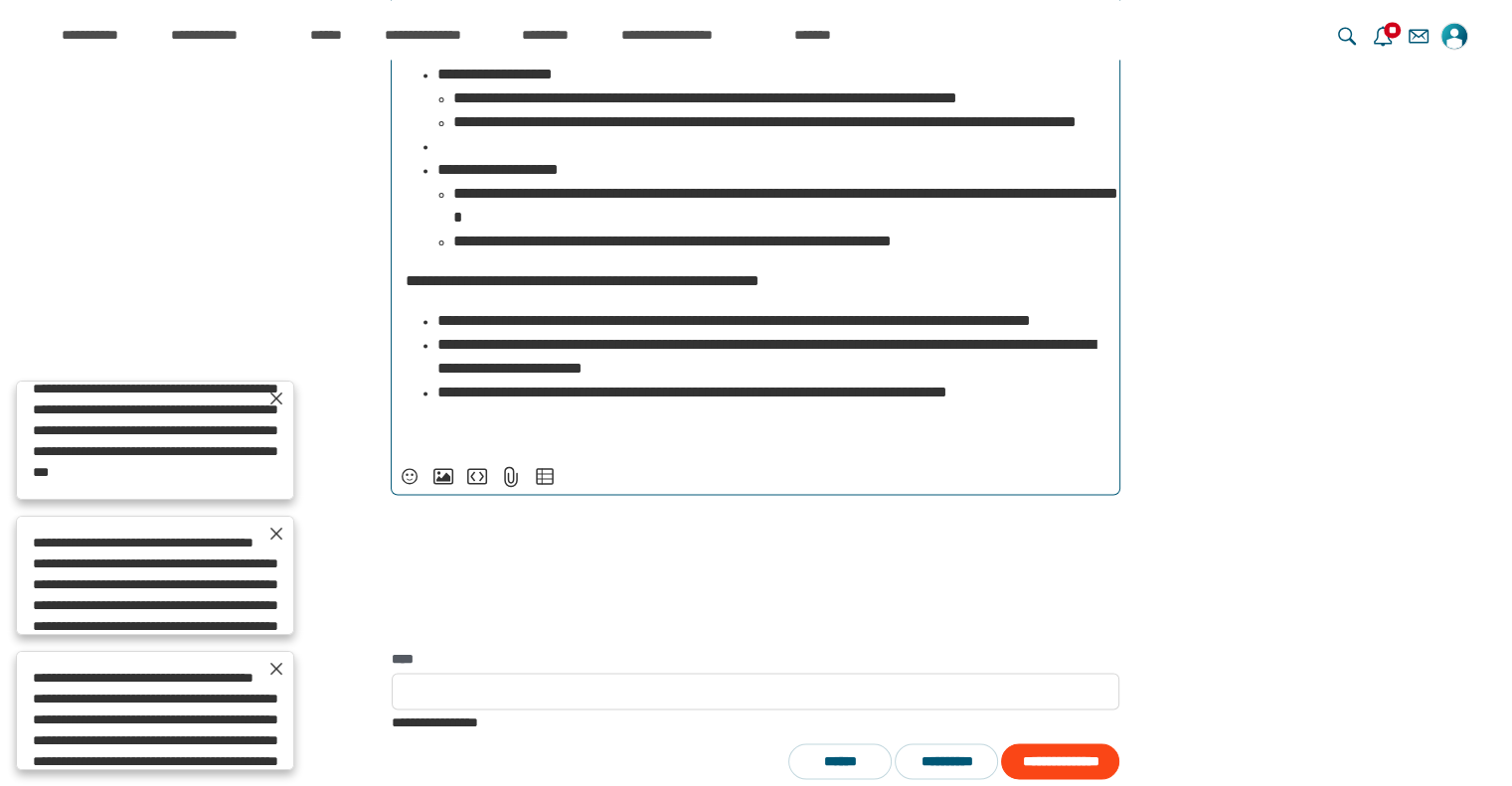 scroll, scrollTop: 2944, scrollLeft: 0, axis: vertical 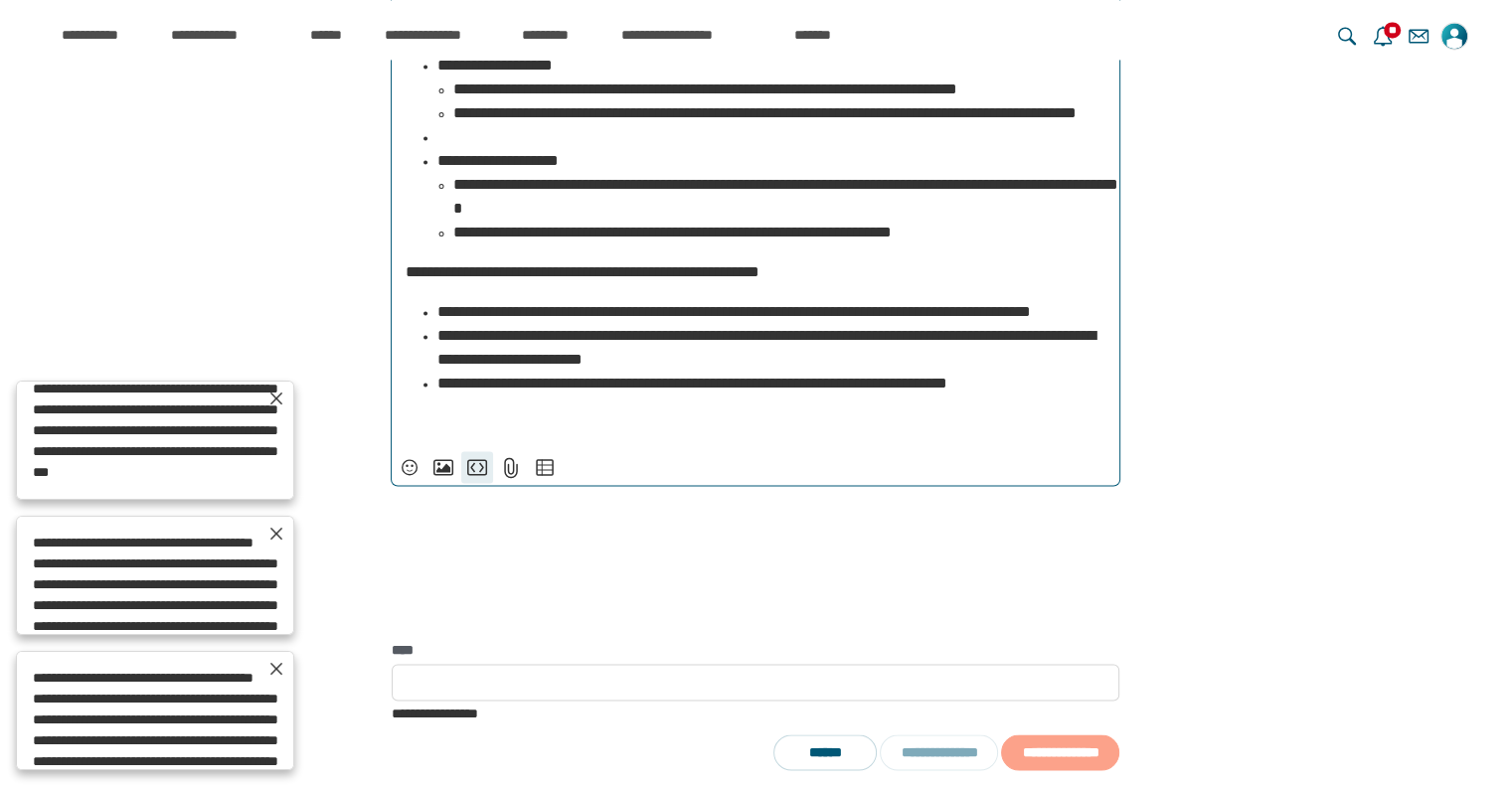 type on "**********" 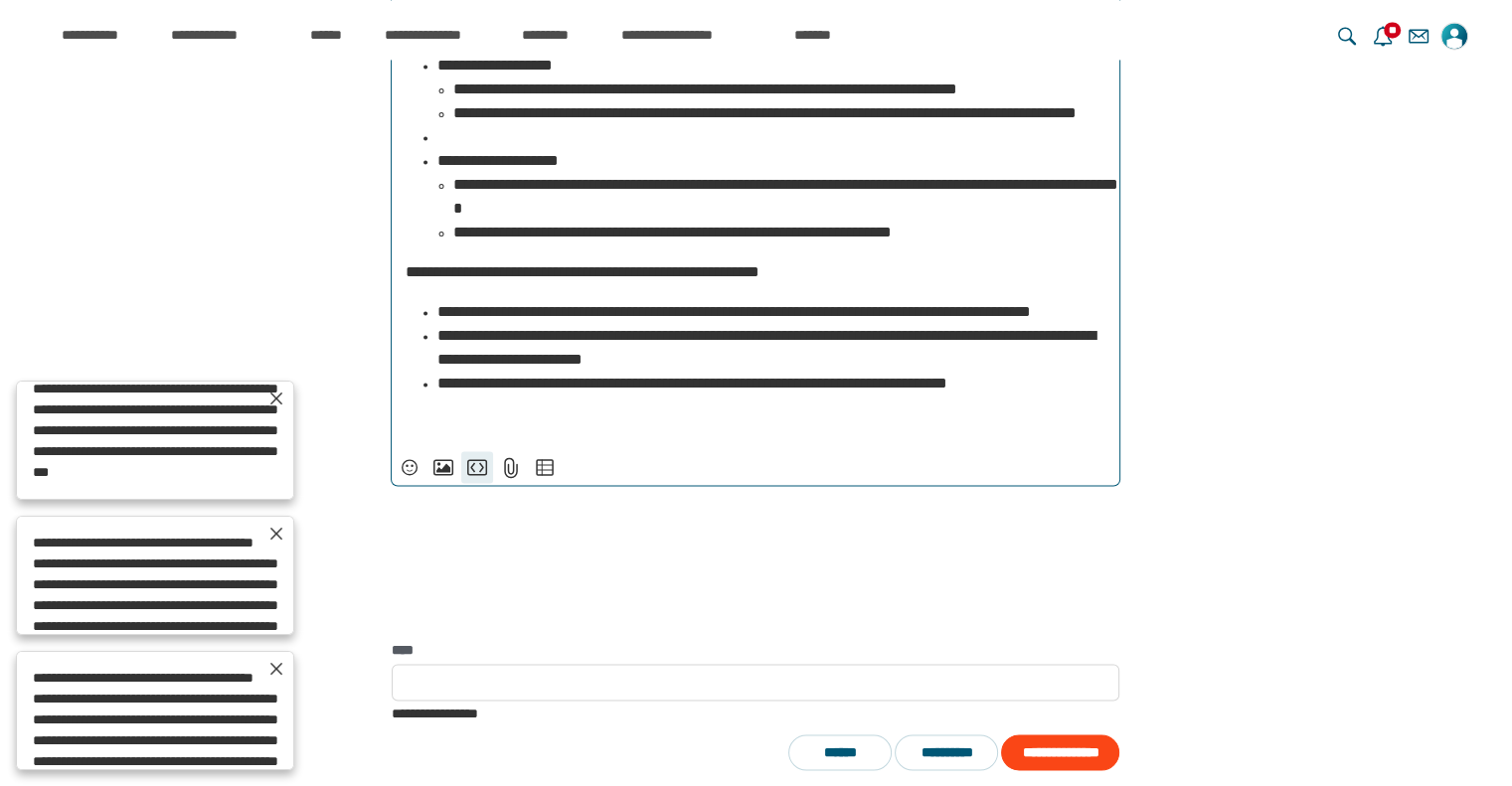 click on "**********" at bounding box center (477, 467) 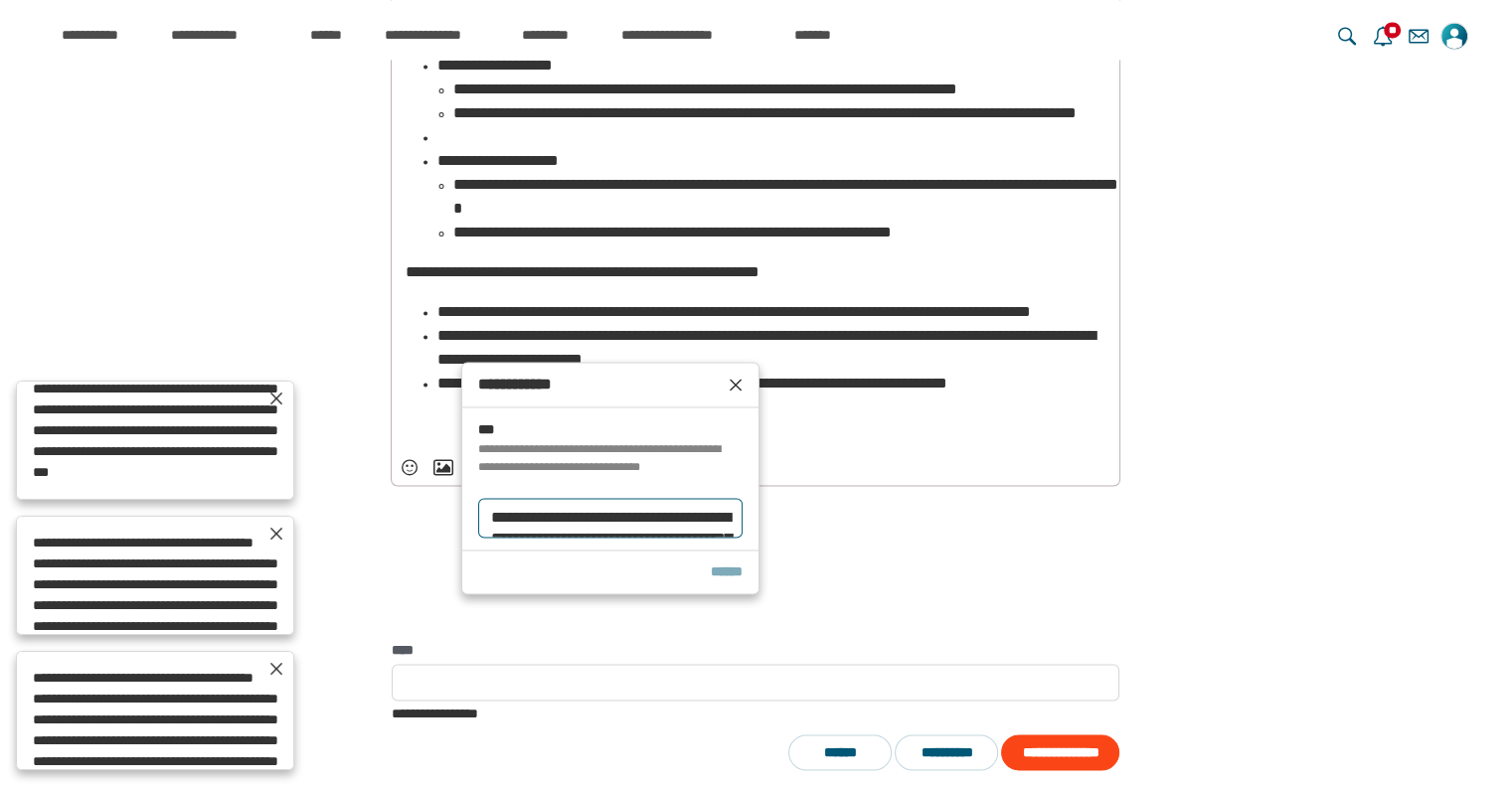 scroll, scrollTop: 259, scrollLeft: 0, axis: vertical 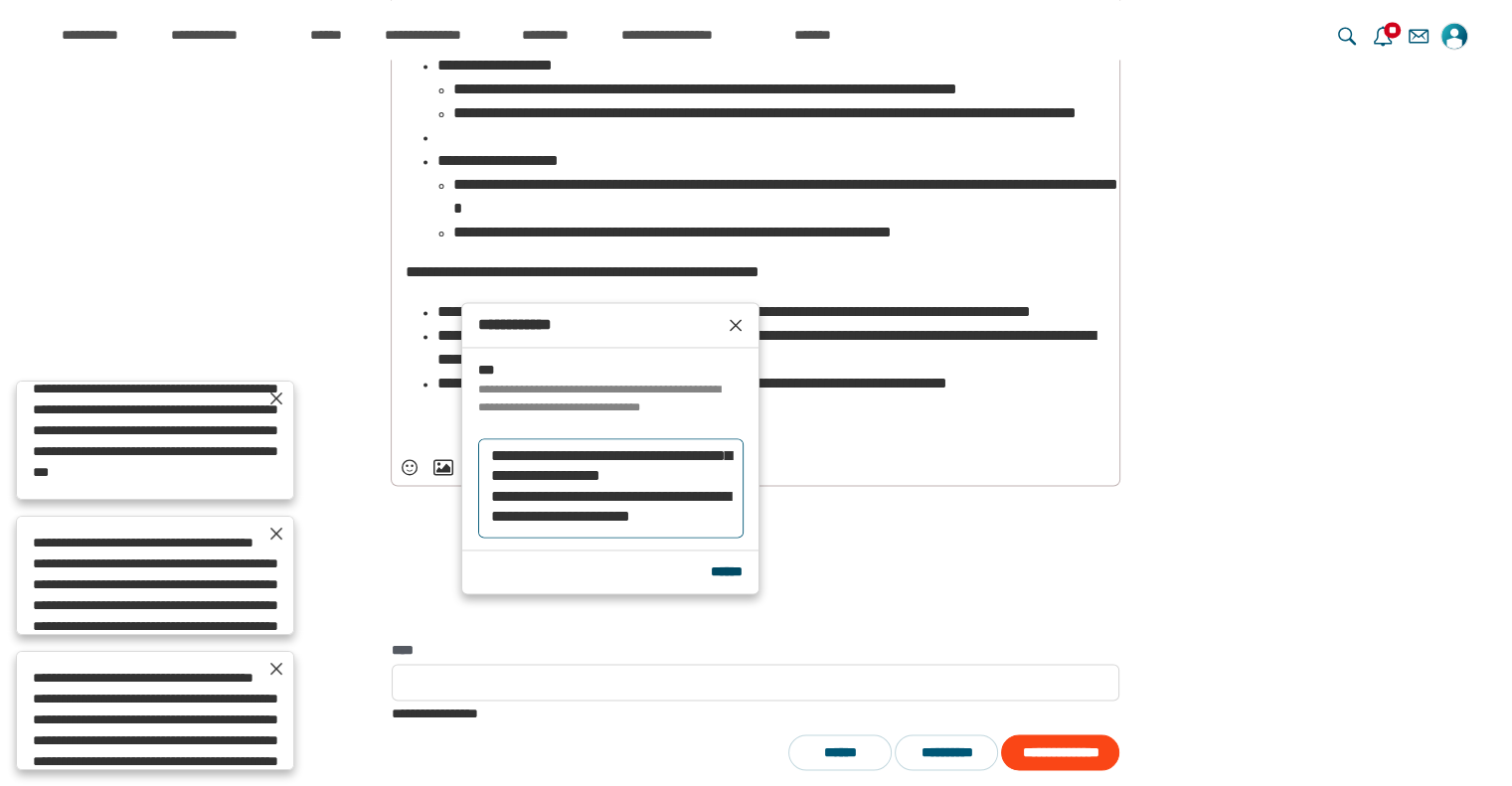 type on "**********" 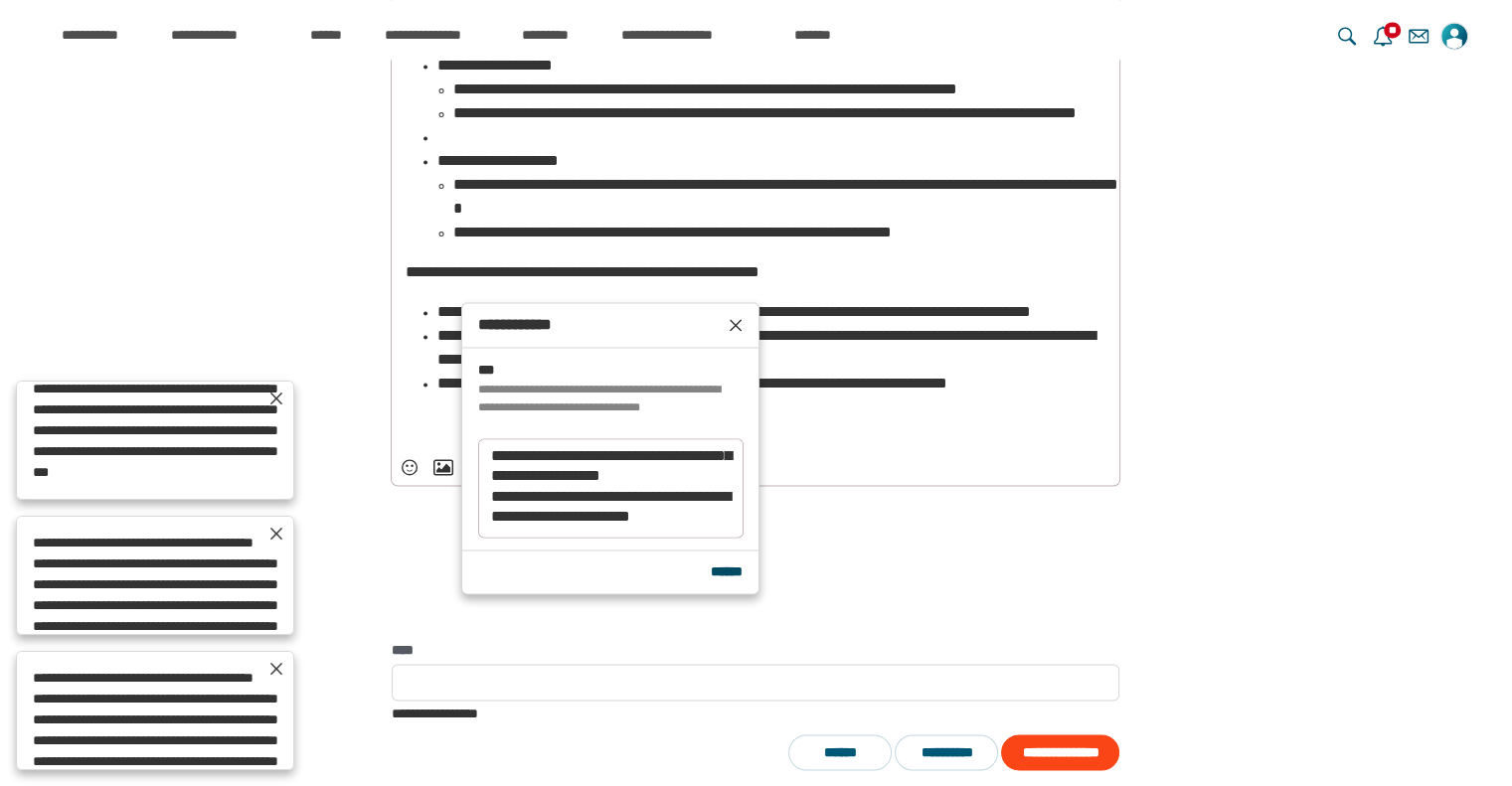 click on "******" at bounding box center (727, 571) 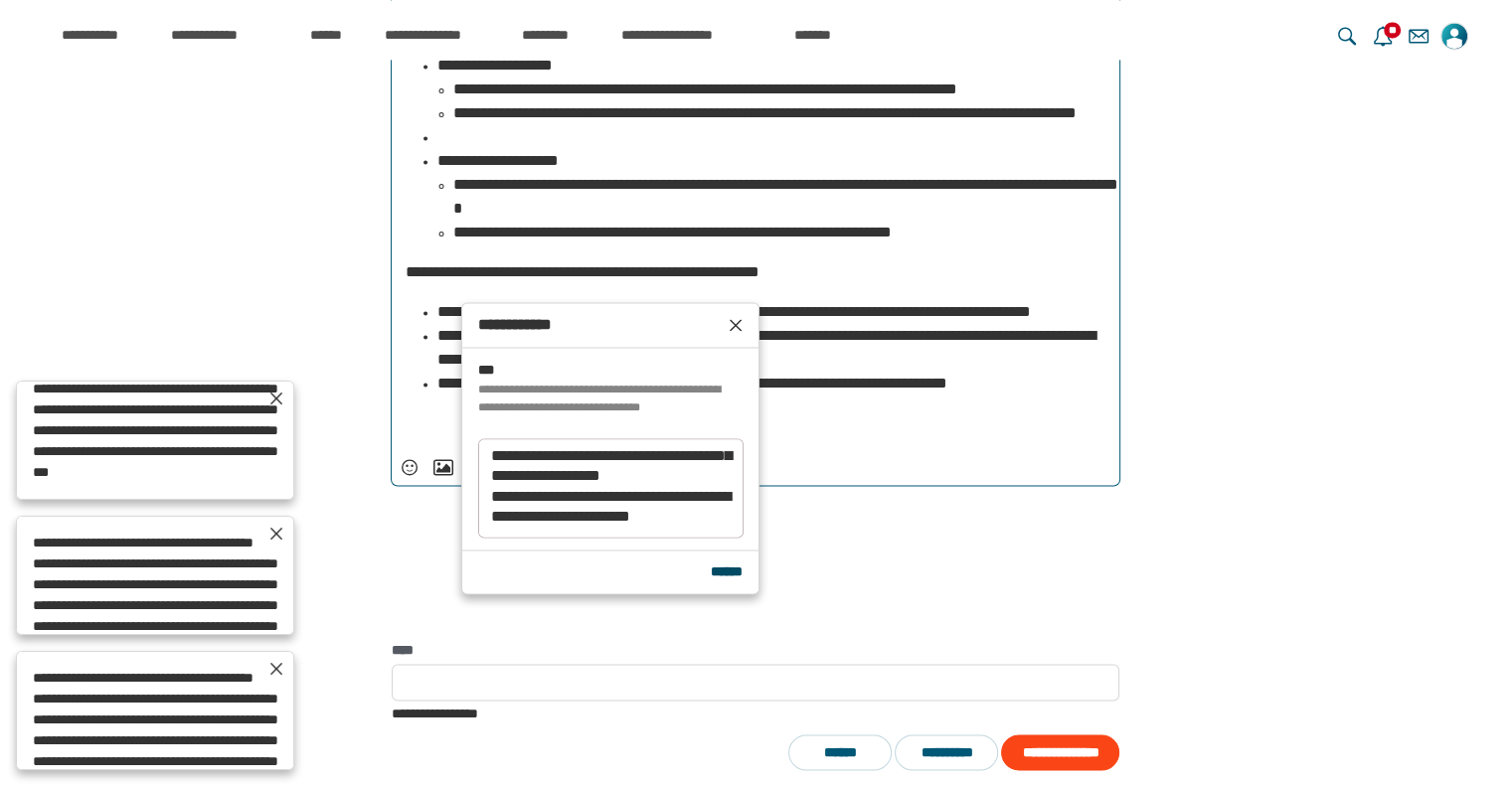 scroll, scrollTop: 1306, scrollLeft: 0, axis: vertical 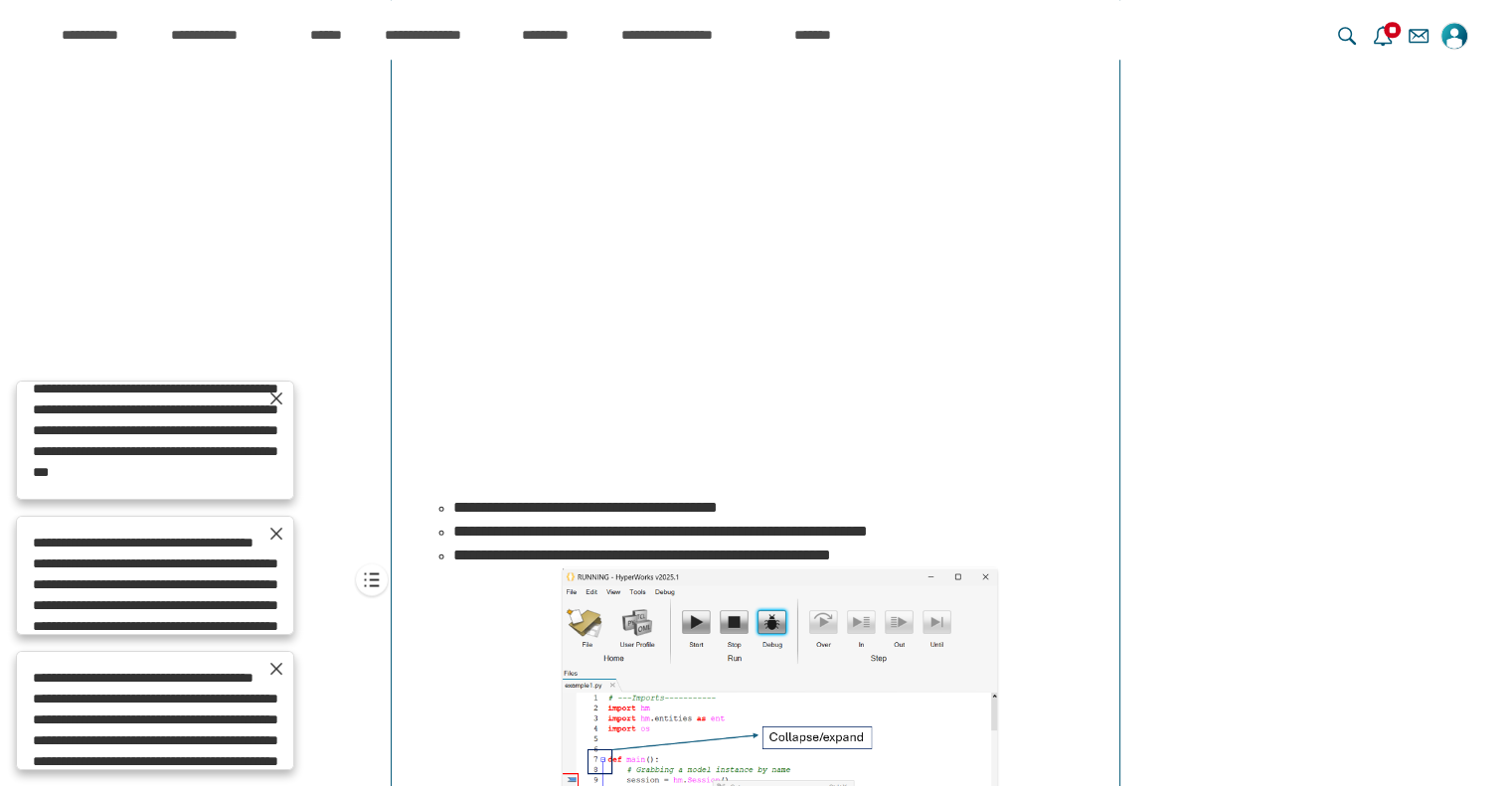click on "**********" at bounding box center [779, 532] 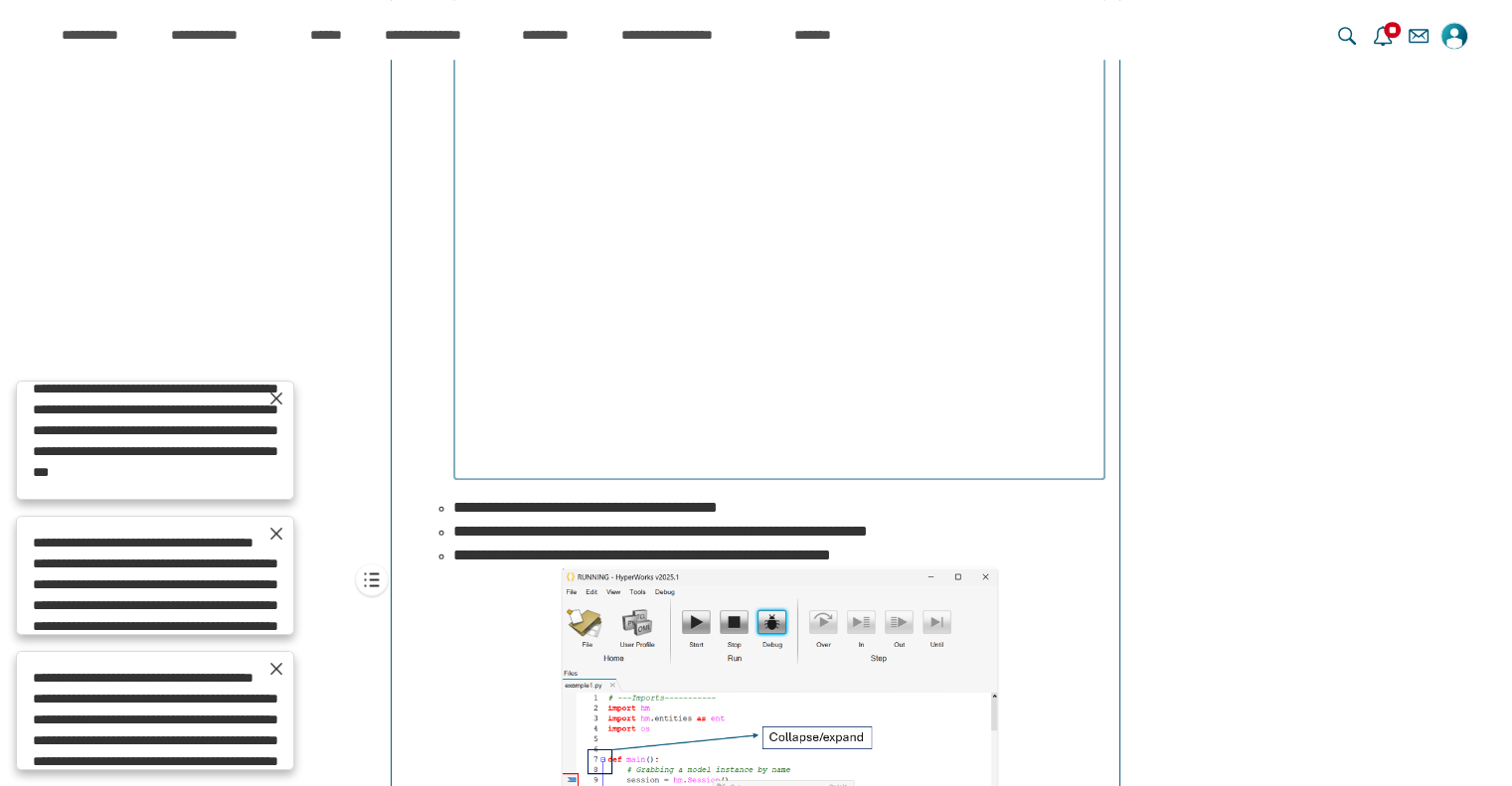 click at bounding box center (779, 232) 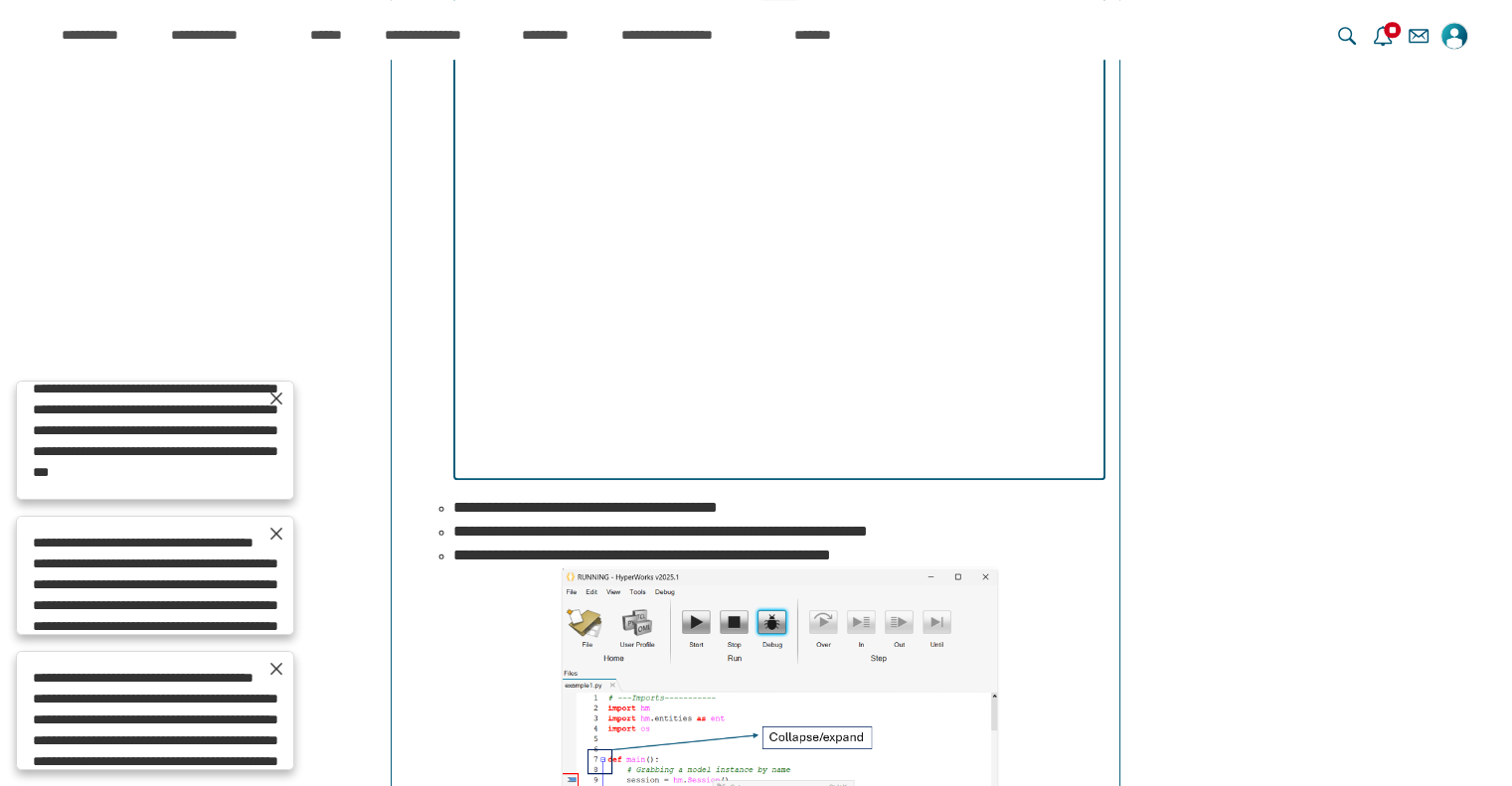 click at bounding box center (779, 794) 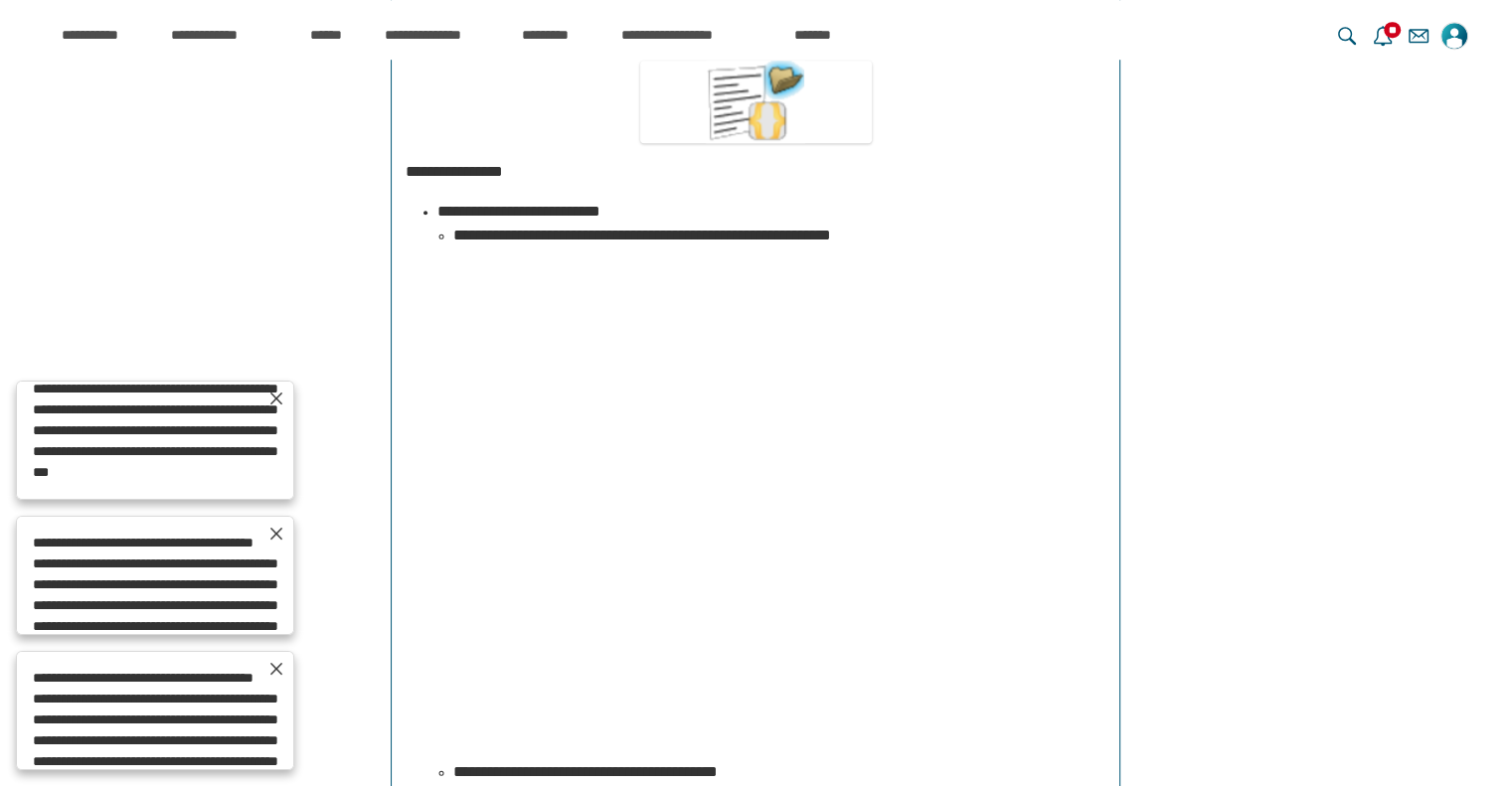 scroll, scrollTop: 1332, scrollLeft: 0, axis: vertical 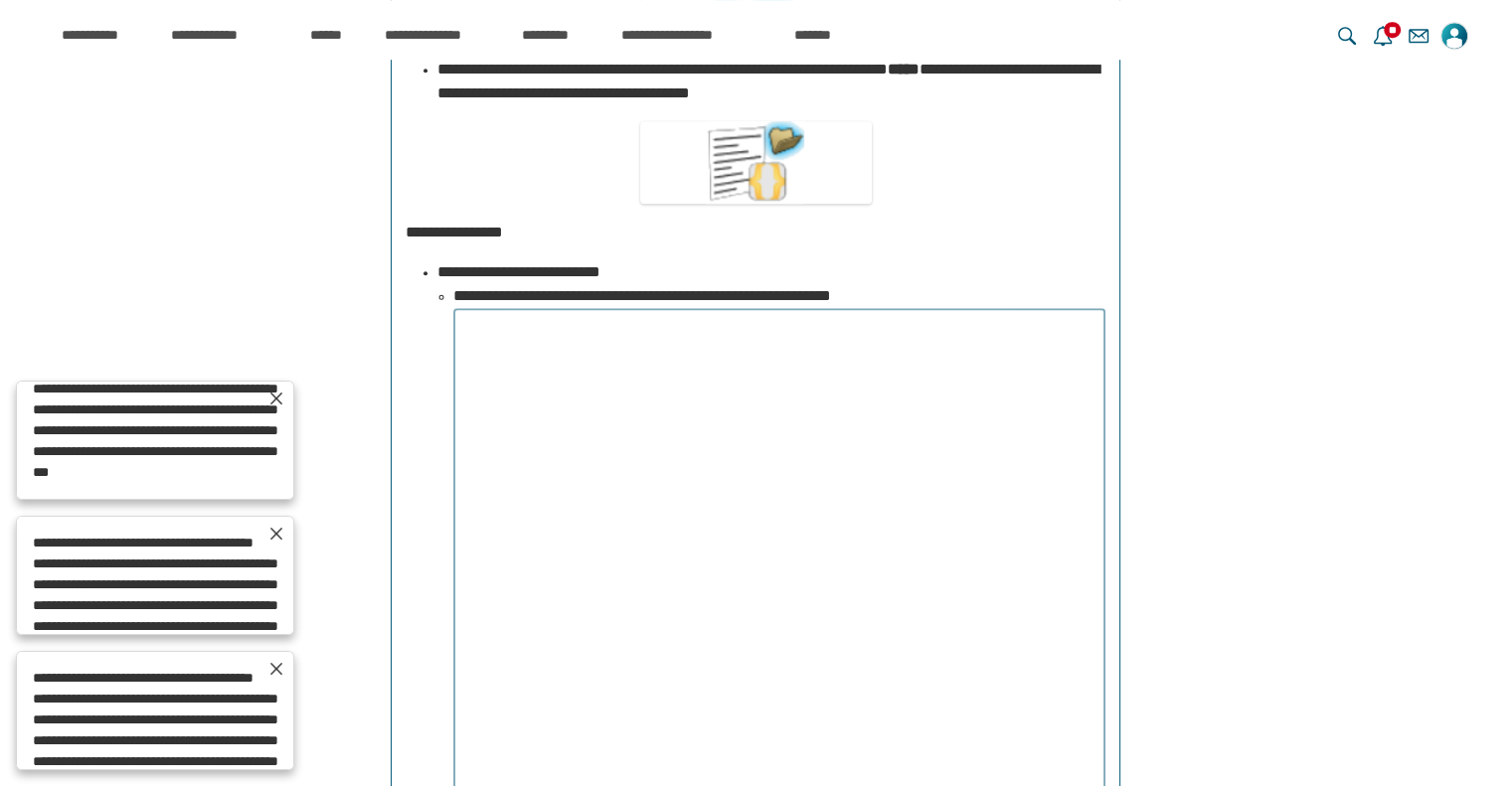 click at bounding box center (779, 556) 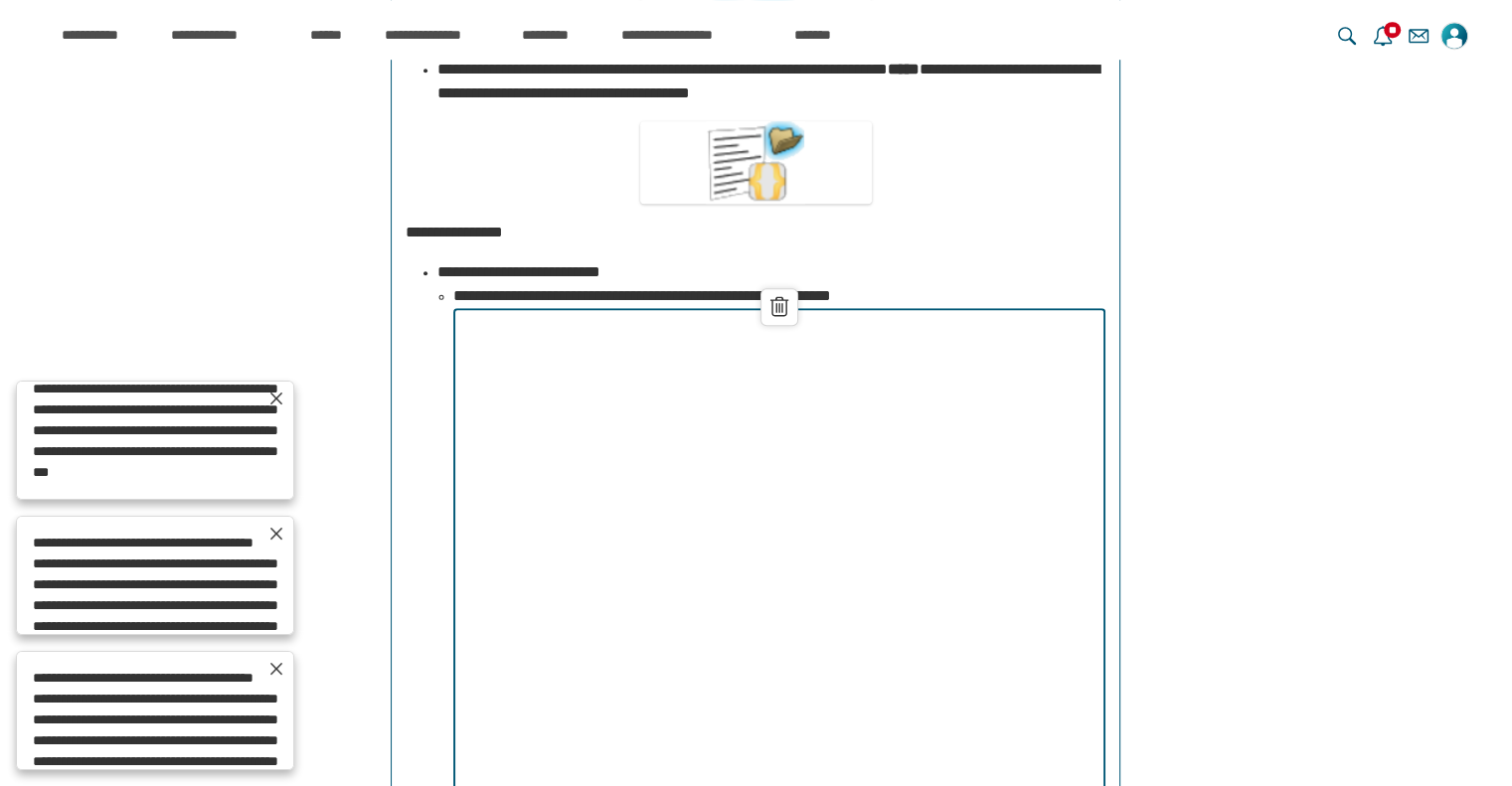 scroll, scrollTop: 1818, scrollLeft: 0, axis: vertical 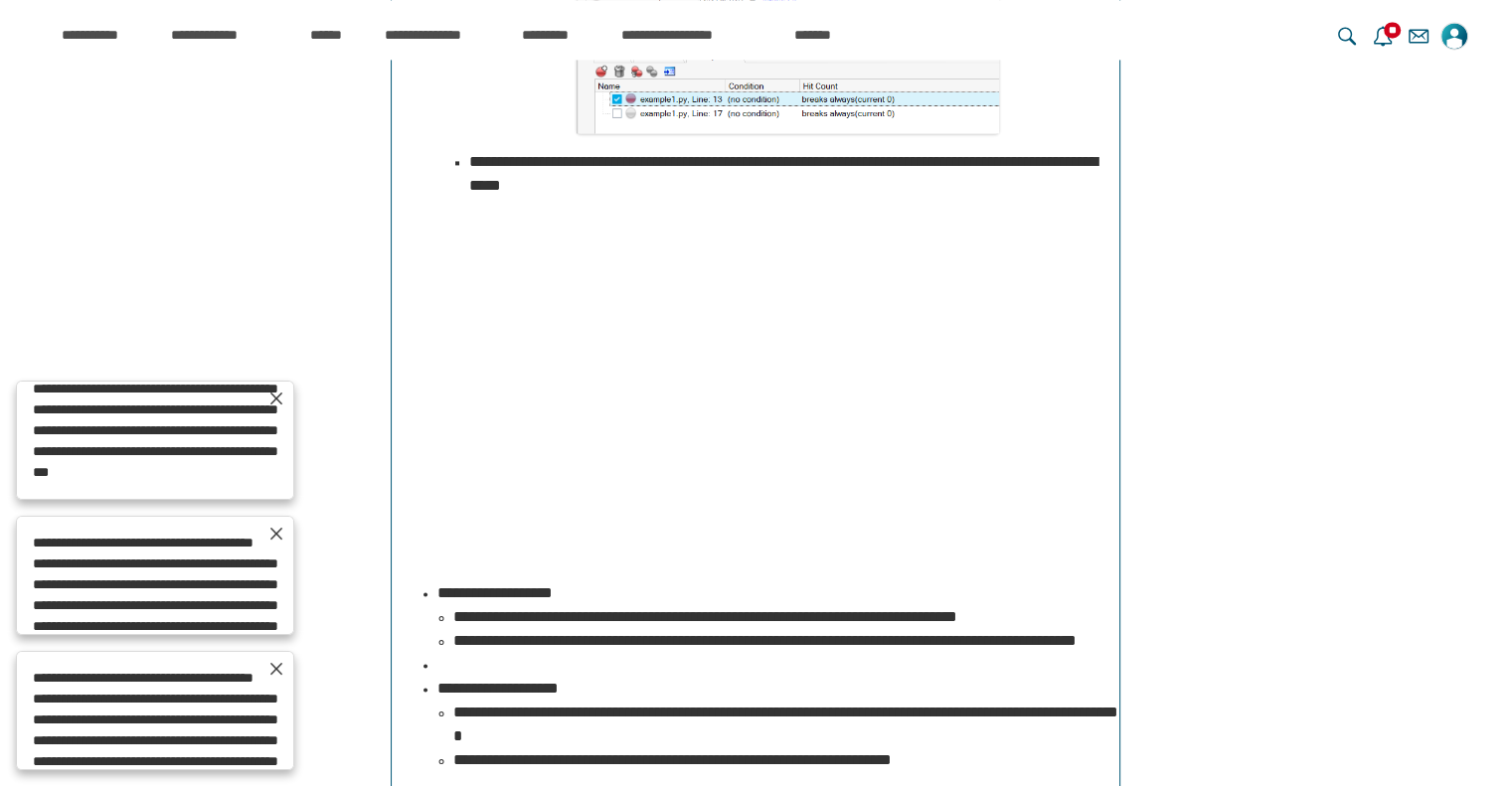 click at bounding box center (787, 382) 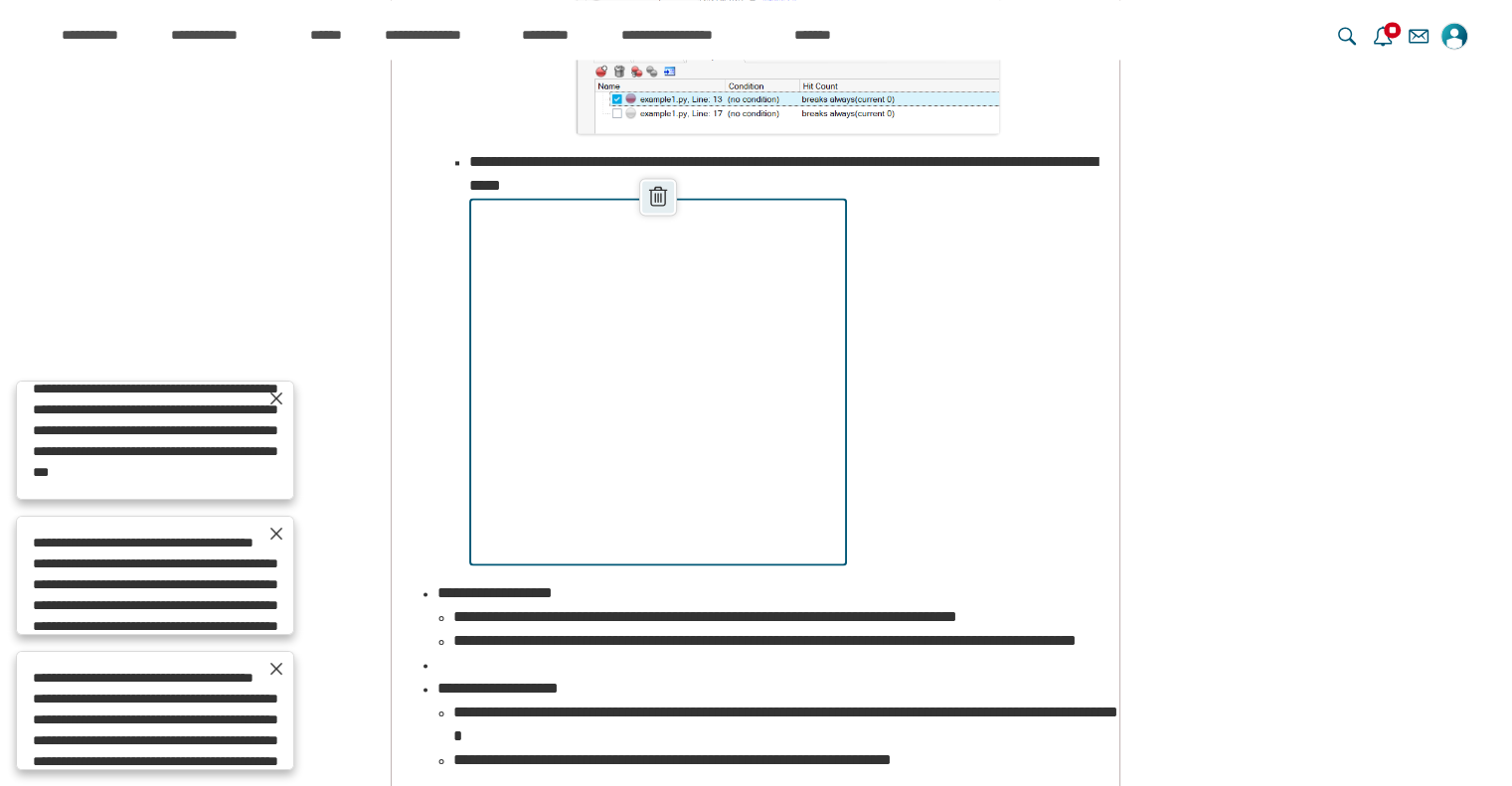 click on "******" at bounding box center (658, 197) 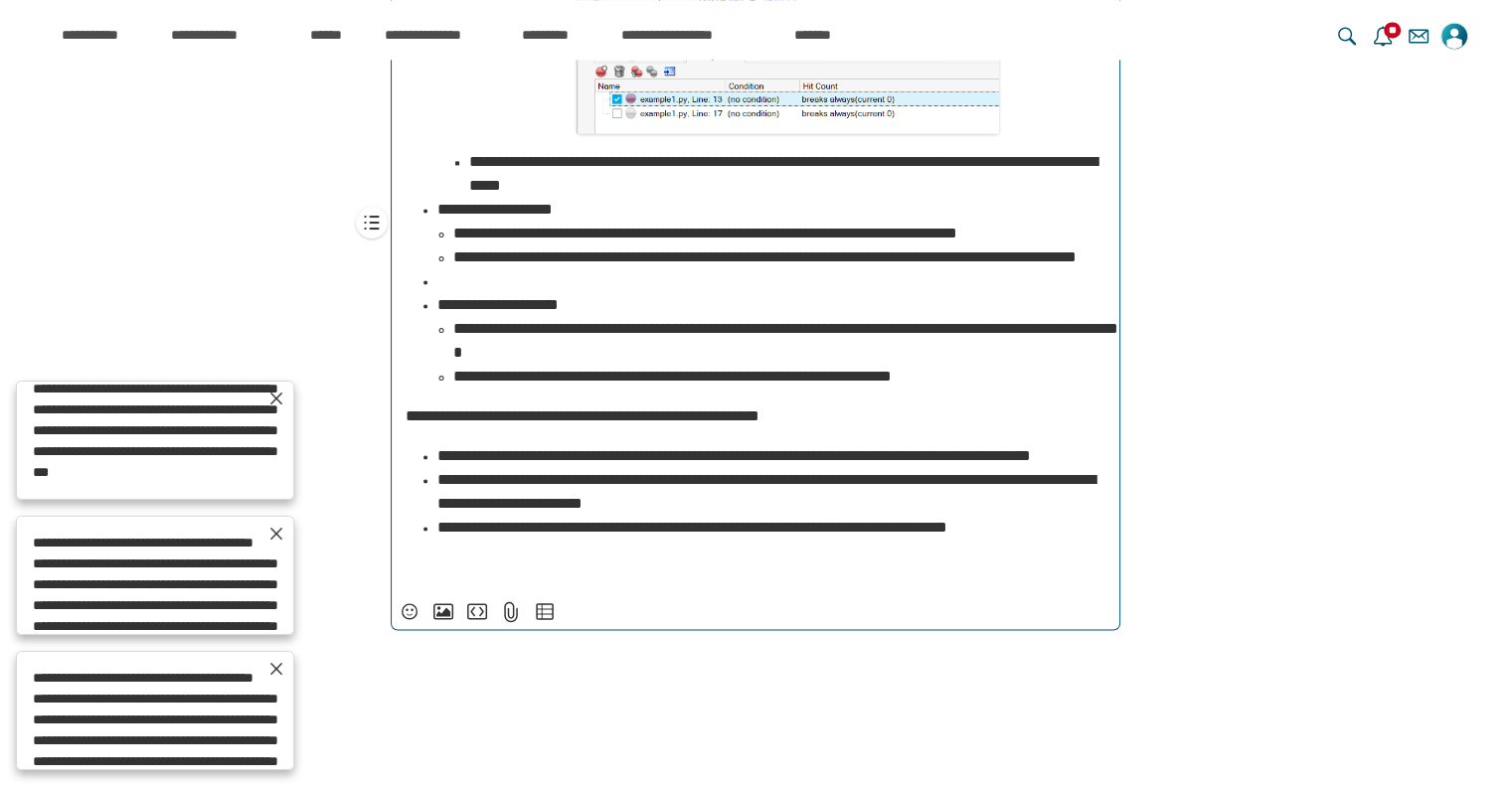 click on "**********" at bounding box center [787, 174] 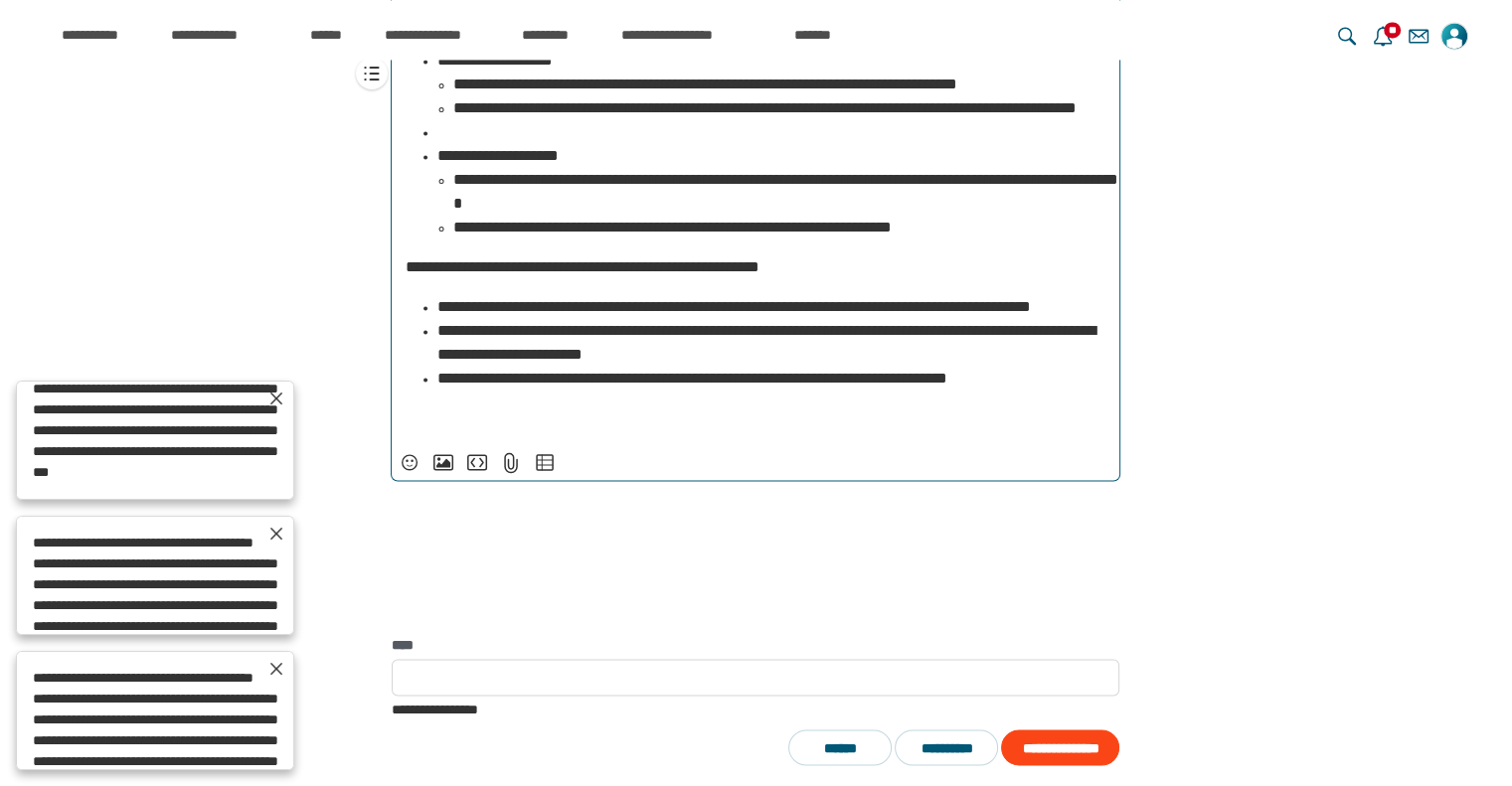 scroll, scrollTop: 3185, scrollLeft: 0, axis: vertical 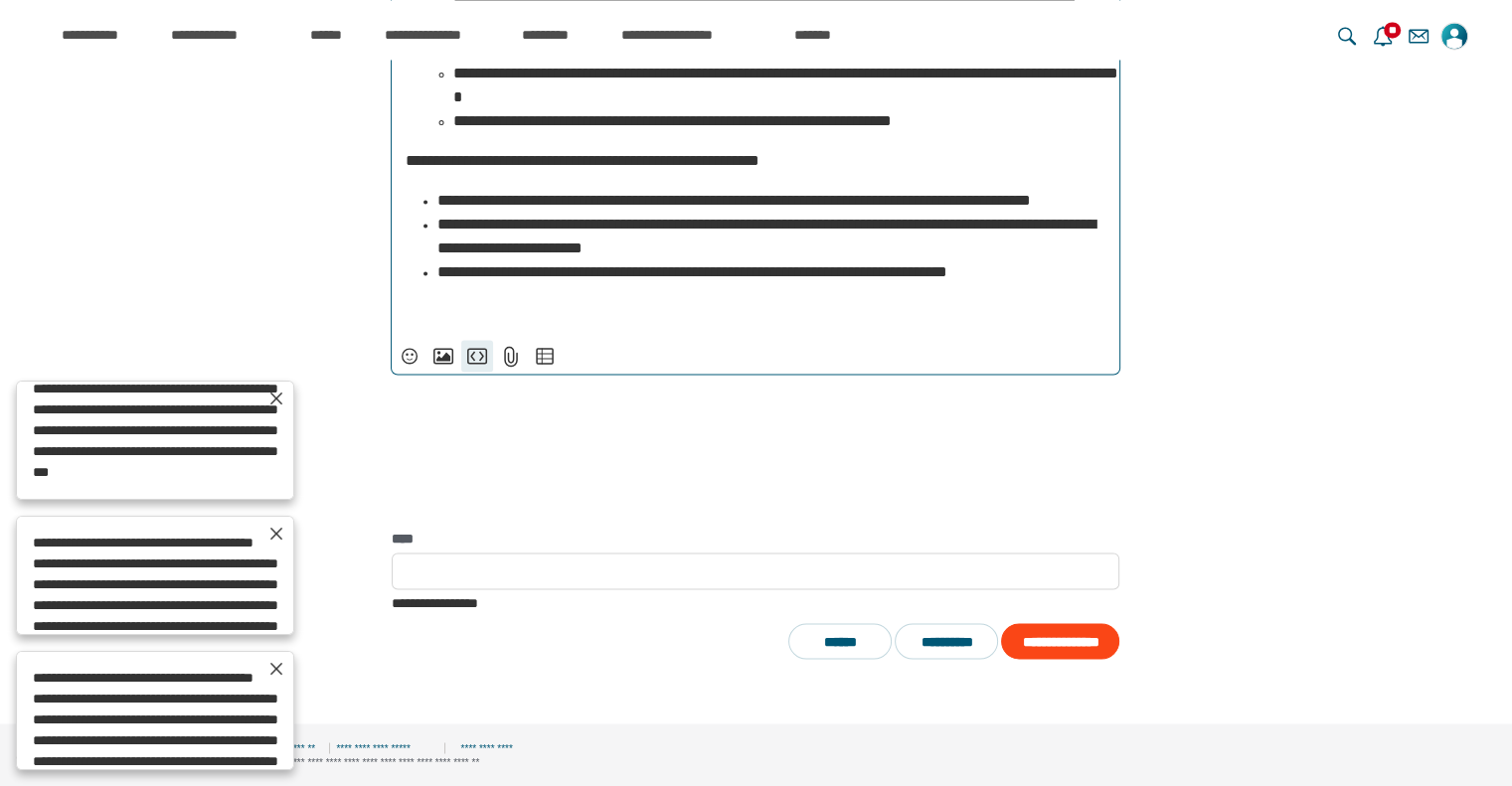 click on "**********" at bounding box center (477, 356) 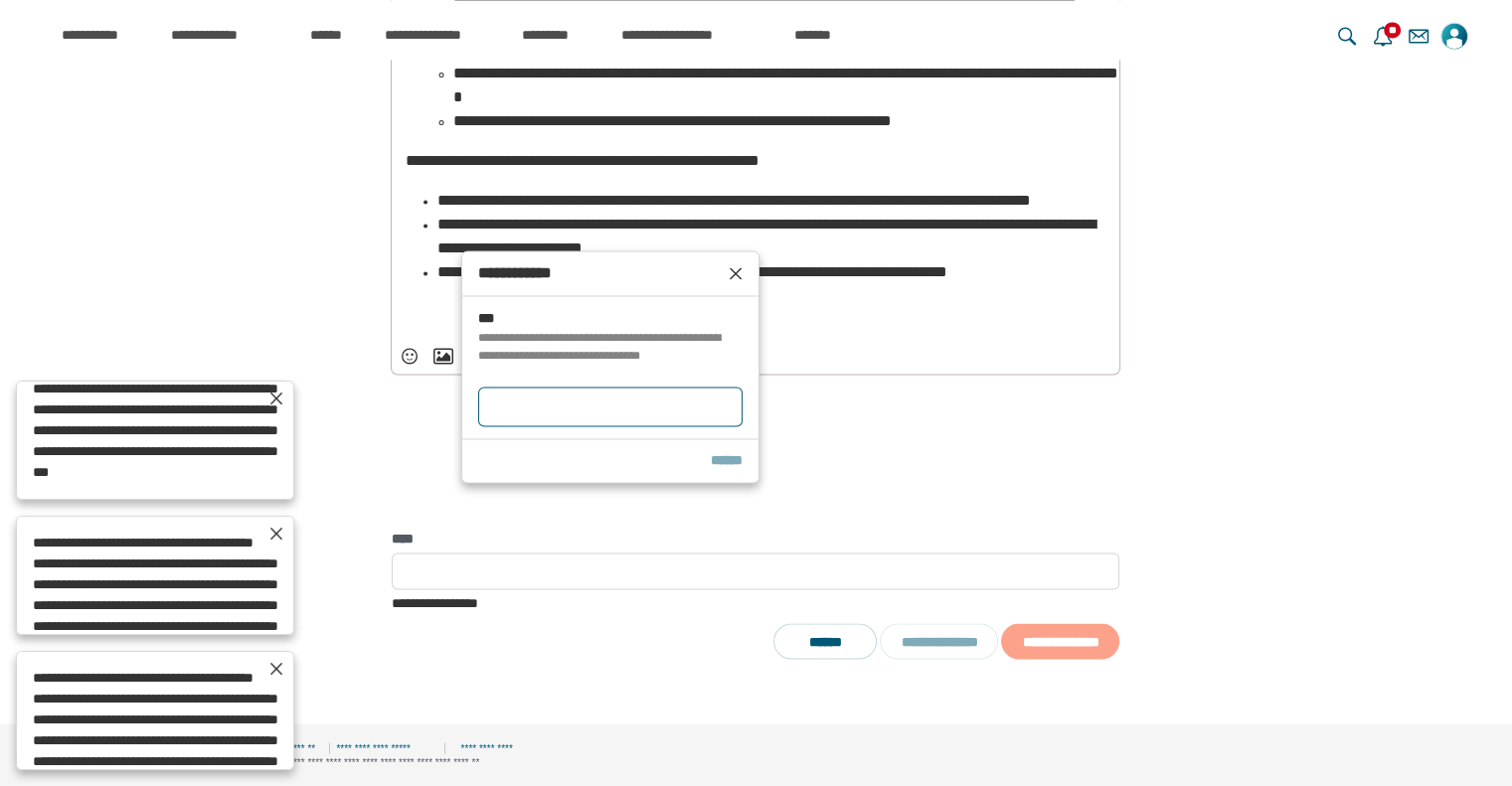 type on "**********" 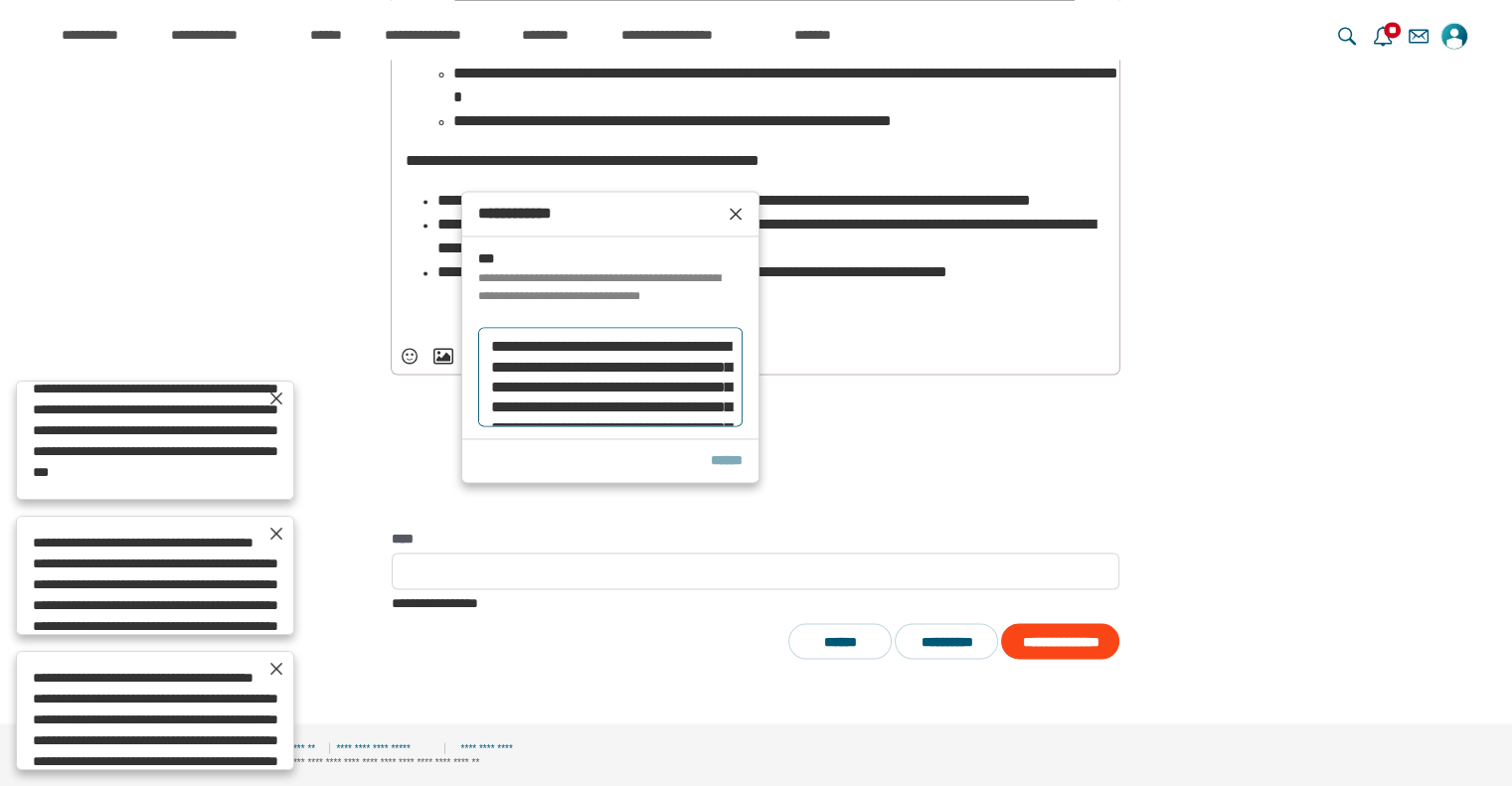 scroll, scrollTop: 258, scrollLeft: 0, axis: vertical 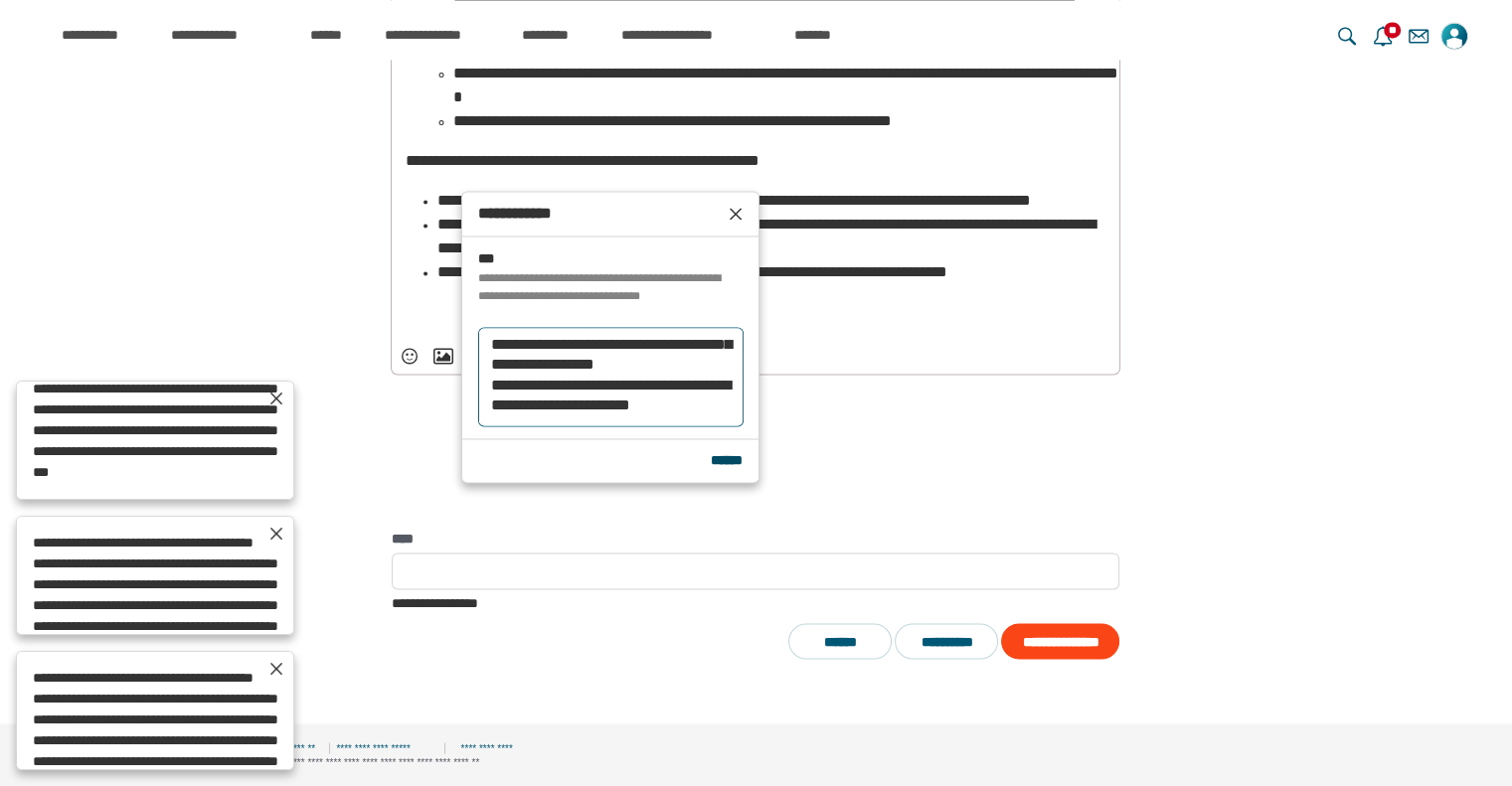 type on "**********" 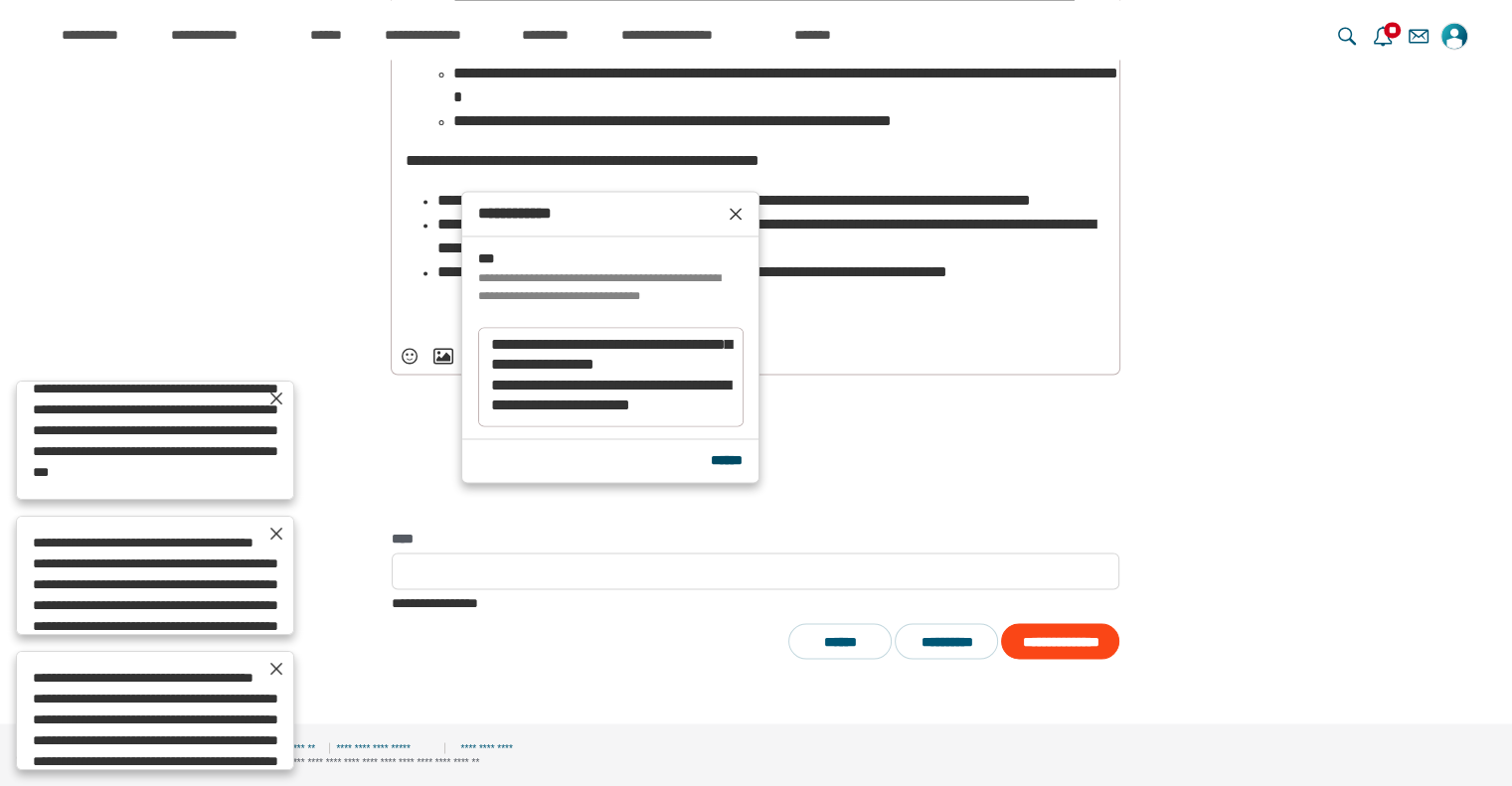 click on "******" at bounding box center [727, 460] 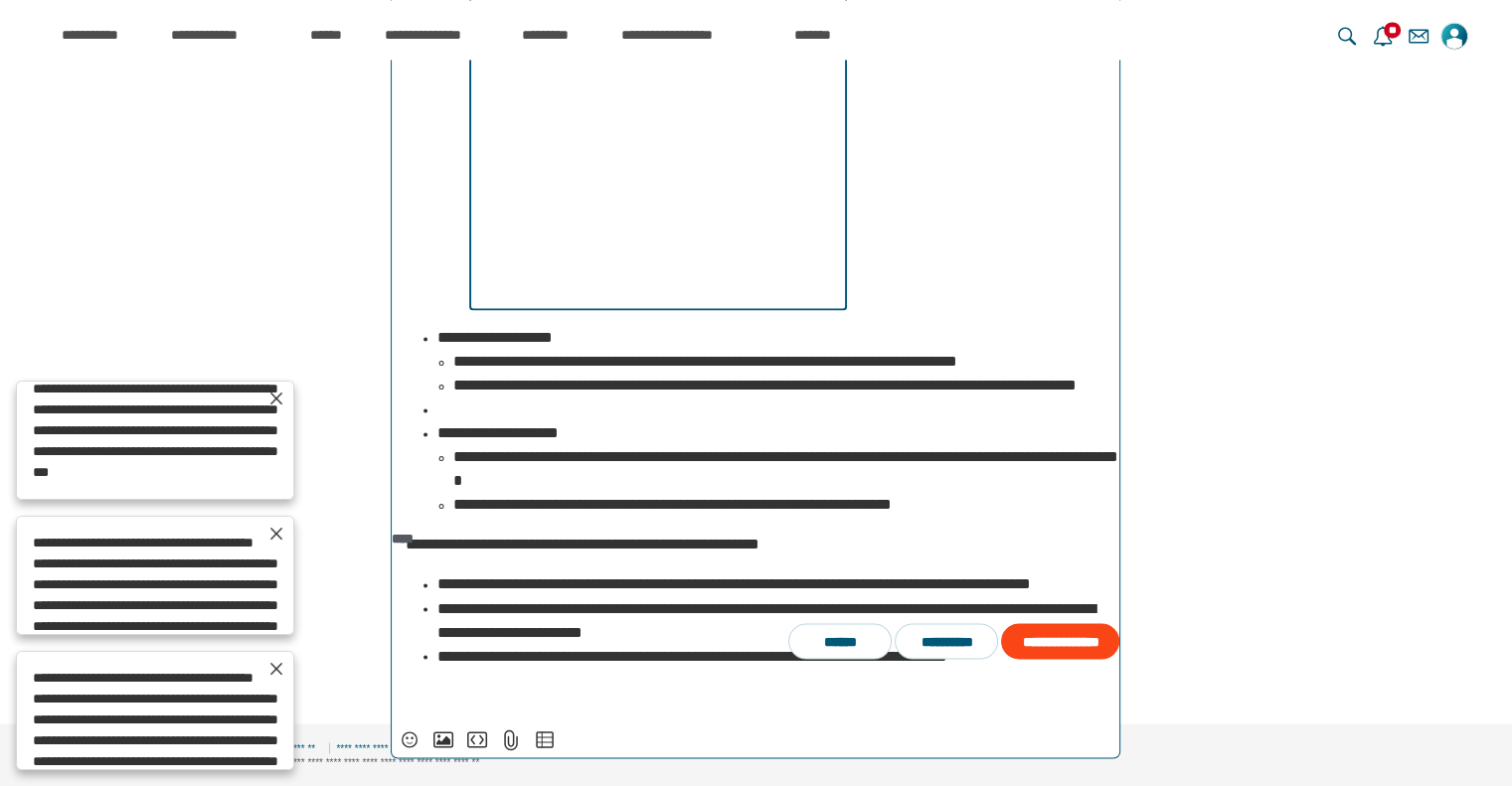 scroll, scrollTop: 2793, scrollLeft: 0, axis: vertical 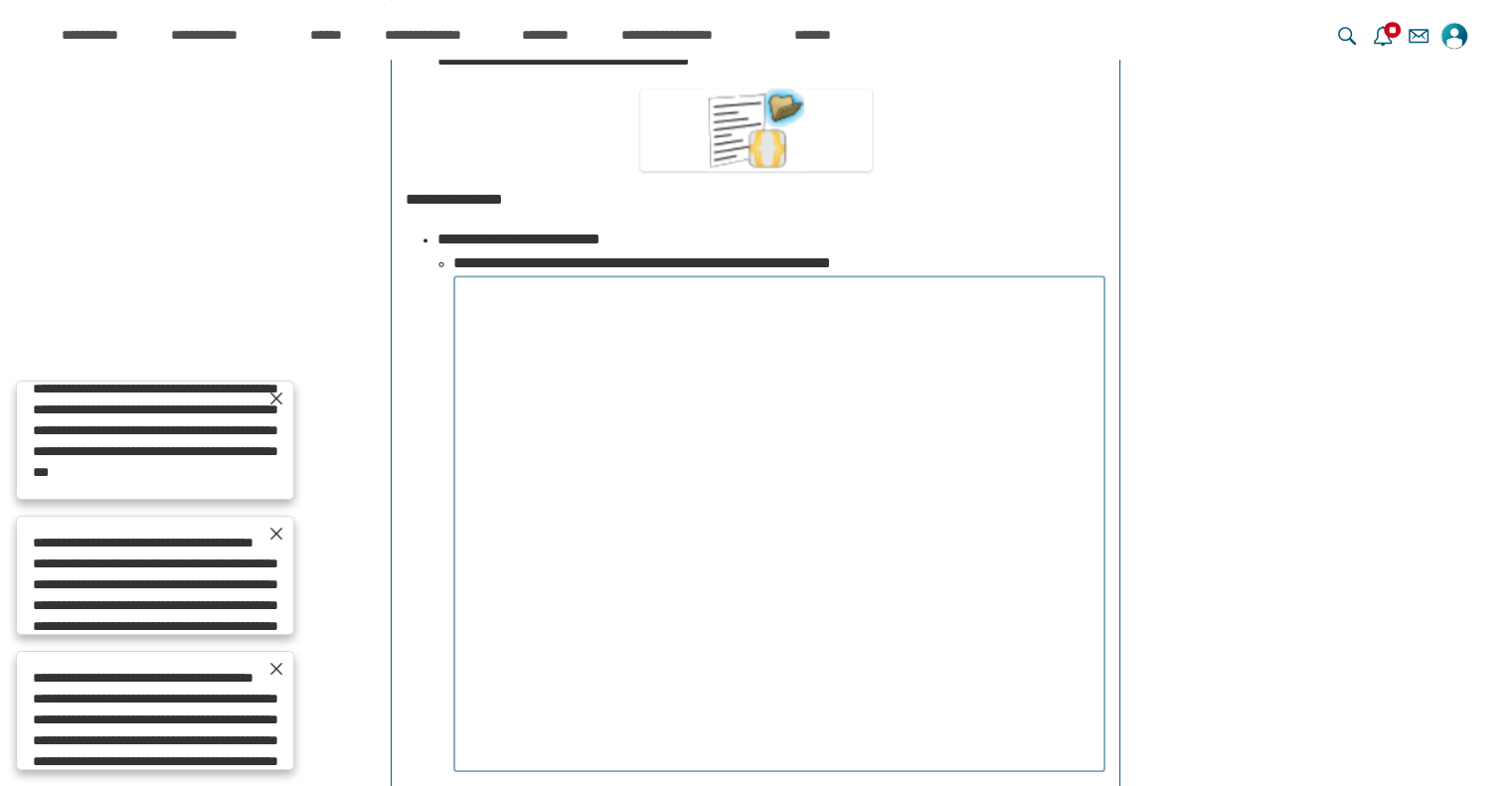 click at bounding box center [779, 524] 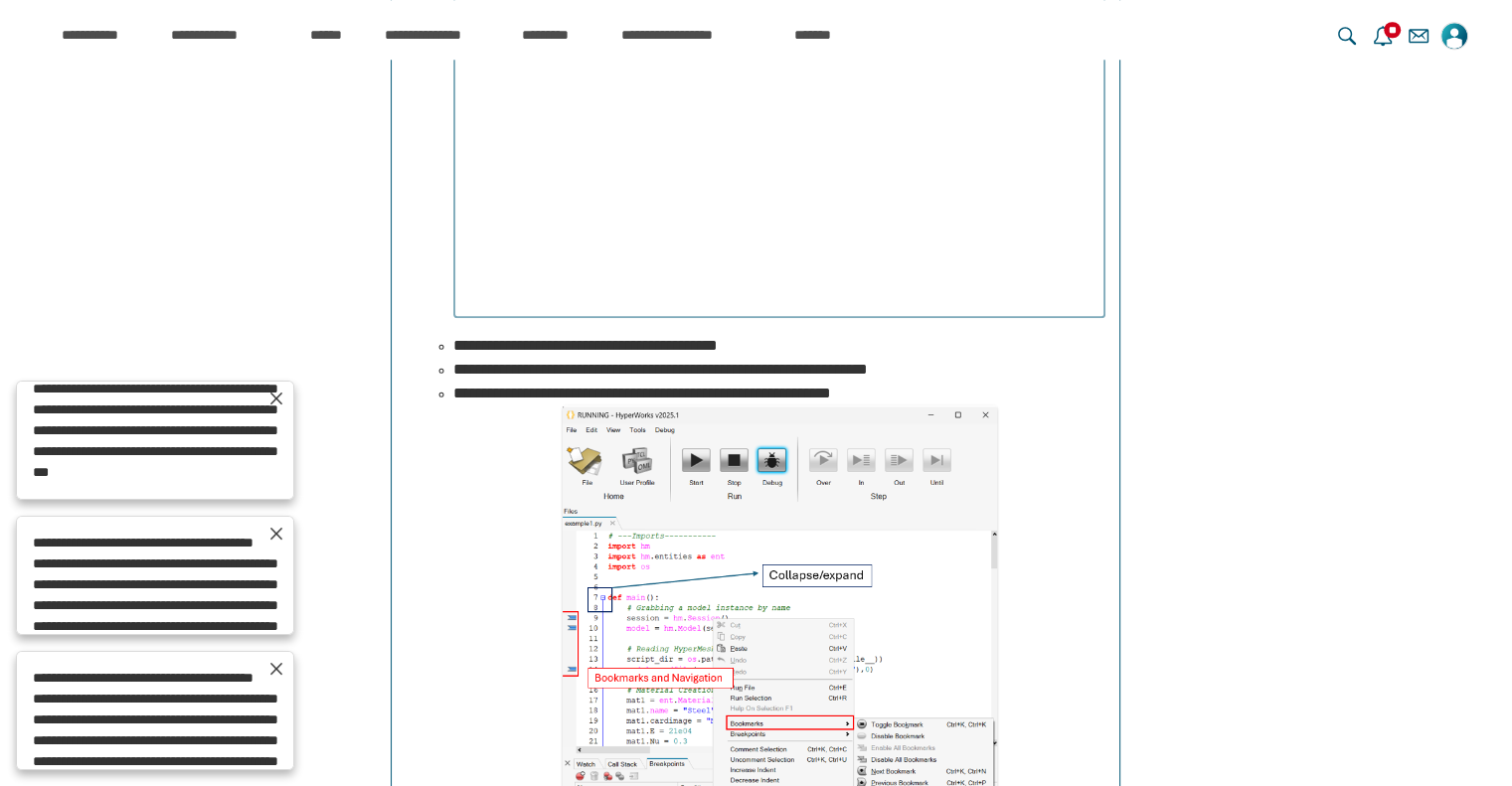 scroll, scrollTop: 15072, scrollLeft: 0, axis: vertical 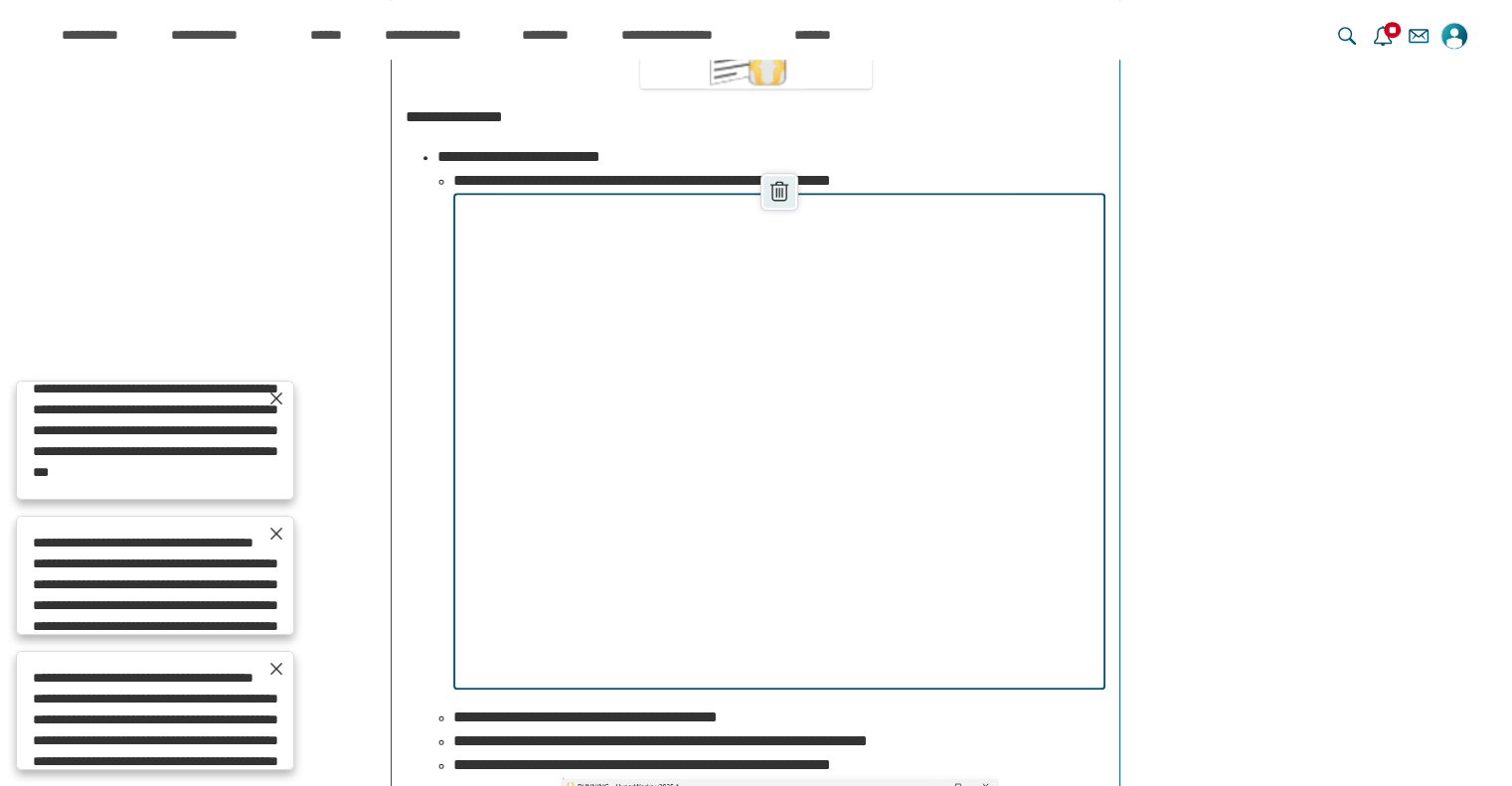 click on "******" at bounding box center (779, 192) 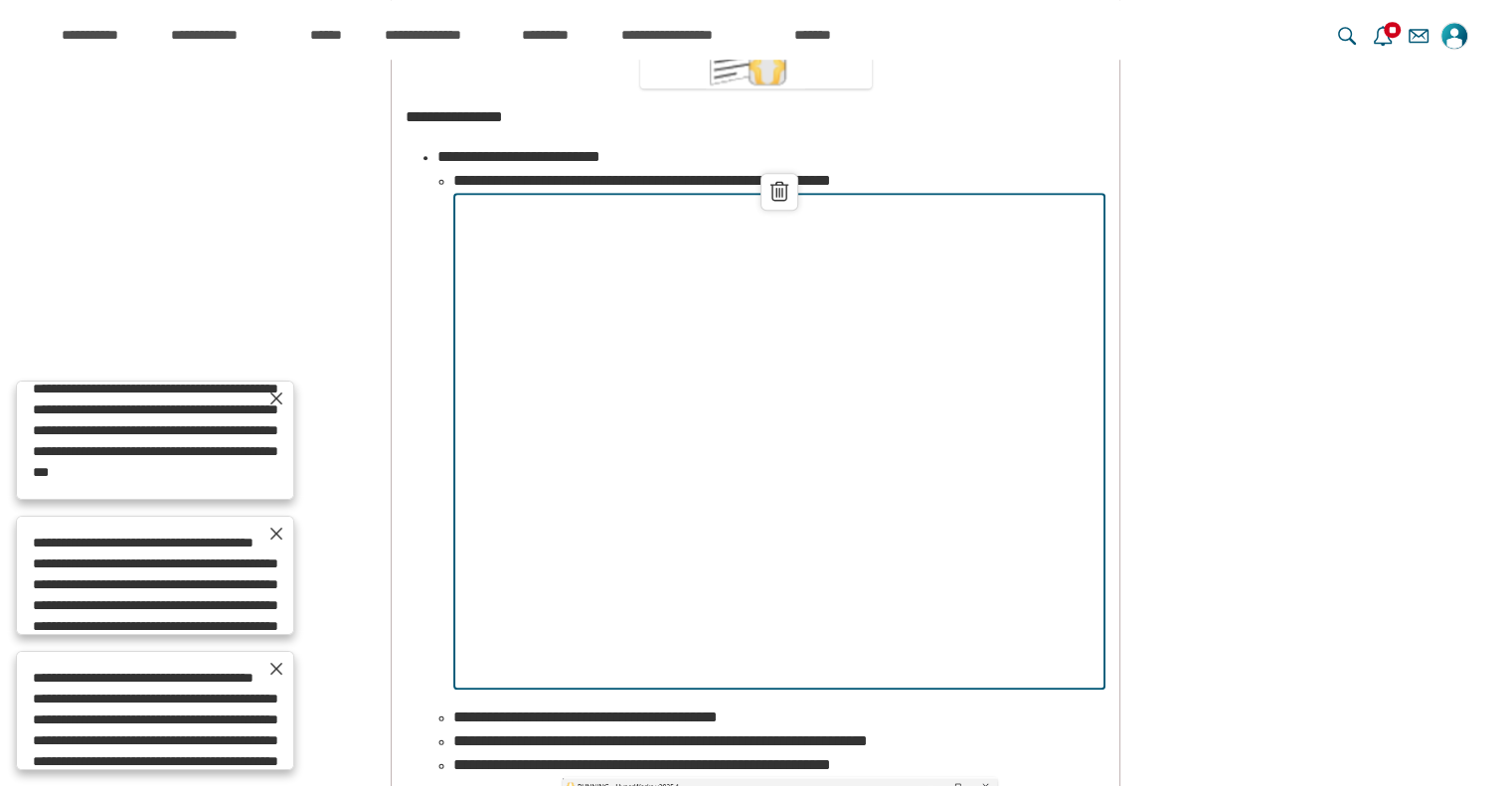 scroll, scrollTop: 14214, scrollLeft: 0, axis: vertical 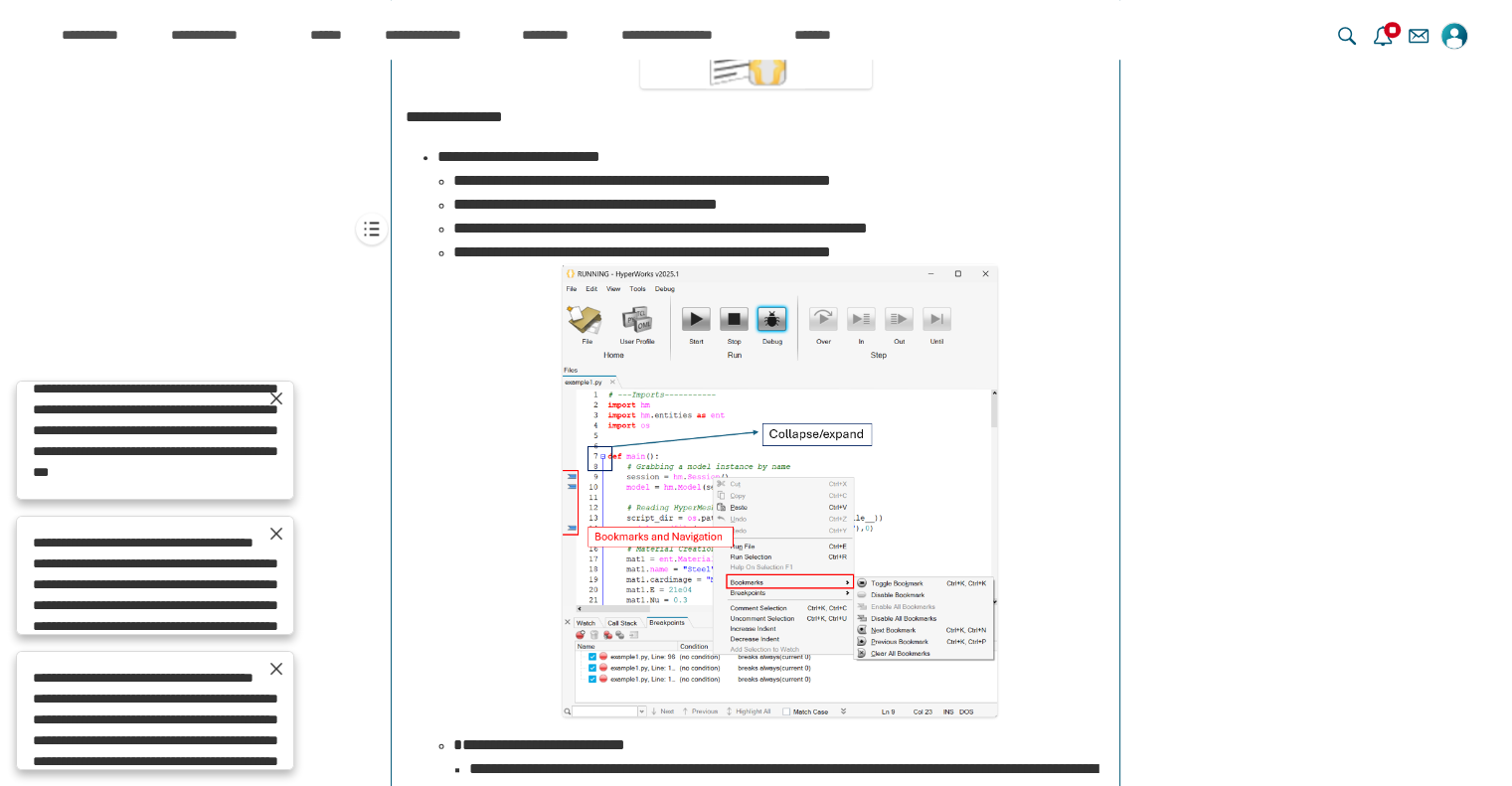 click on "**********" at bounding box center [779, 181] 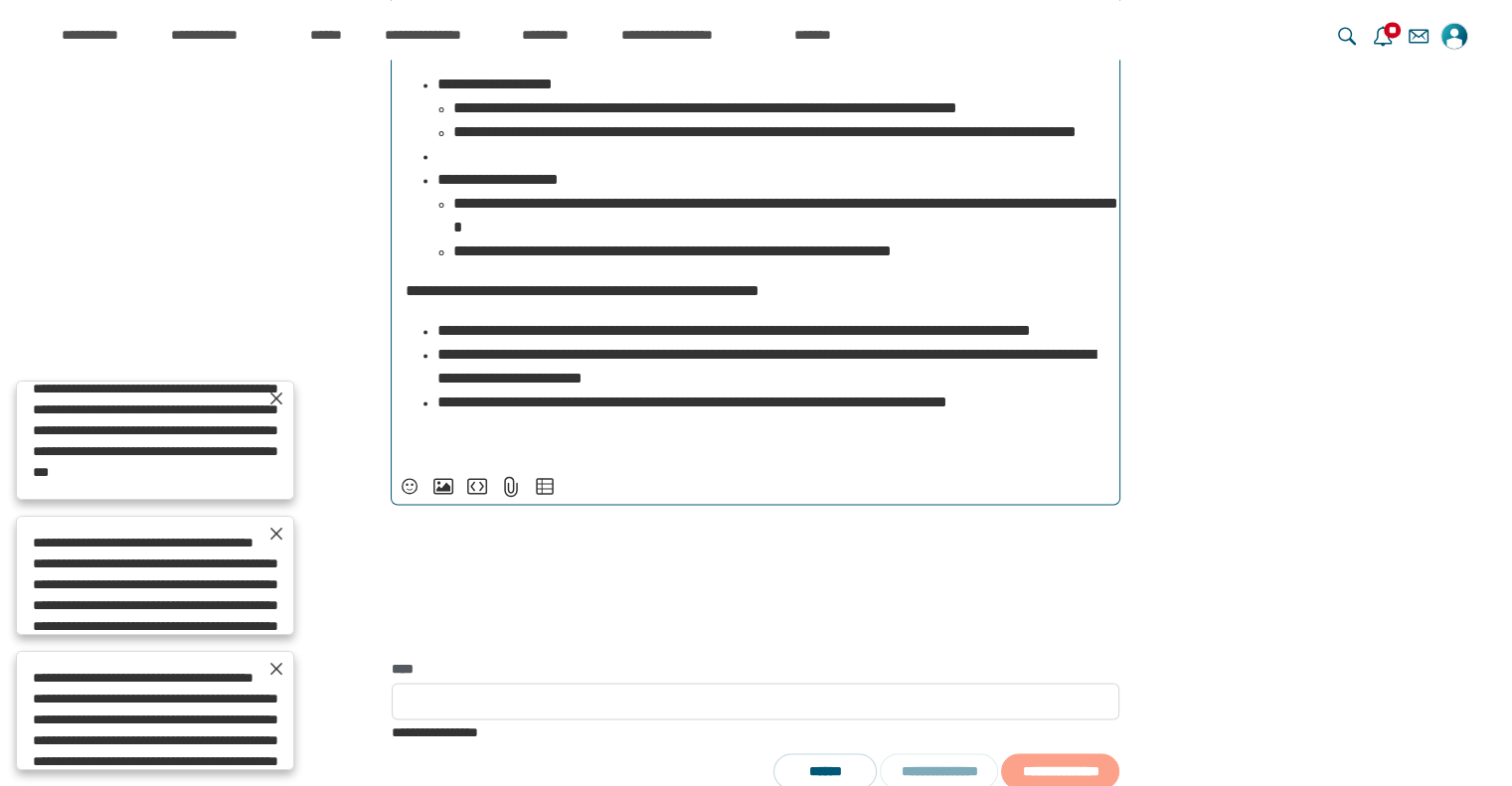 scroll, scrollTop: 2929, scrollLeft: 0, axis: vertical 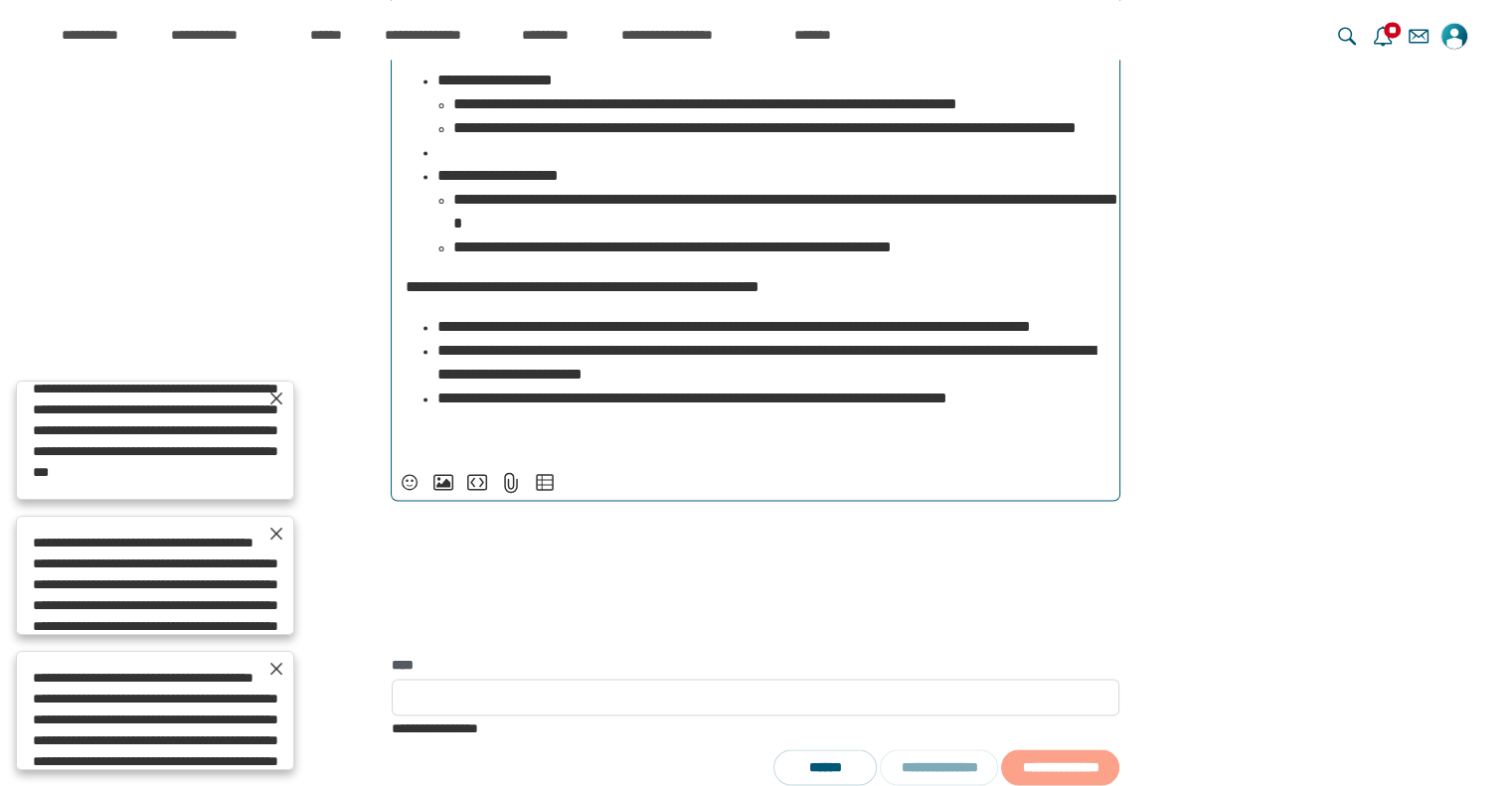 type on "**********" 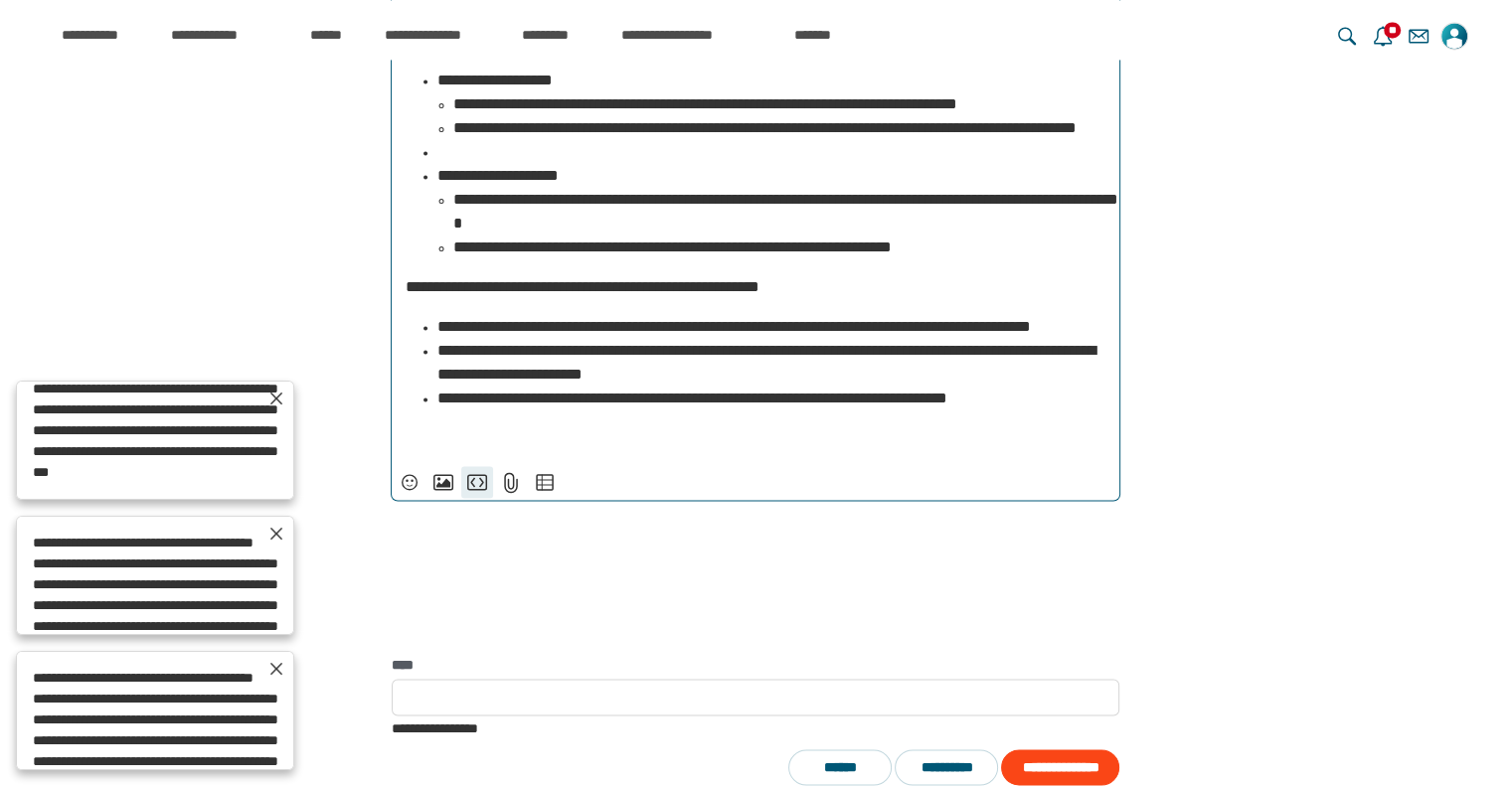 click on "**********" at bounding box center (477, 482) 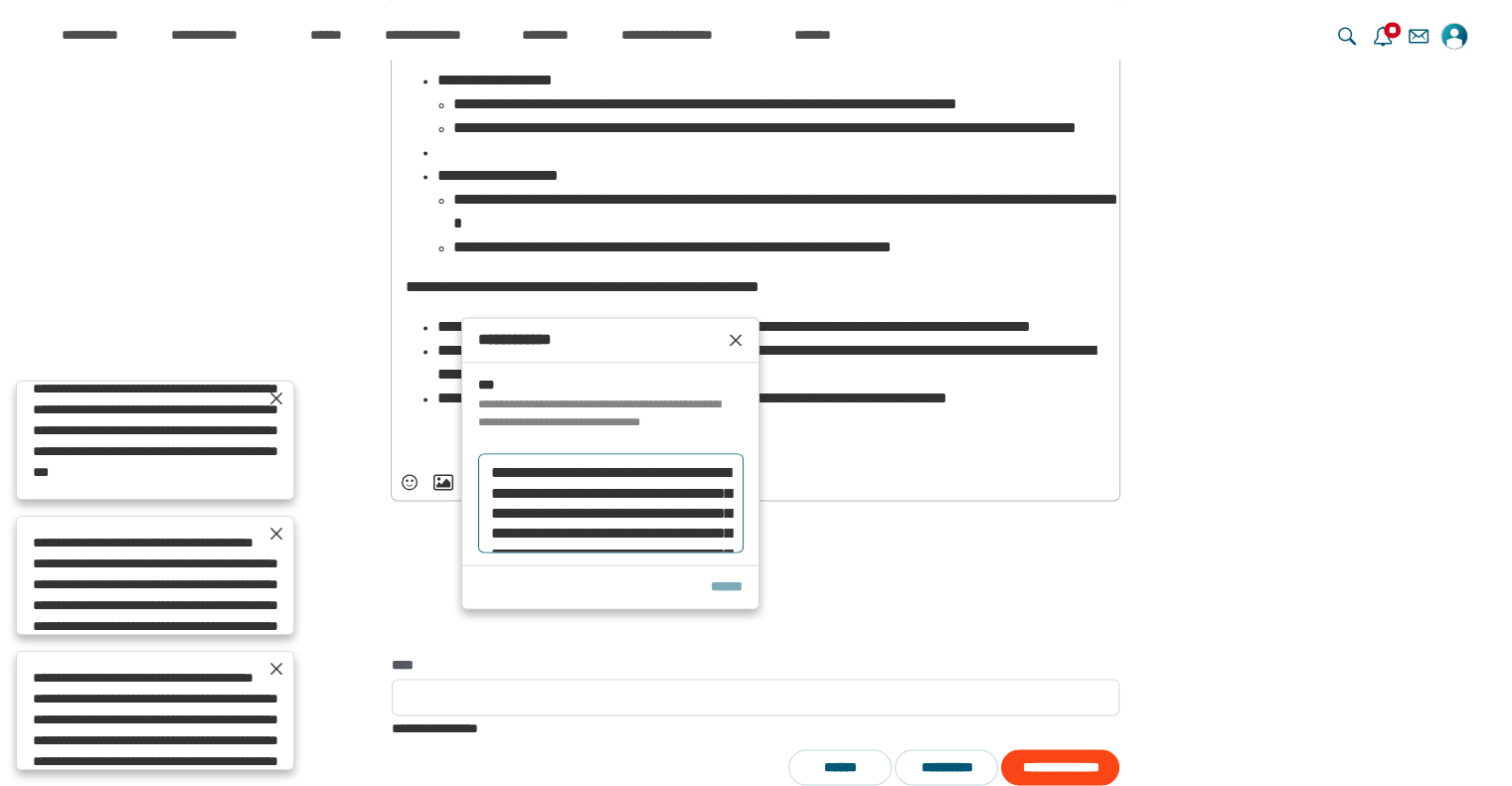 scroll, scrollTop: 259, scrollLeft: 0, axis: vertical 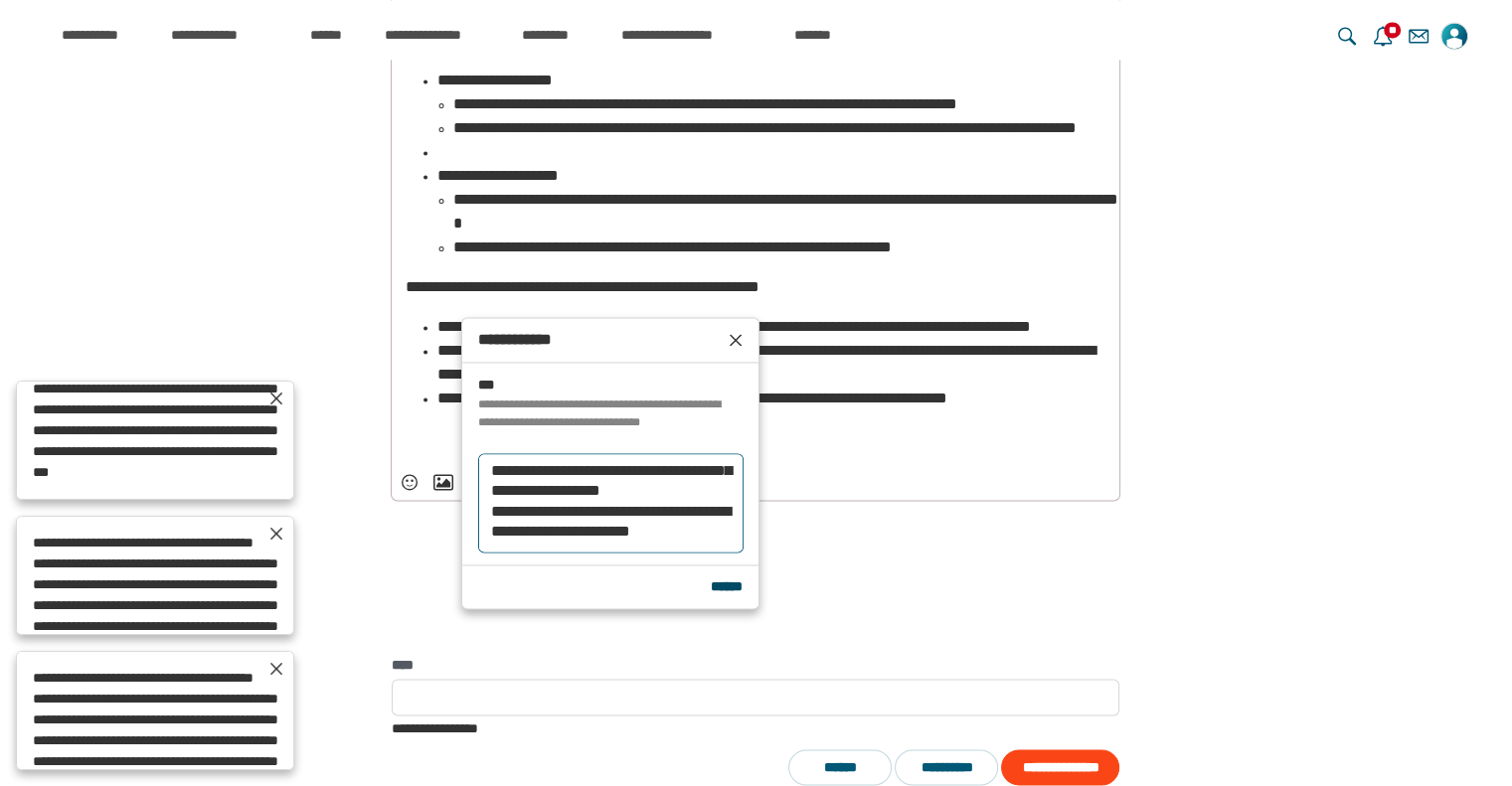 type on "**********" 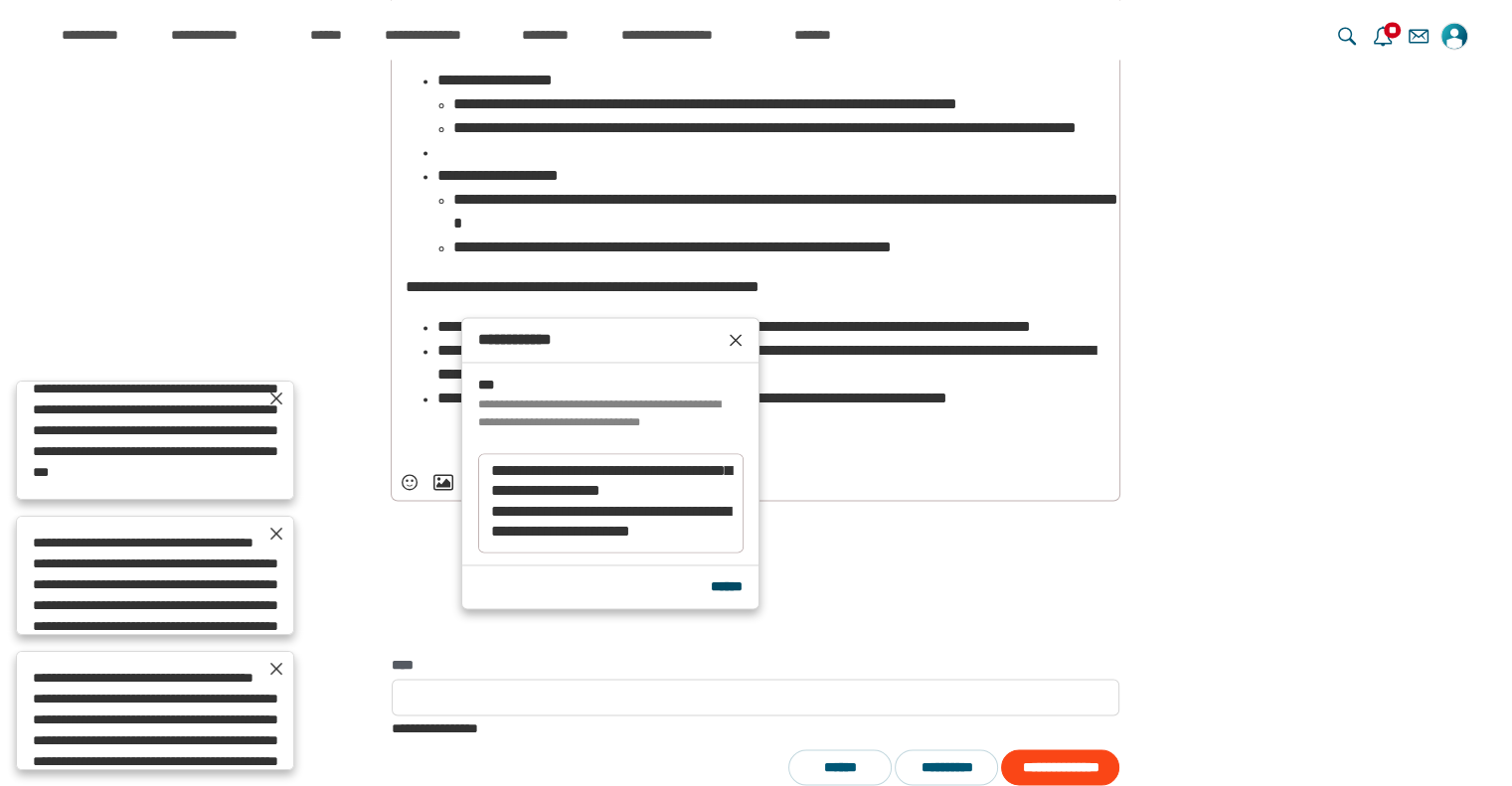click on "******" at bounding box center (727, 586) 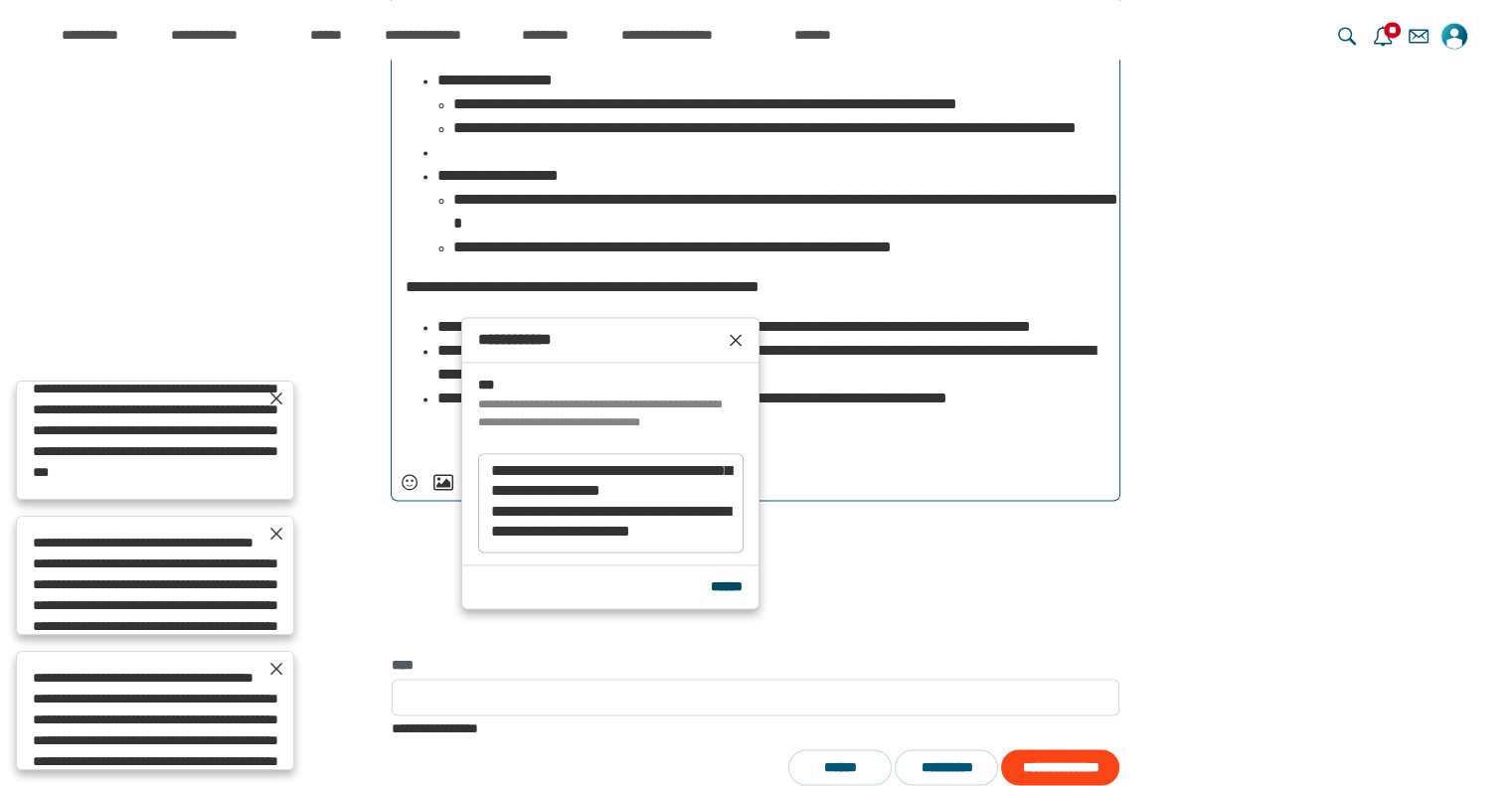 scroll, scrollTop: 1306, scrollLeft: 0, axis: vertical 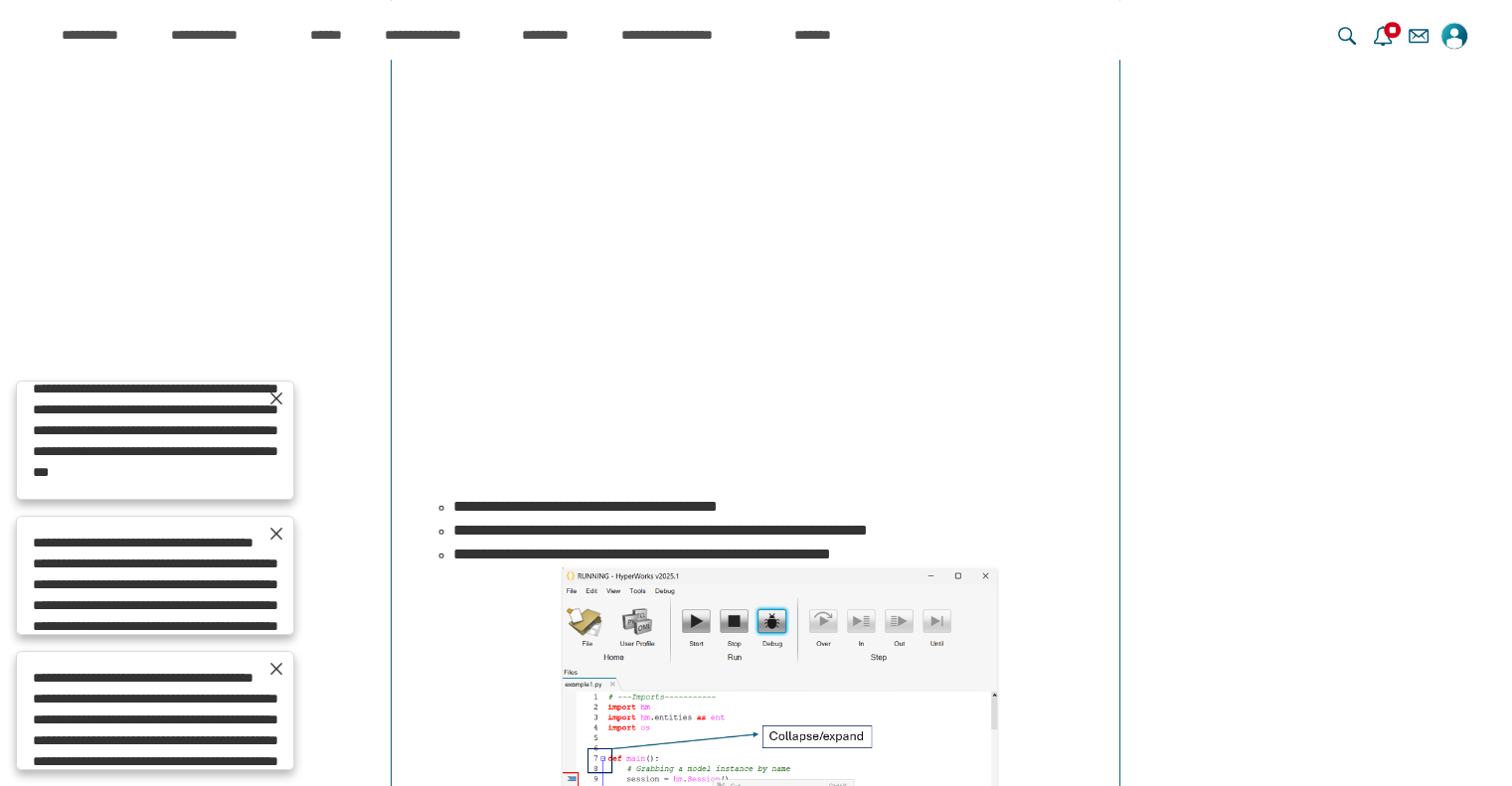 click on "**********" at bounding box center [779, 789] 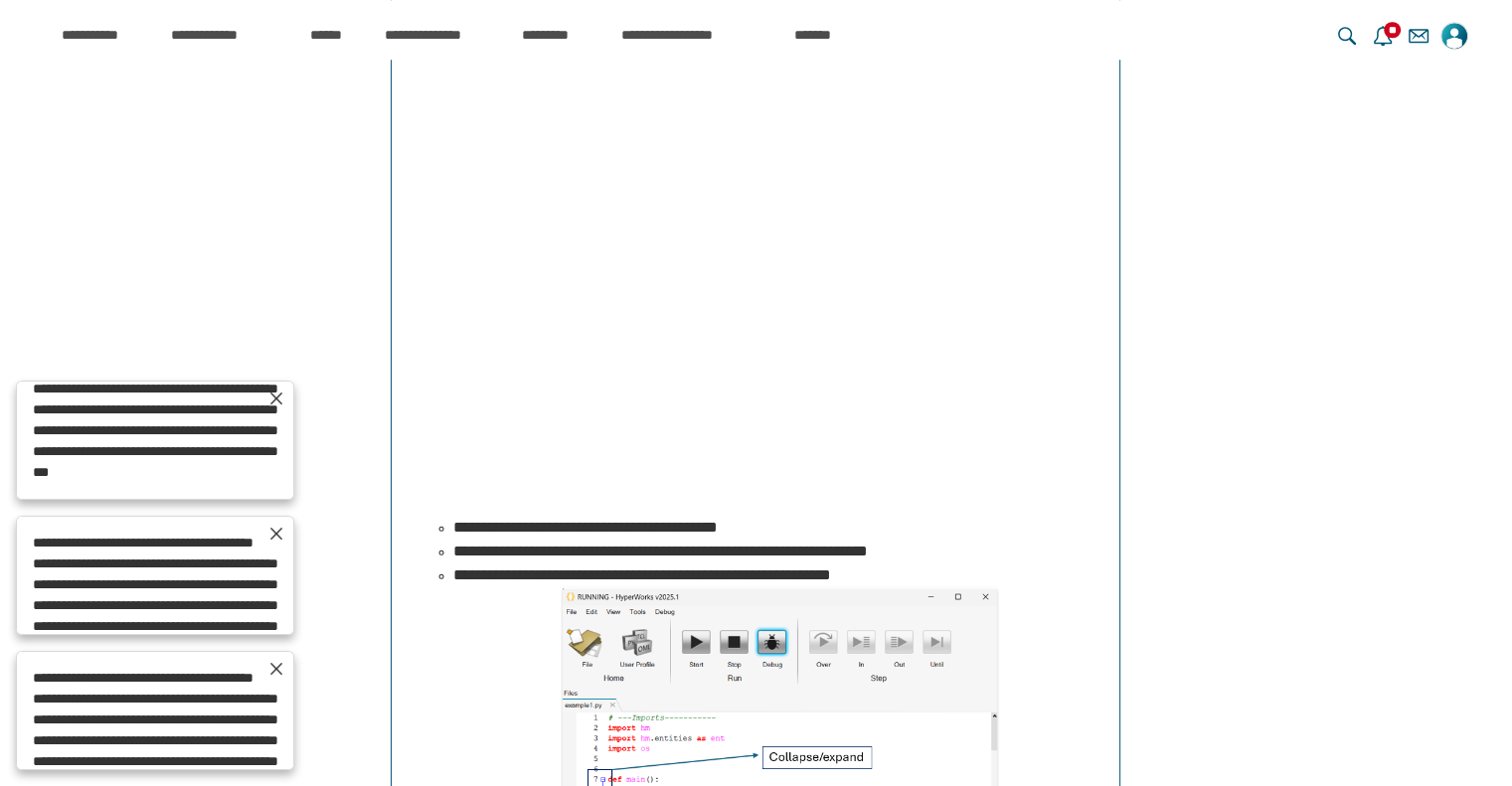 scroll, scrollTop: 1631, scrollLeft: 0, axis: vertical 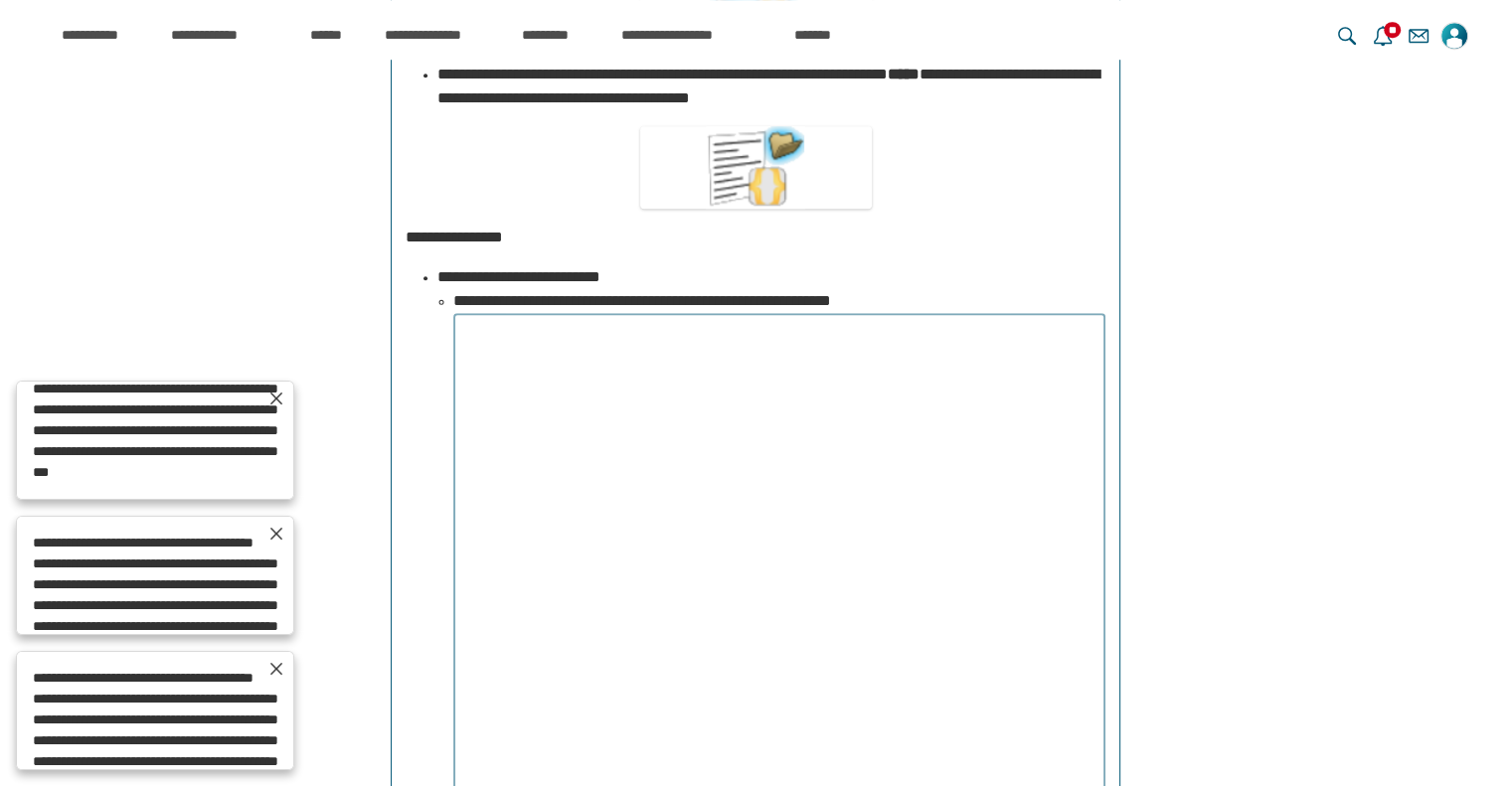 click at bounding box center [779, 561] 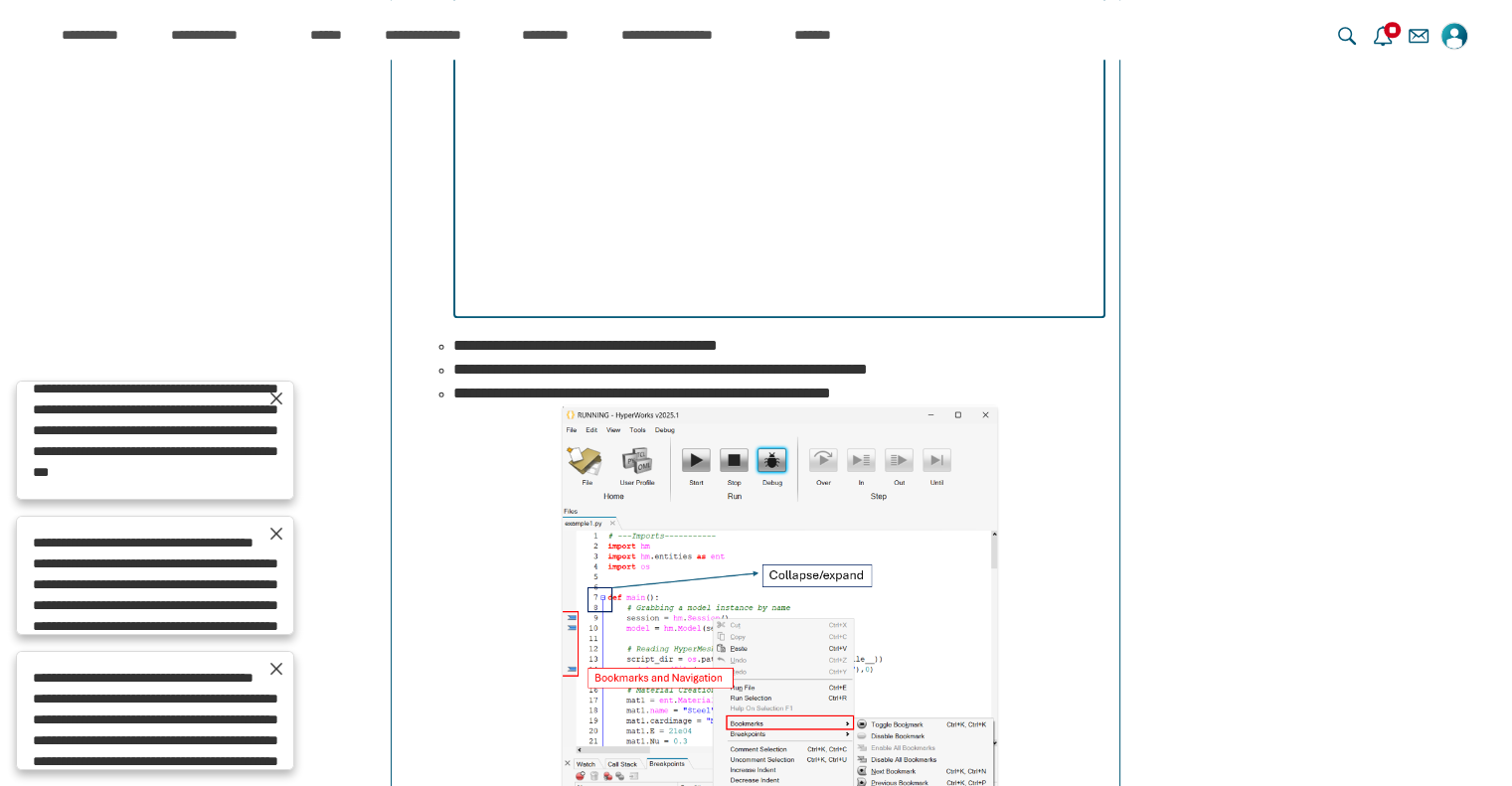 scroll, scrollTop: 15072, scrollLeft: 0, axis: vertical 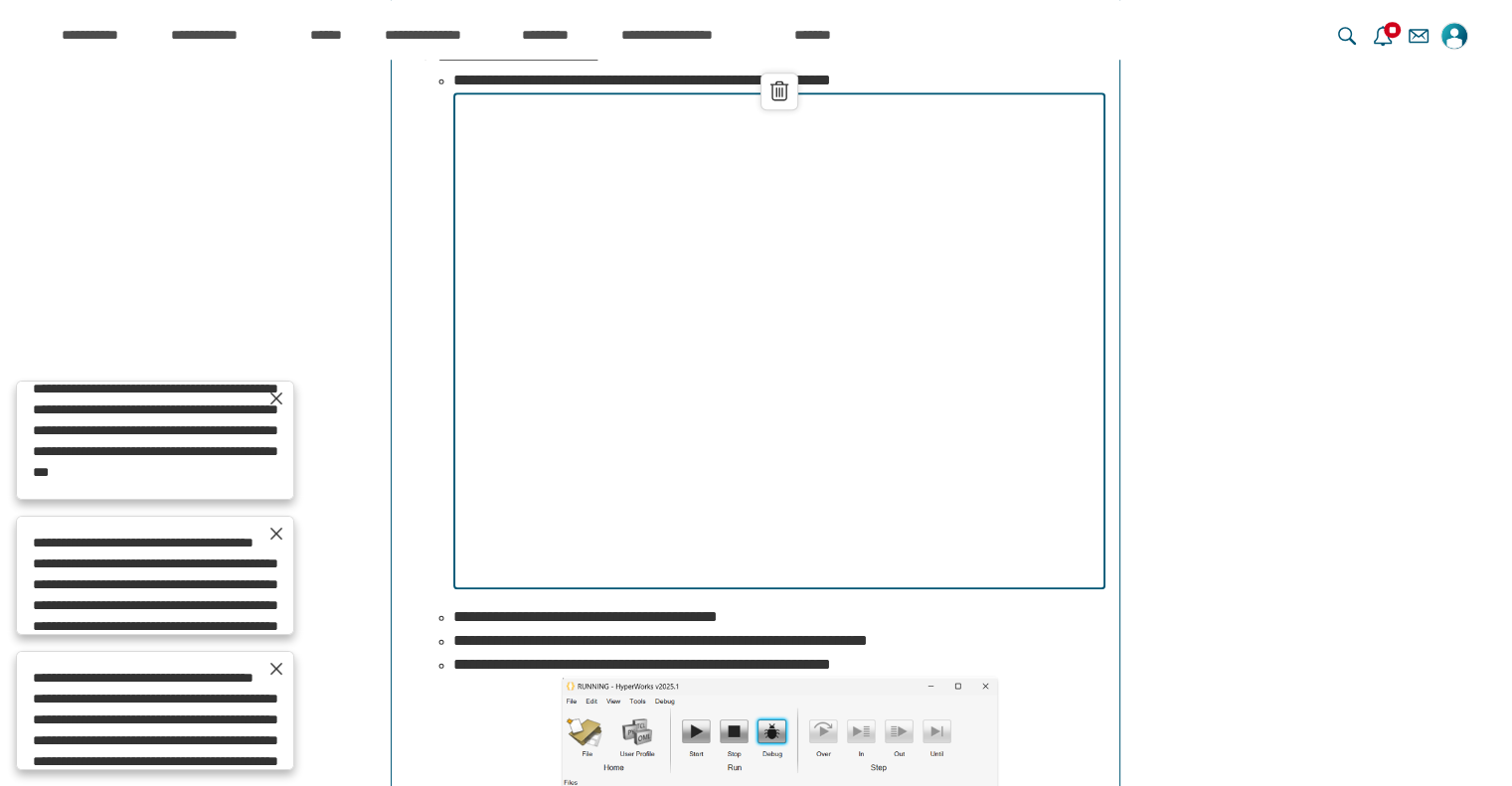 click on "******" at bounding box center [779, 91] 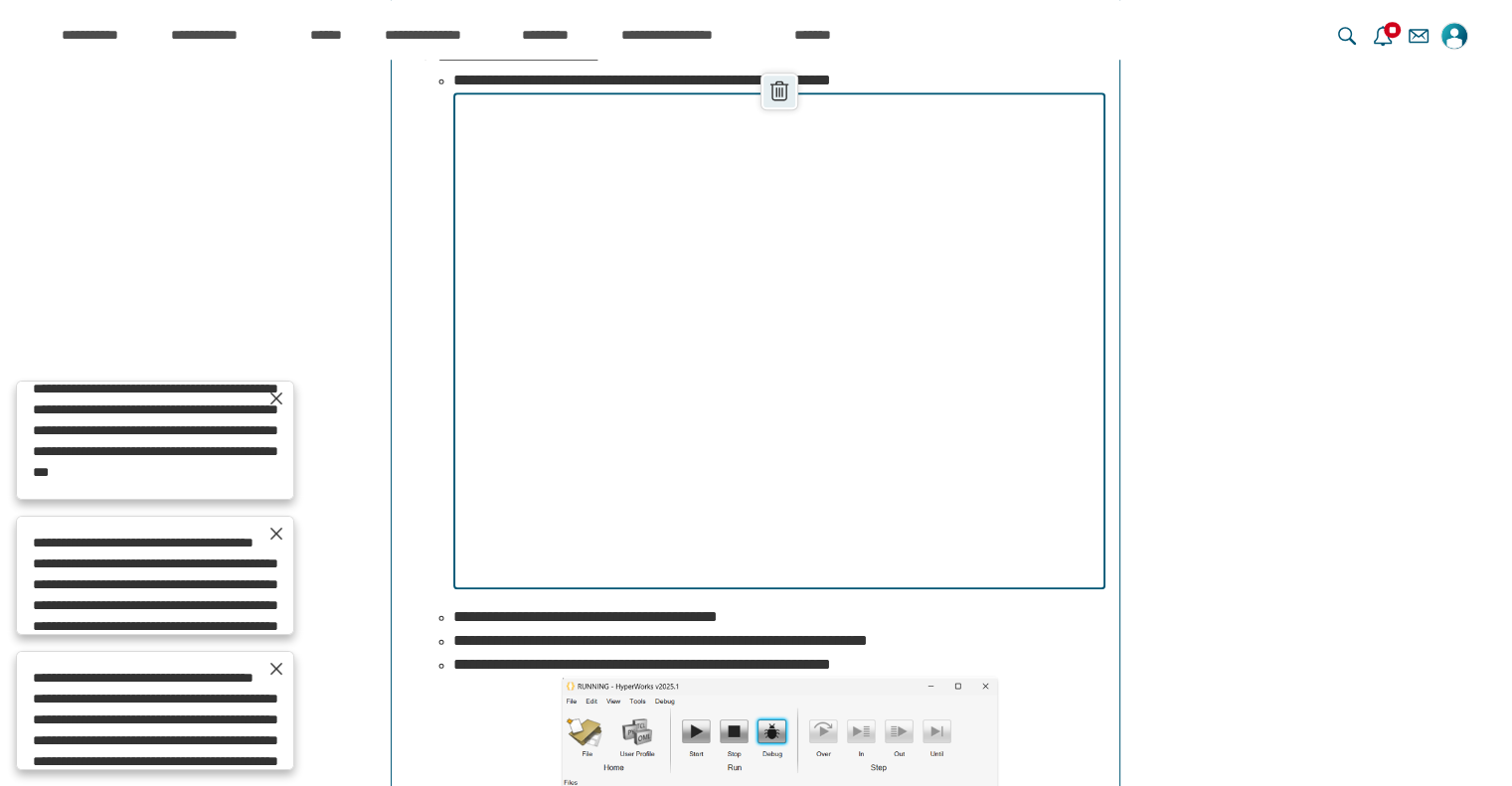 click on "******" at bounding box center (779, 91) 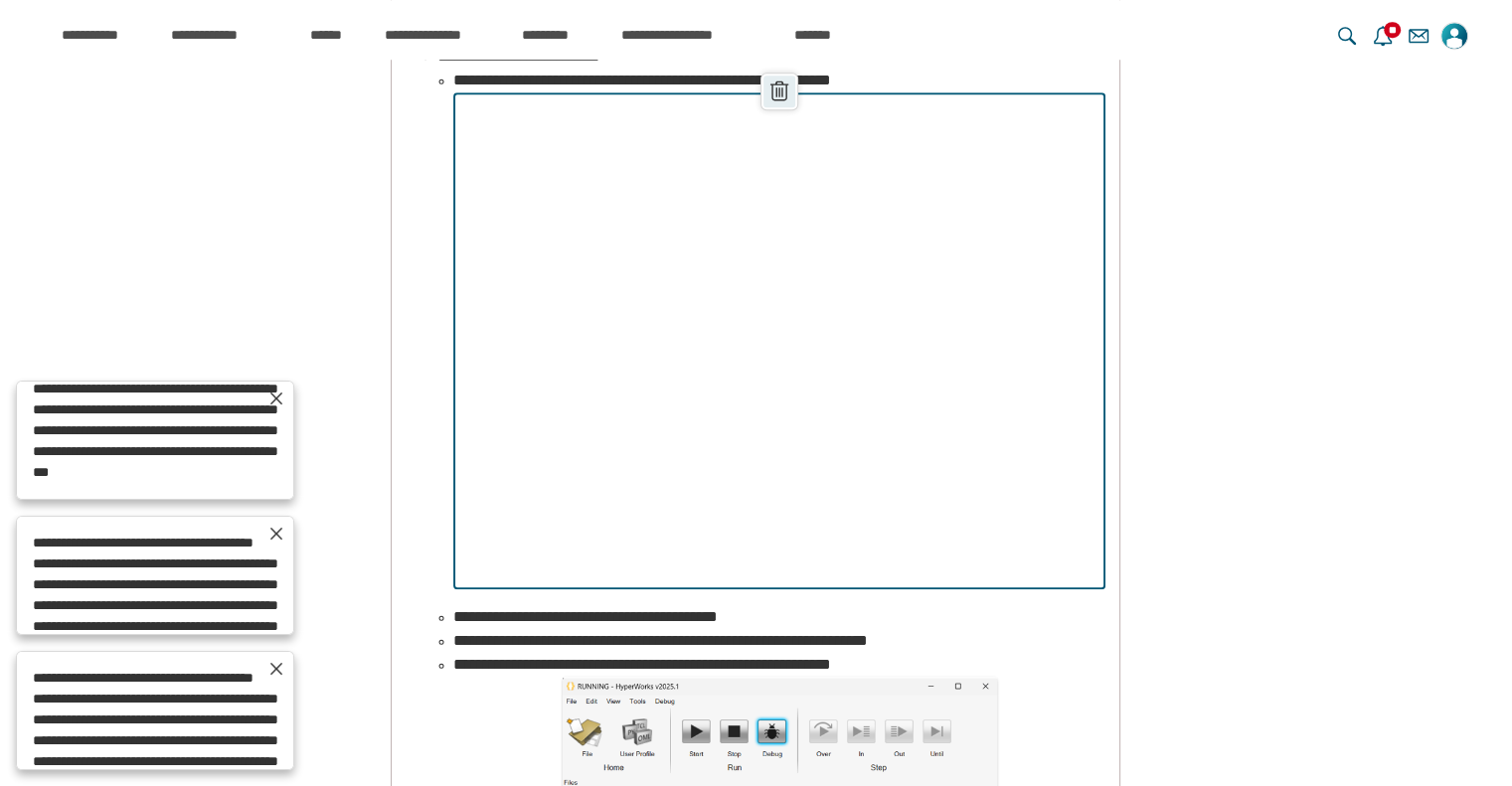 scroll, scrollTop: 14214, scrollLeft: 0, axis: vertical 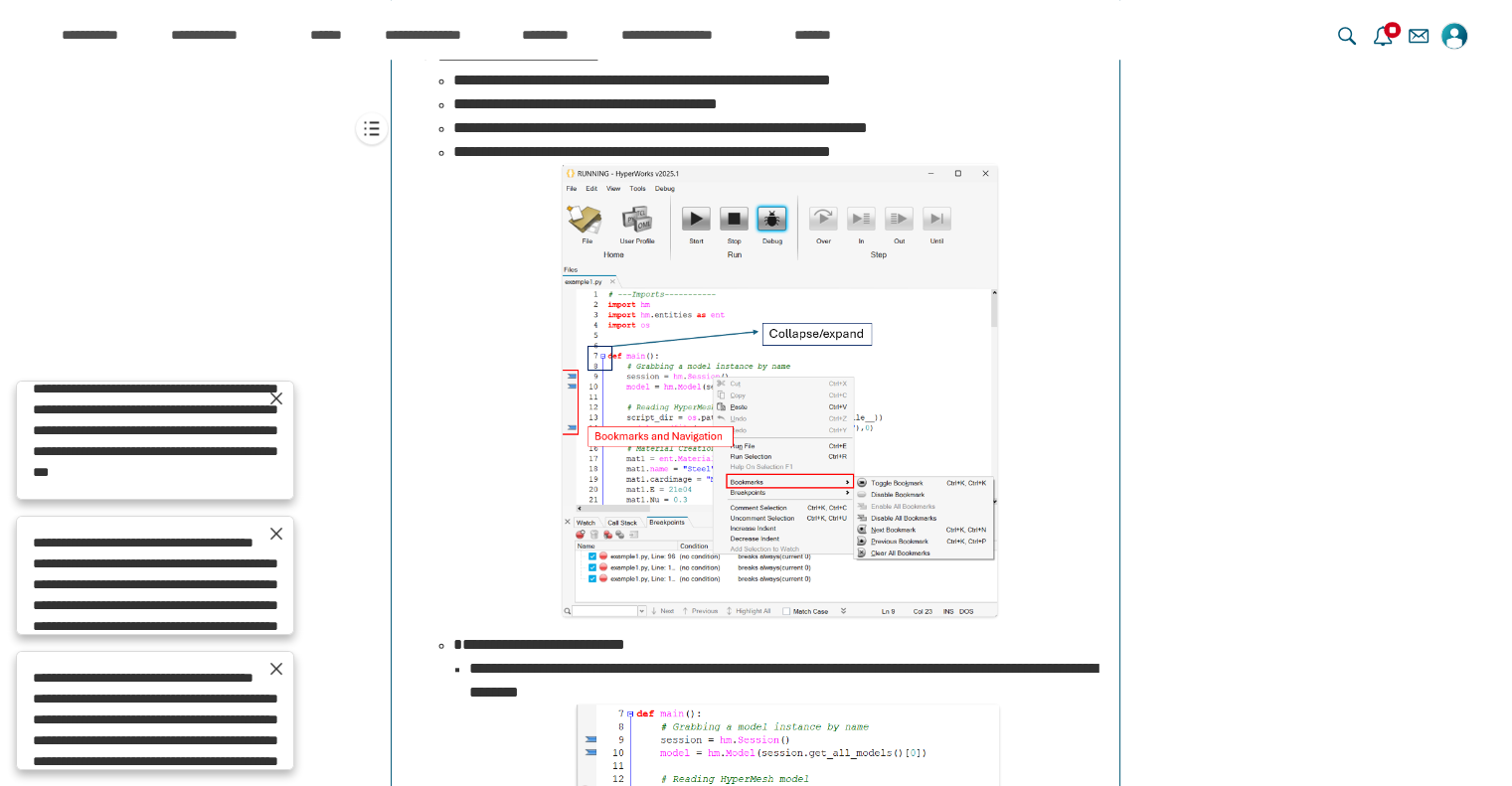 click on "**********" at bounding box center [642, 79] 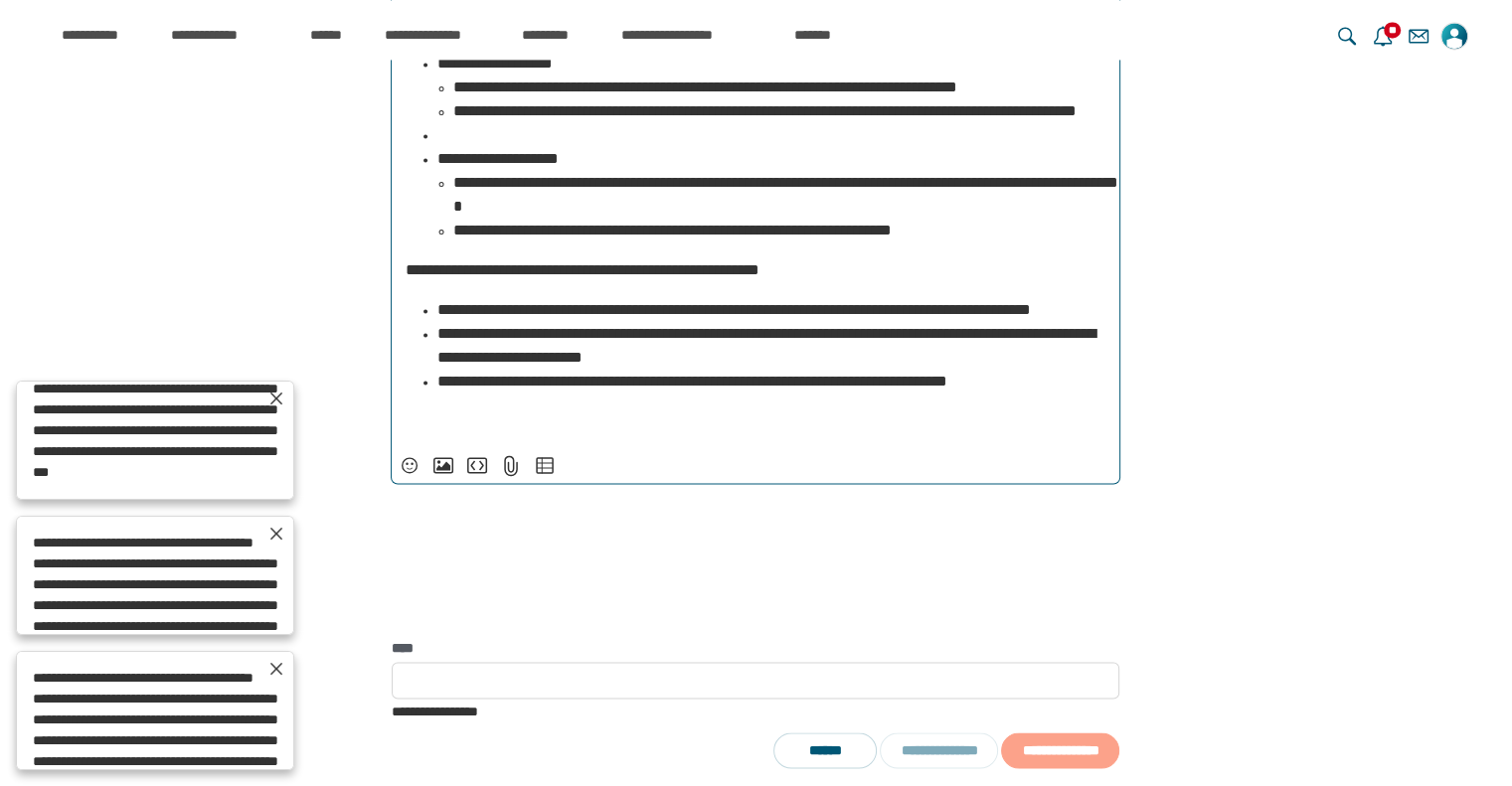type on "**********" 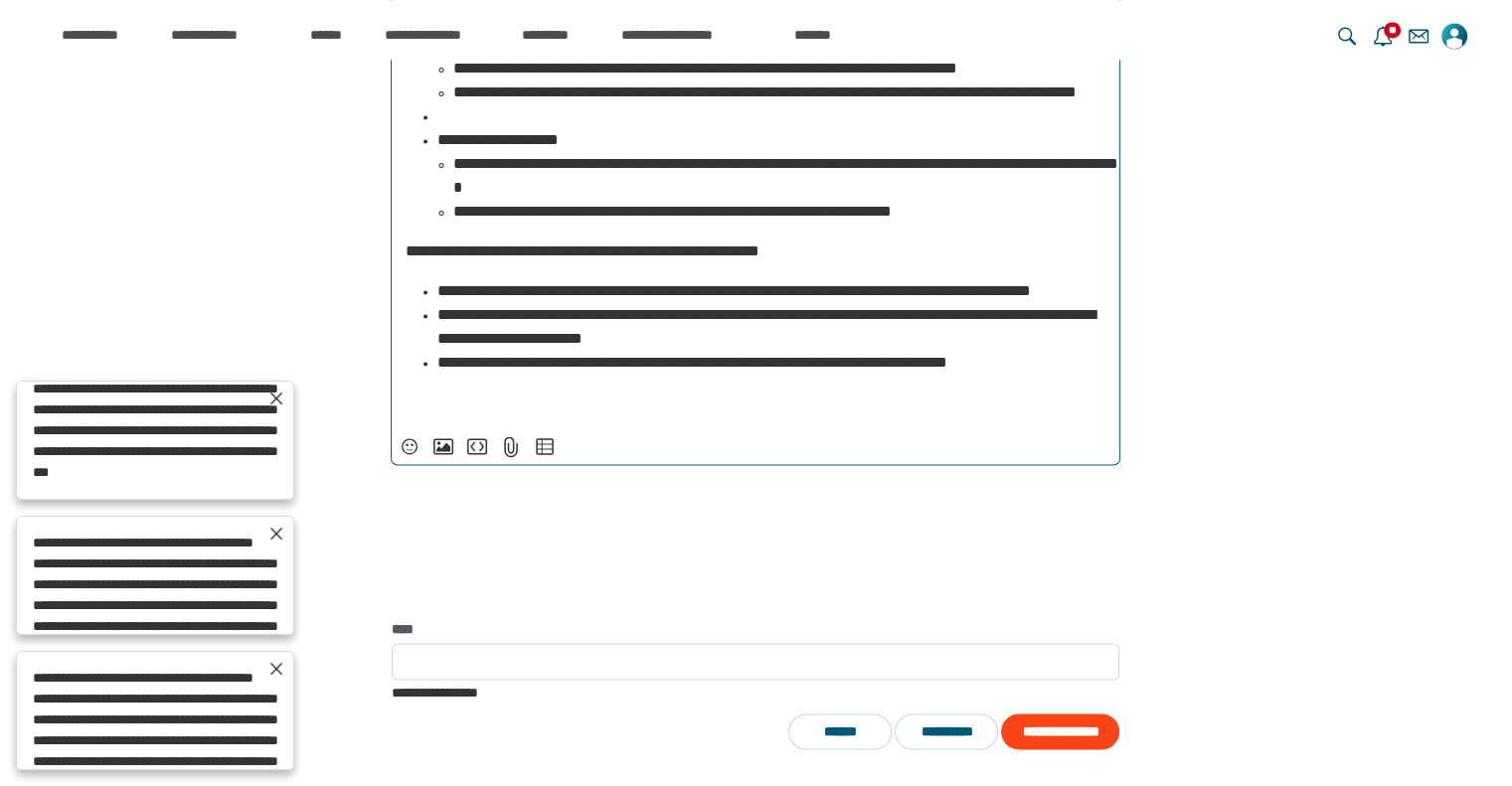 scroll, scrollTop: 2969, scrollLeft: 0, axis: vertical 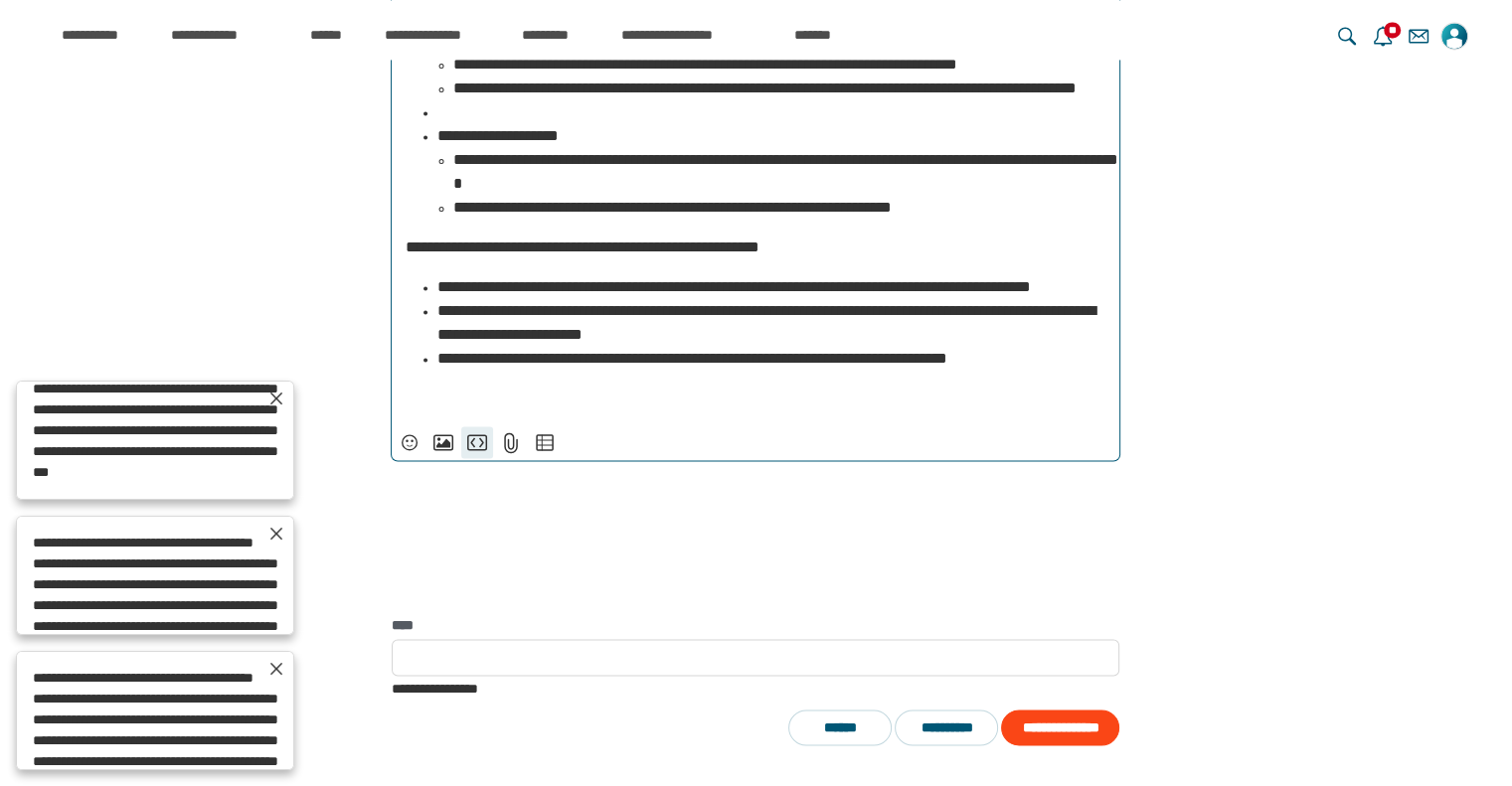click on "**********" at bounding box center (477, 442) 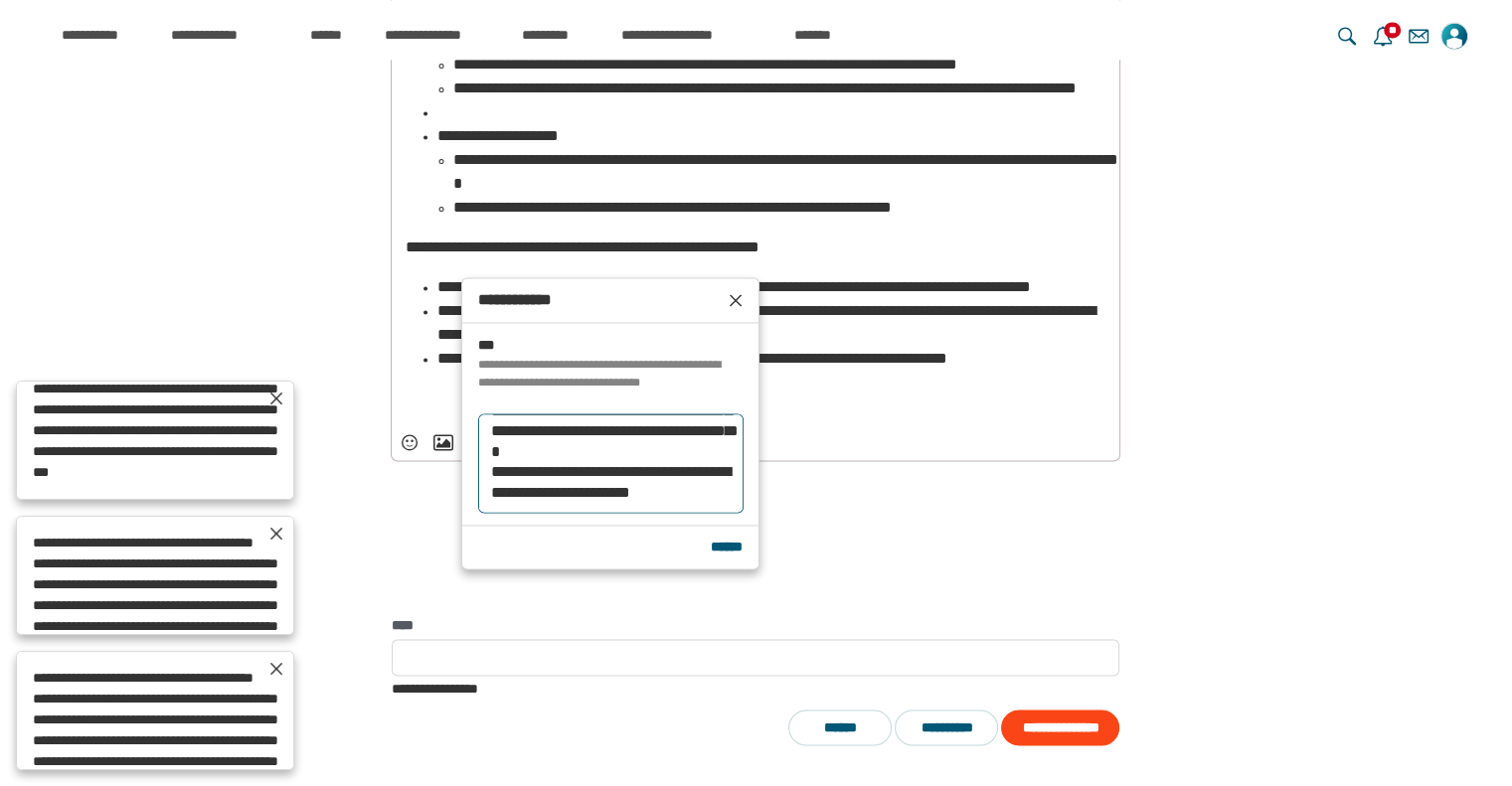 scroll, scrollTop: 469, scrollLeft: 0, axis: vertical 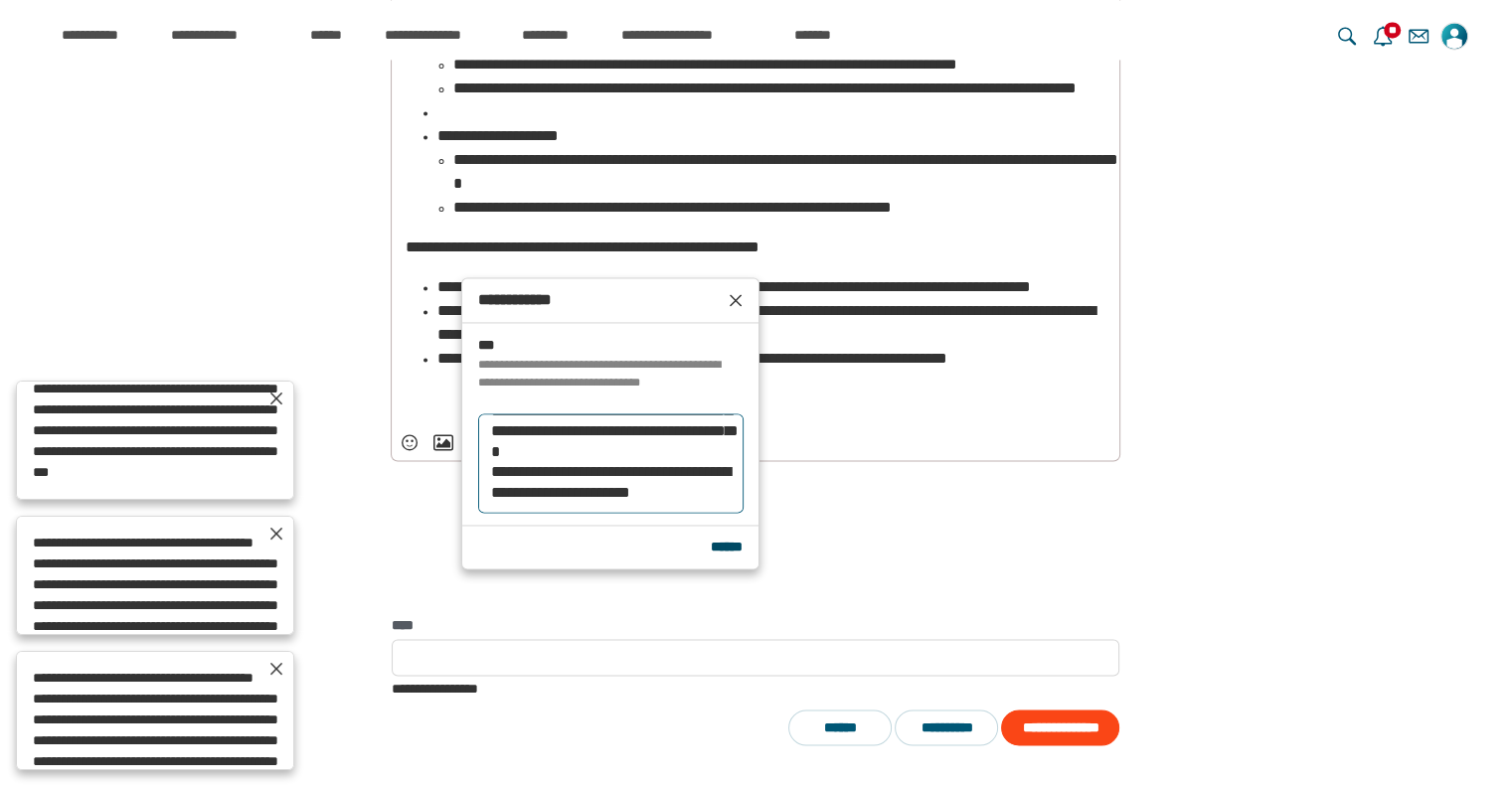 type on "**********" 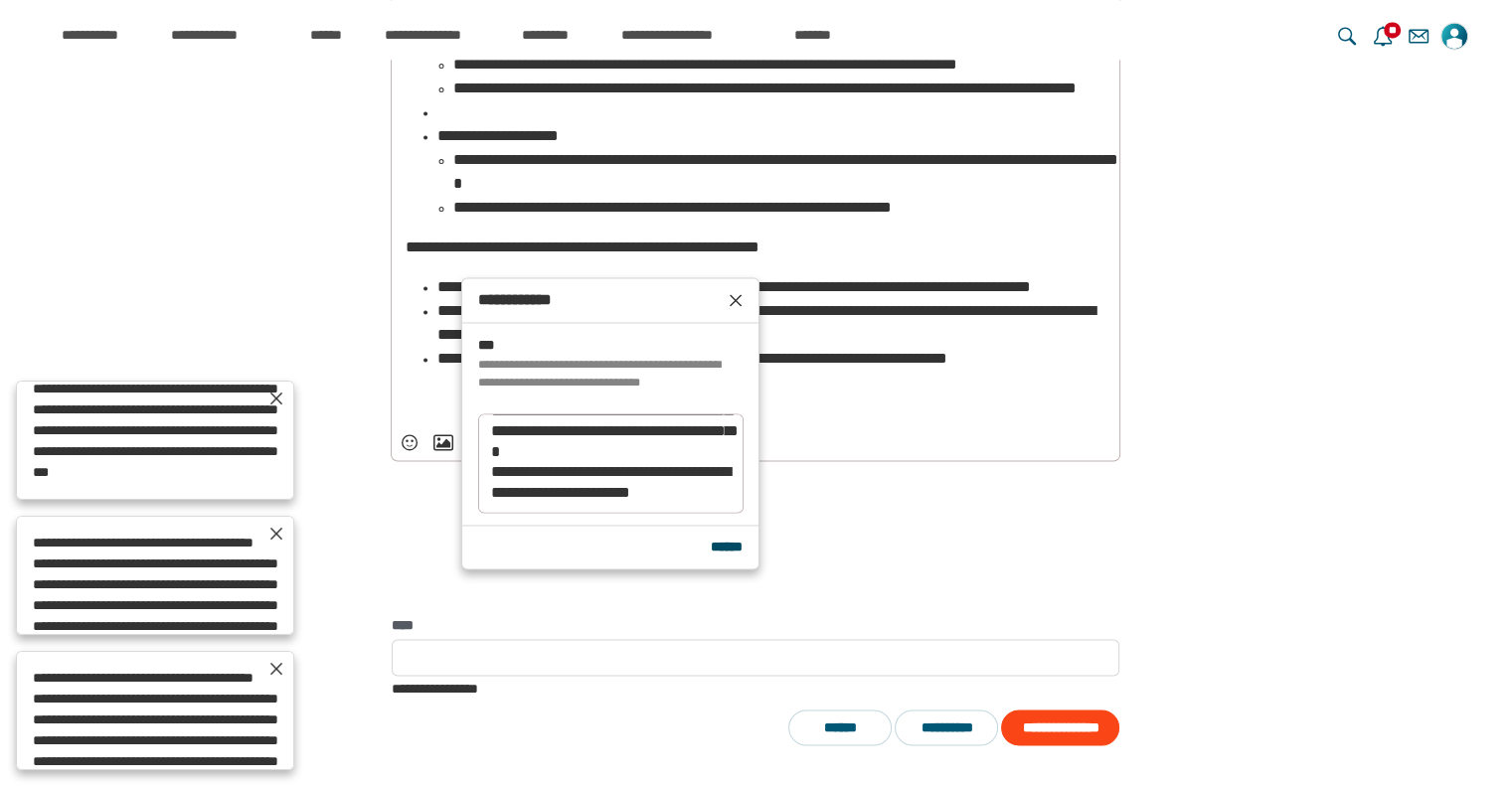 click on "******" at bounding box center (727, 547) 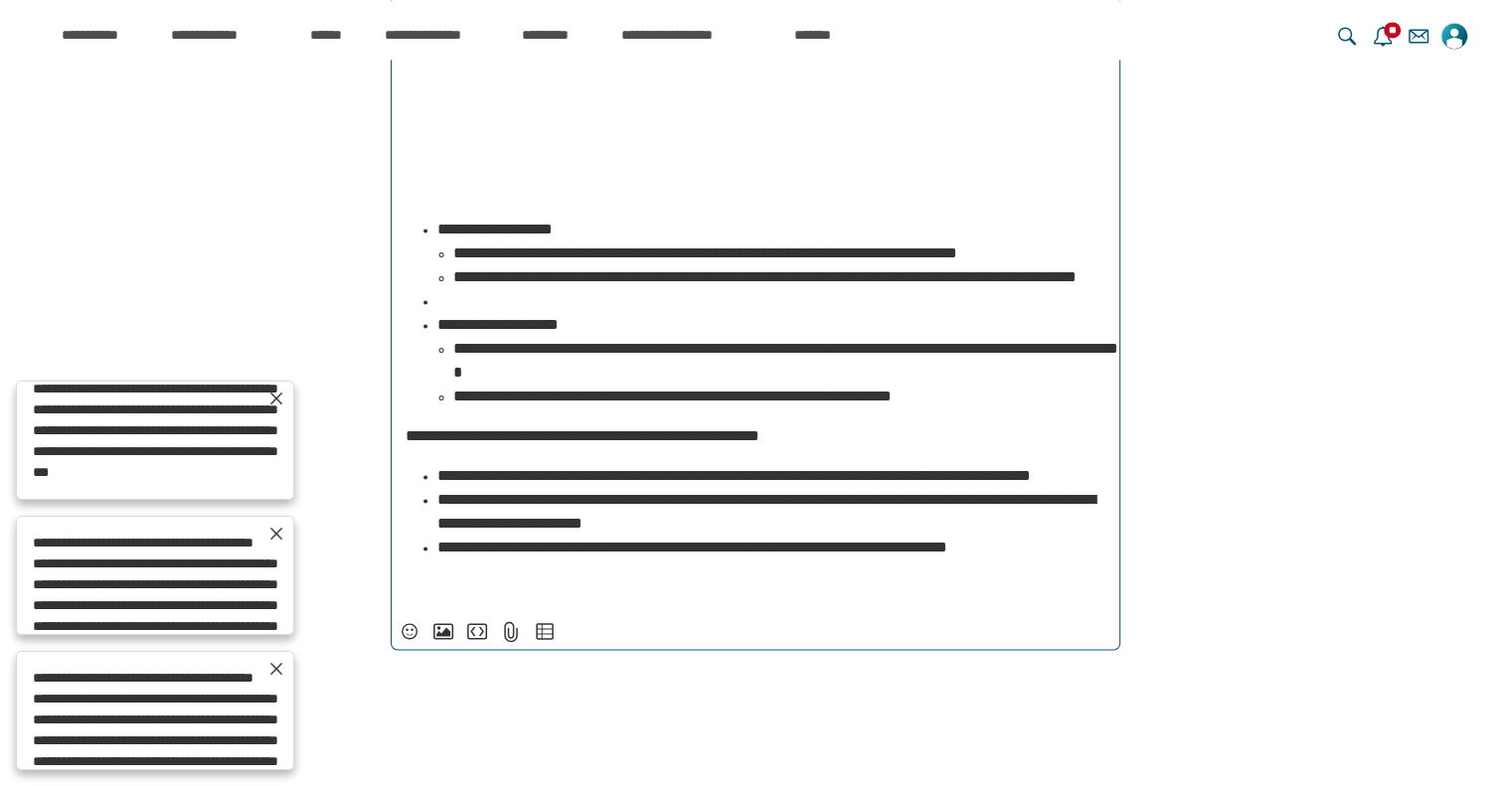 scroll, scrollTop: 1330, scrollLeft: 0, axis: vertical 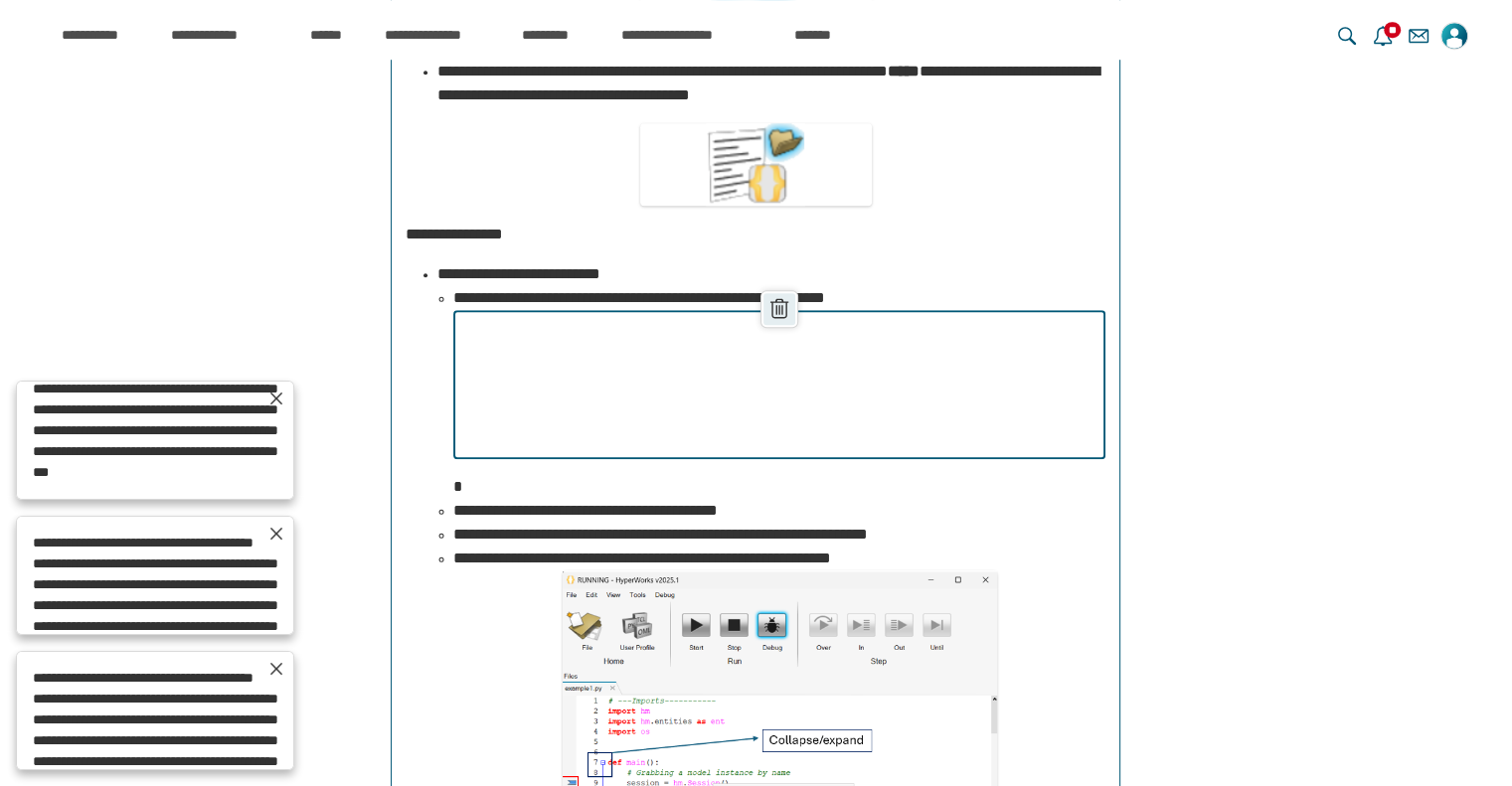 click on "******" at bounding box center (779, 309) 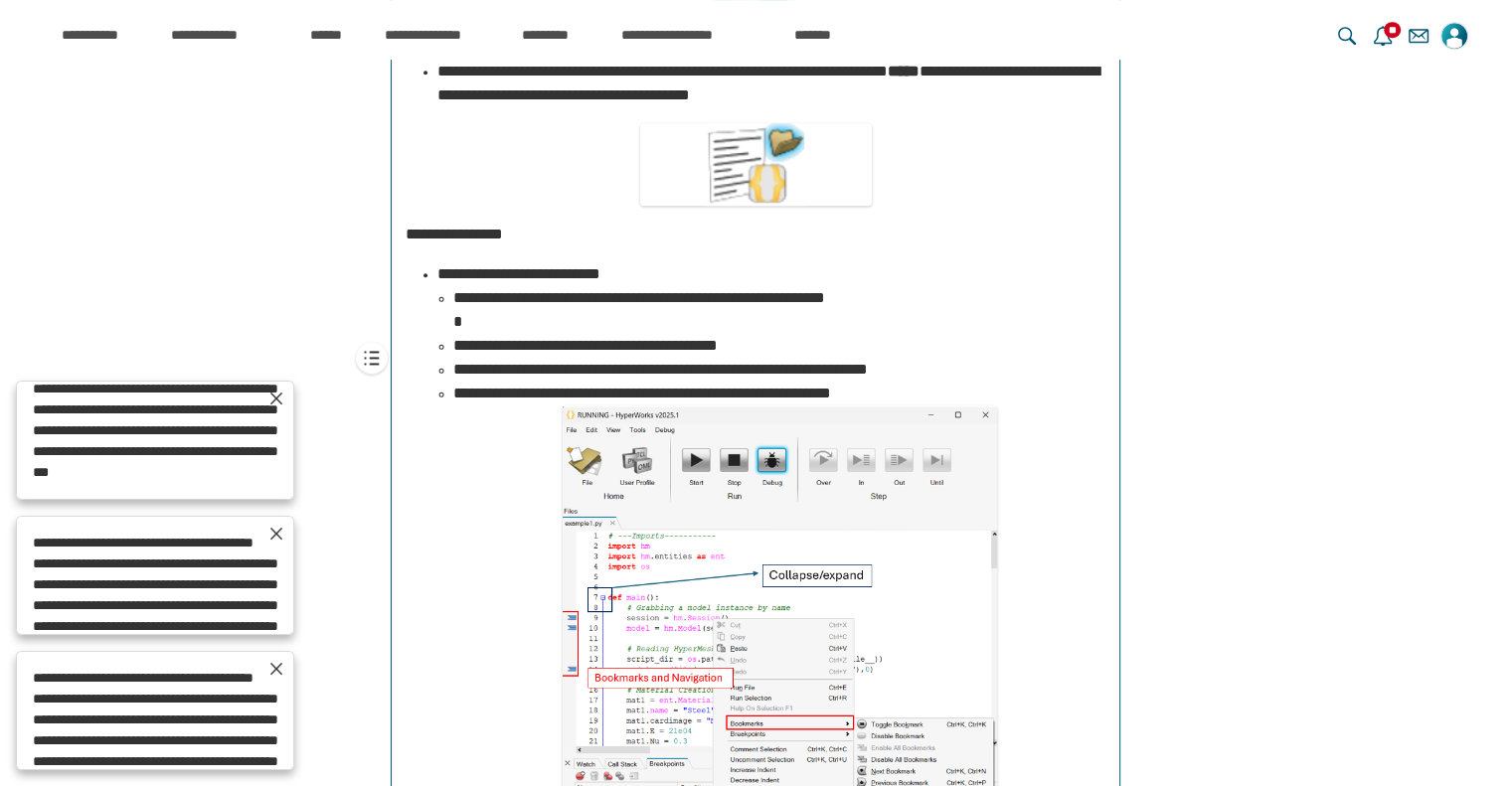 scroll, scrollTop: 14289, scrollLeft: 0, axis: vertical 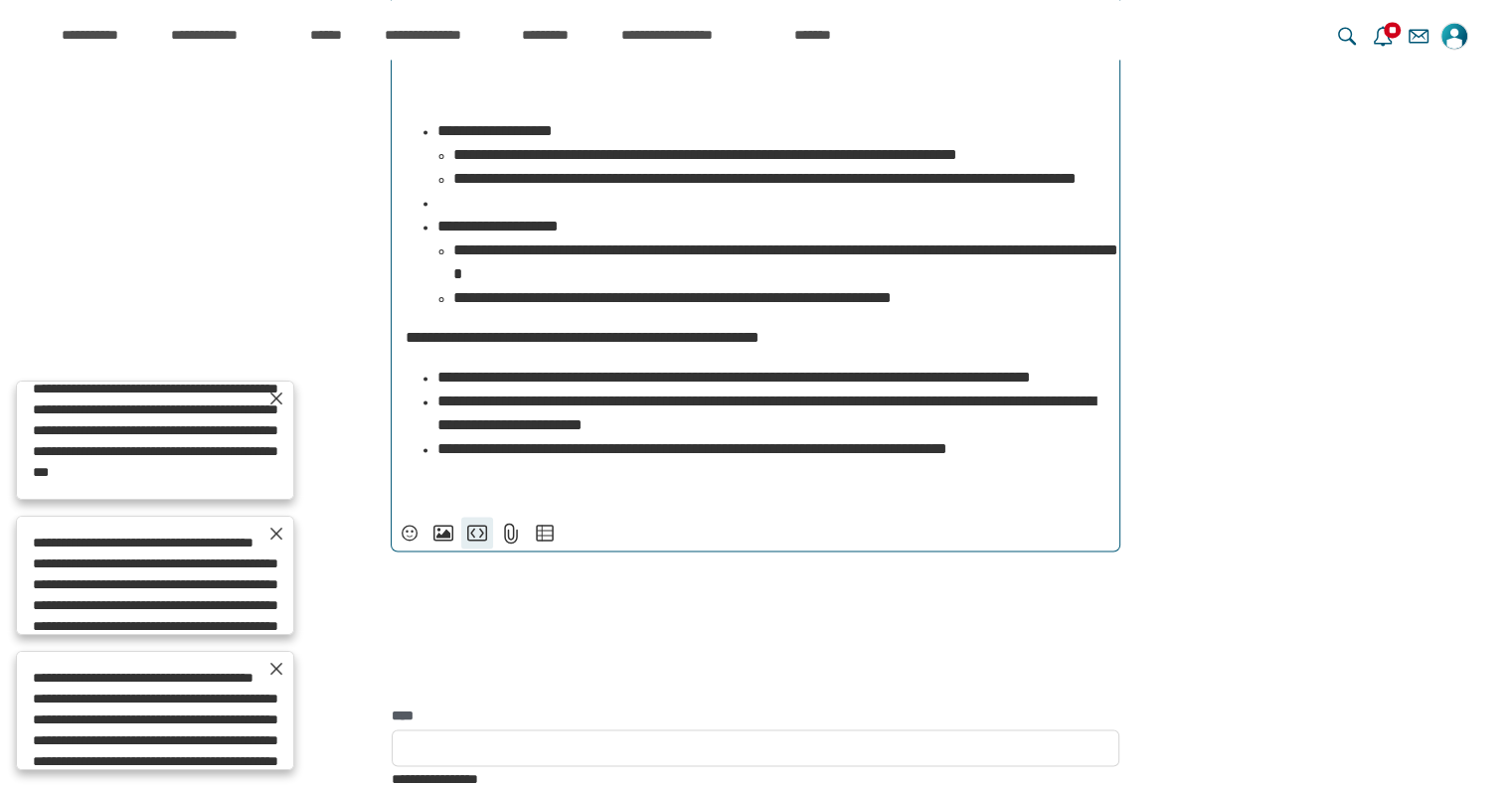 click on "**********" at bounding box center (477, 533) 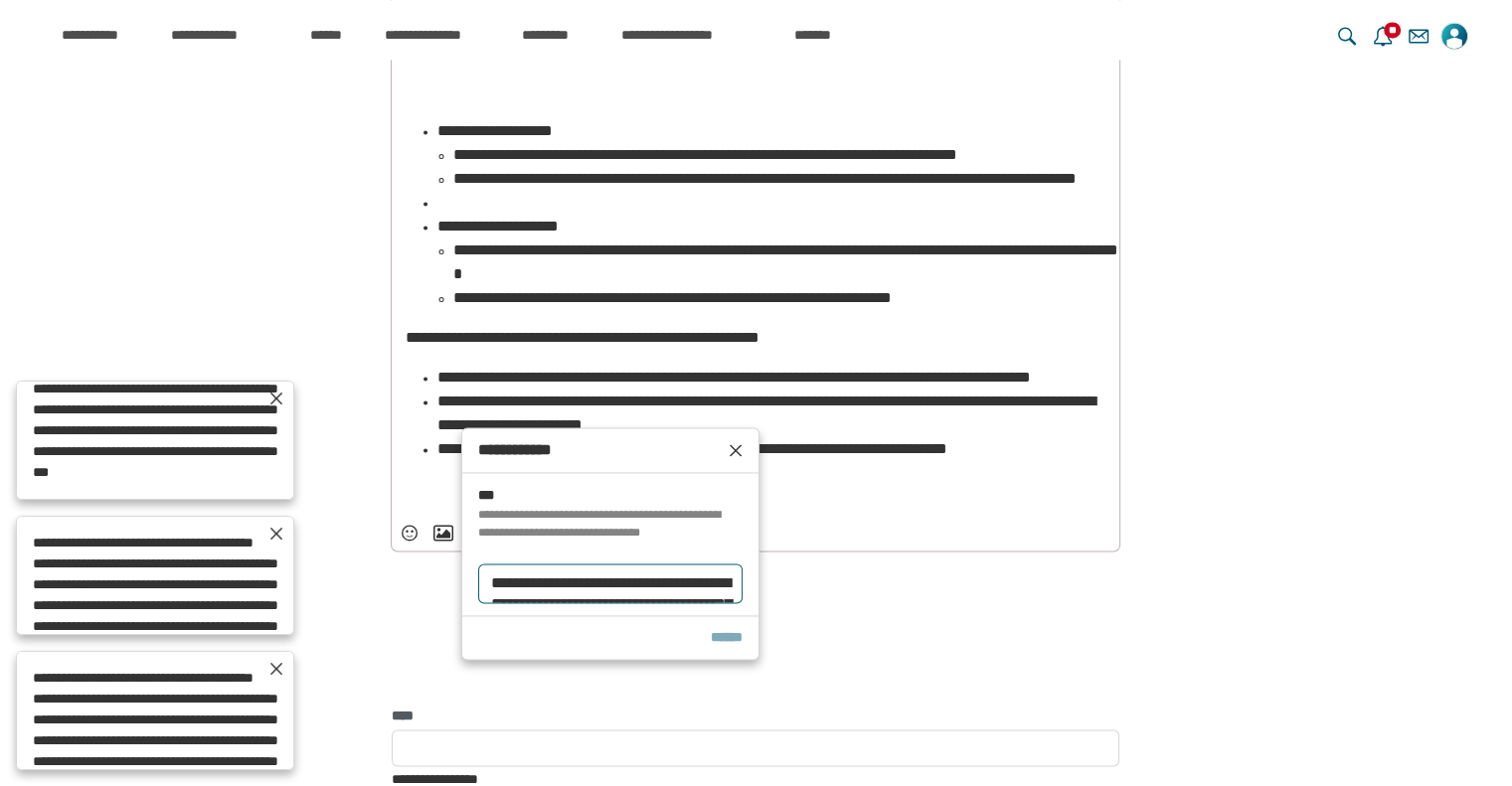 scroll, scrollTop: 259, scrollLeft: 0, axis: vertical 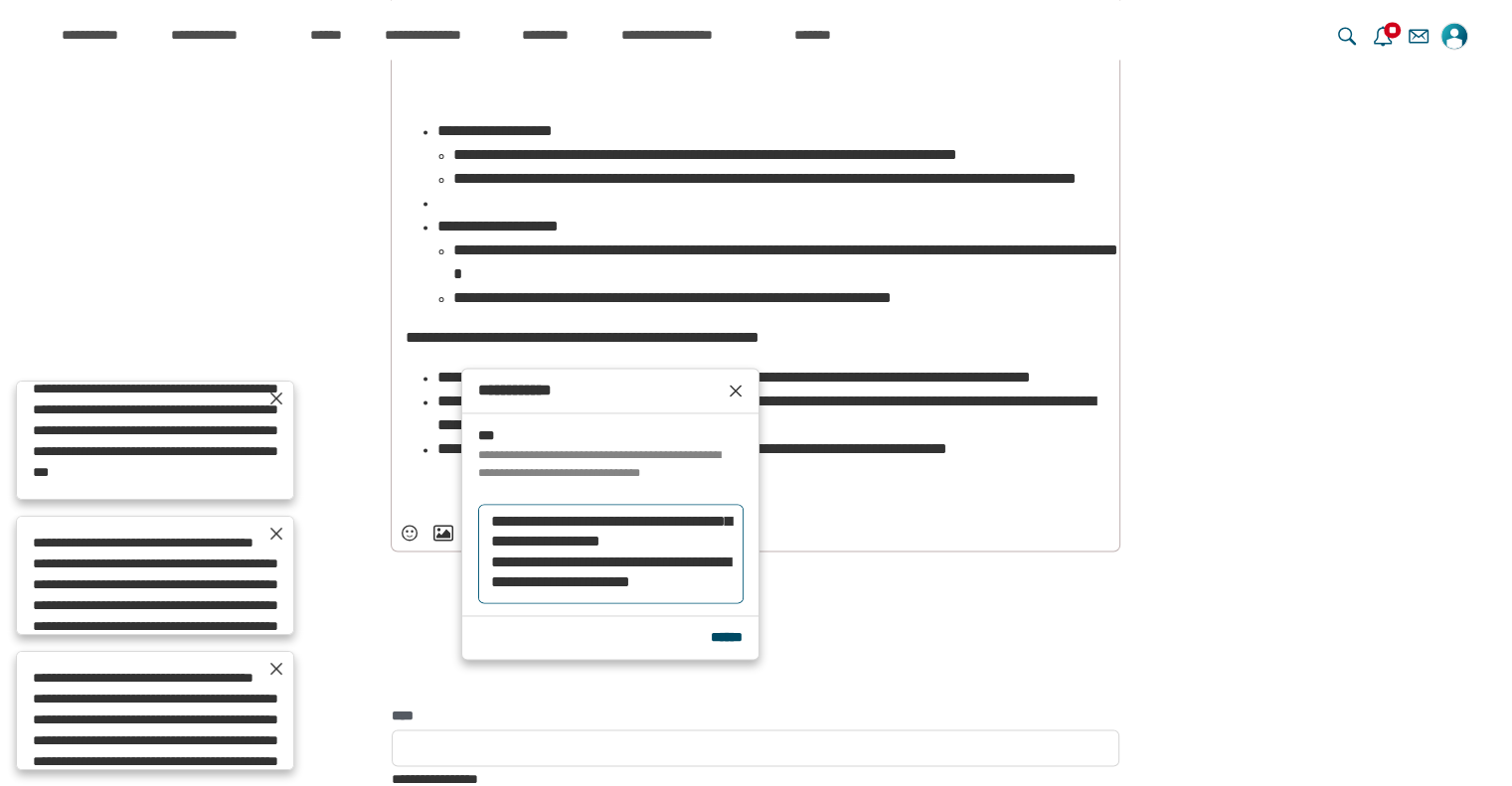 type on "**********" 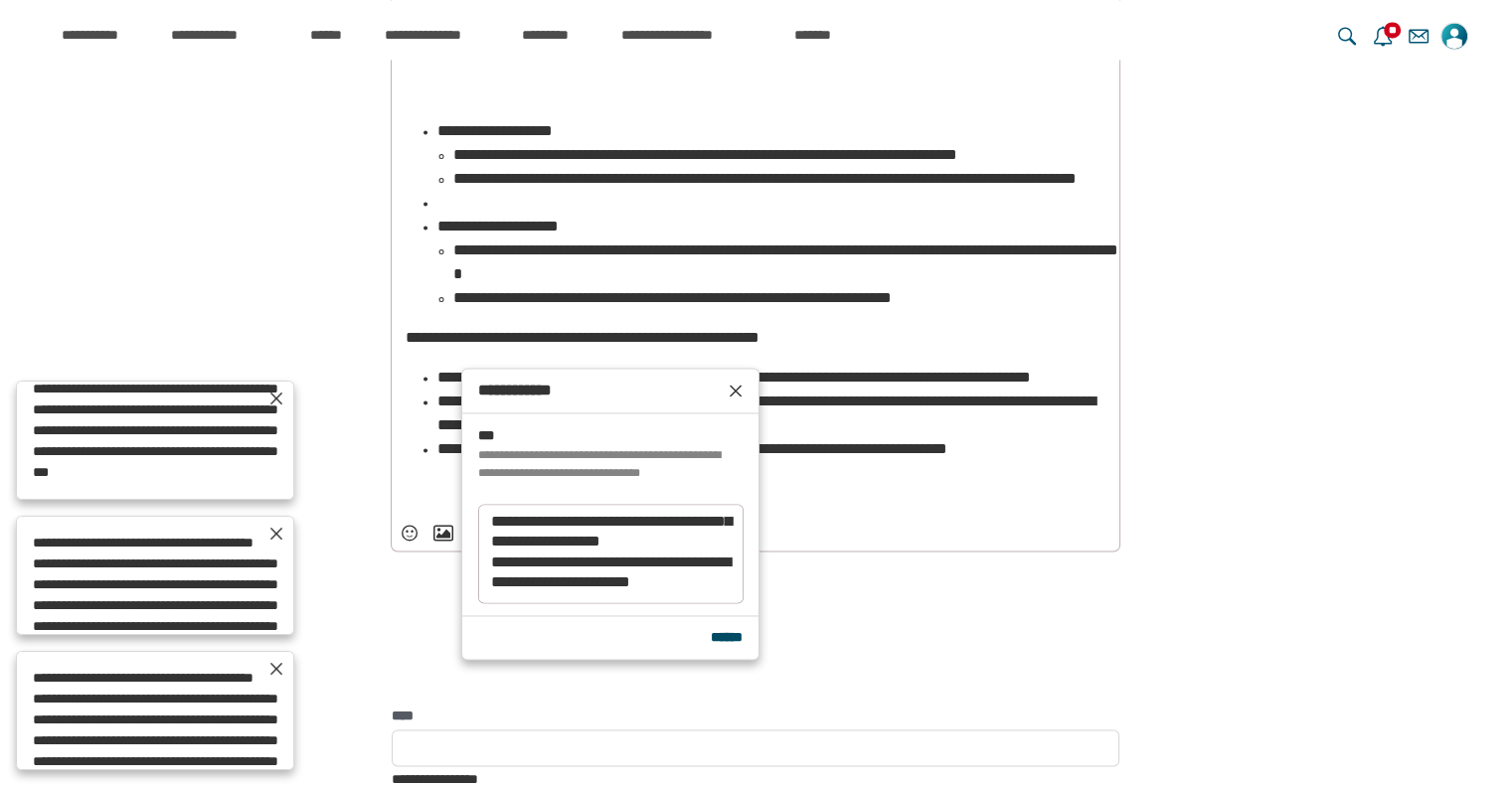 click on "******" at bounding box center (727, 637) 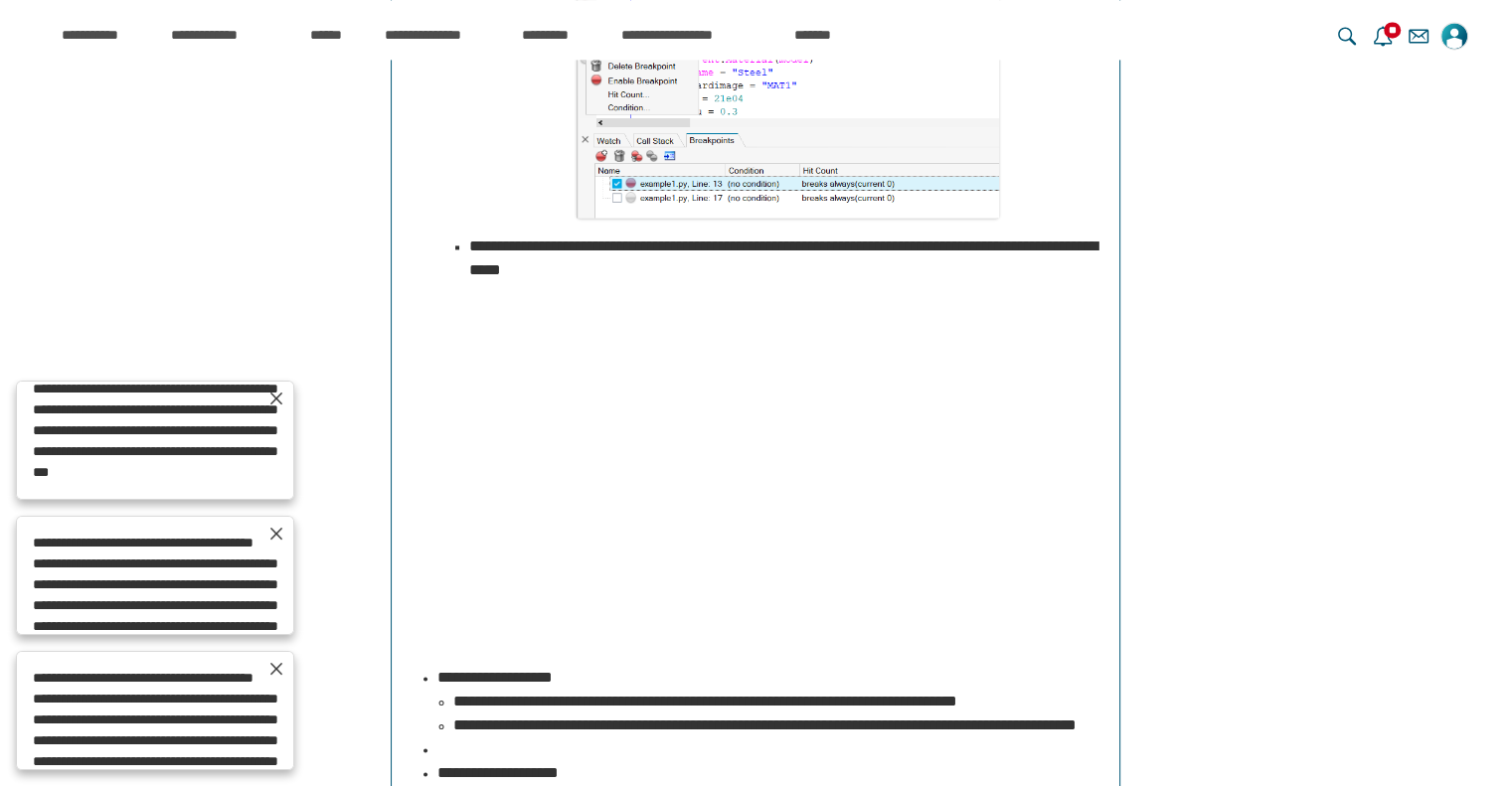 scroll, scrollTop: 1330, scrollLeft: 0, axis: vertical 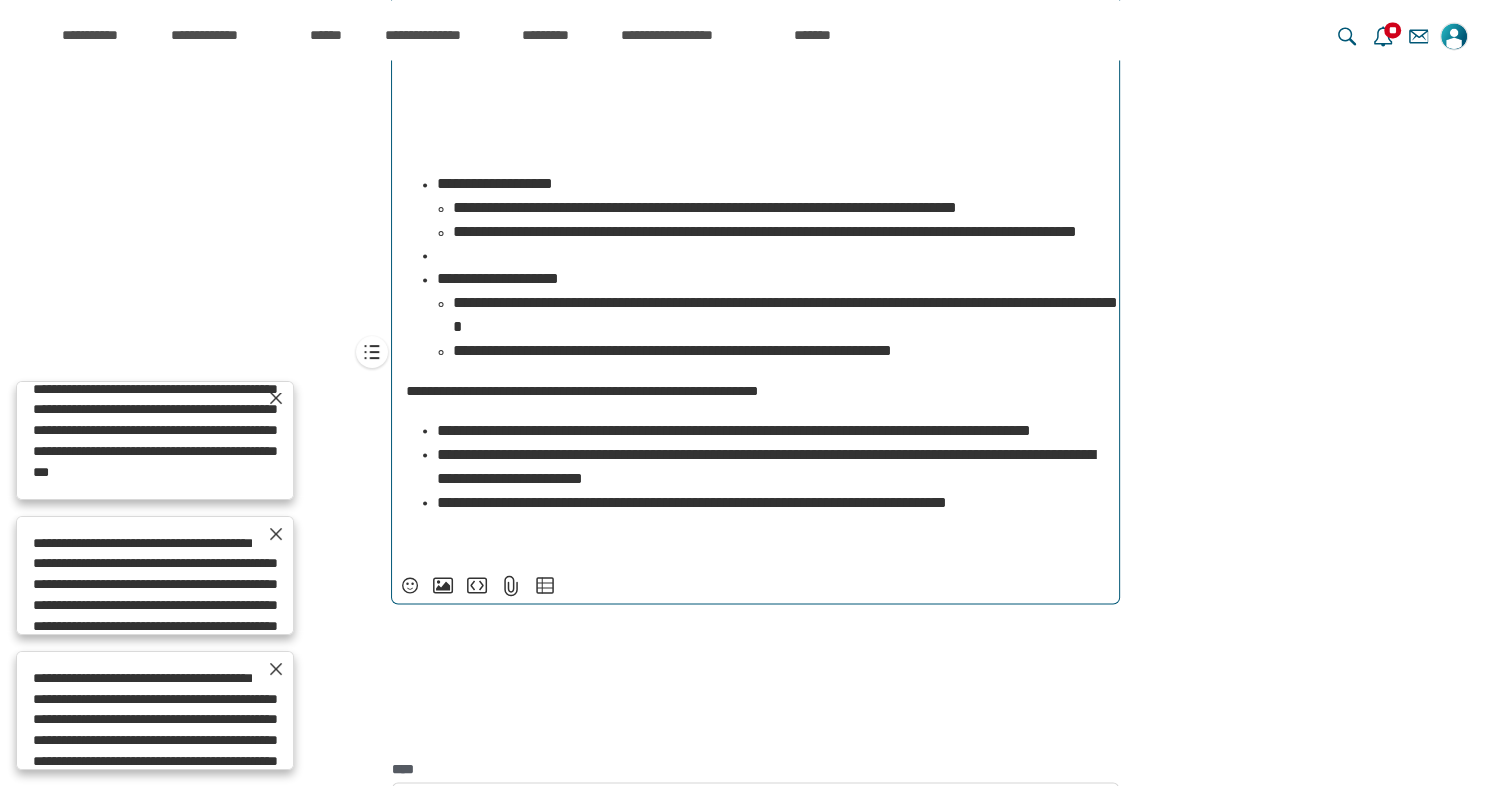 click on "﻿" at bounding box center (771, 255) 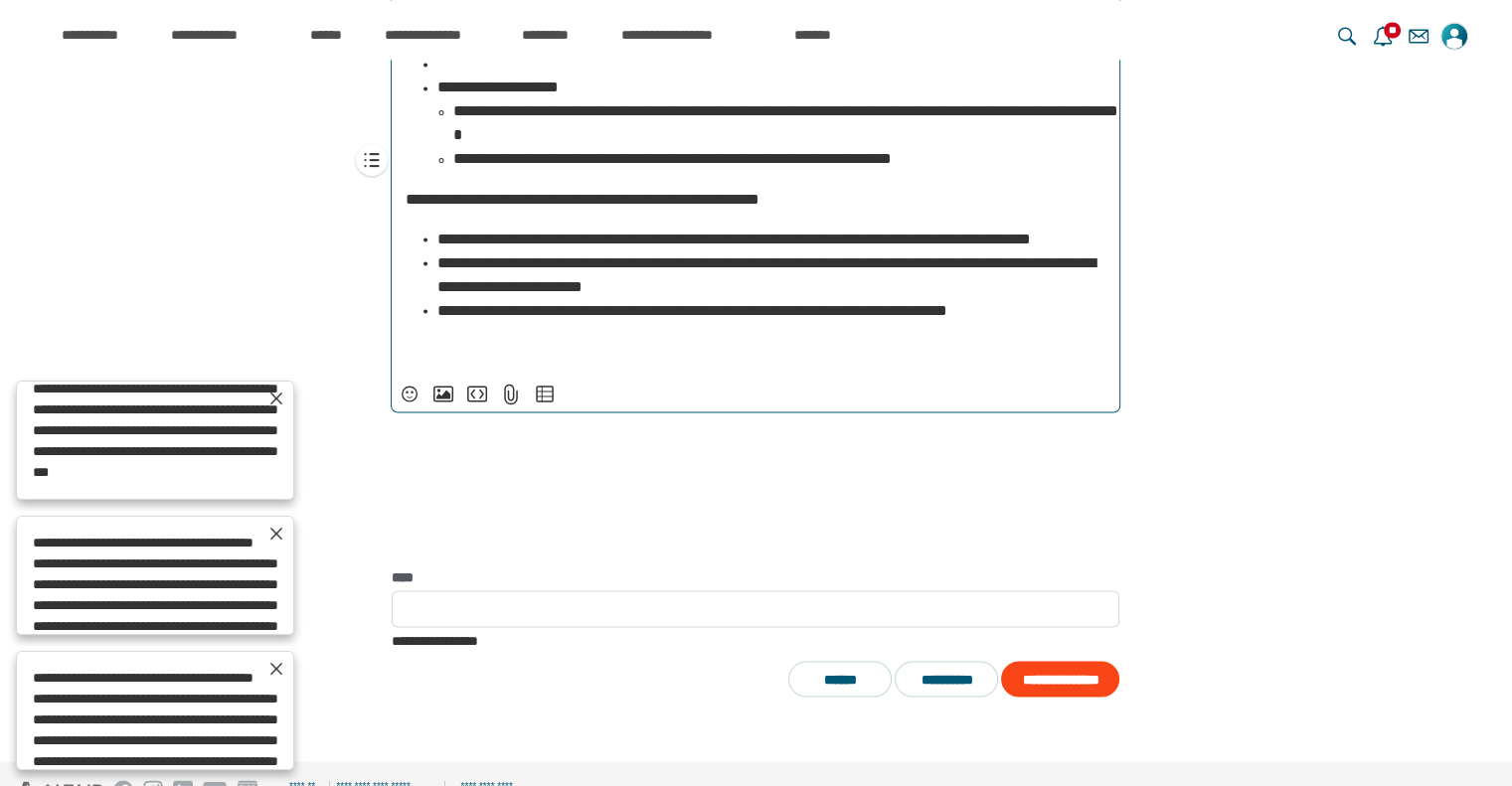 scroll, scrollTop: 3589, scrollLeft: 0, axis: vertical 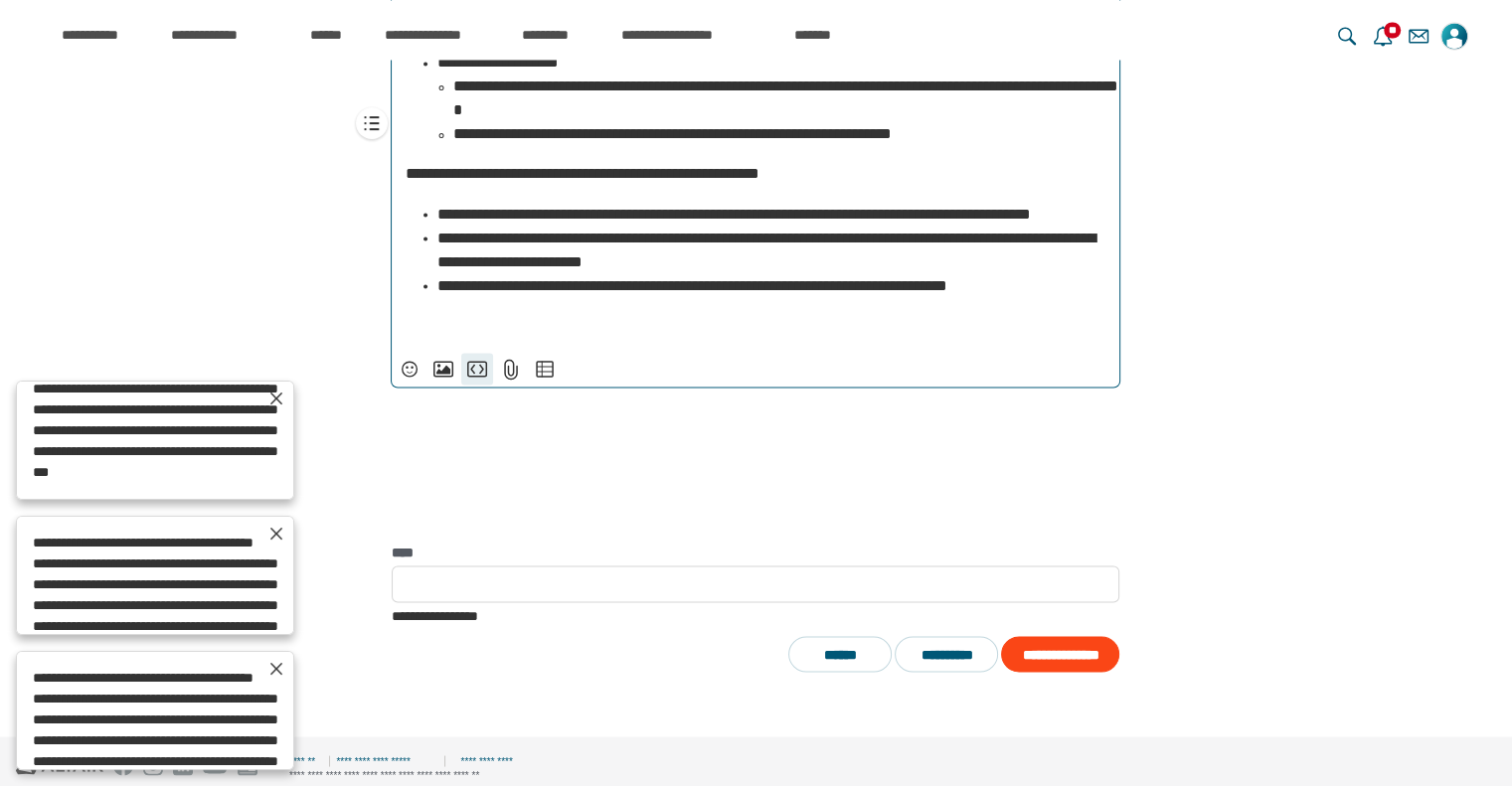 click on "**********" at bounding box center (477, 369) 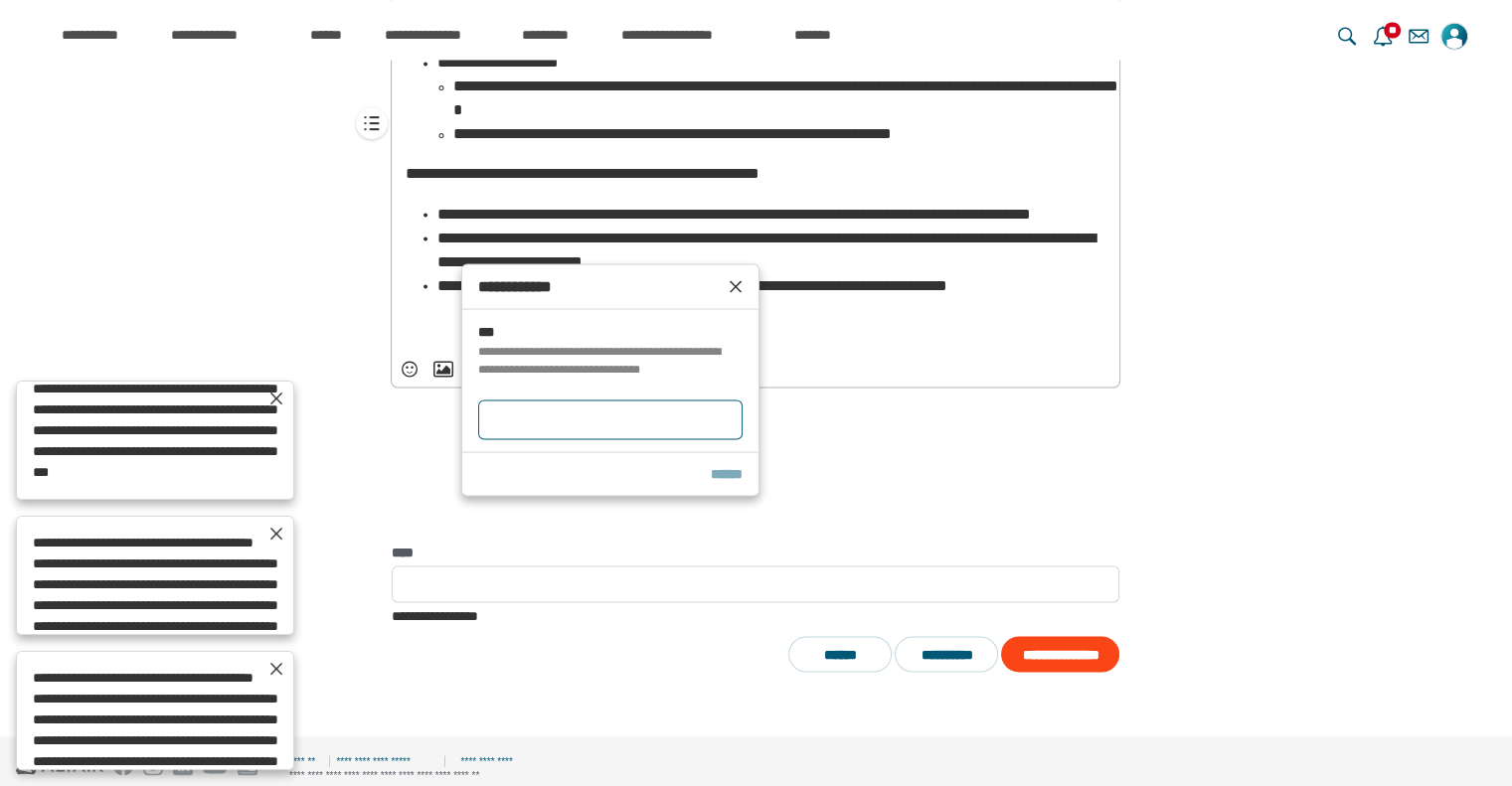 type on "**********" 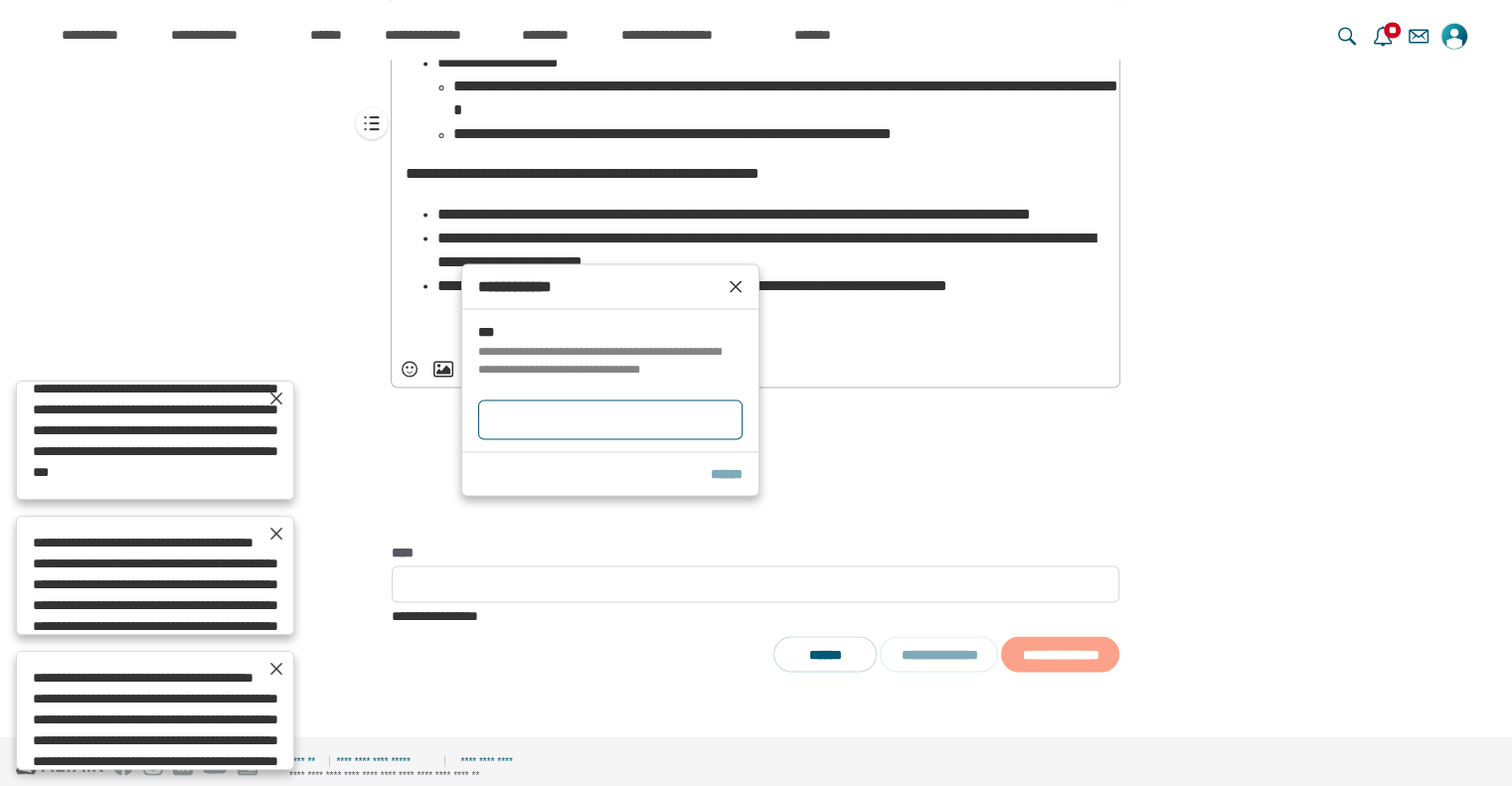 type on "**********" 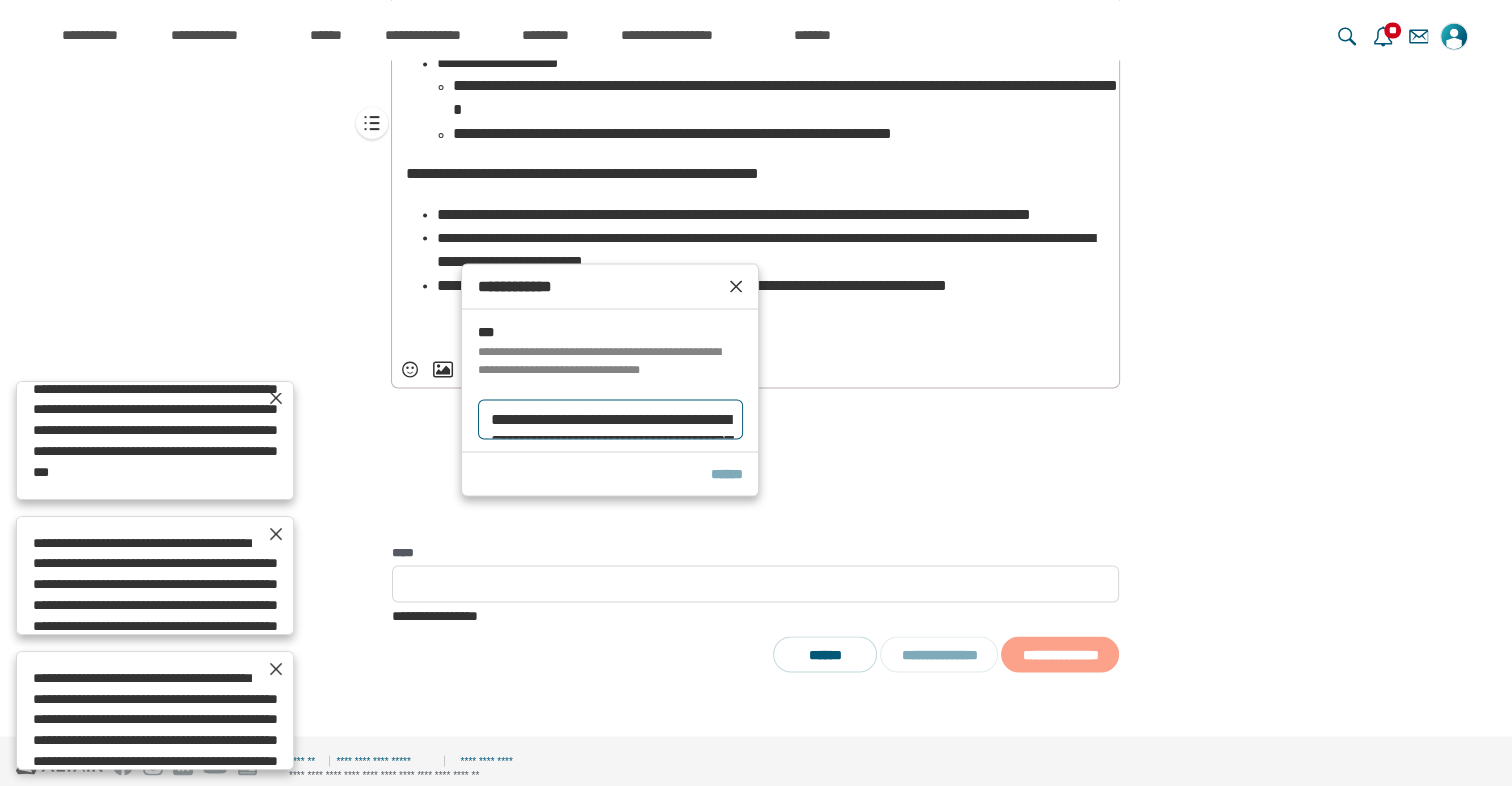 scroll, scrollTop: 258, scrollLeft: 0, axis: vertical 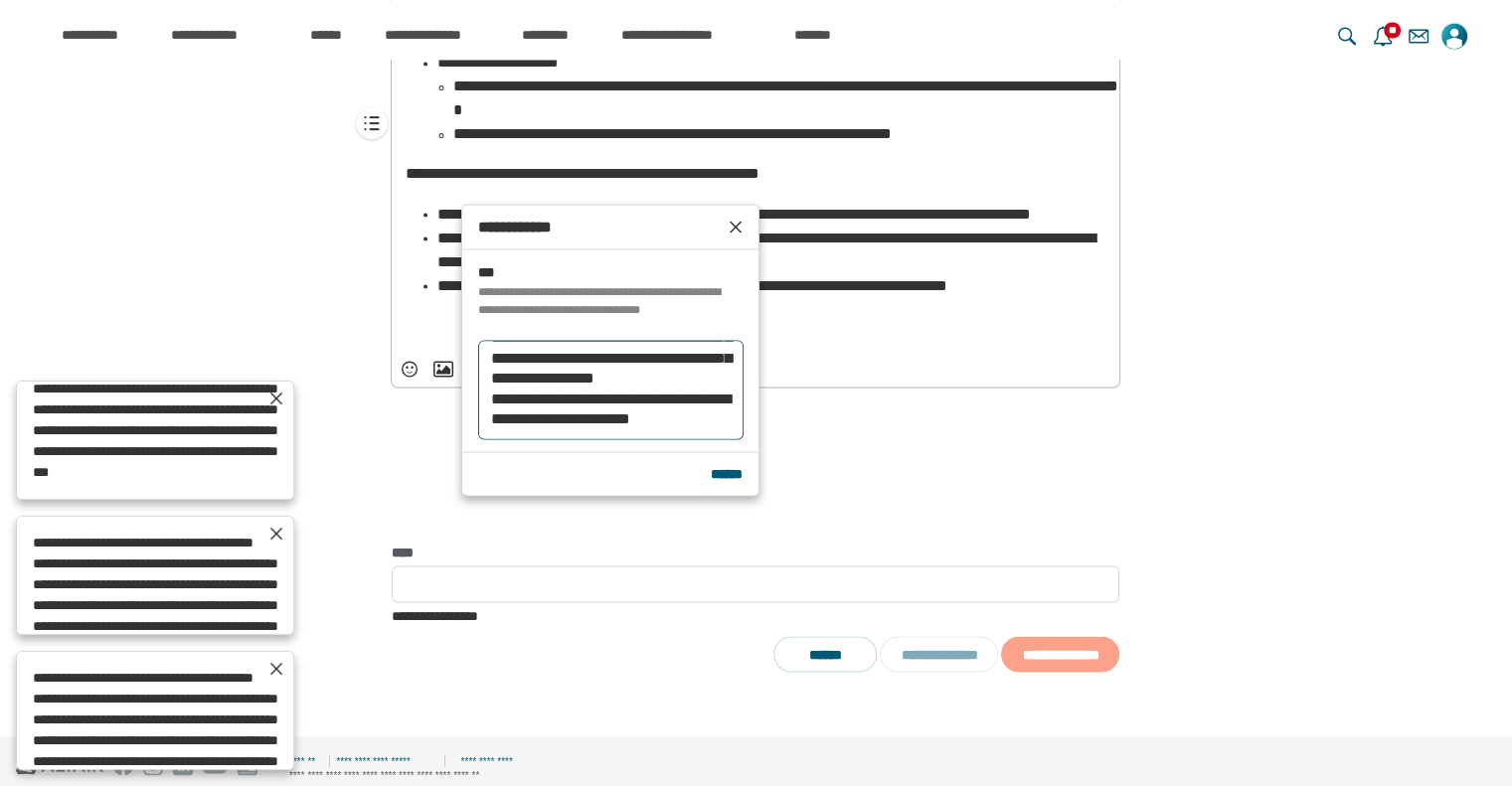 type on "**********" 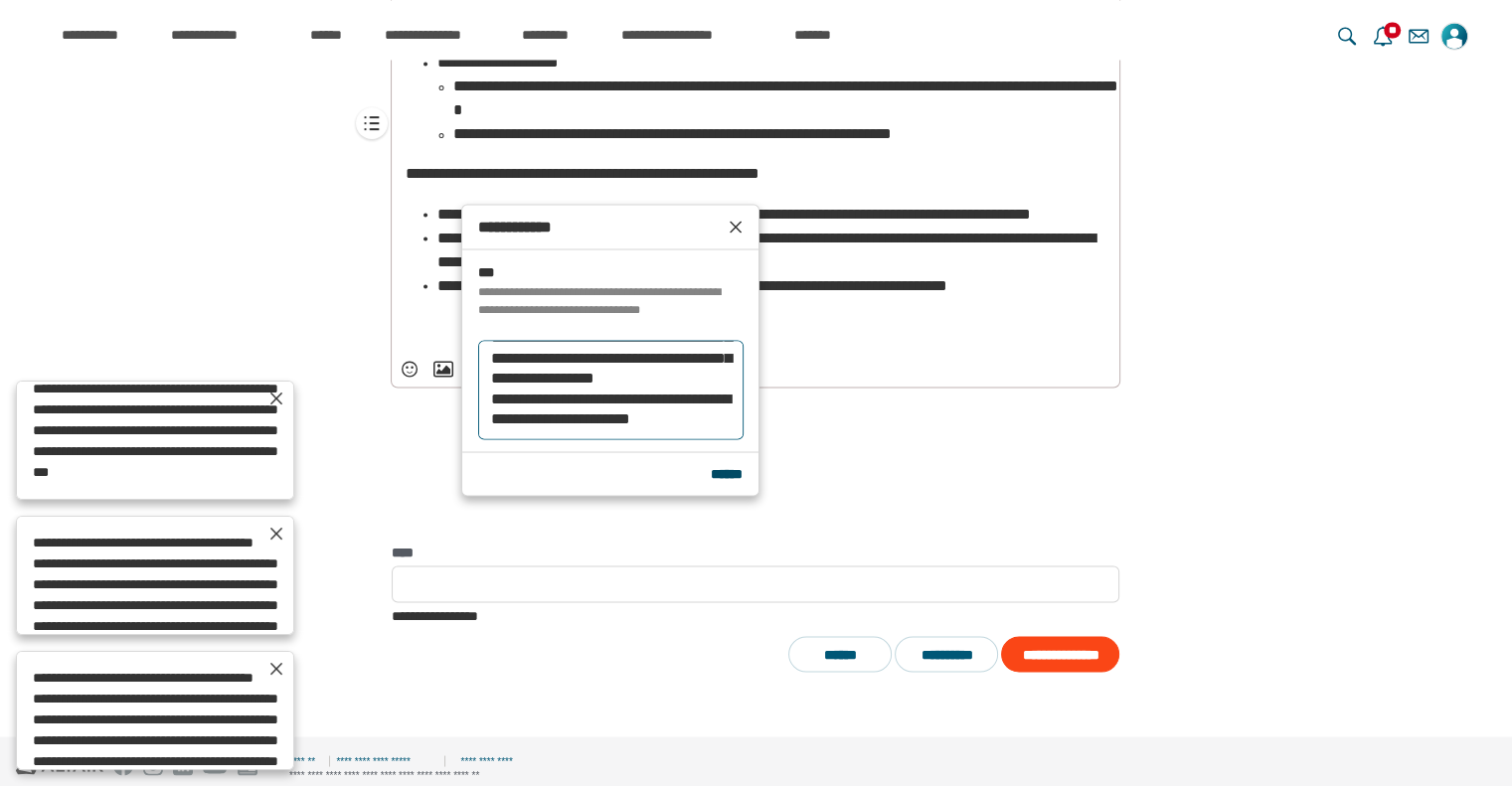 type on "**********" 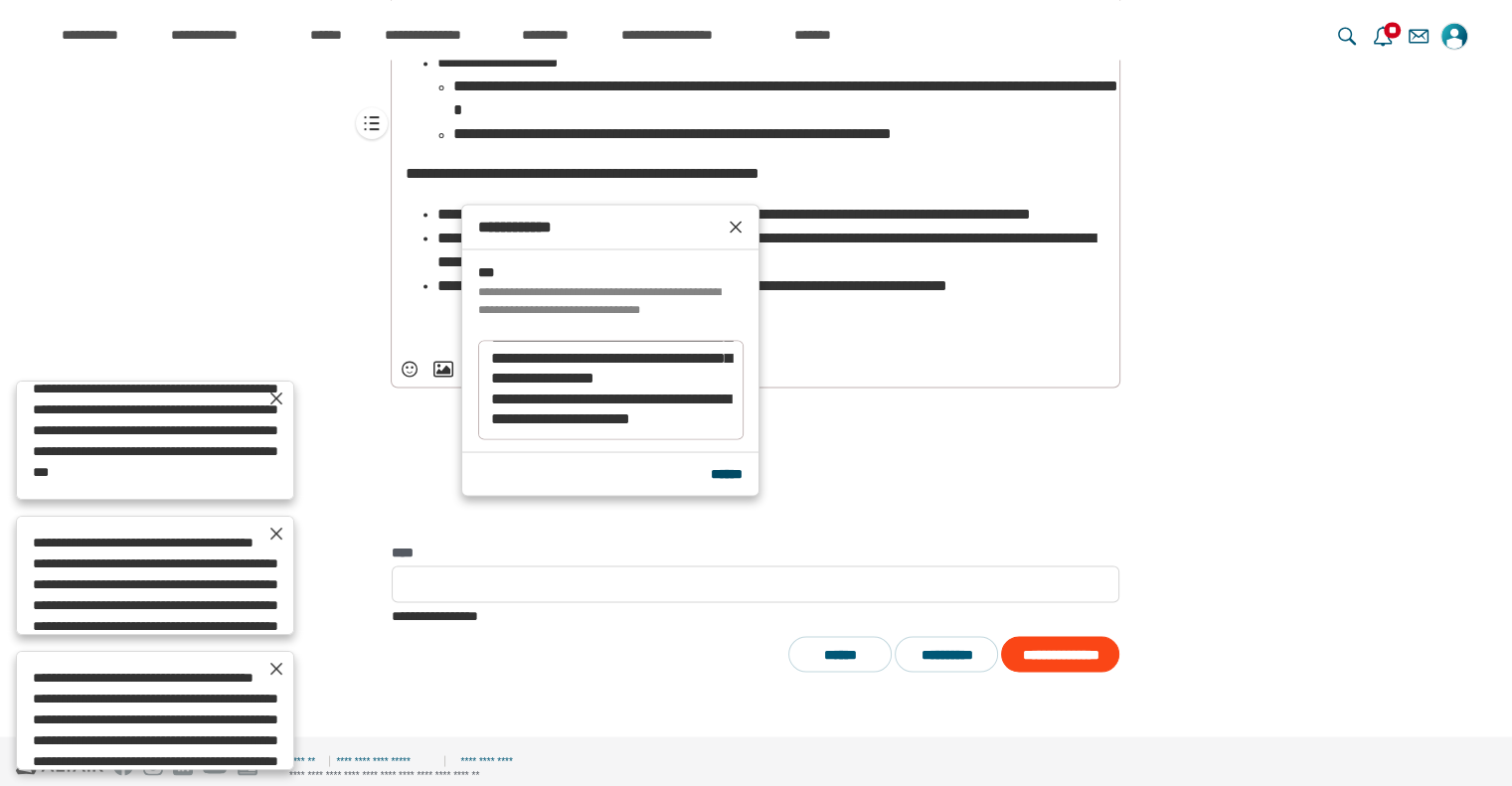 click on "******" at bounding box center [727, 473] 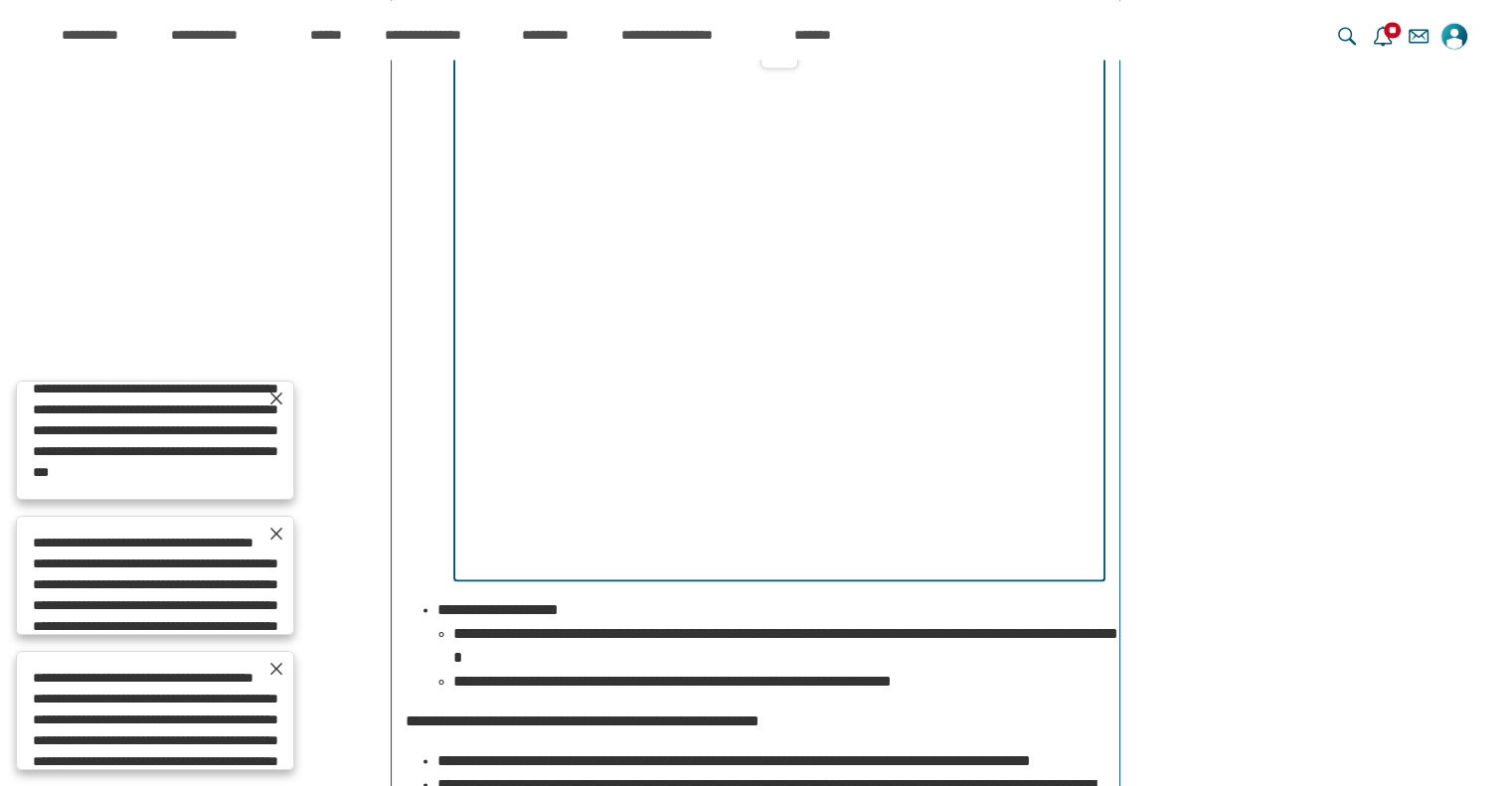 scroll, scrollTop: 15892, scrollLeft: 0, axis: vertical 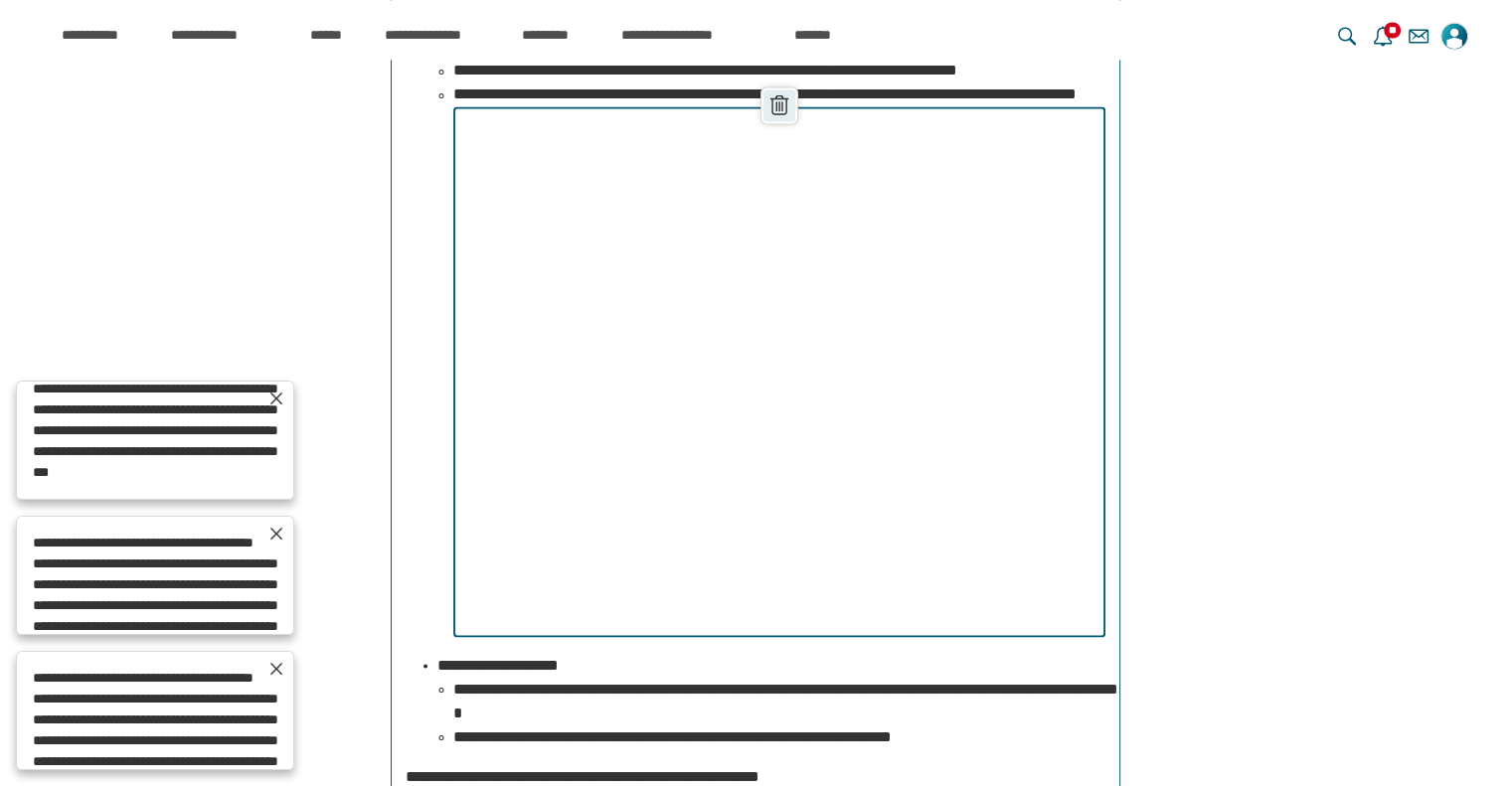 click on "******" at bounding box center [779, 105] 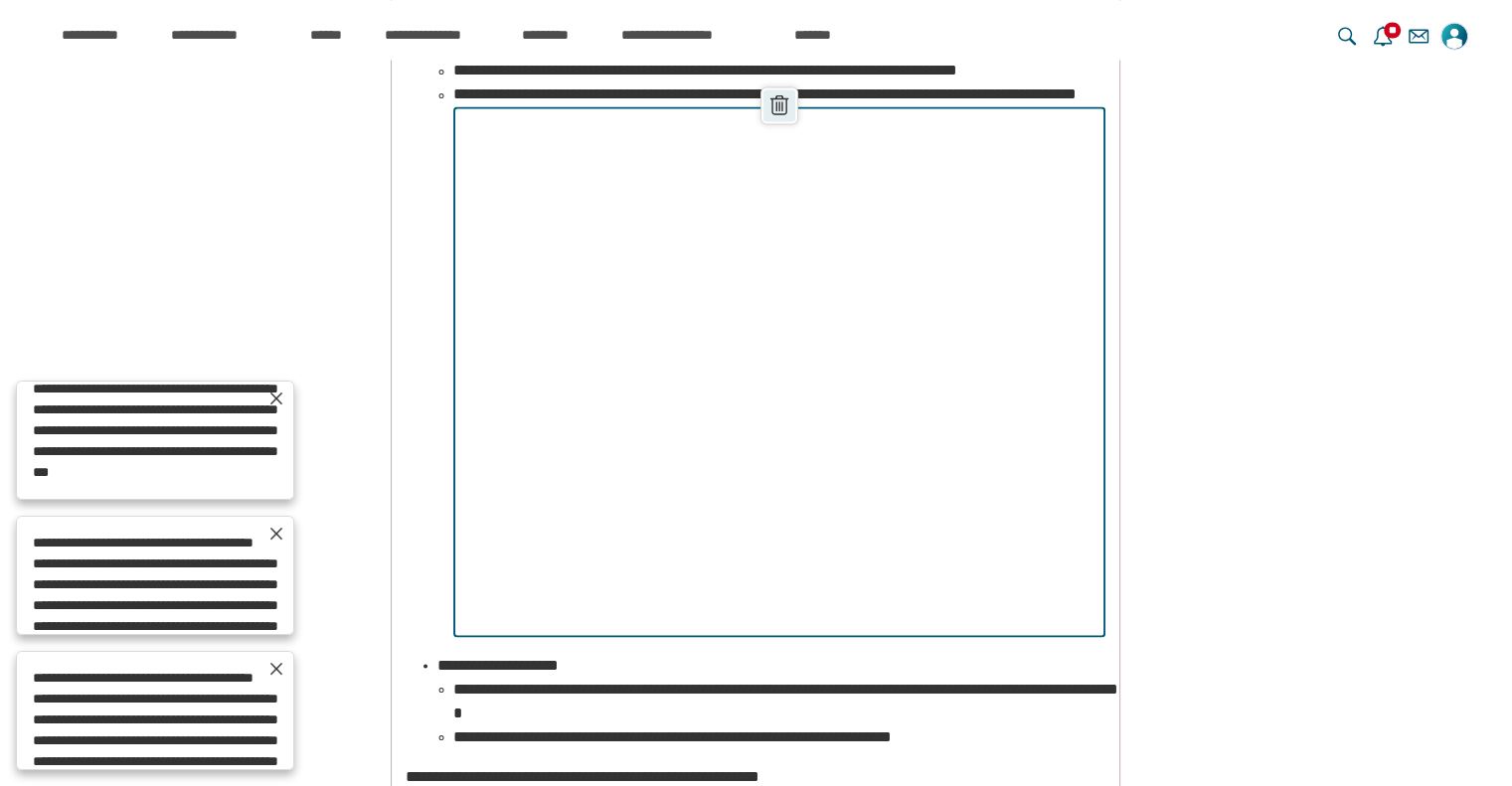 scroll, scrollTop: 15014, scrollLeft: 0, axis: vertical 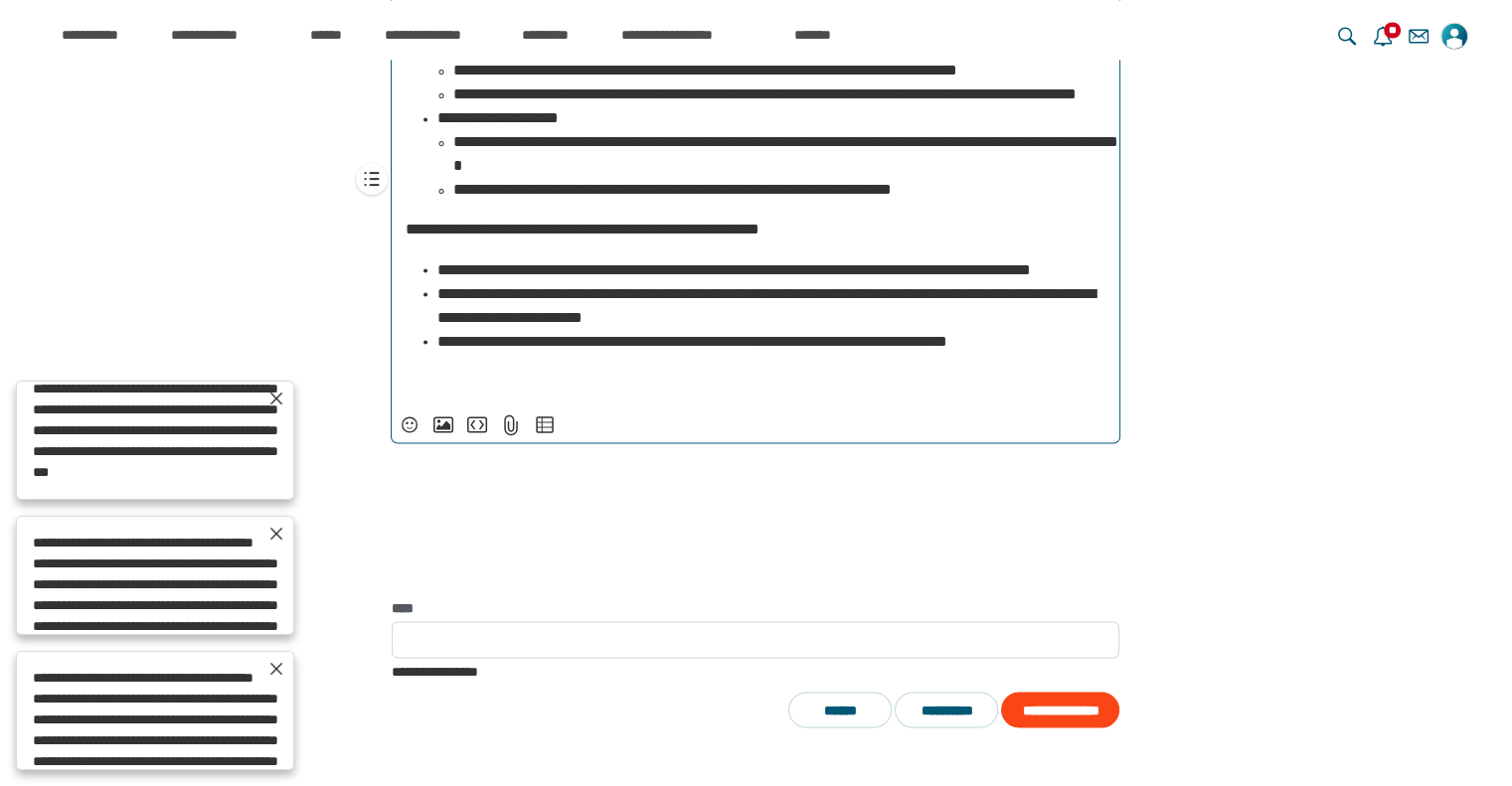 click on "**********" at bounding box center (779, 94) 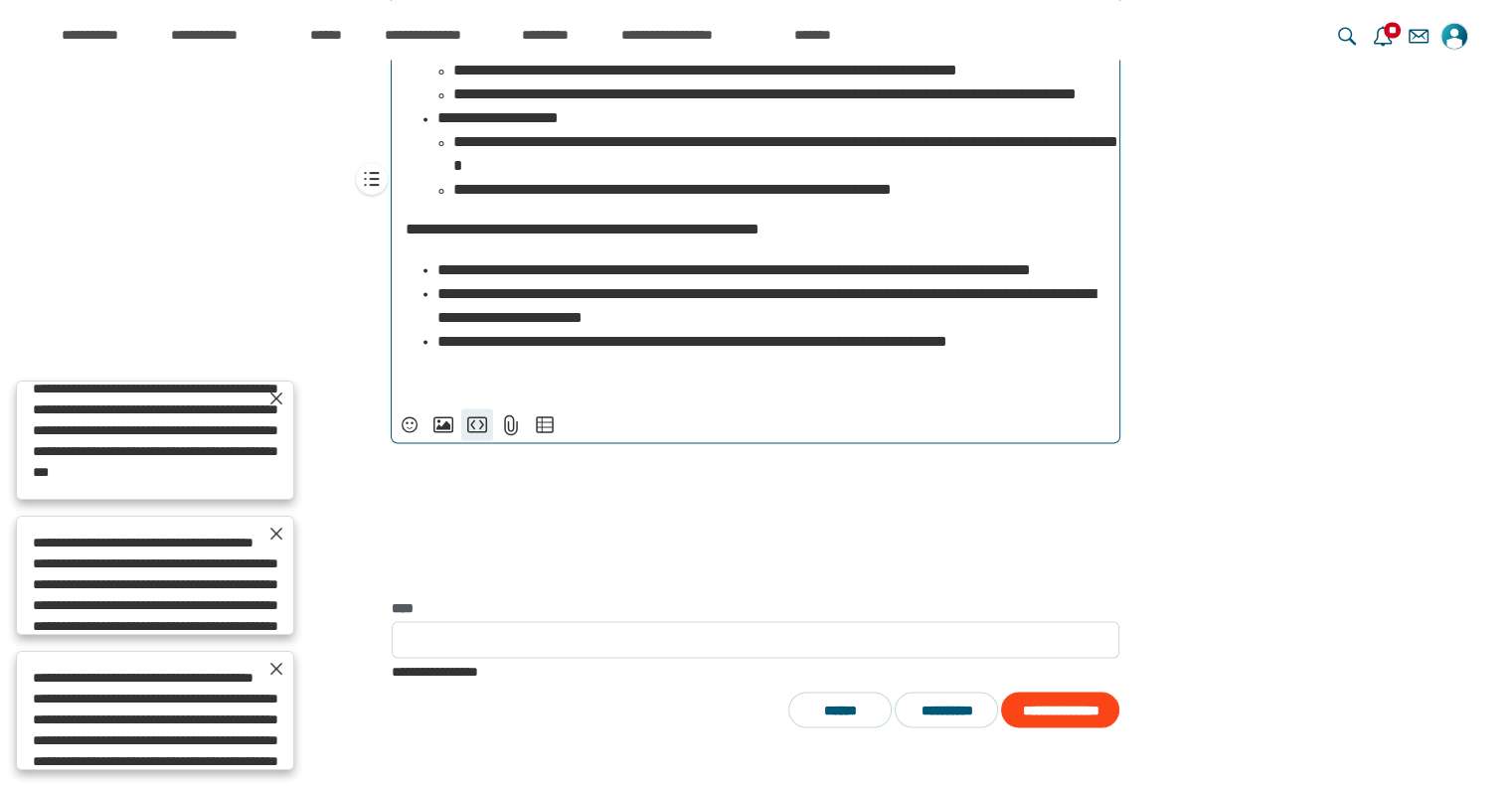 click on "**********" at bounding box center (477, 424) 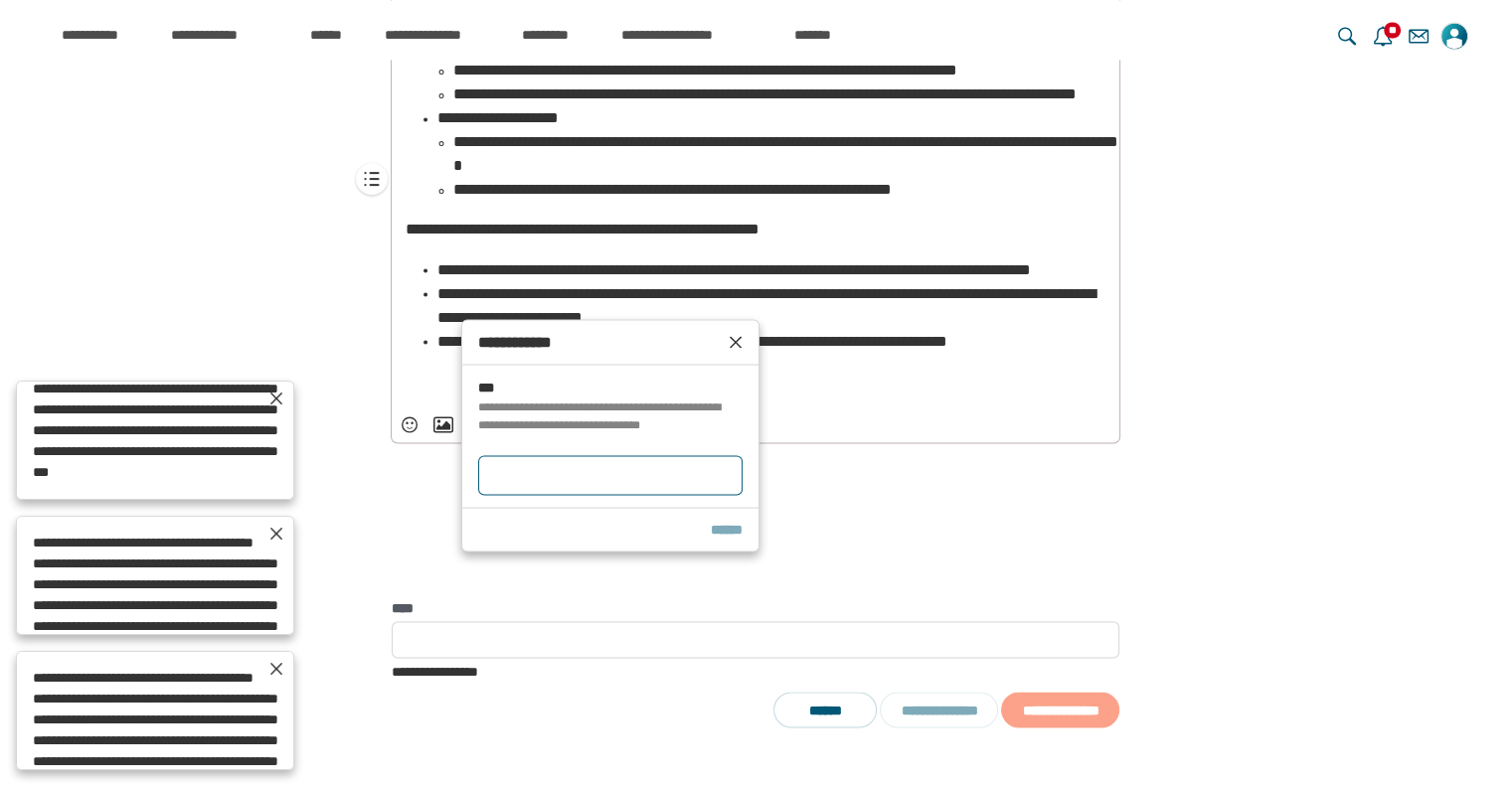 type on "**********" 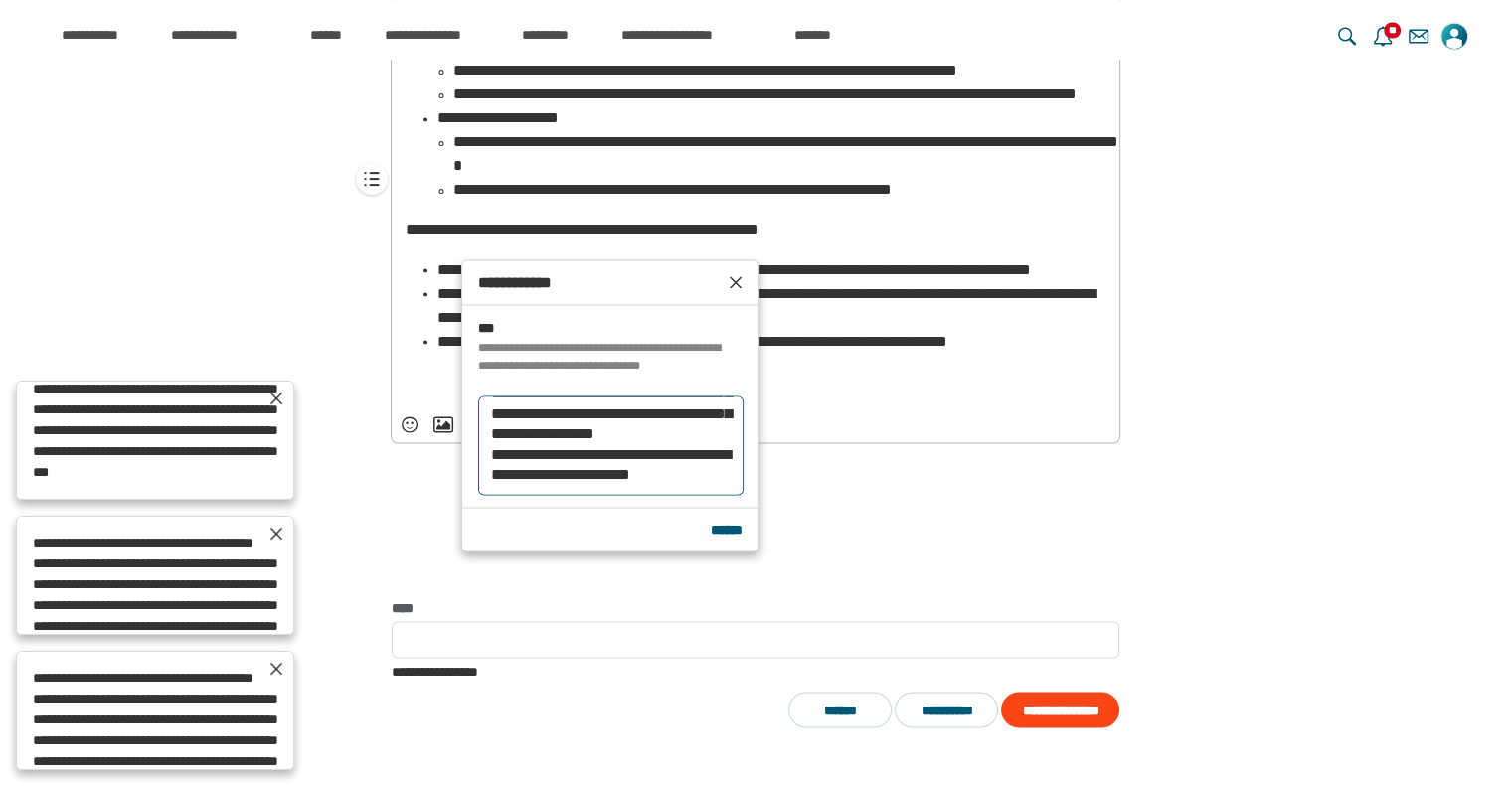 scroll, scrollTop: 227, scrollLeft: 0, axis: vertical 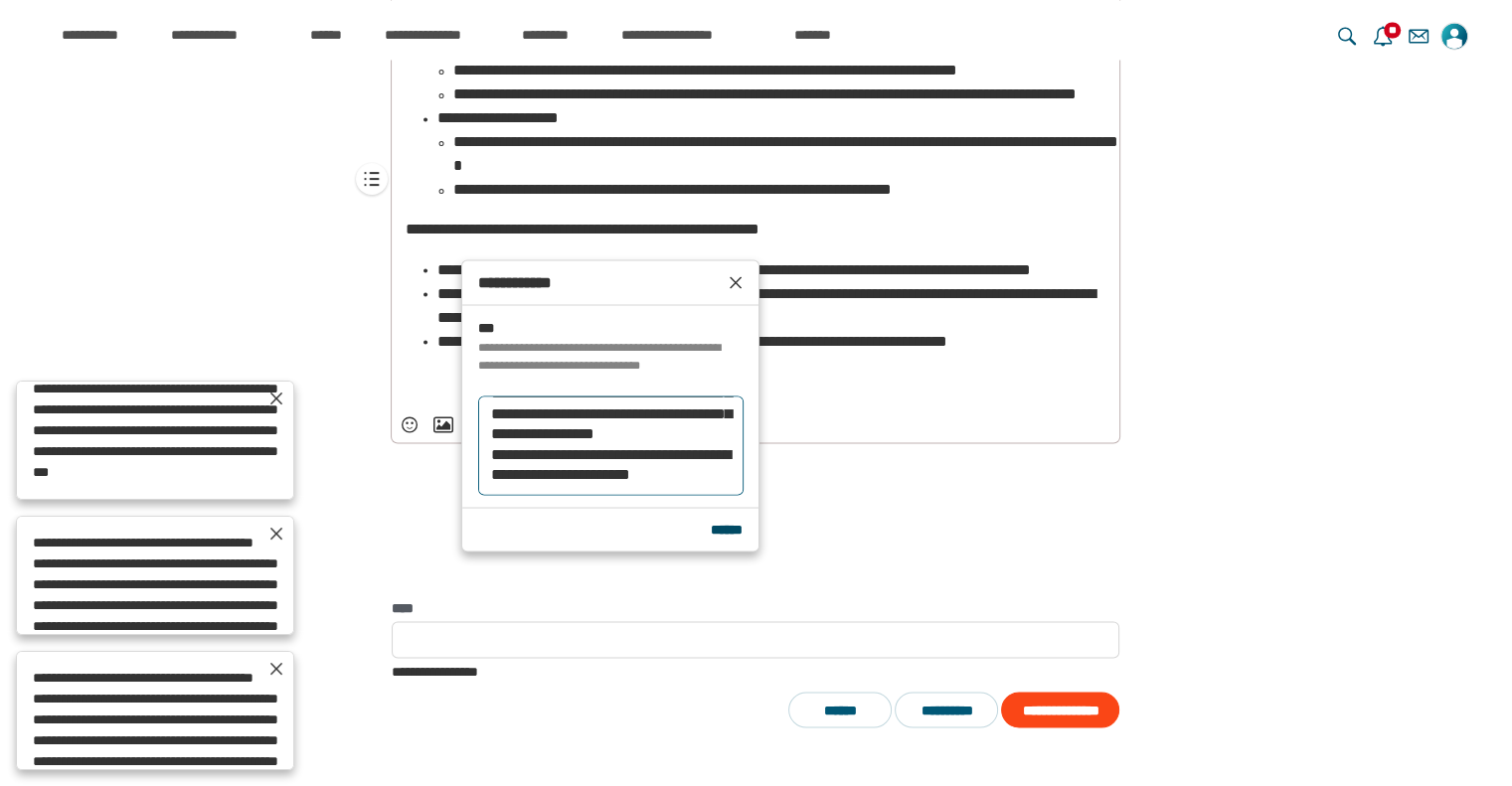type on "**********" 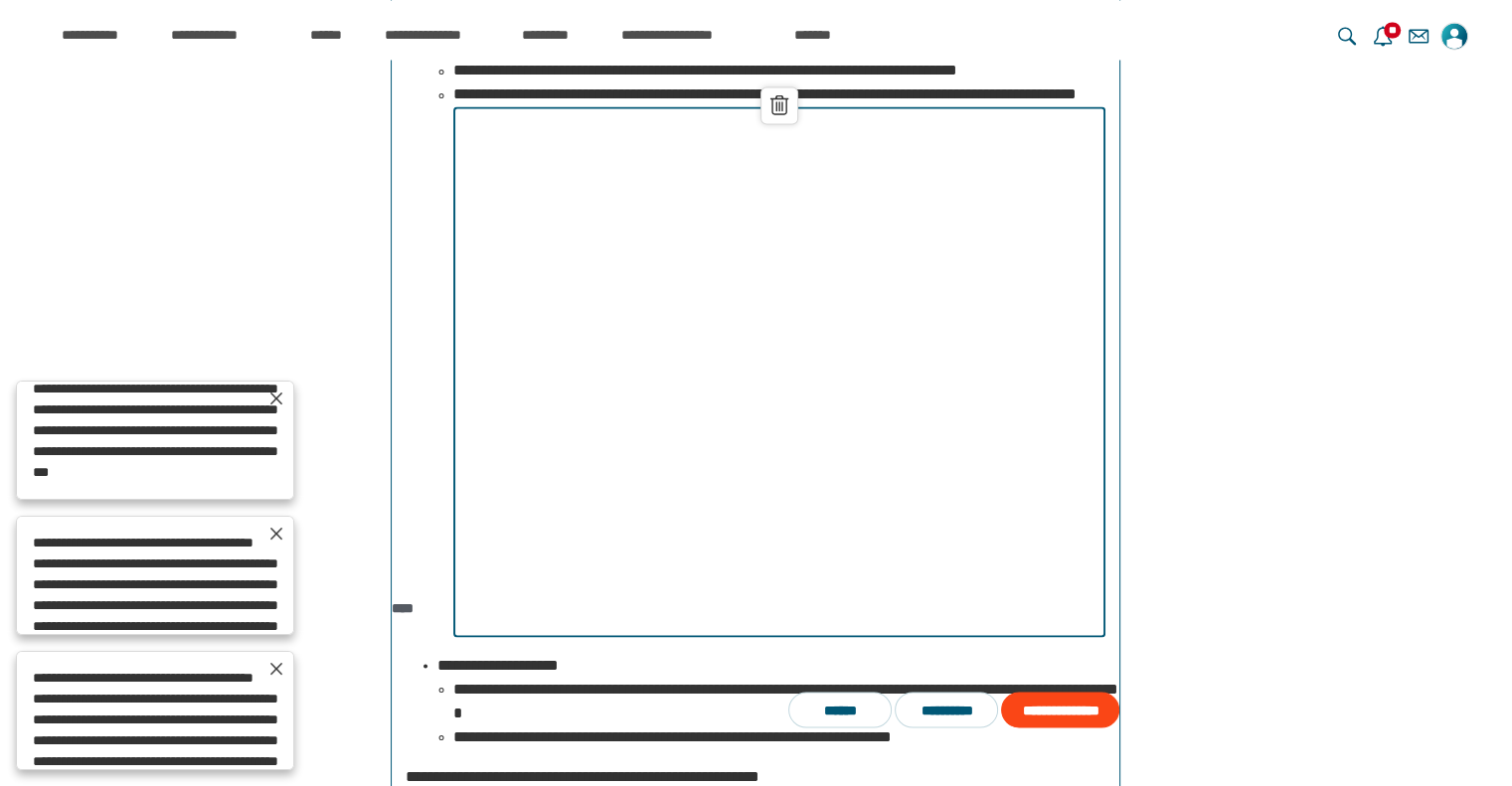 scroll, scrollTop: 15892, scrollLeft: 0, axis: vertical 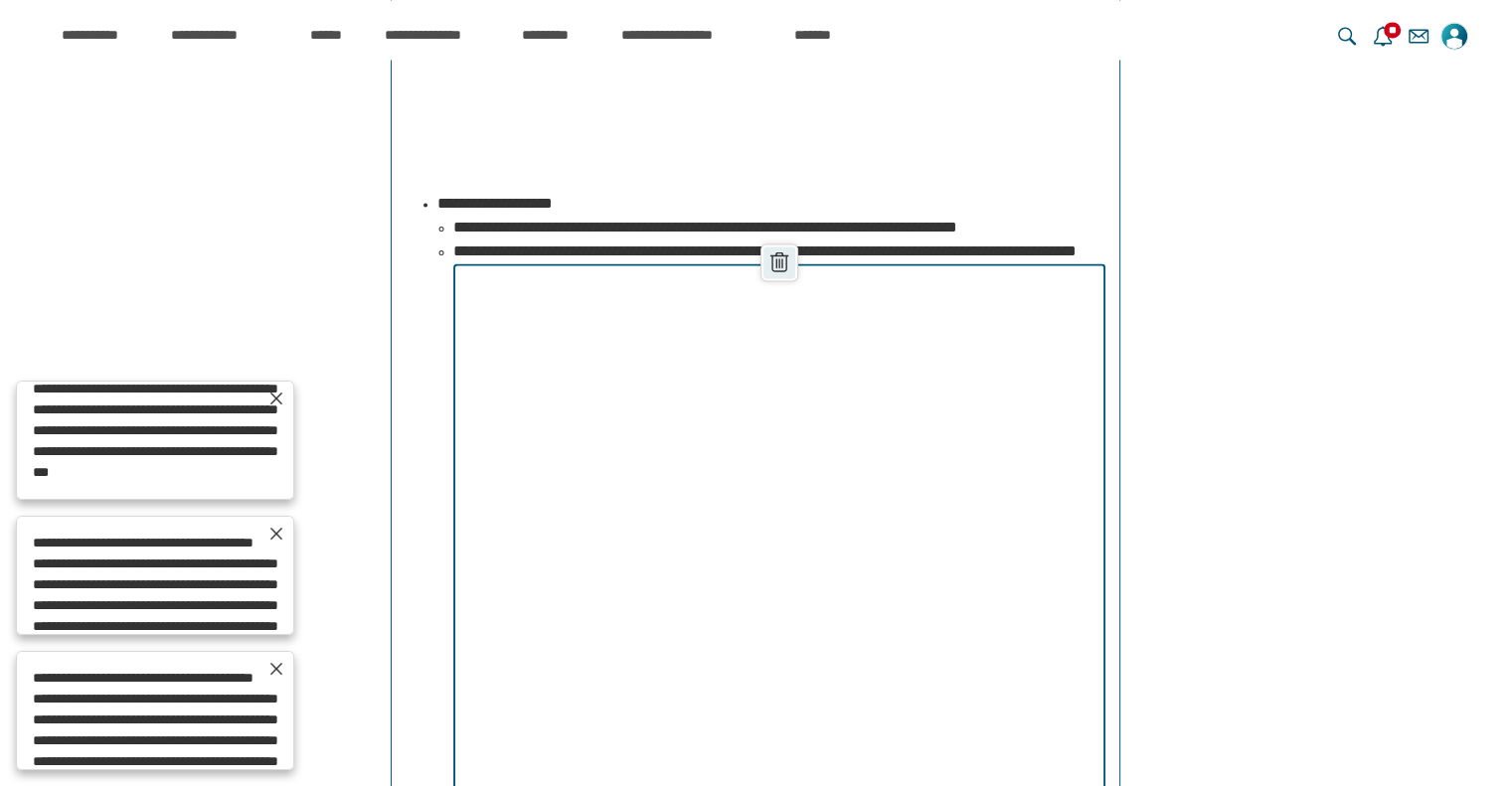 click on "******" at bounding box center [779, 262] 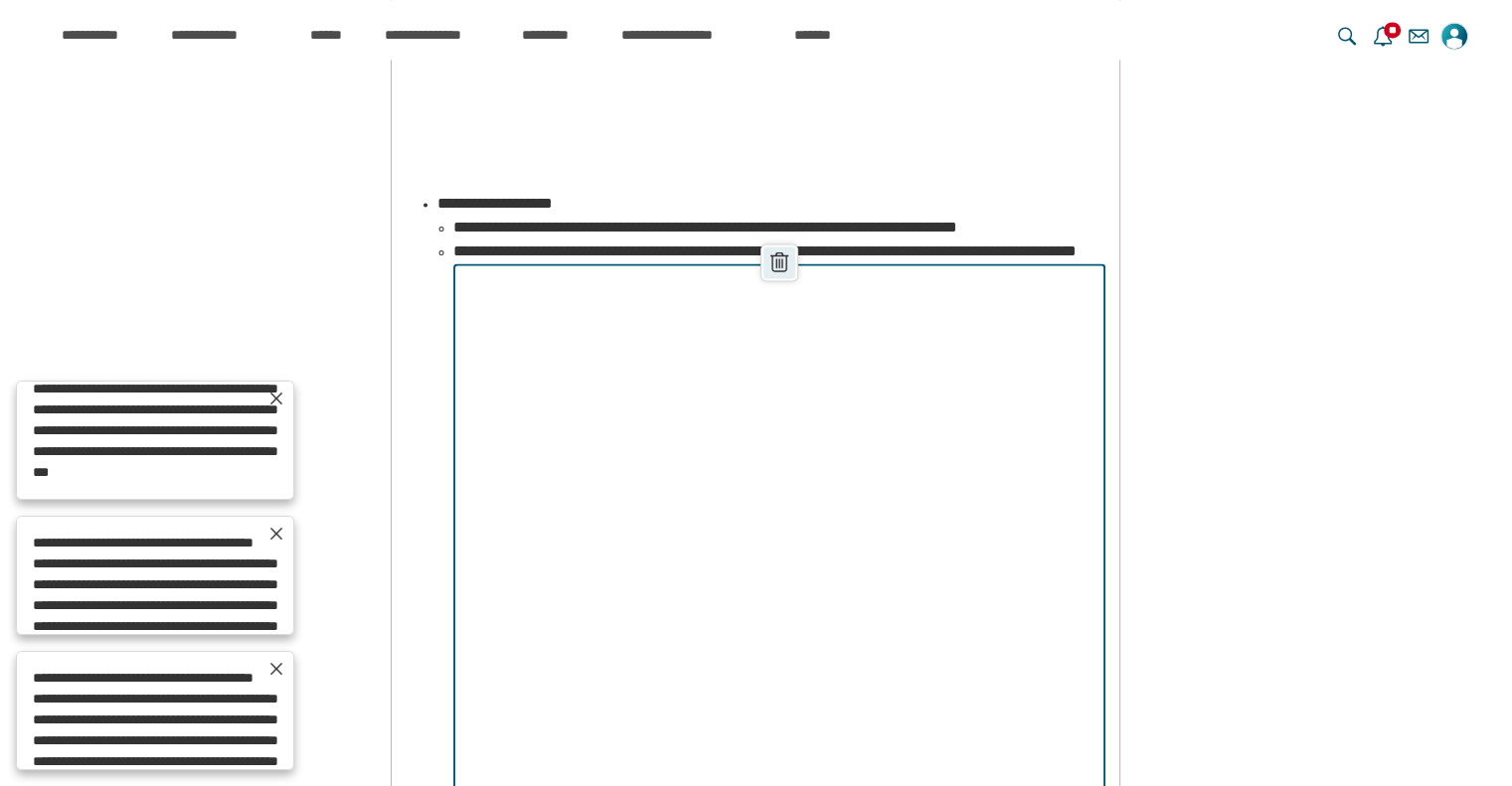 scroll, scrollTop: 15014, scrollLeft: 0, axis: vertical 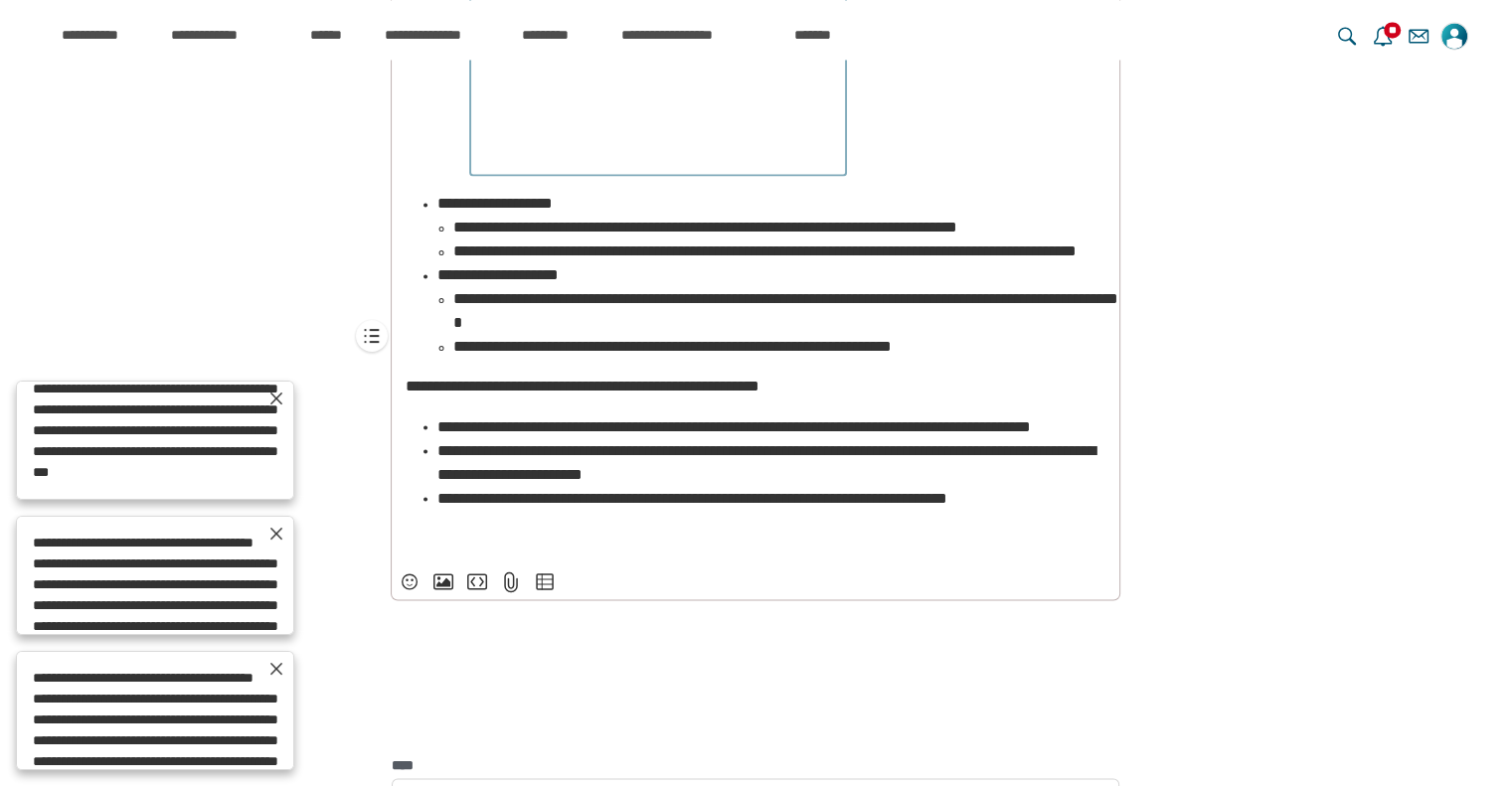 type on "**********" 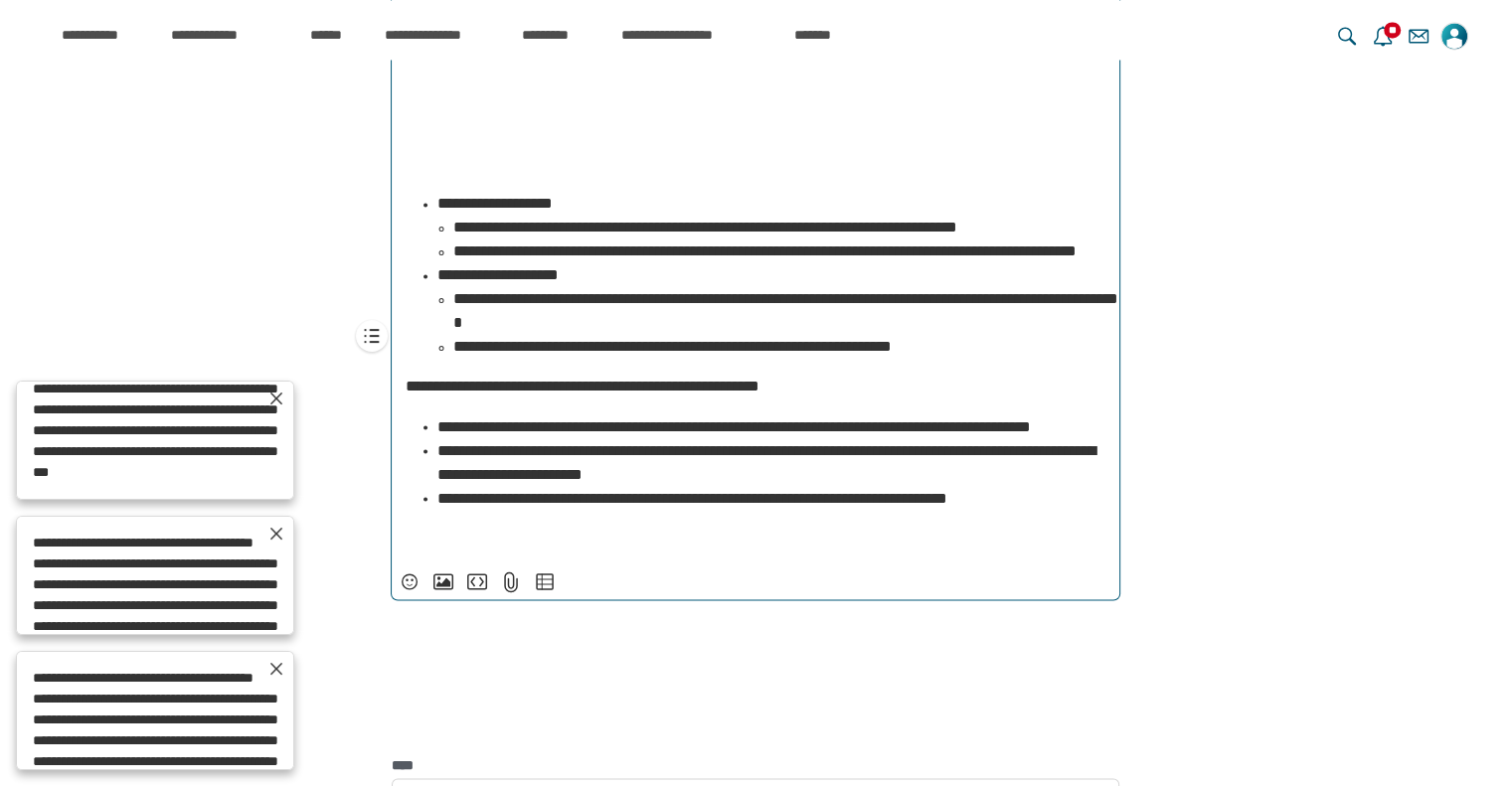 click on "**********" at bounding box center [779, 251] 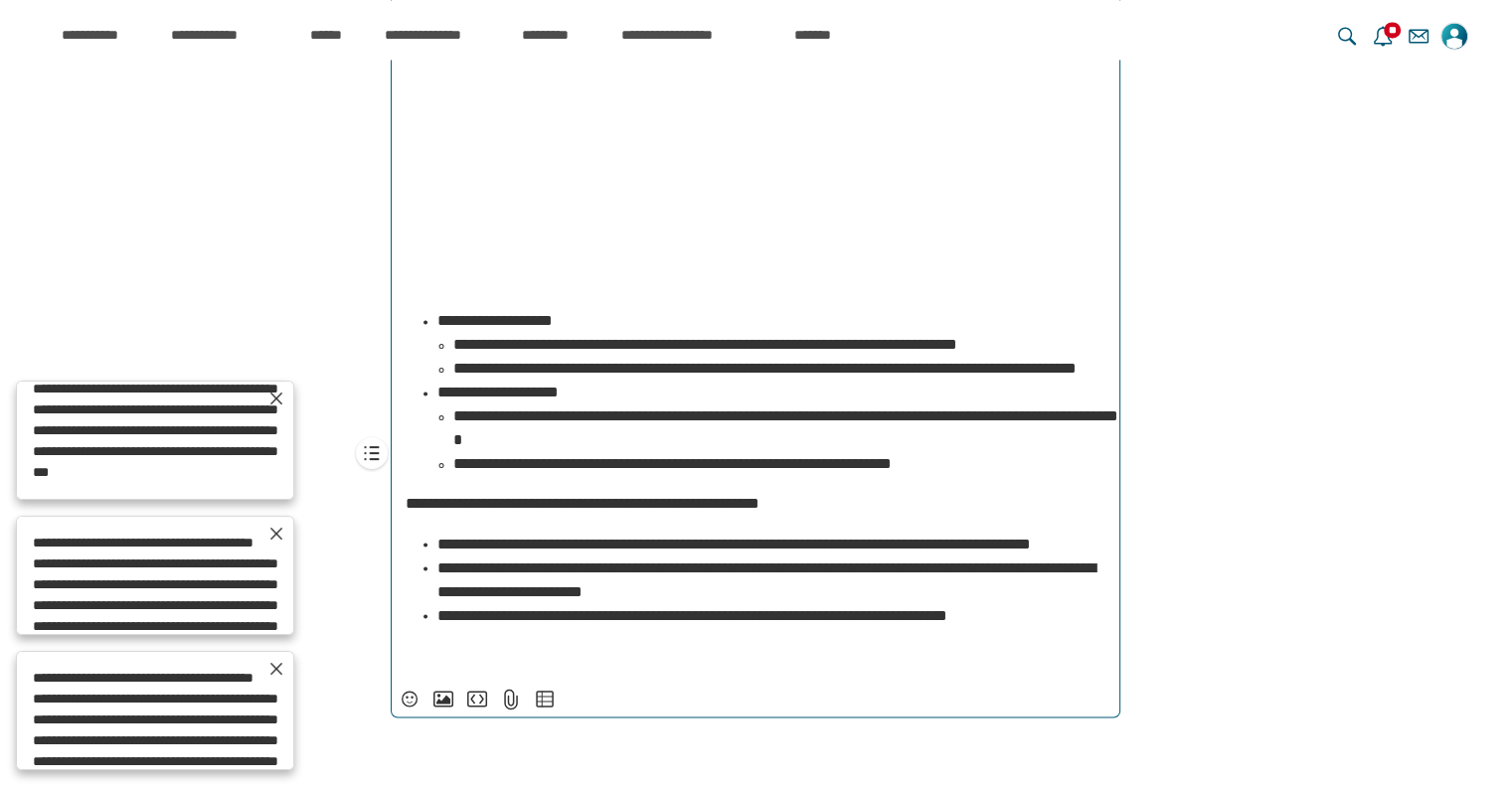 scroll, scrollTop: 3350, scrollLeft: 0, axis: vertical 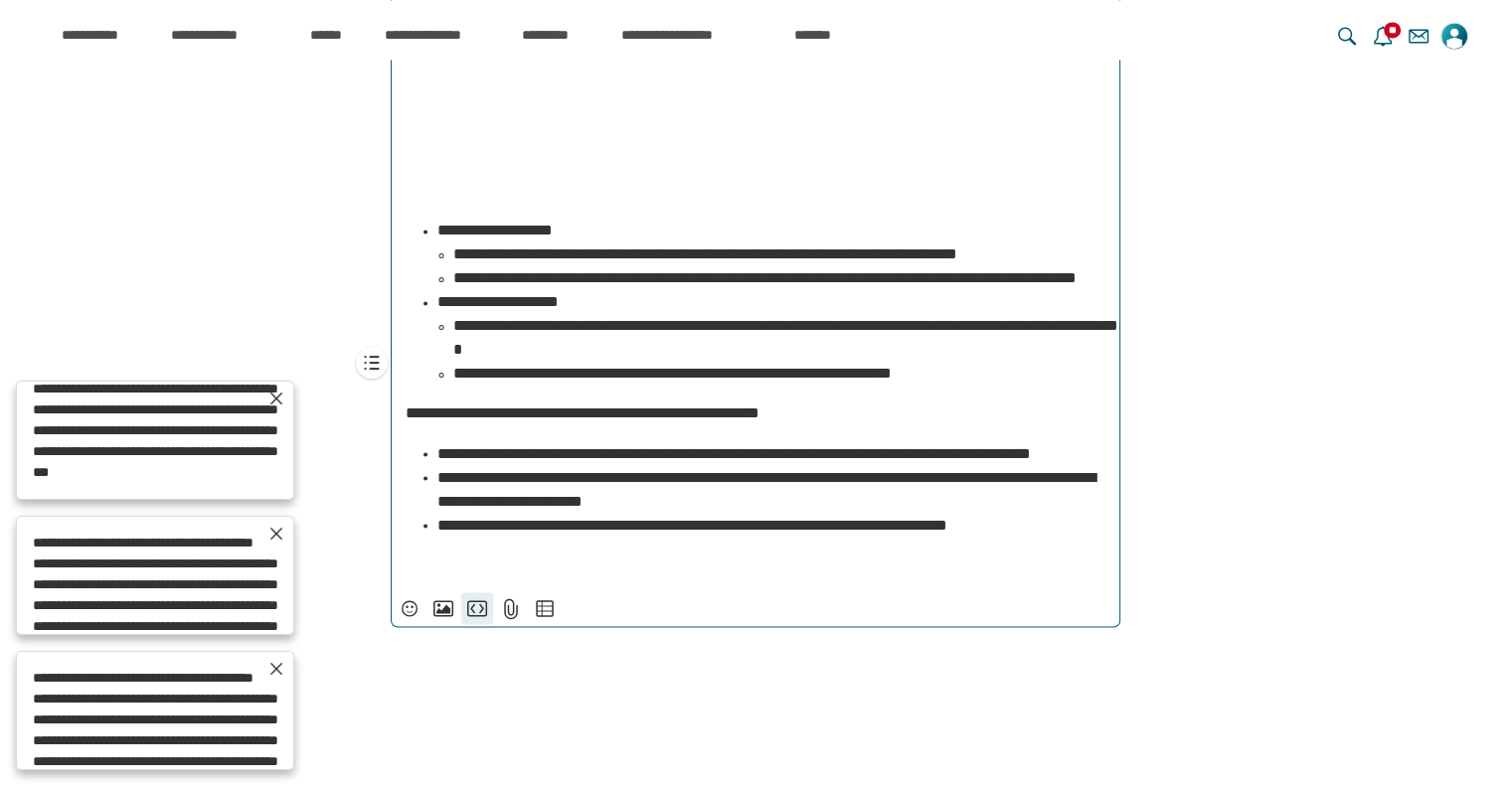 click on "**********" at bounding box center (477, 608) 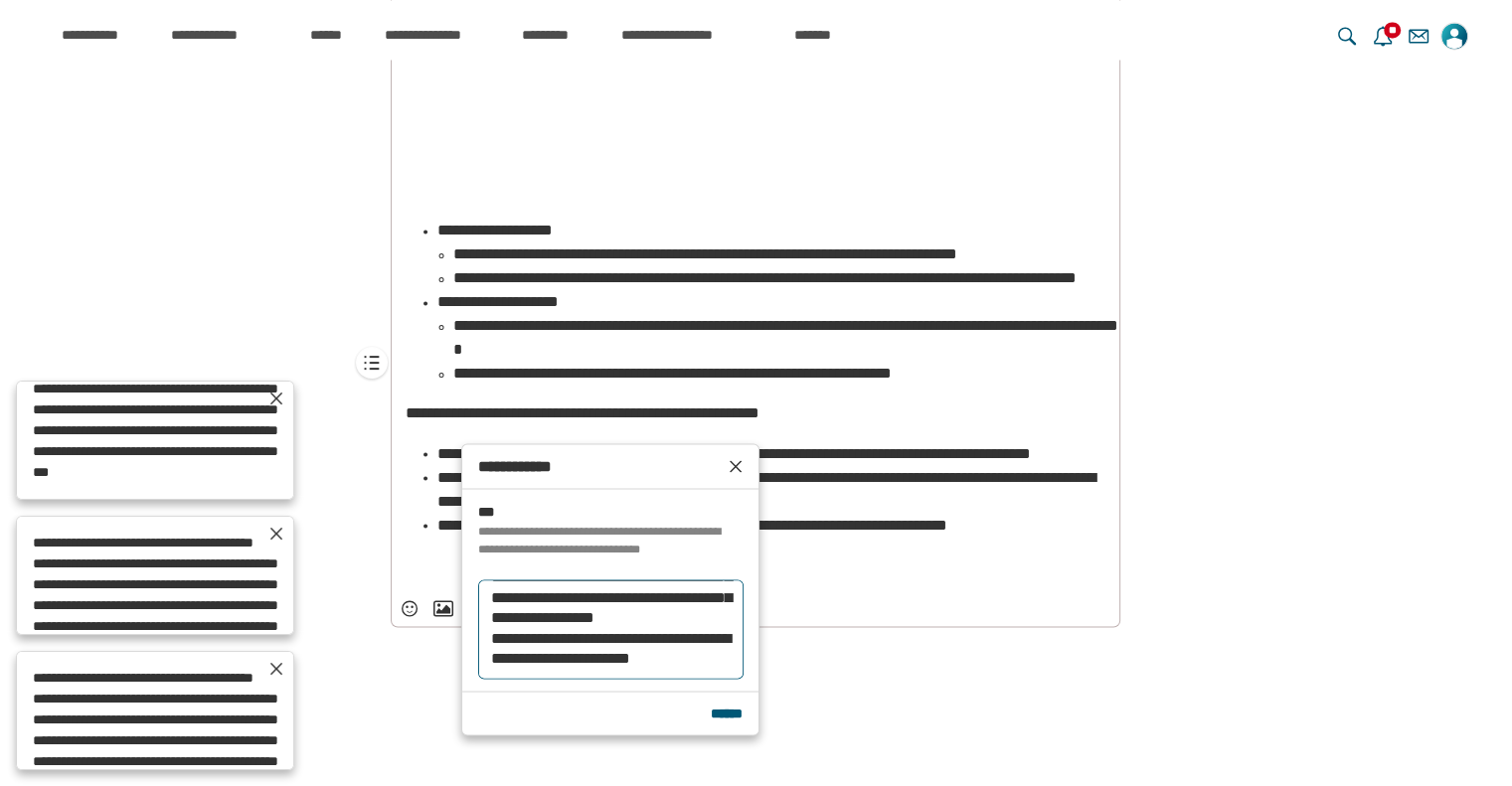 scroll, scrollTop: 246, scrollLeft: 0, axis: vertical 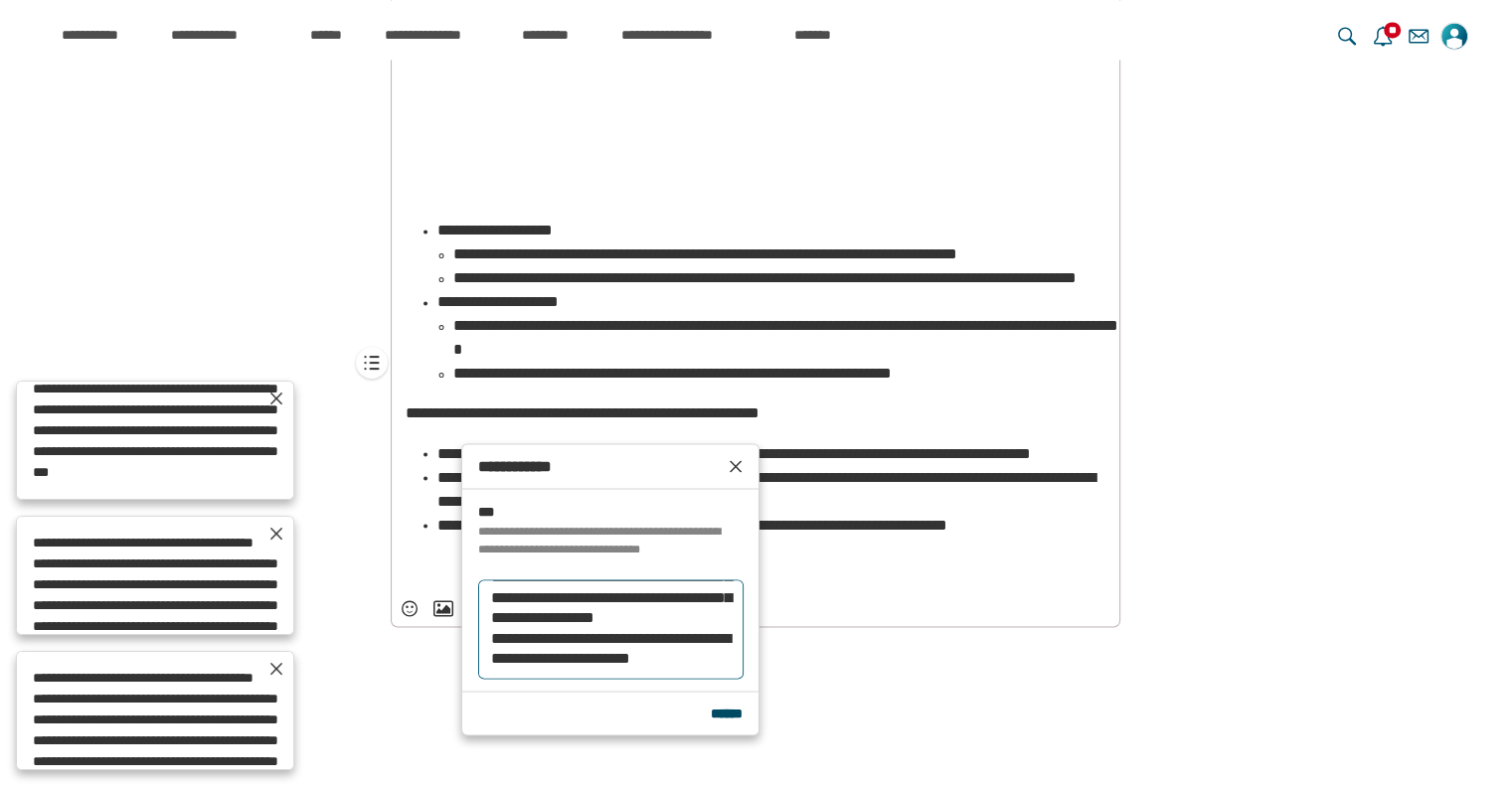 type on "**********" 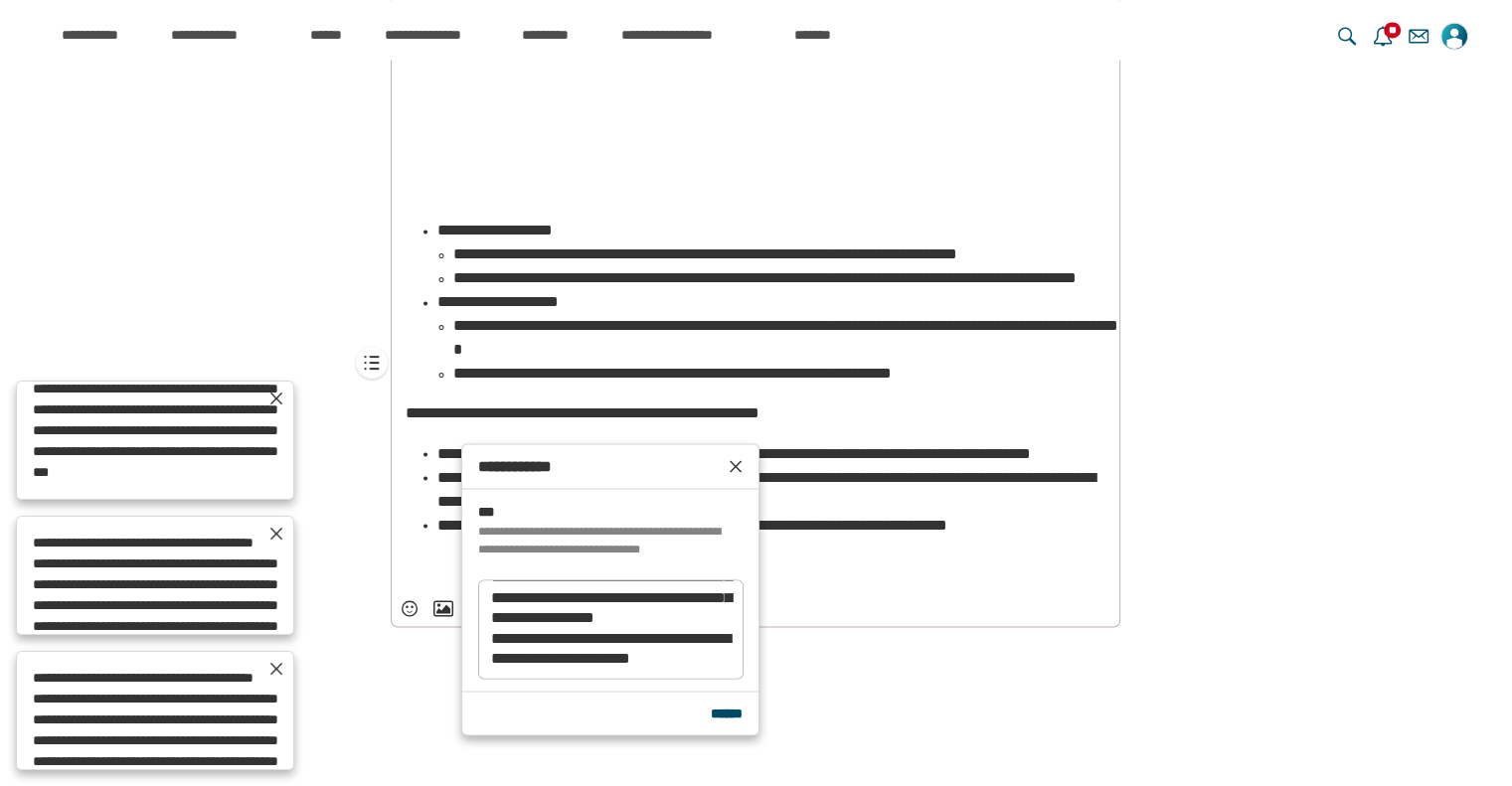 click on "******" at bounding box center [727, 712] 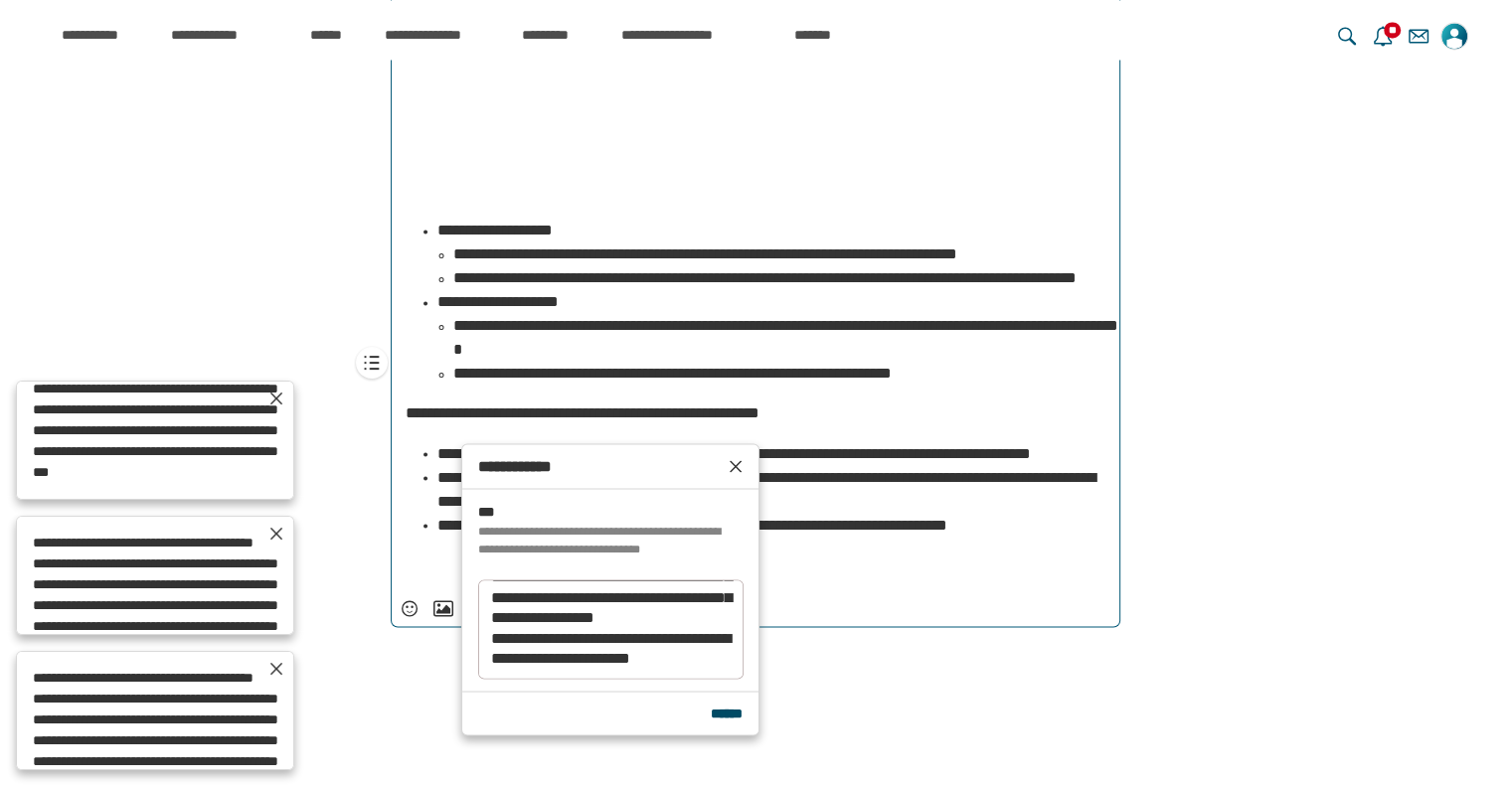 scroll, scrollTop: 15892, scrollLeft: 0, axis: vertical 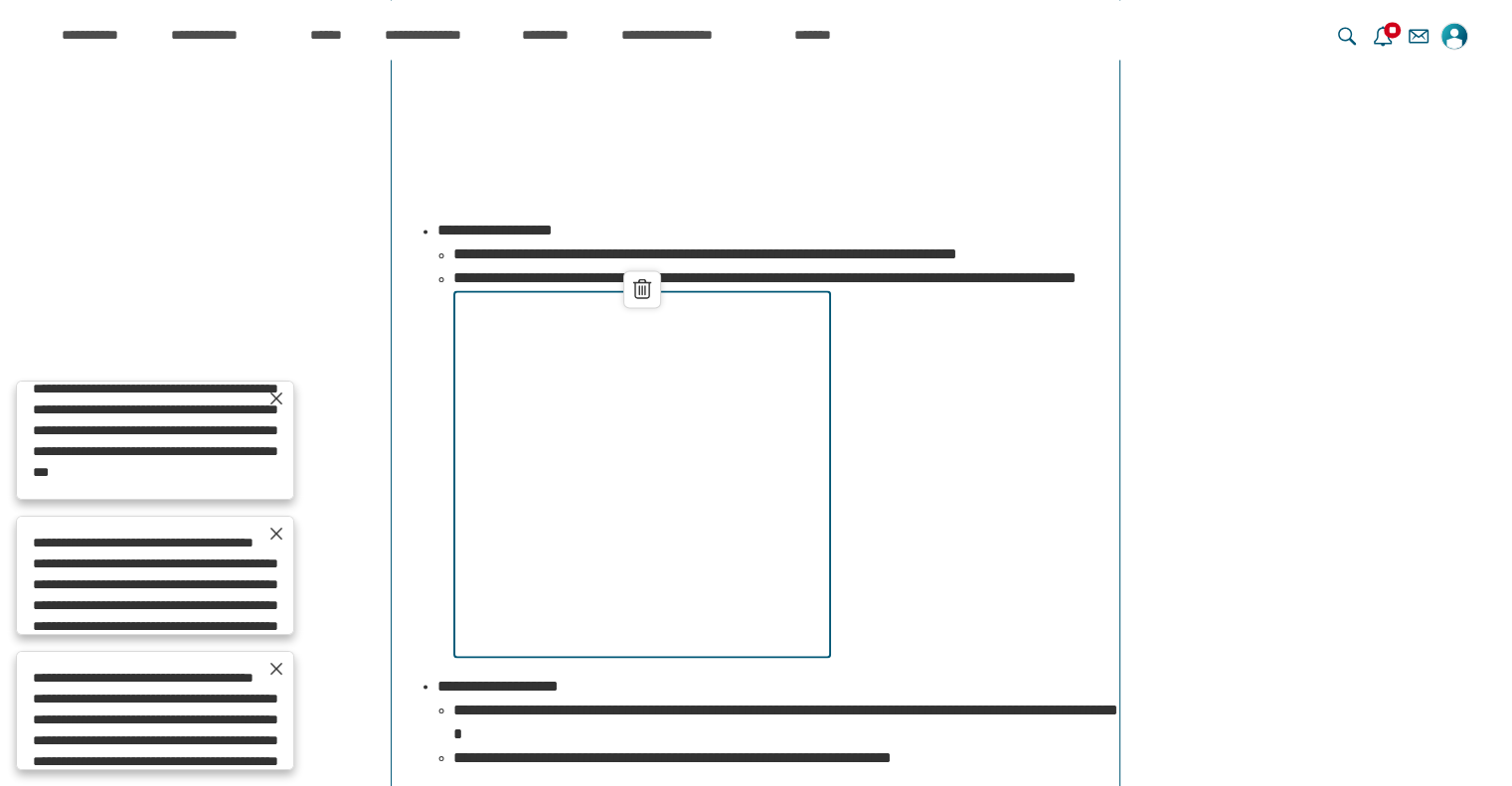 click on "******" at bounding box center (779, 474) 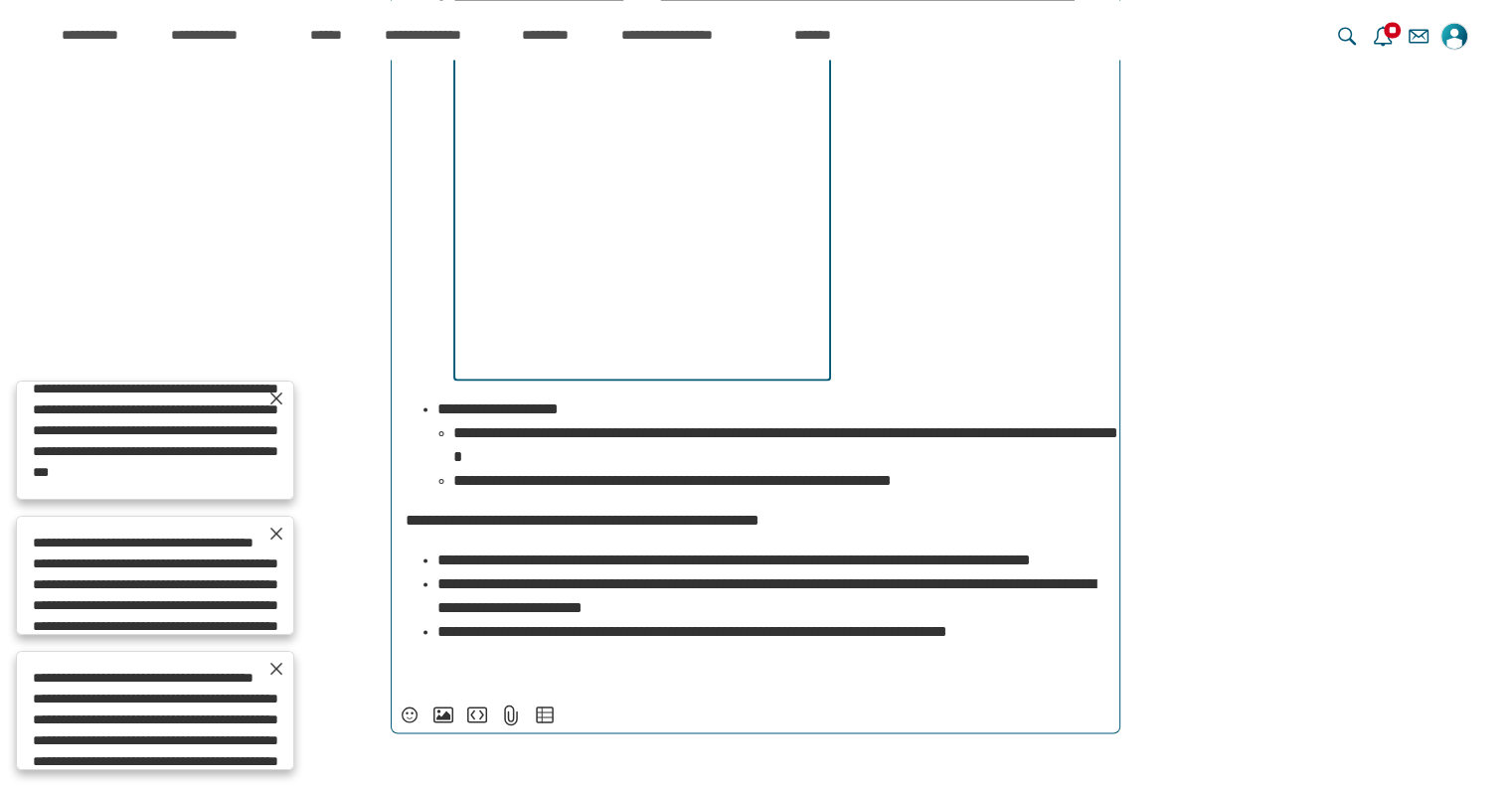 scroll, scrollTop: 3629, scrollLeft: 0, axis: vertical 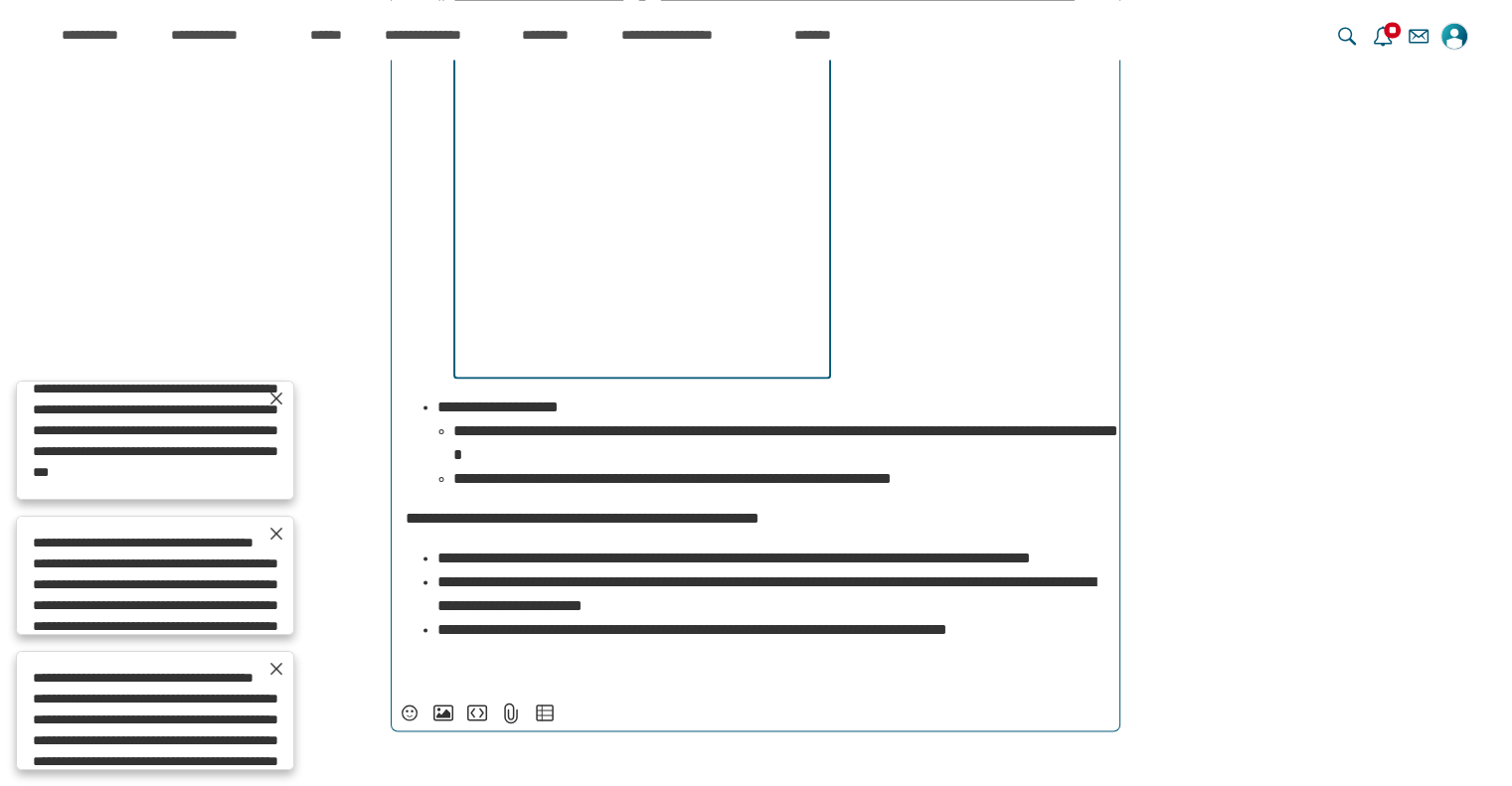 click on "**********" at bounding box center [779, 478] 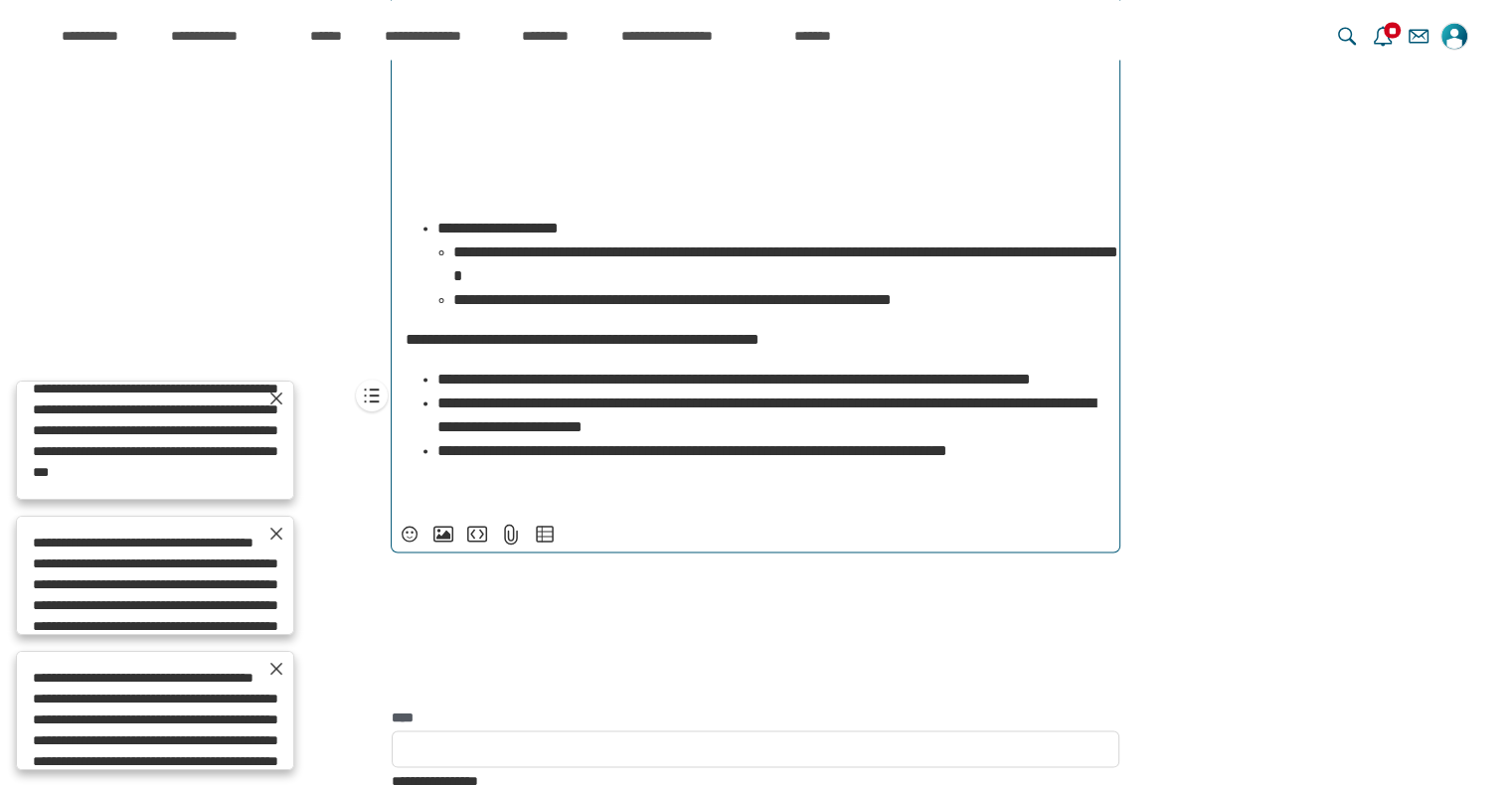 scroll, scrollTop: 3808, scrollLeft: 0, axis: vertical 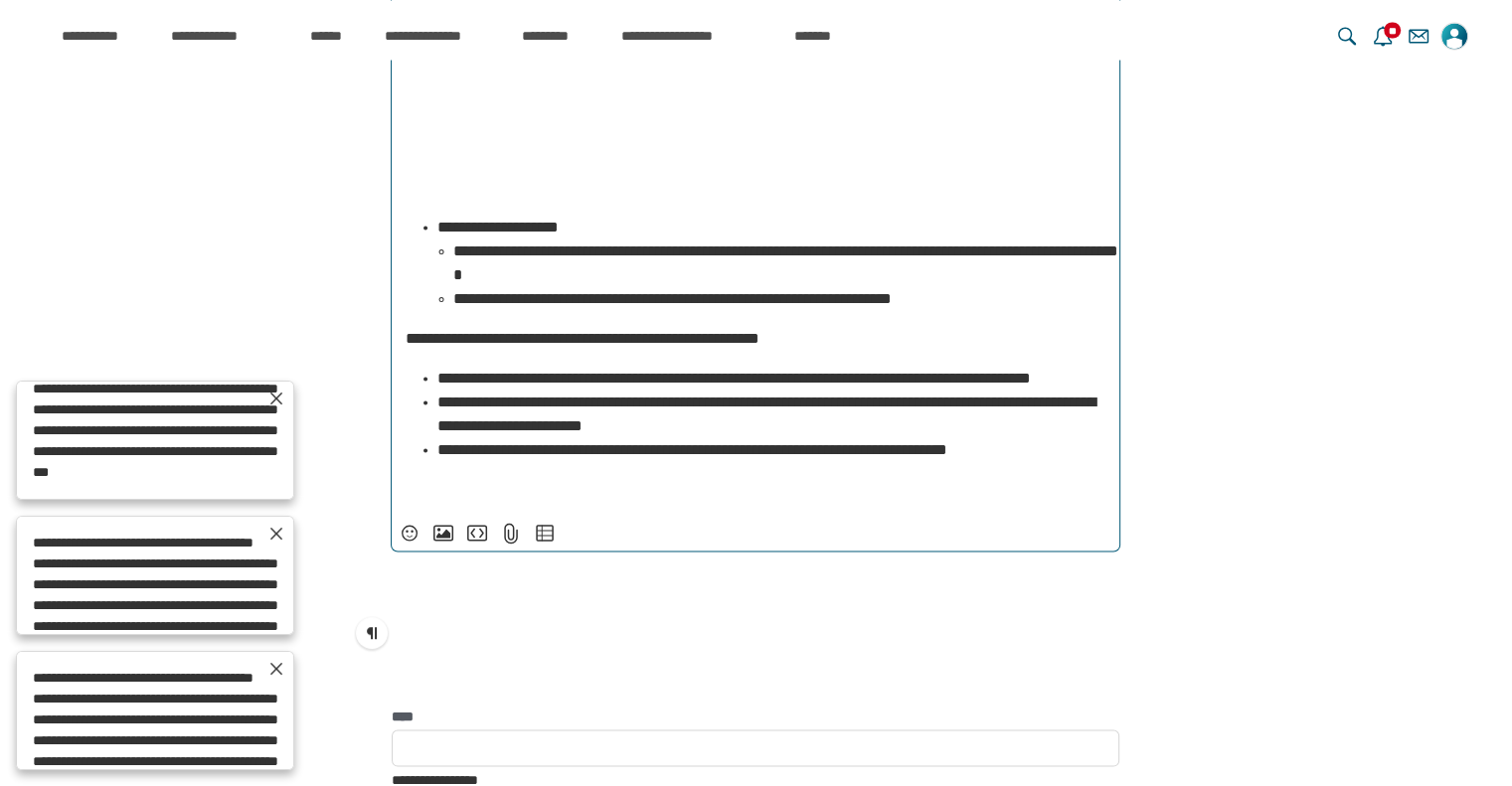 click on "**********" at bounding box center (756, -1300) 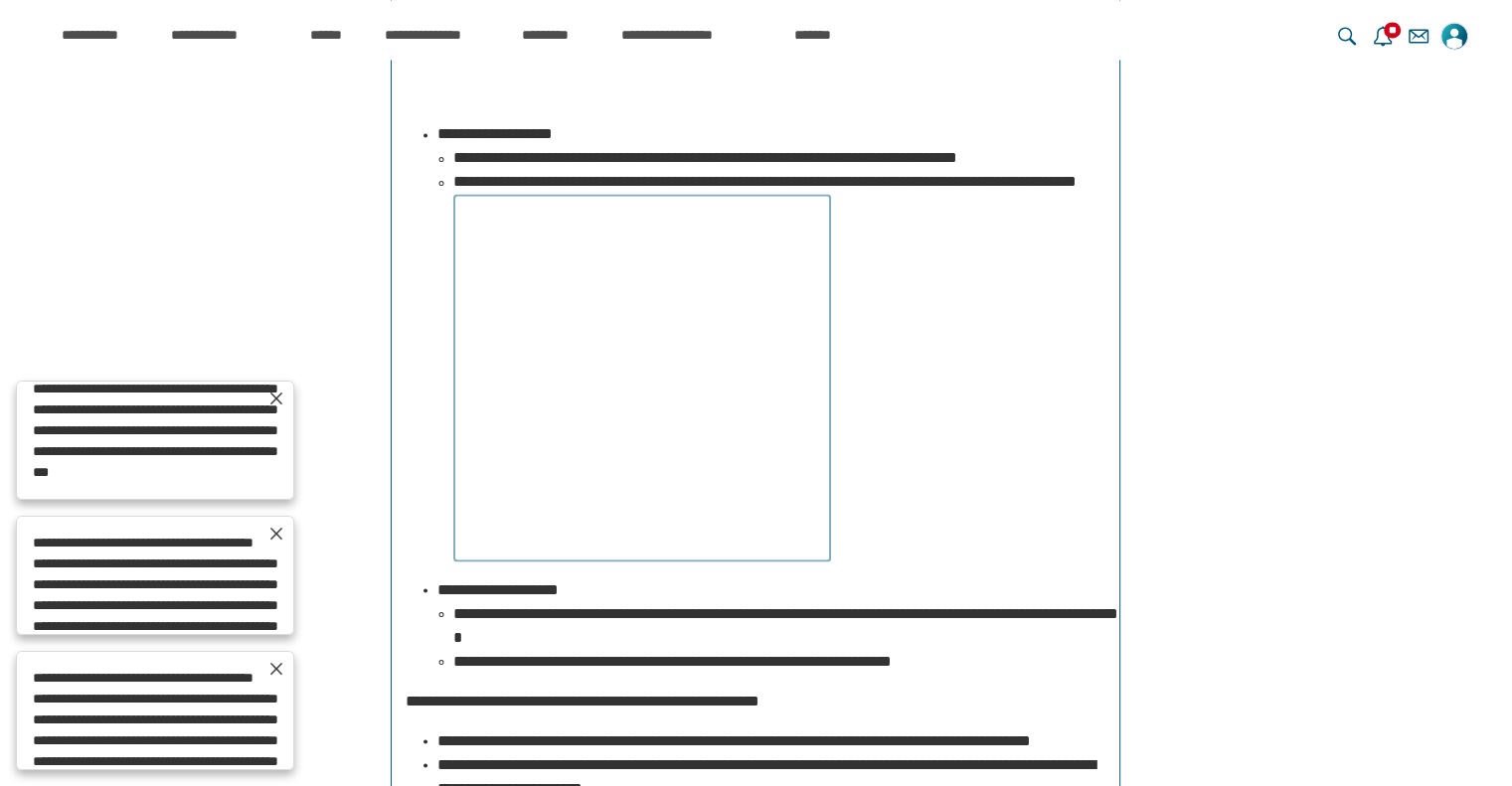 scroll, scrollTop: 3458, scrollLeft: 0, axis: vertical 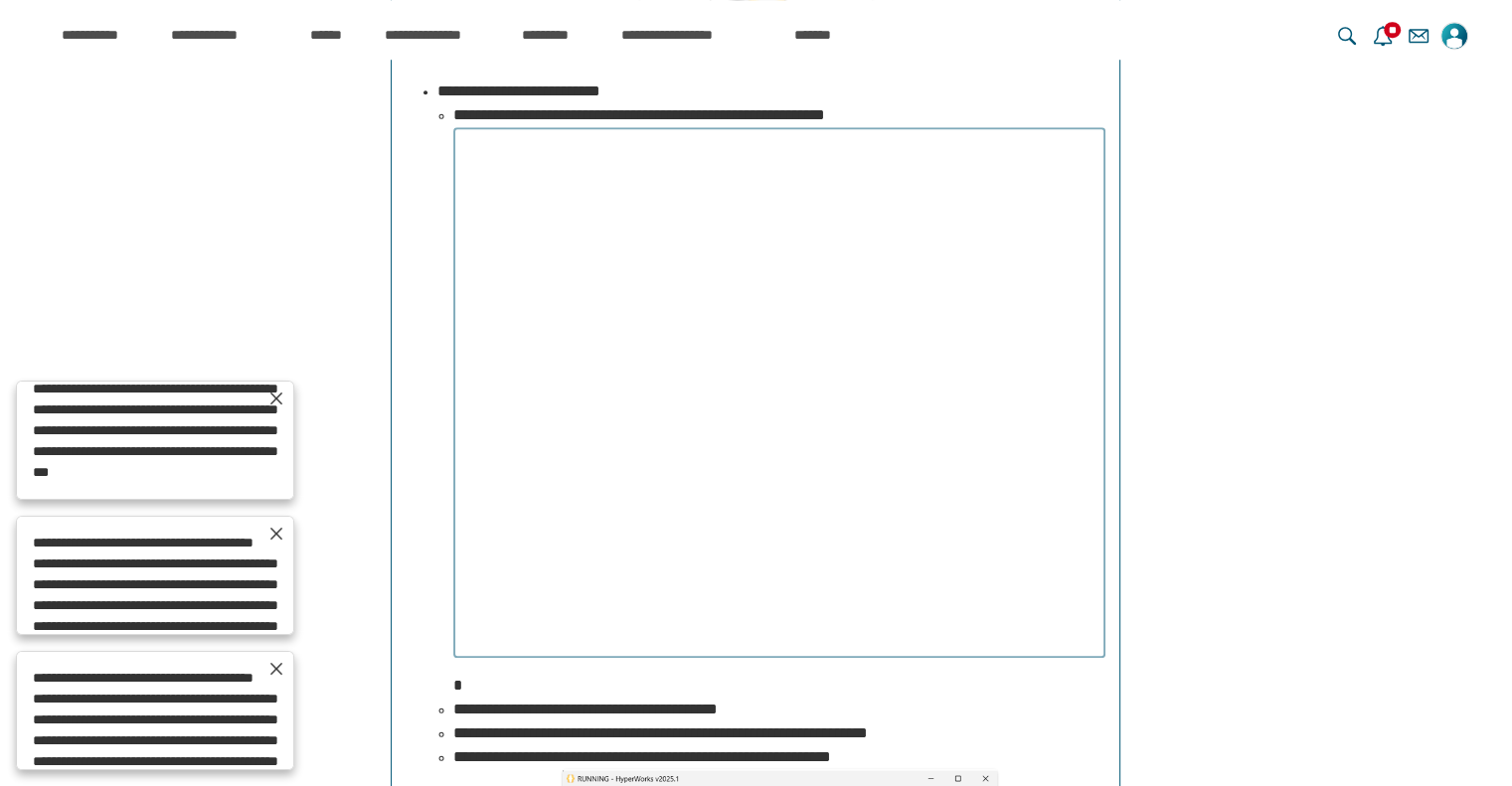 click at bounding box center (779, 393) 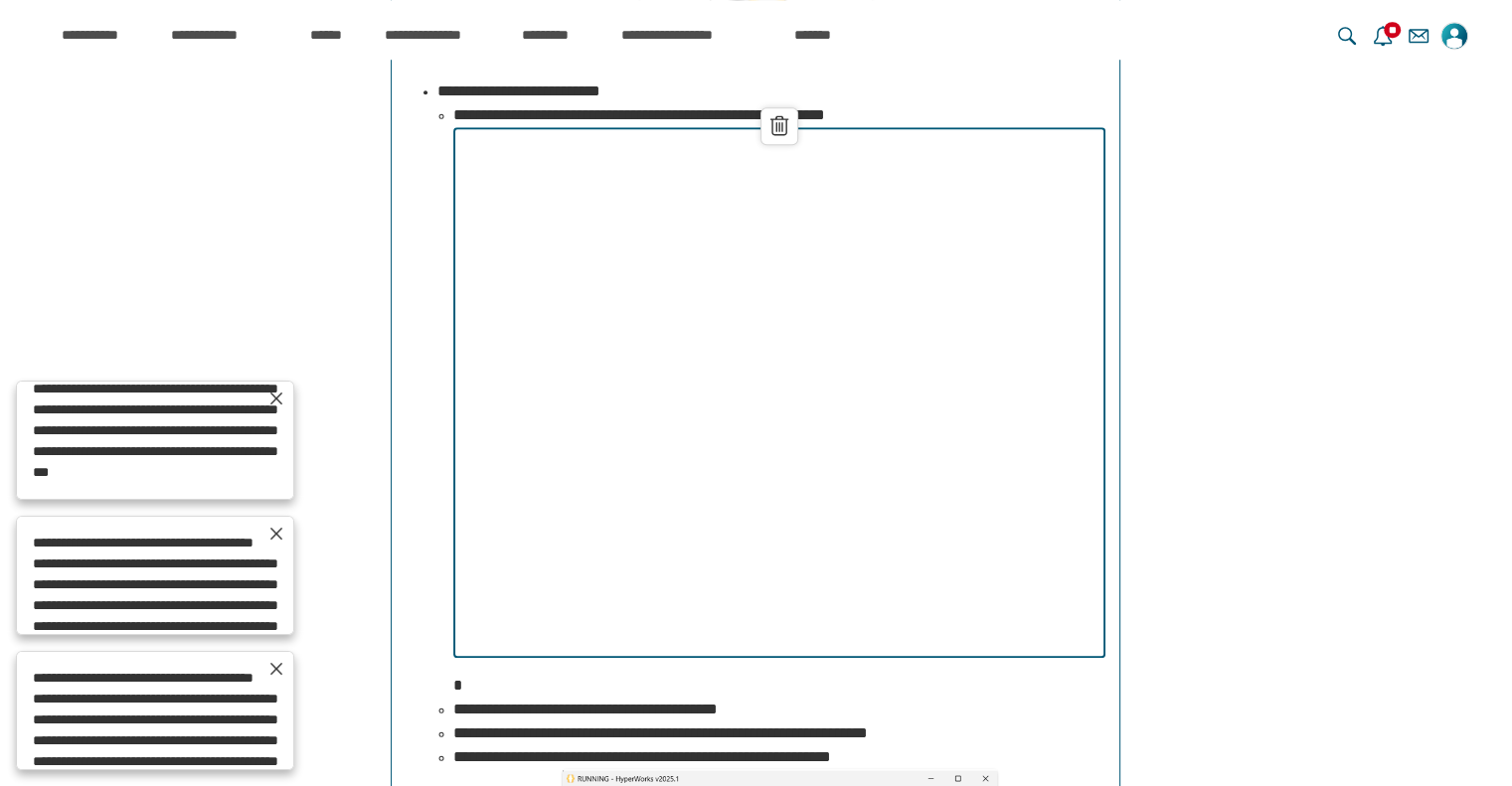 scroll, scrollTop: 15892, scrollLeft: 0, axis: vertical 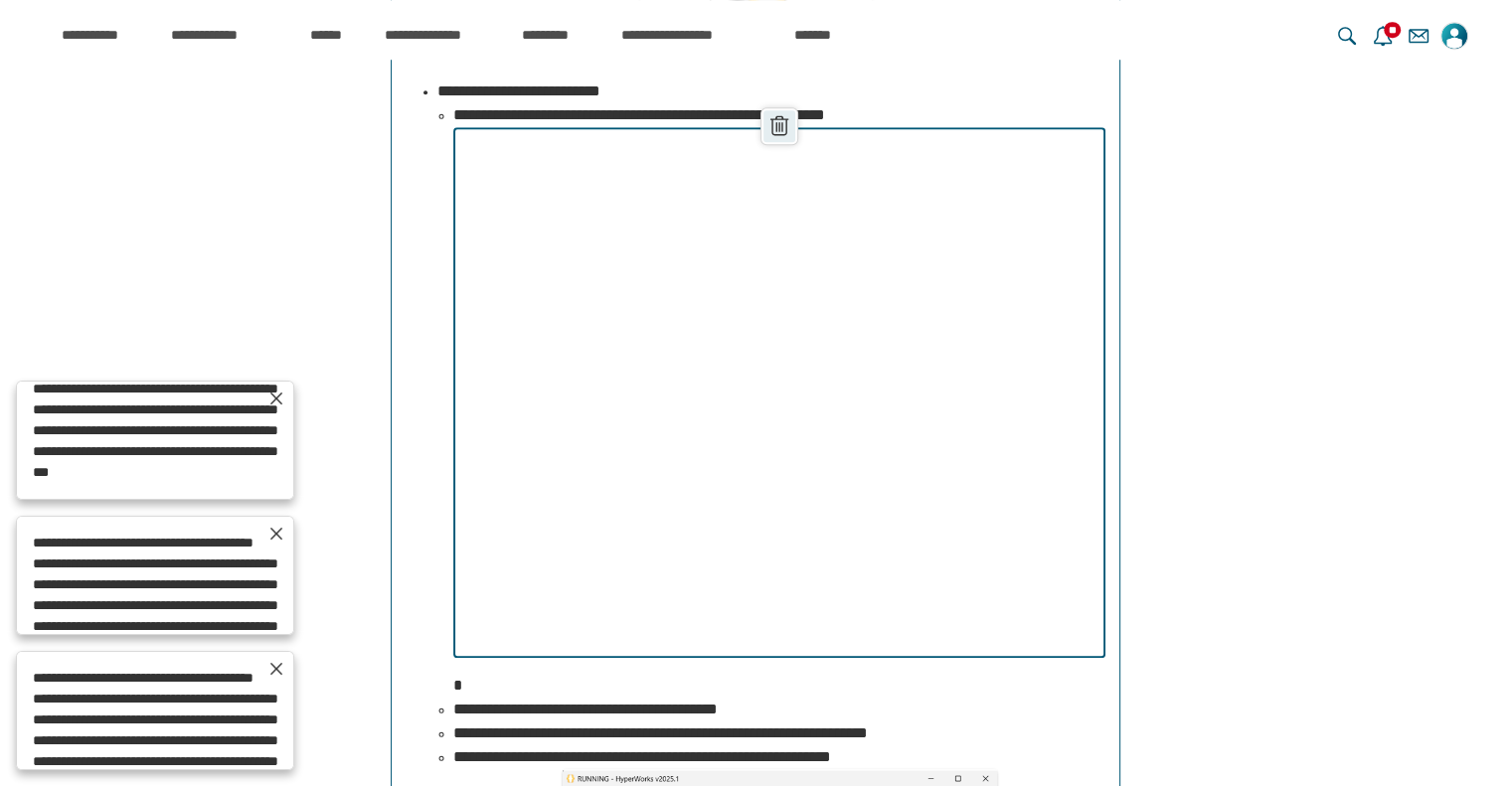 click on "******" at bounding box center (779, 126) 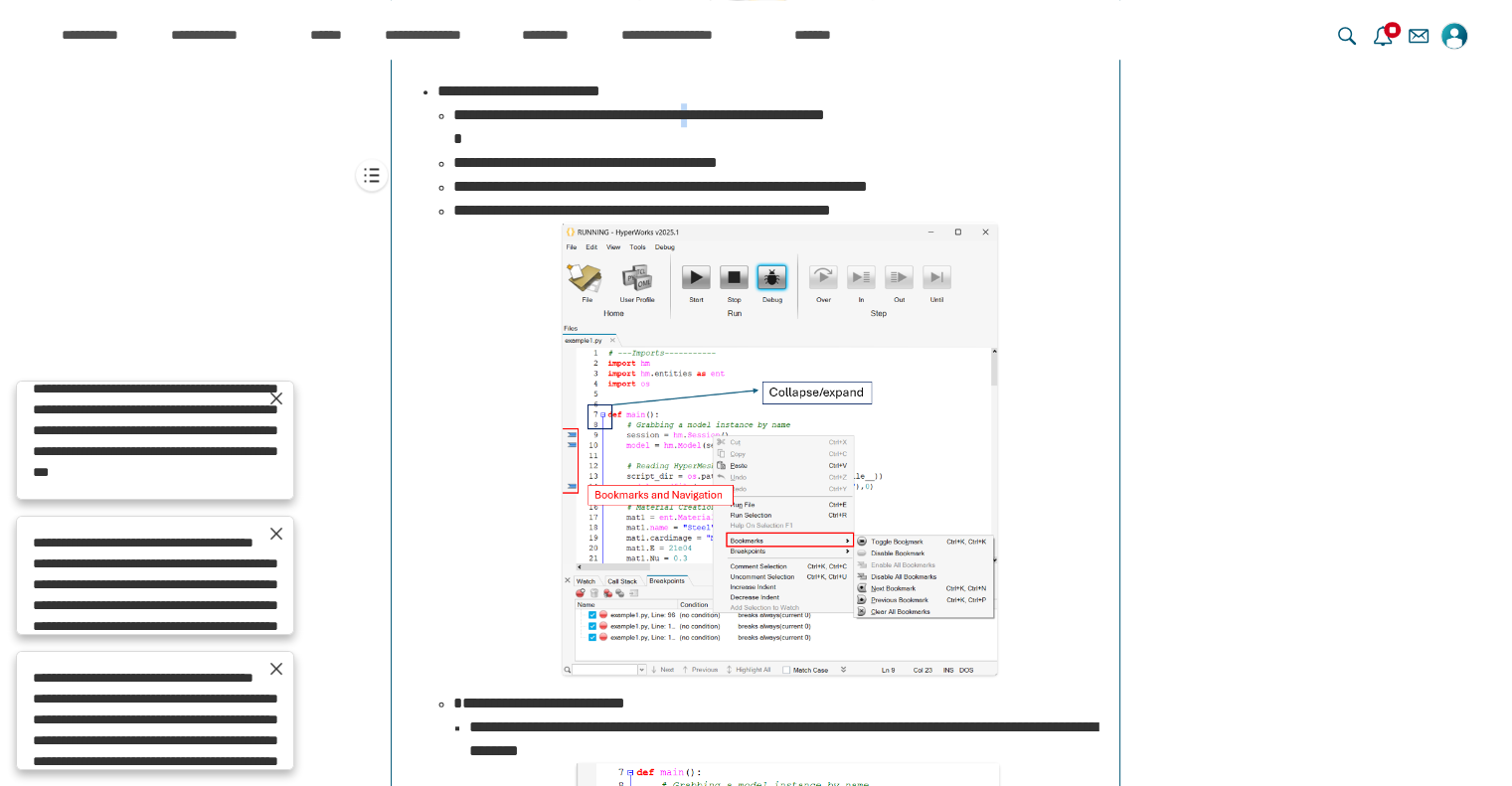 click on "**********" at bounding box center (639, 114) 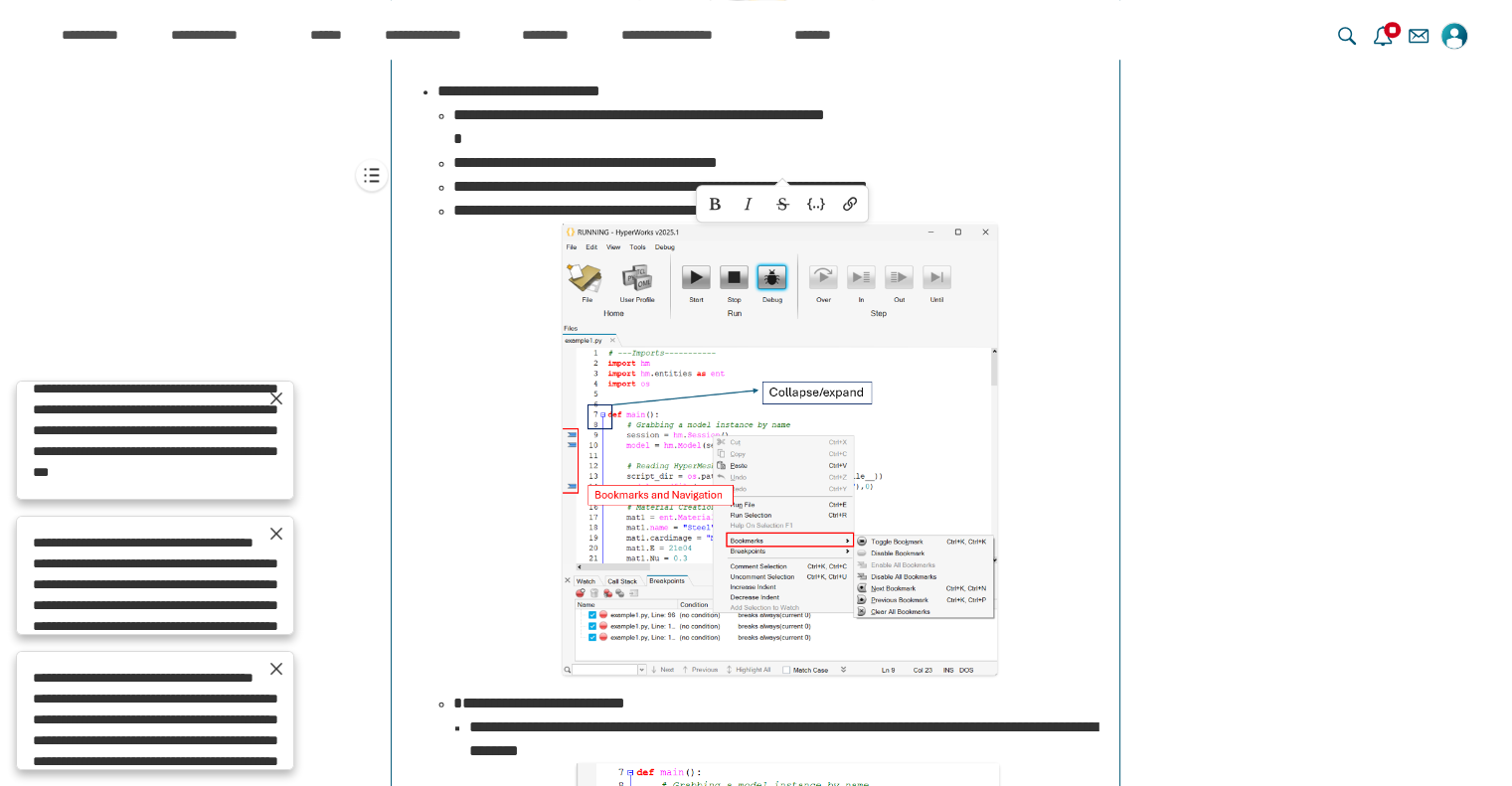 scroll, scrollTop: 15033, scrollLeft: 0, axis: vertical 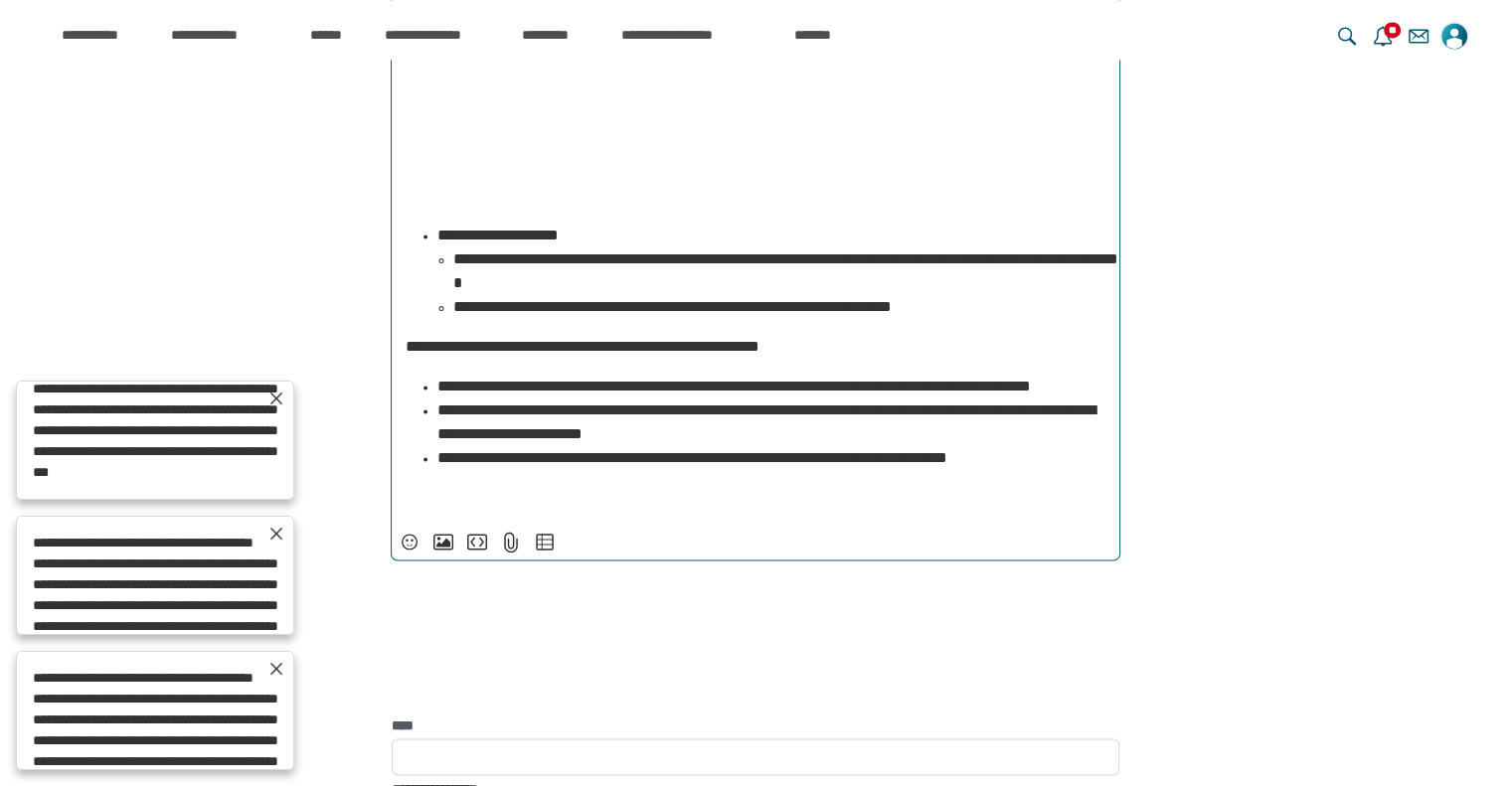 type on "**********" 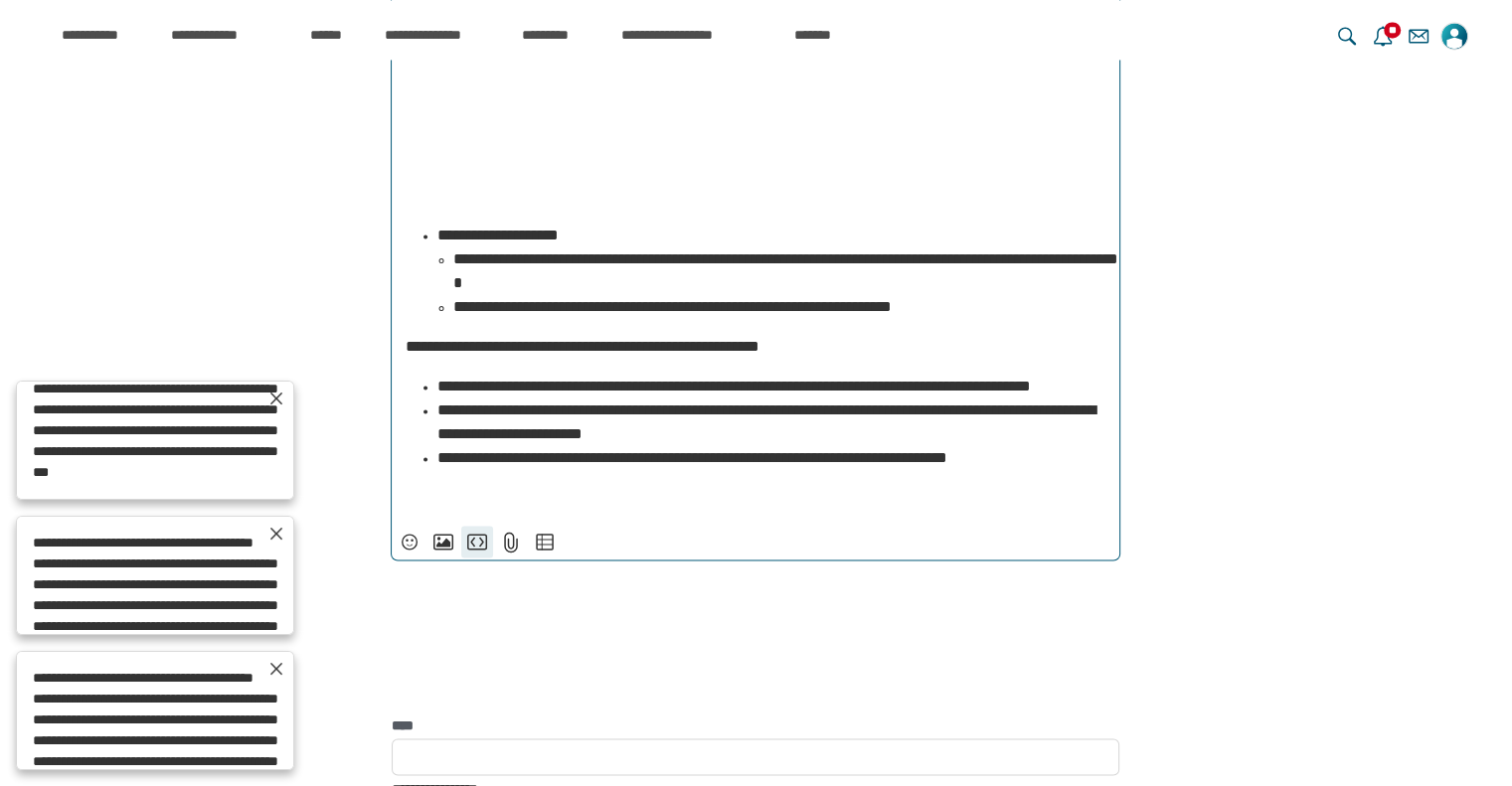 click on "**********" at bounding box center (477, 542) 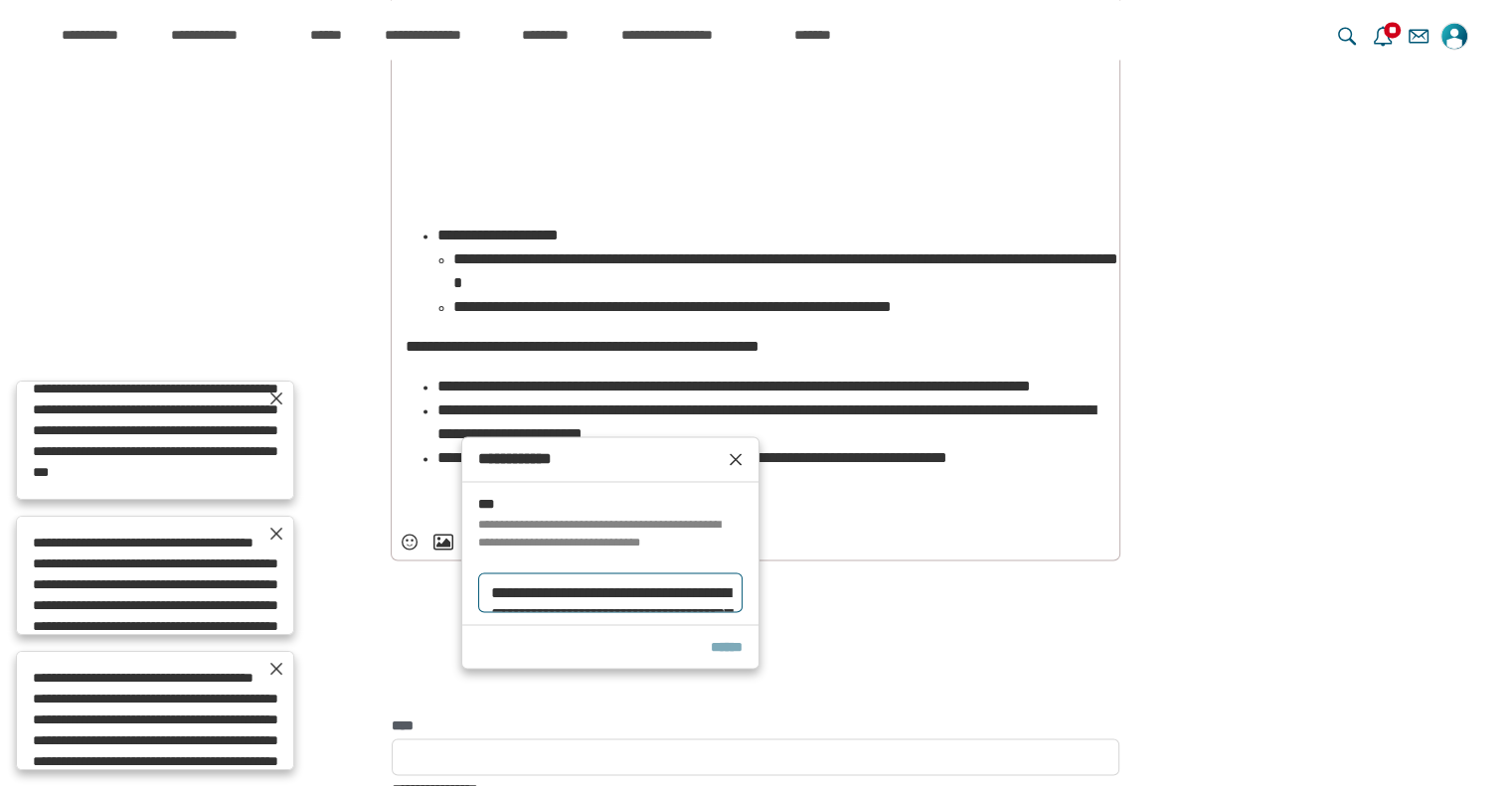 scroll, scrollTop: 279, scrollLeft: 0, axis: vertical 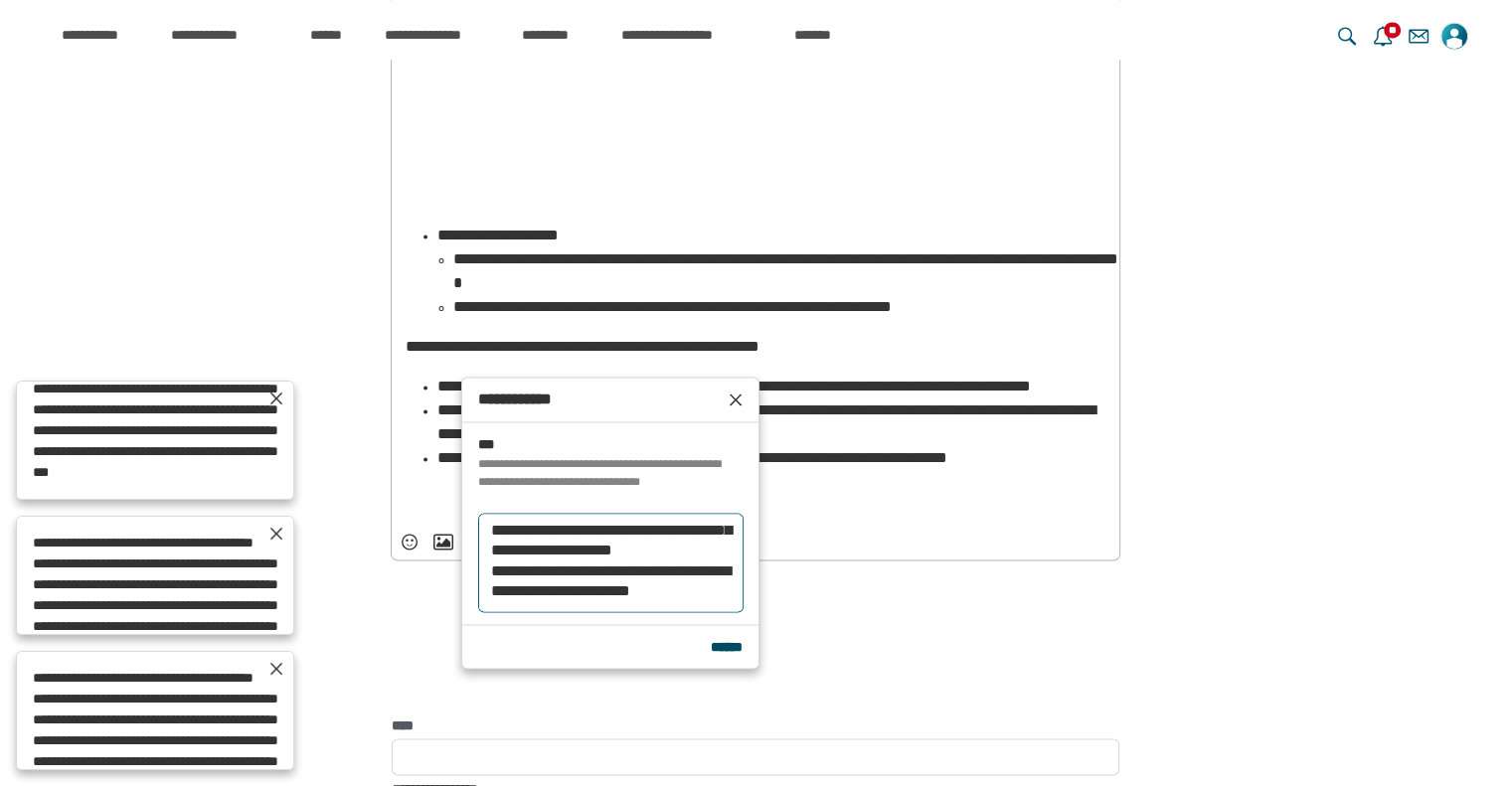 type on "**********" 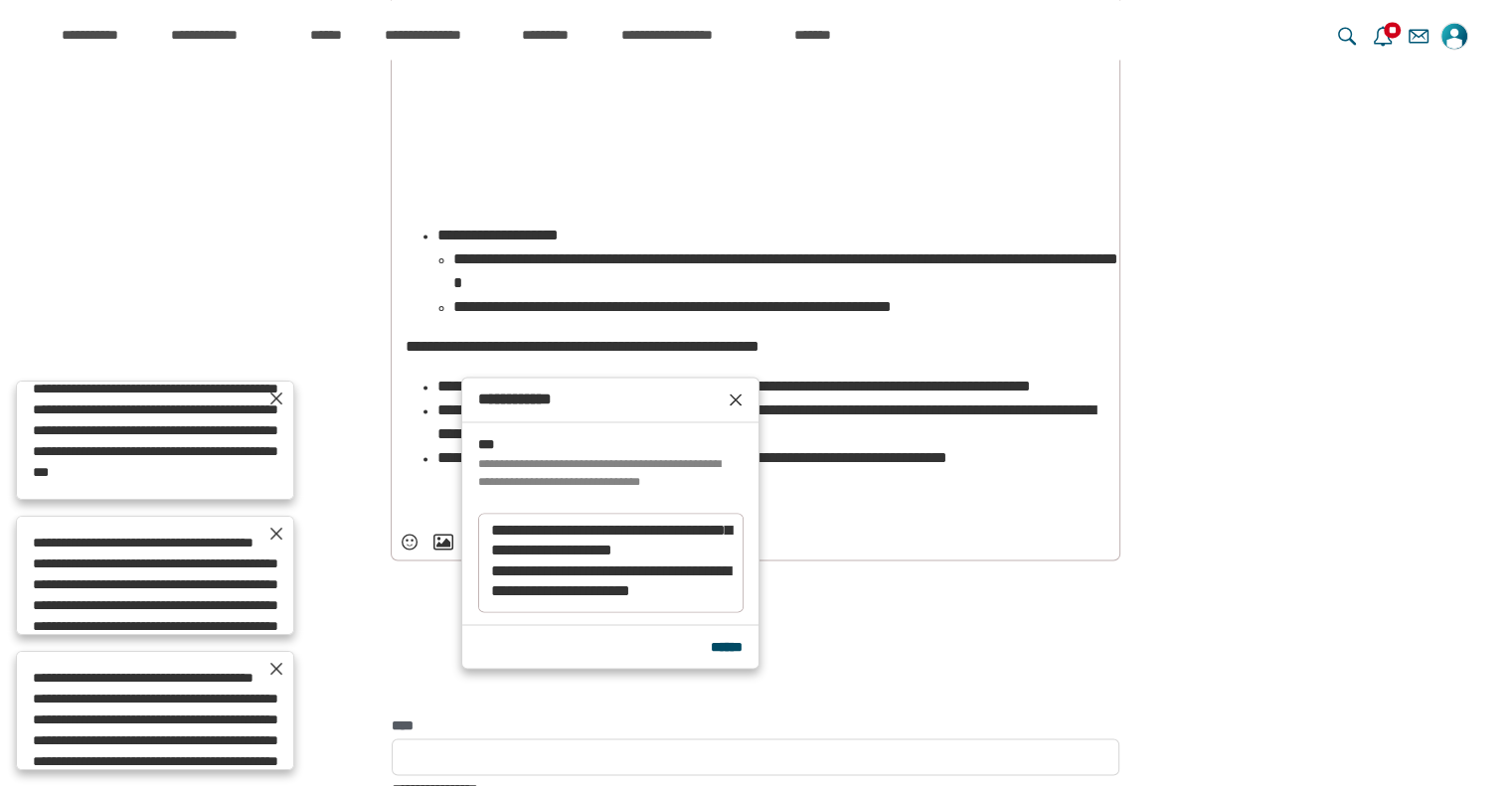click on "******" at bounding box center [727, 646] 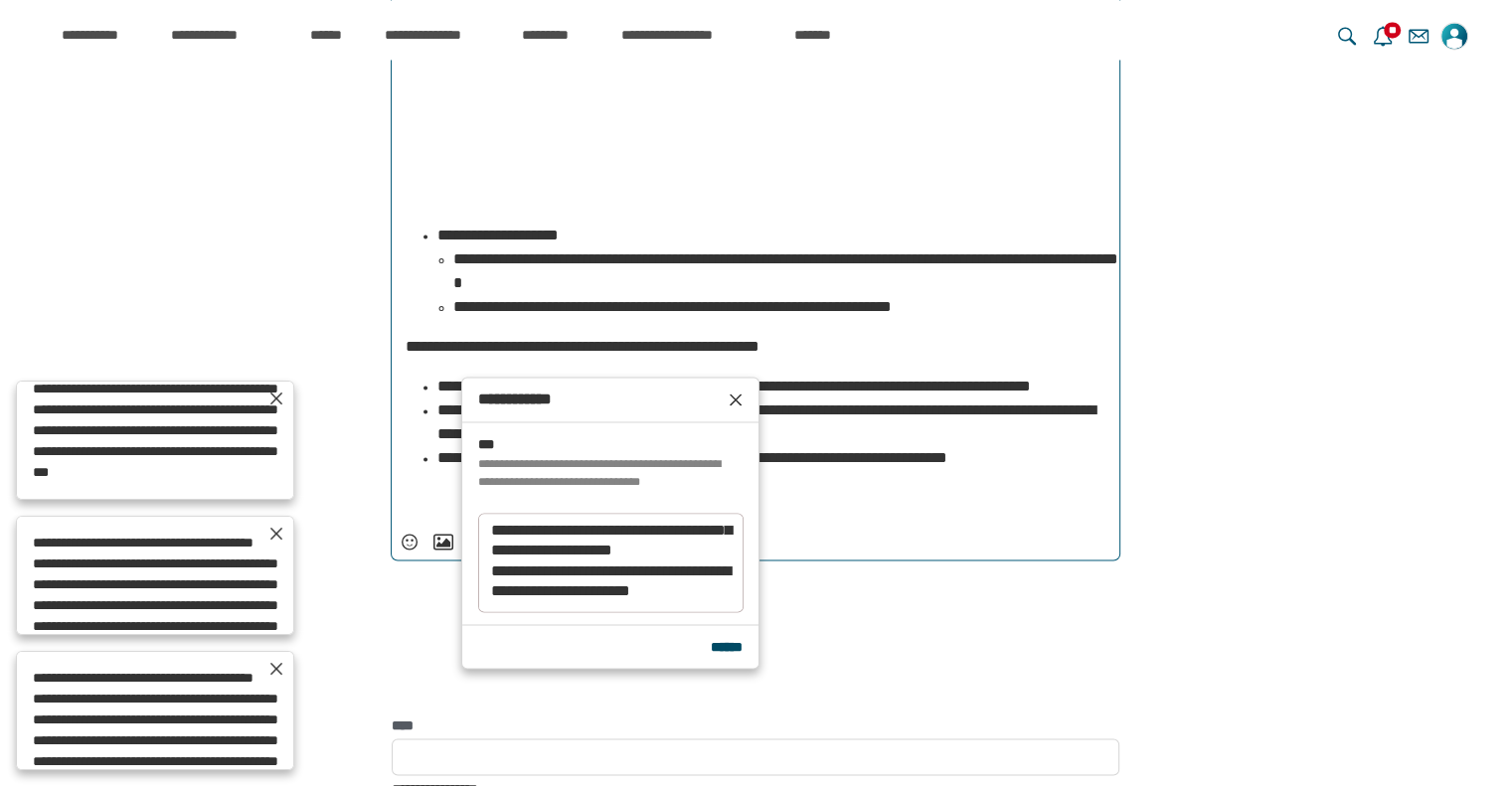 scroll, scrollTop: 1330, scrollLeft: 0, axis: vertical 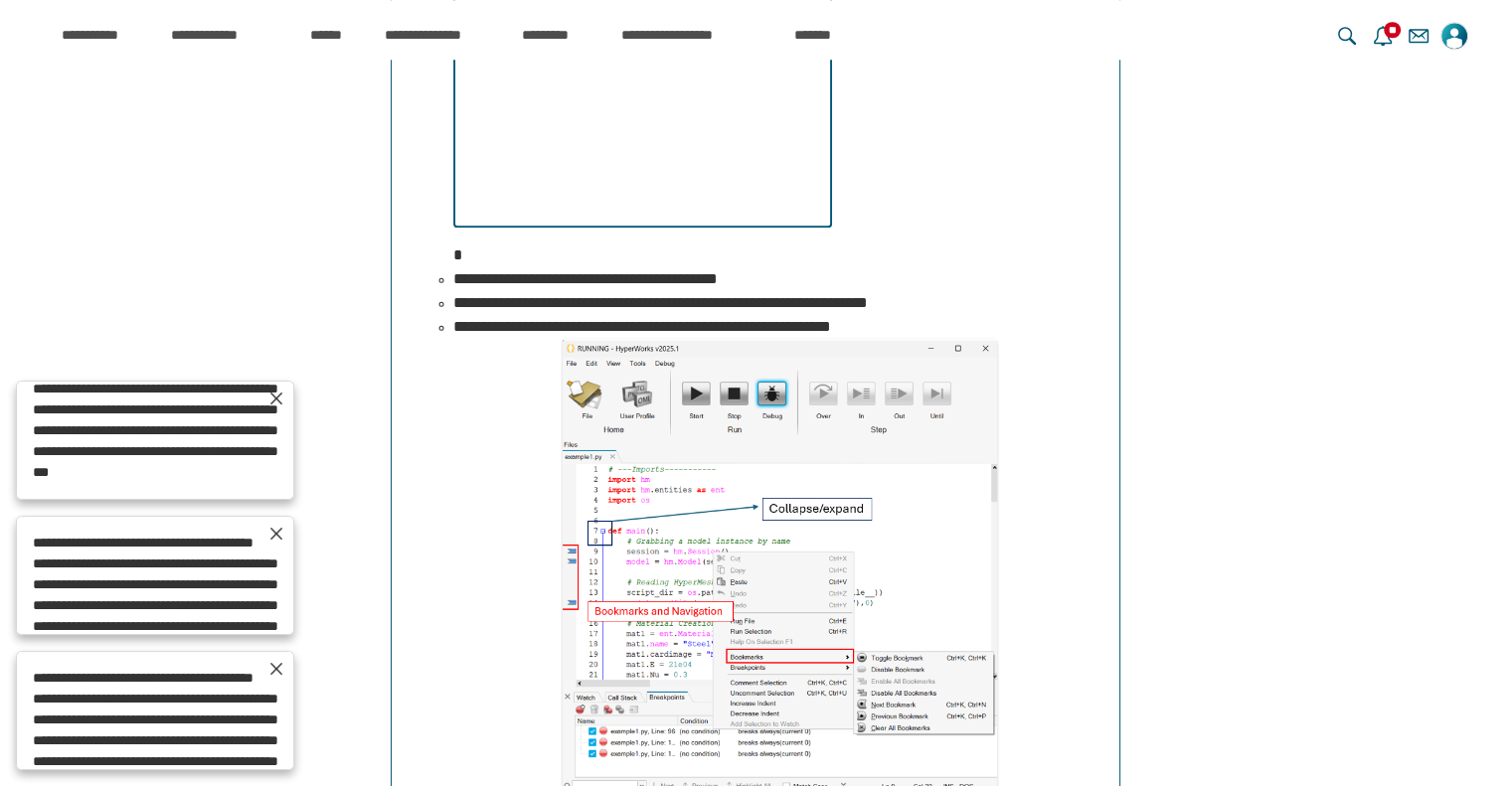 click at bounding box center (779, 564) 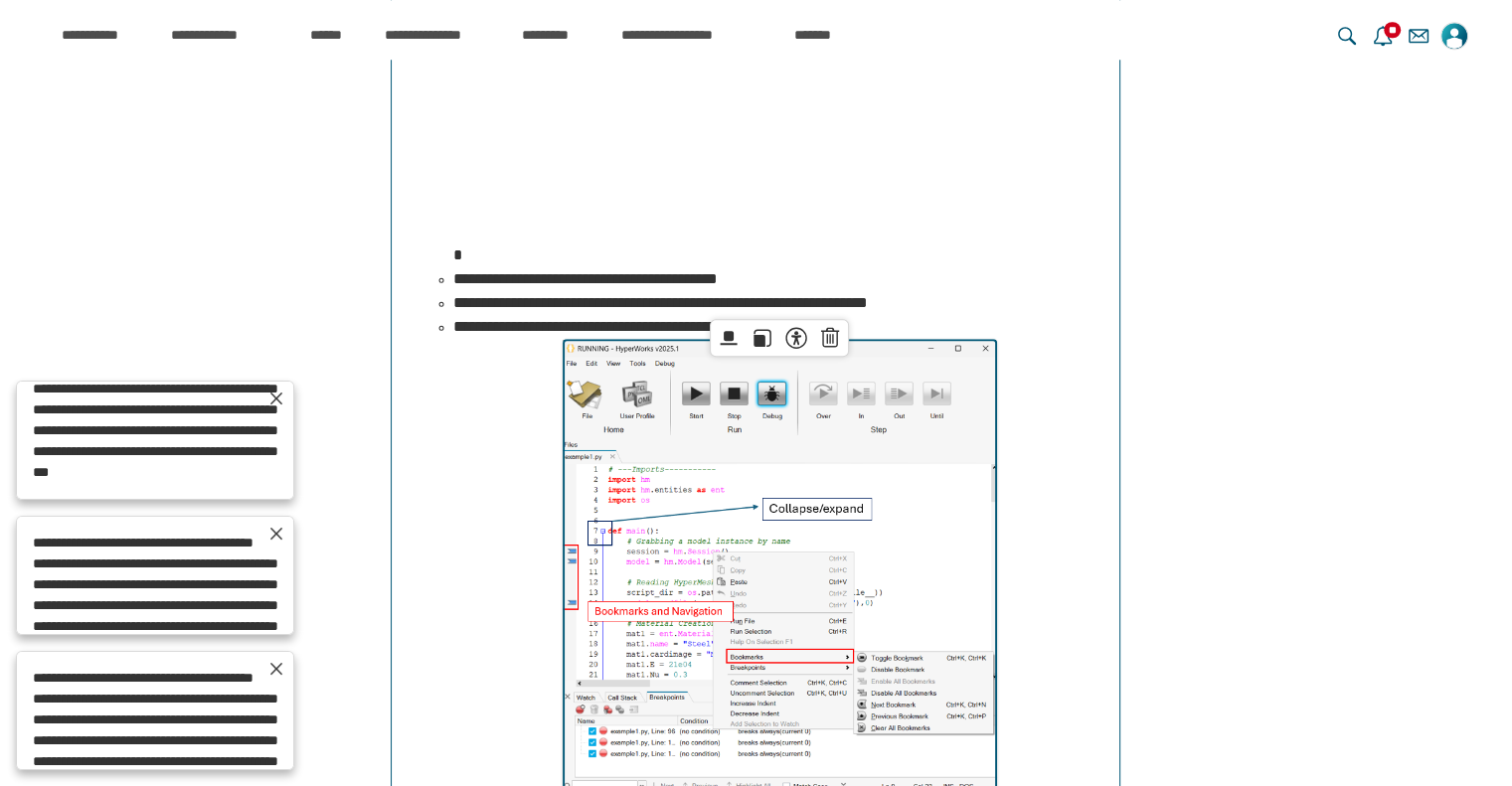 scroll, scrollTop: 2254, scrollLeft: 0, axis: vertical 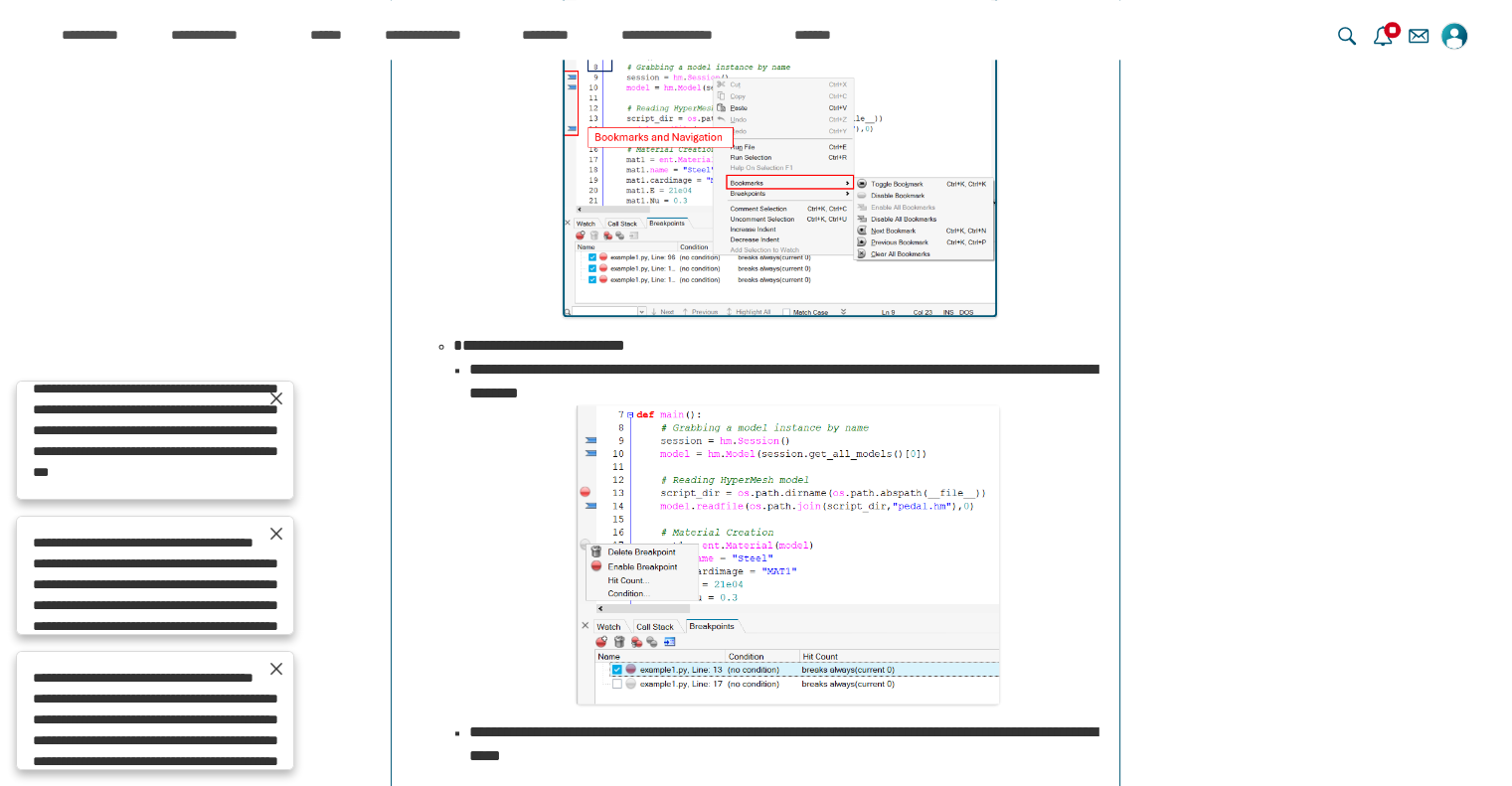 click on "**********" at bounding box center [779, 90] 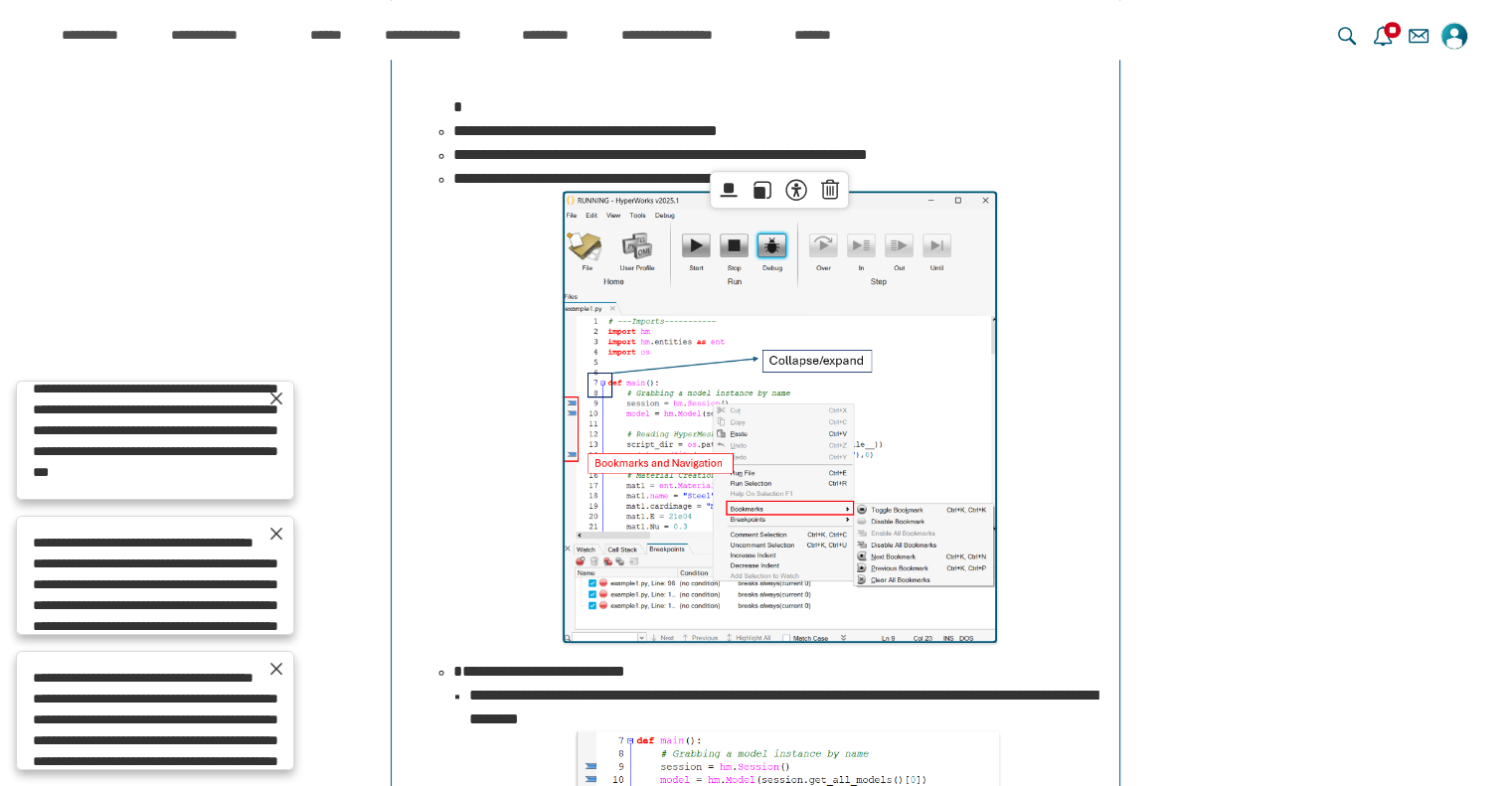scroll, scrollTop: 1924, scrollLeft: 0, axis: vertical 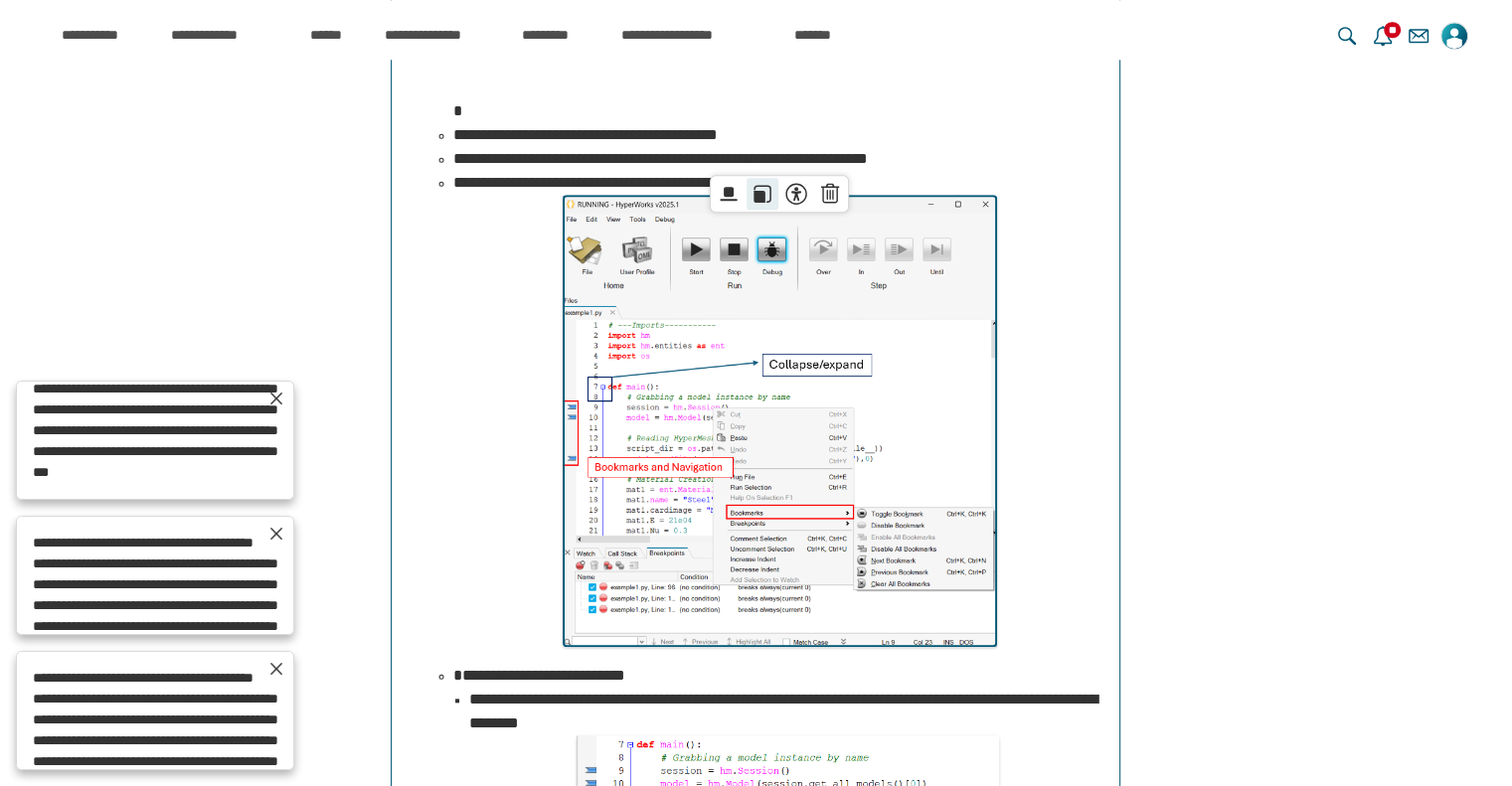 click on "******" at bounding box center (762, 194) 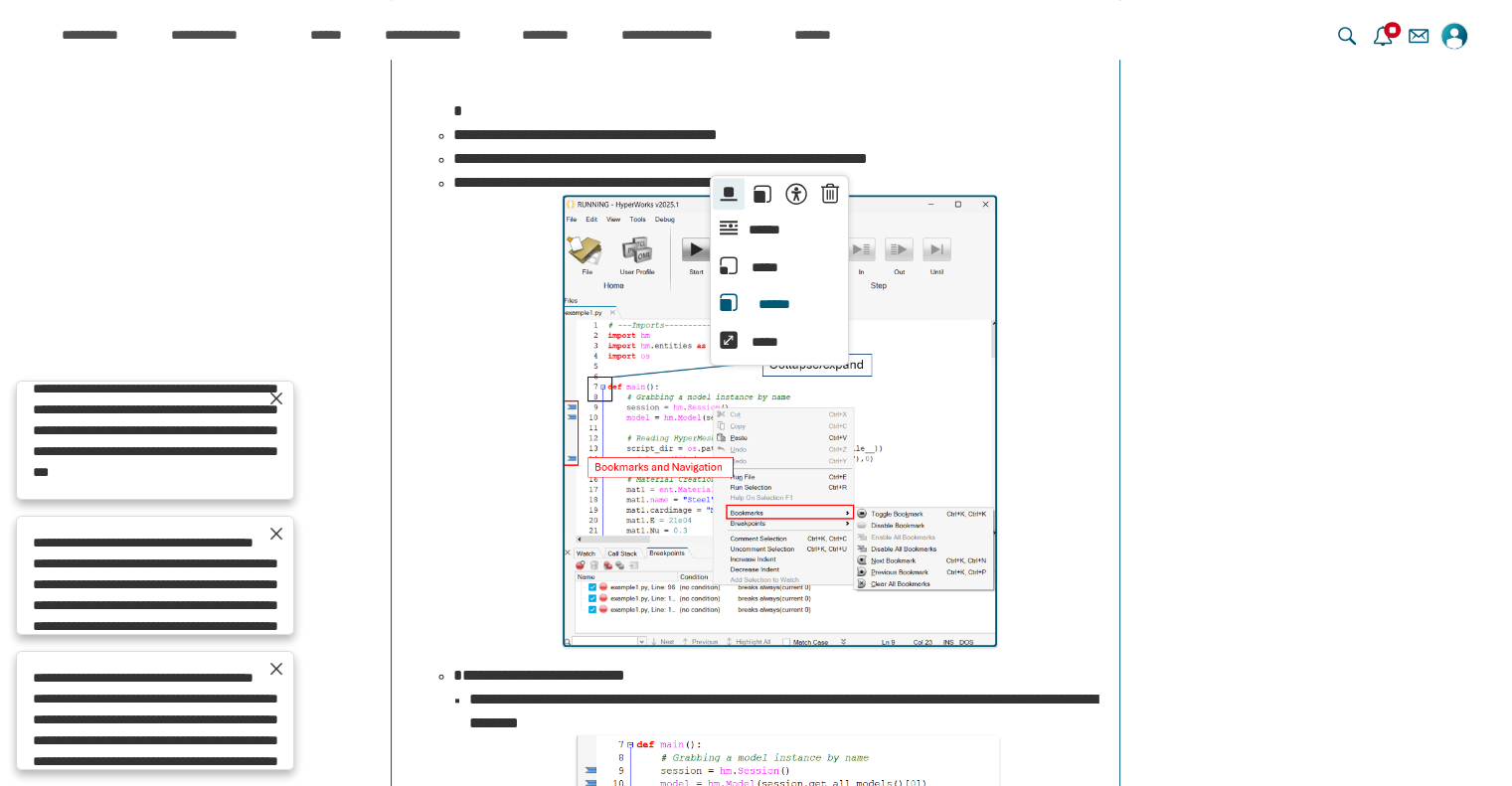 click on "******" at bounding box center (729, 194) 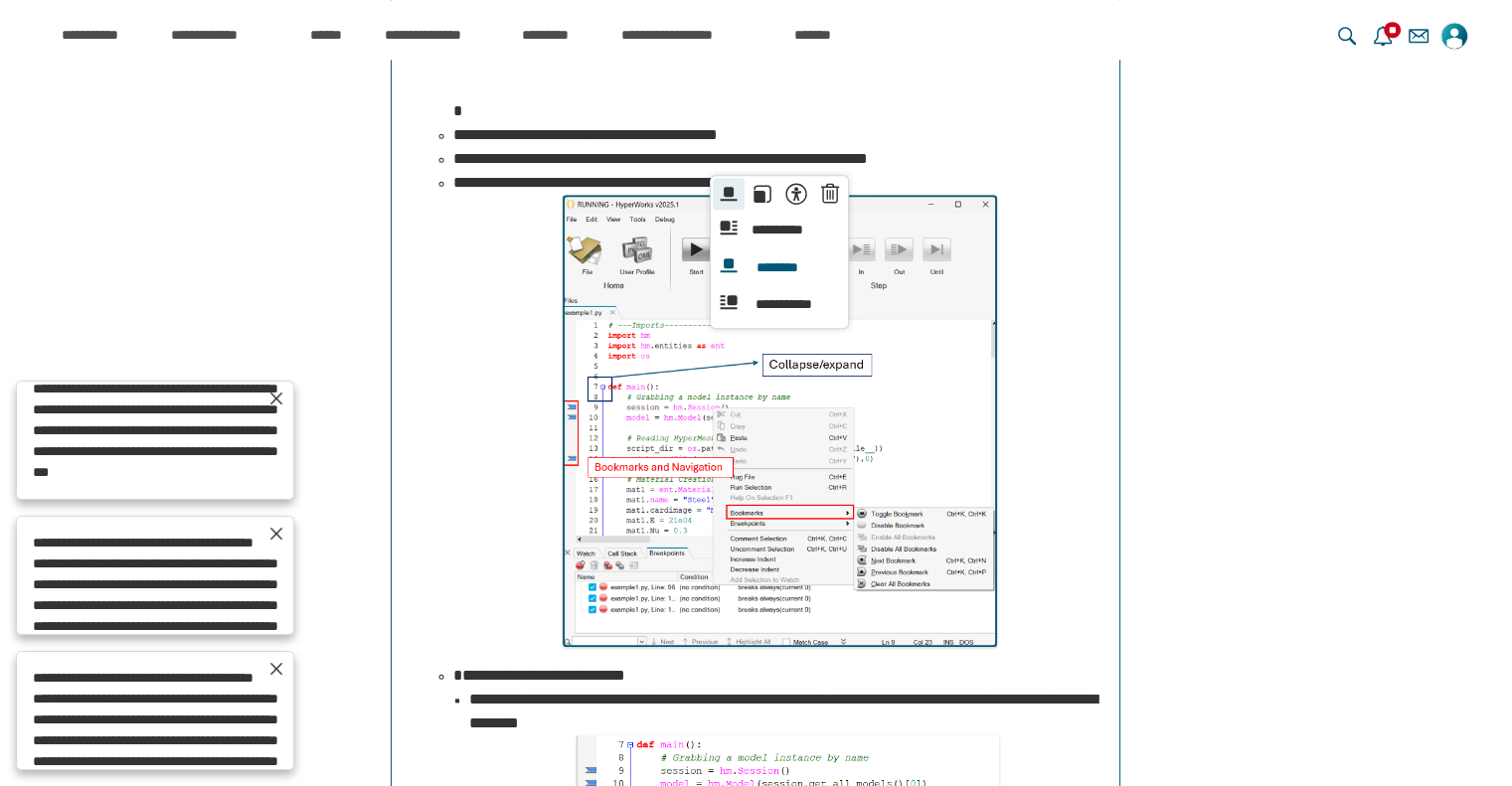 click on "******" at bounding box center [729, 194] 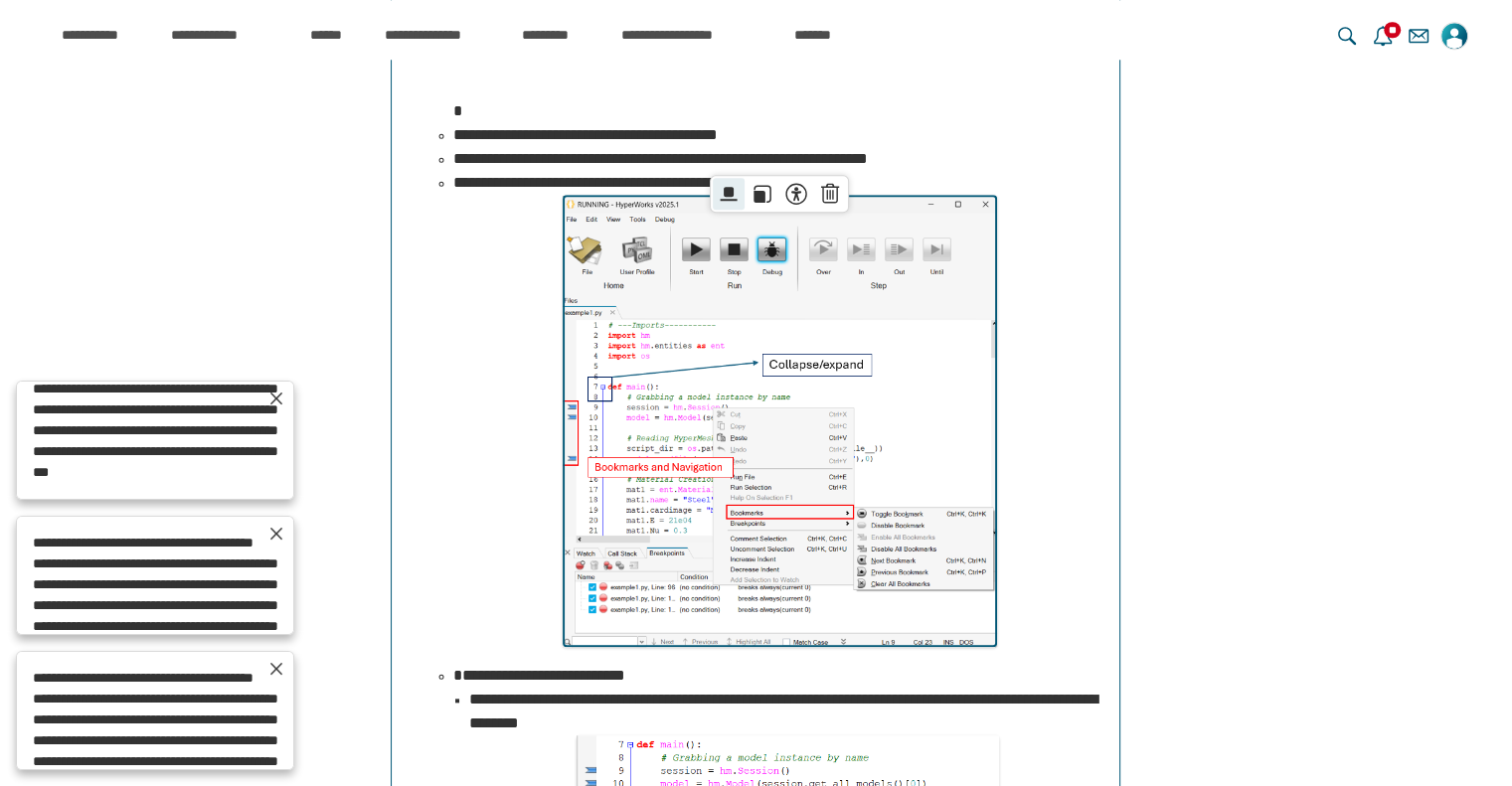 click on "******" at bounding box center (729, 194) 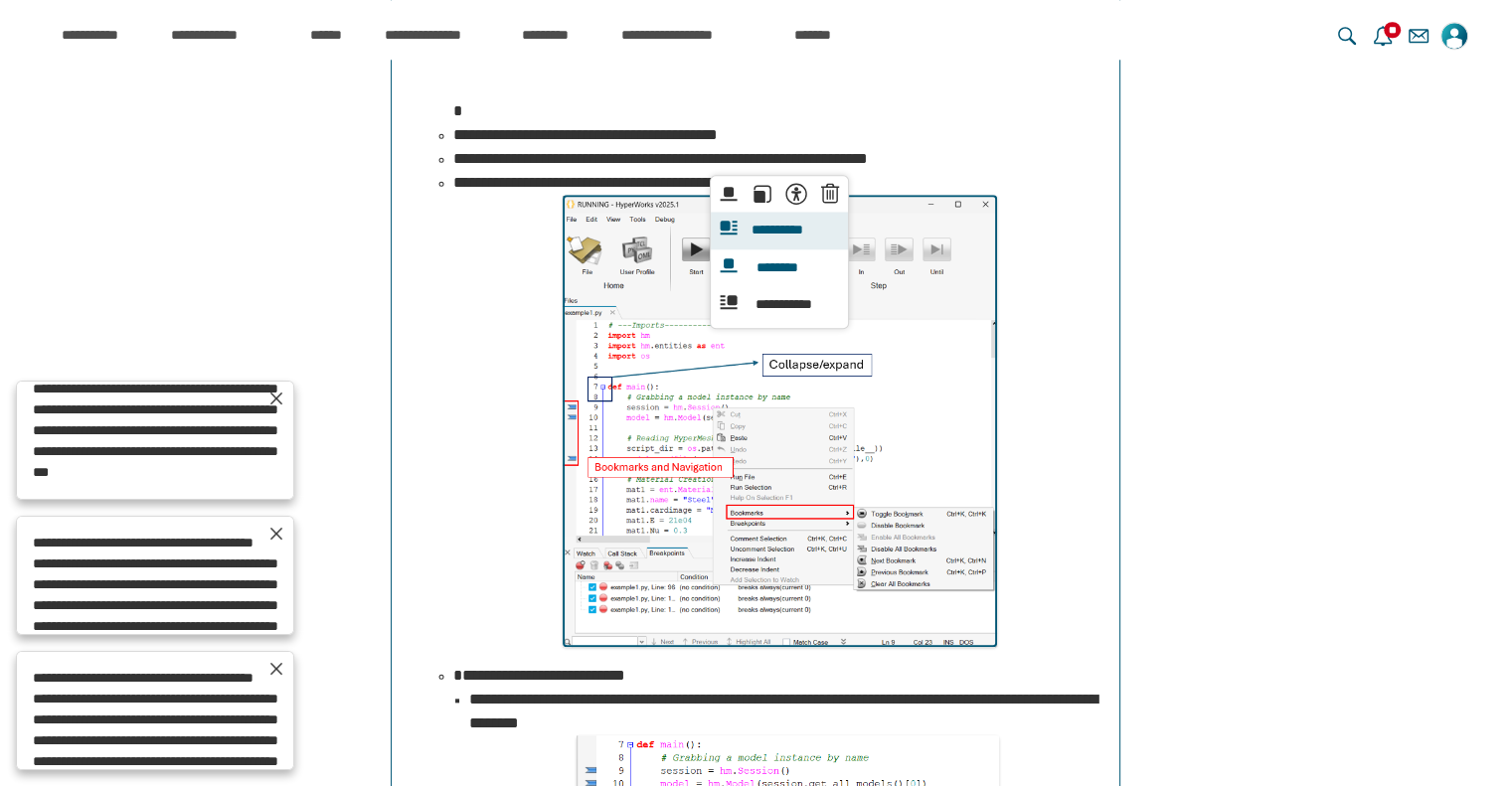 click on "**********" at bounding box center [729, 231] 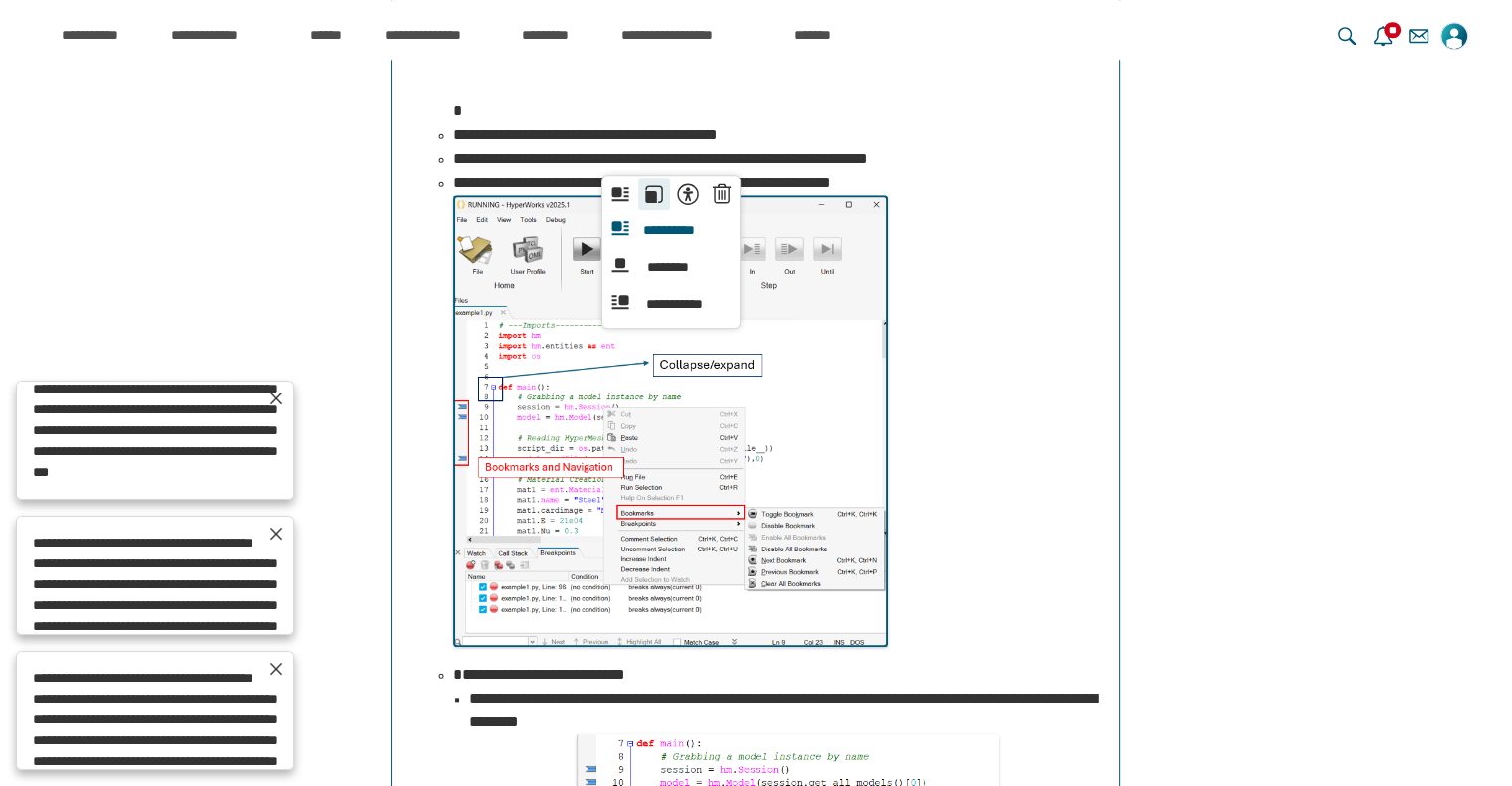 click on "******" at bounding box center (654, 194) 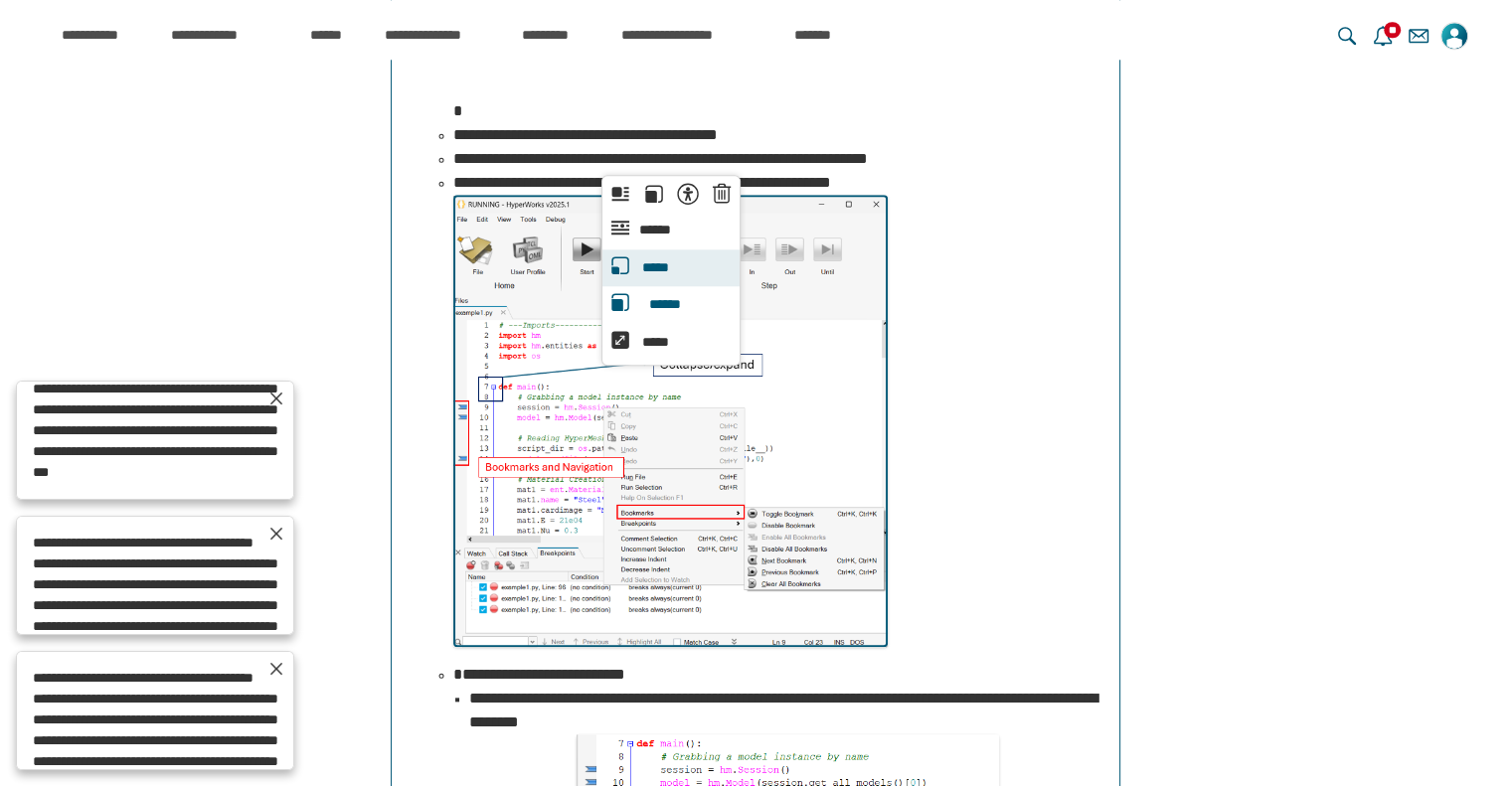 click on "*****" at bounding box center [655, 268] 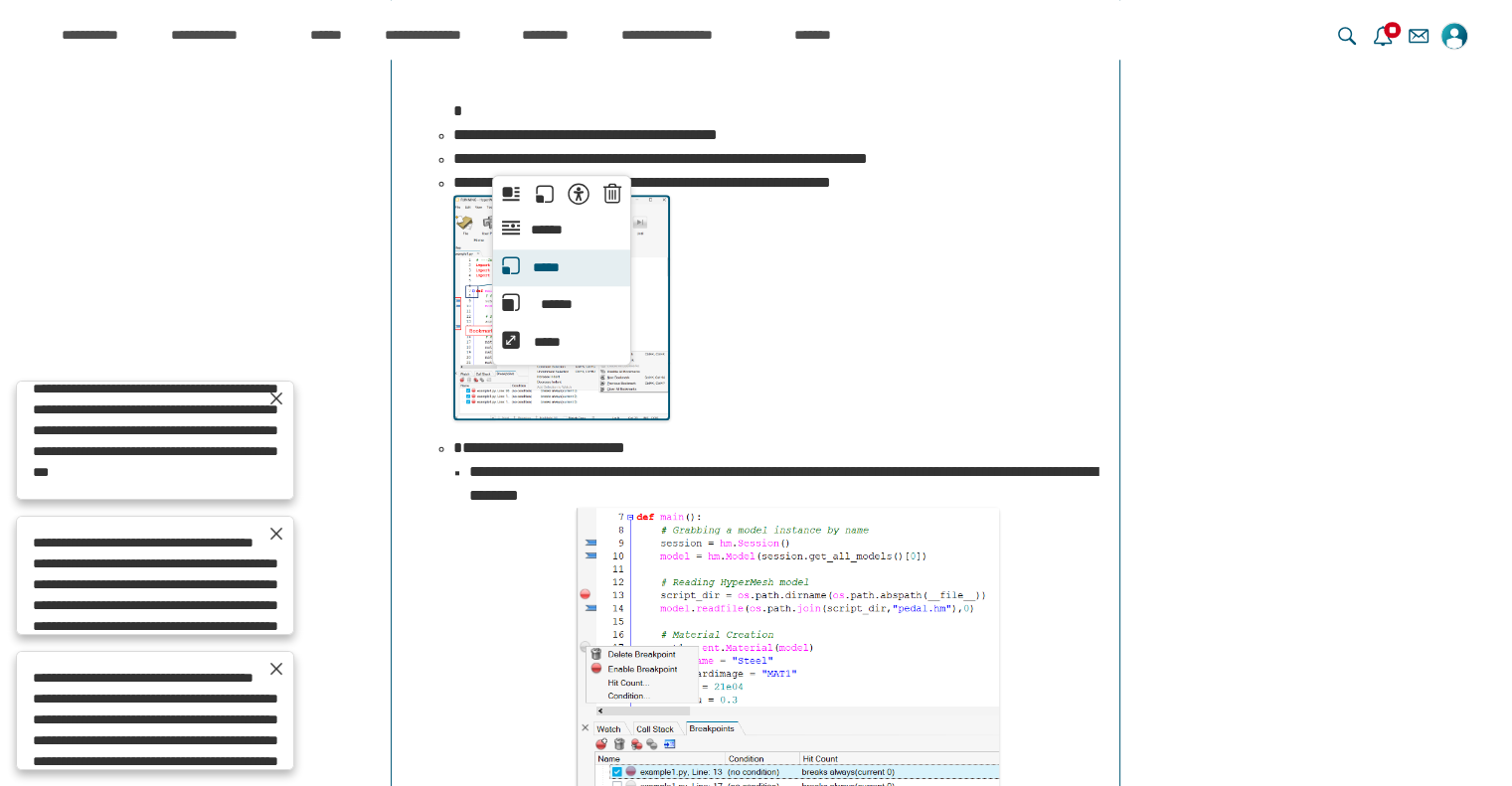 scroll, scrollTop: 15892, scrollLeft: 0, axis: vertical 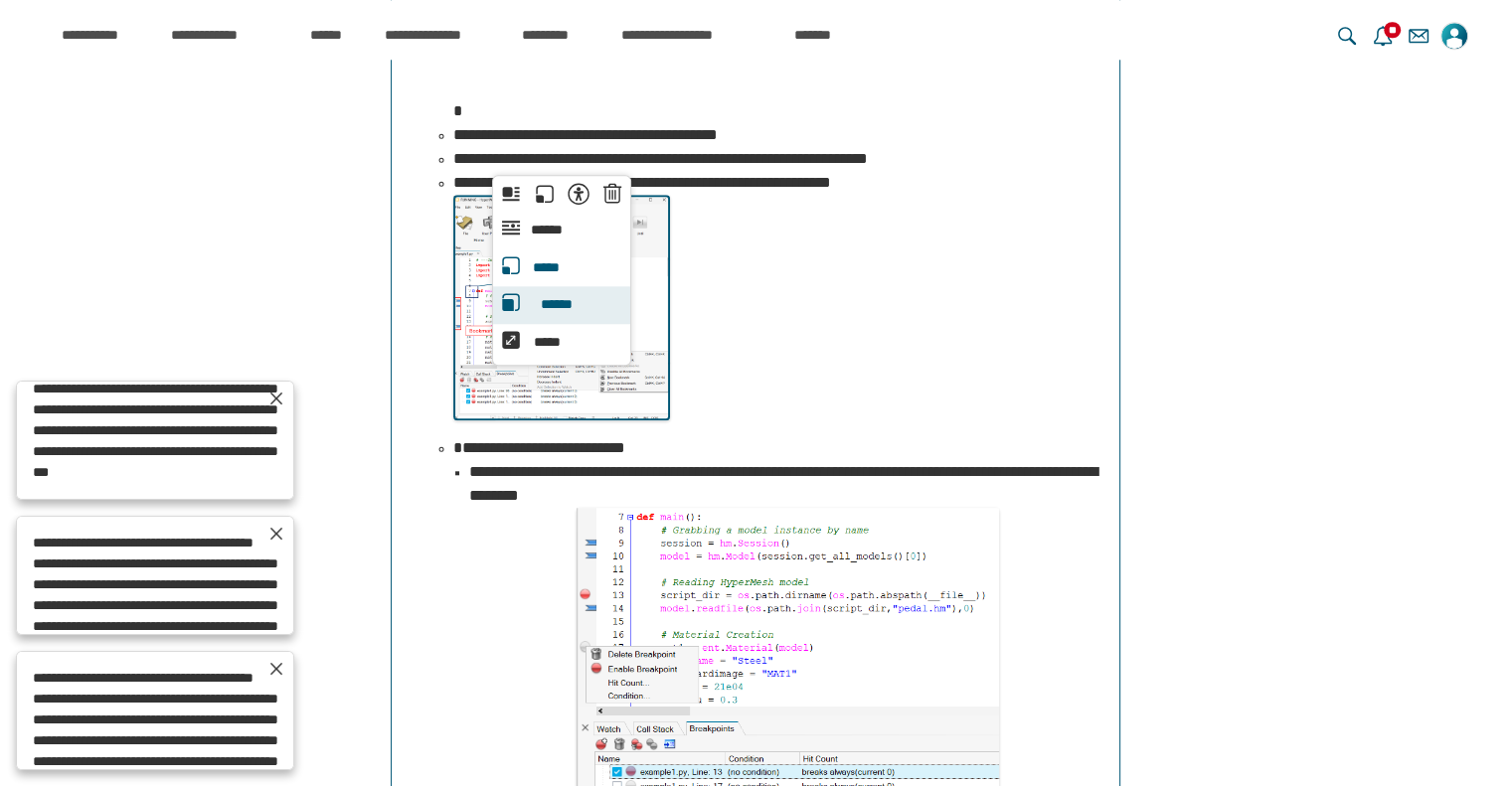 click on "******" at bounding box center [556, 305] 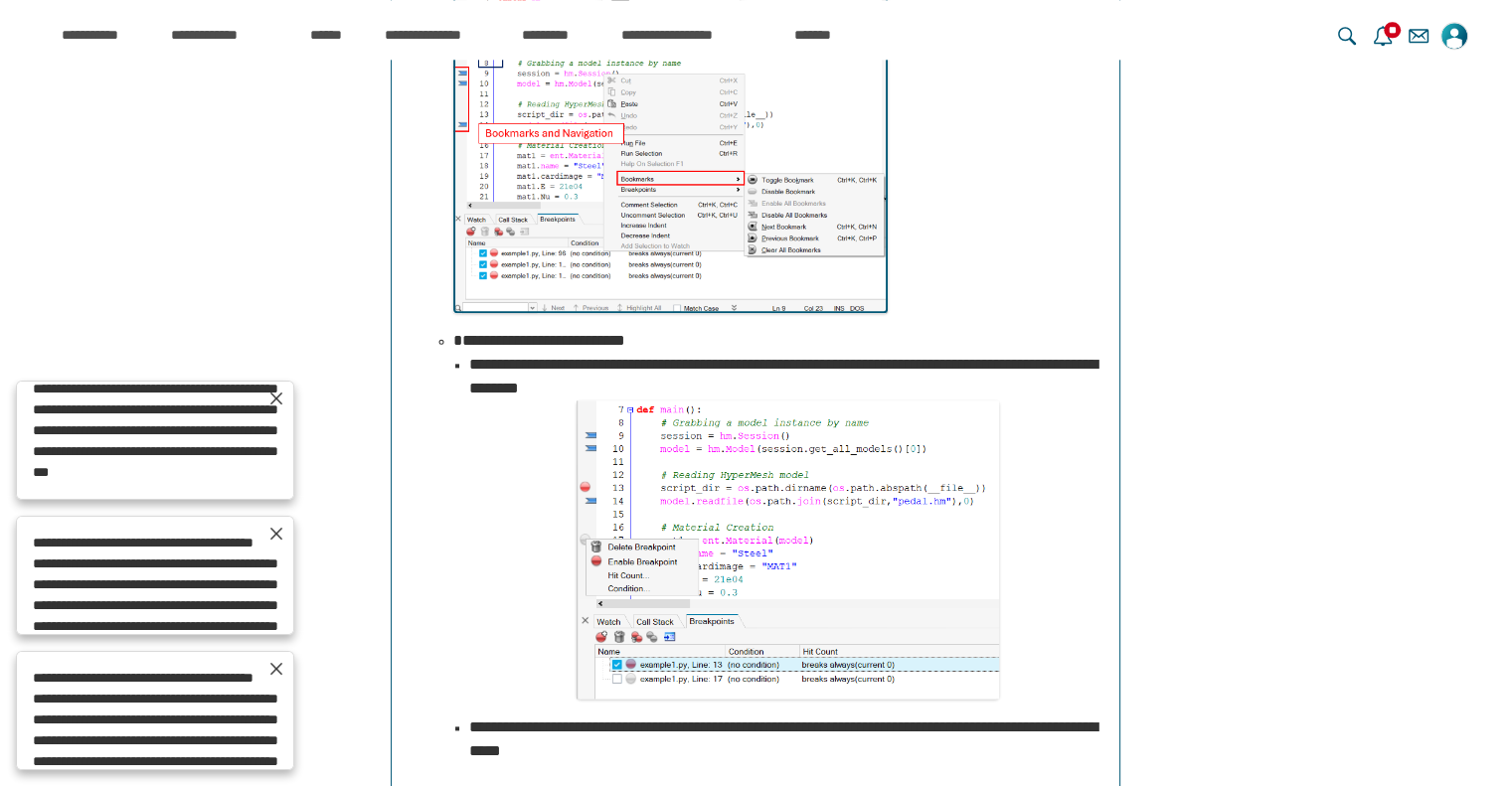 scroll, scrollTop: 2259, scrollLeft: 0, axis: vertical 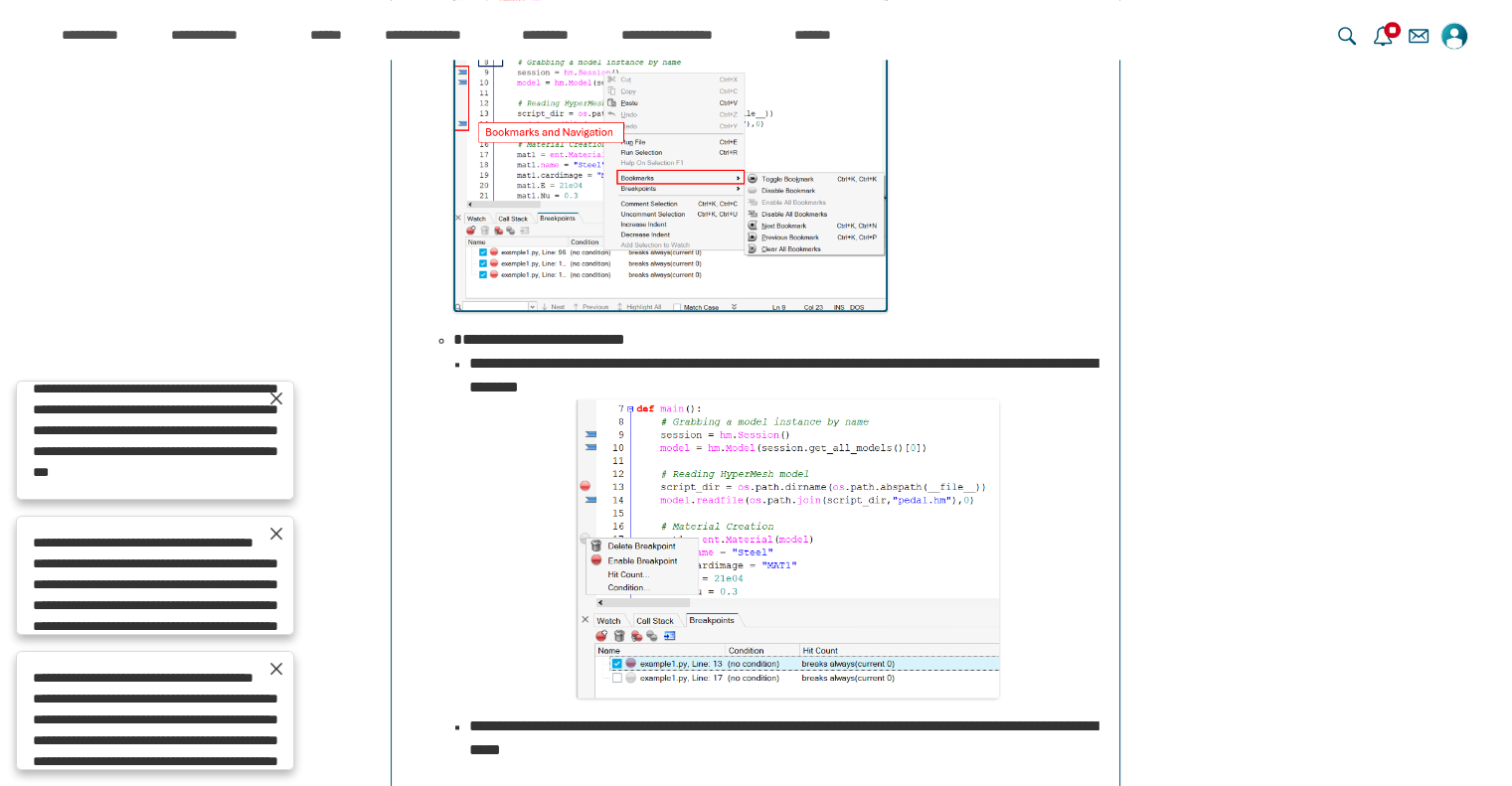 click at bounding box center [788, 549] 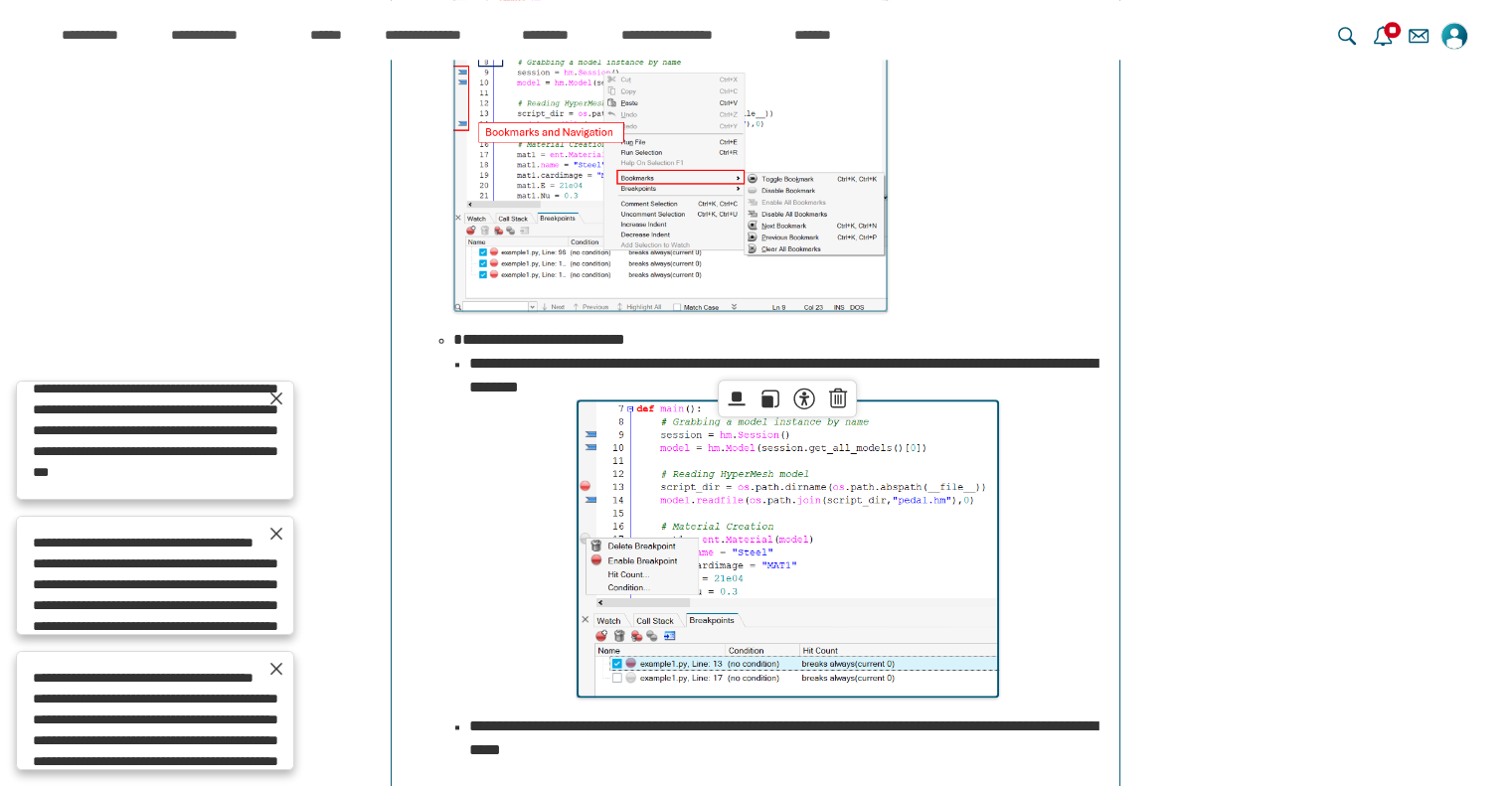 scroll, scrollTop: 15892, scrollLeft: 0, axis: vertical 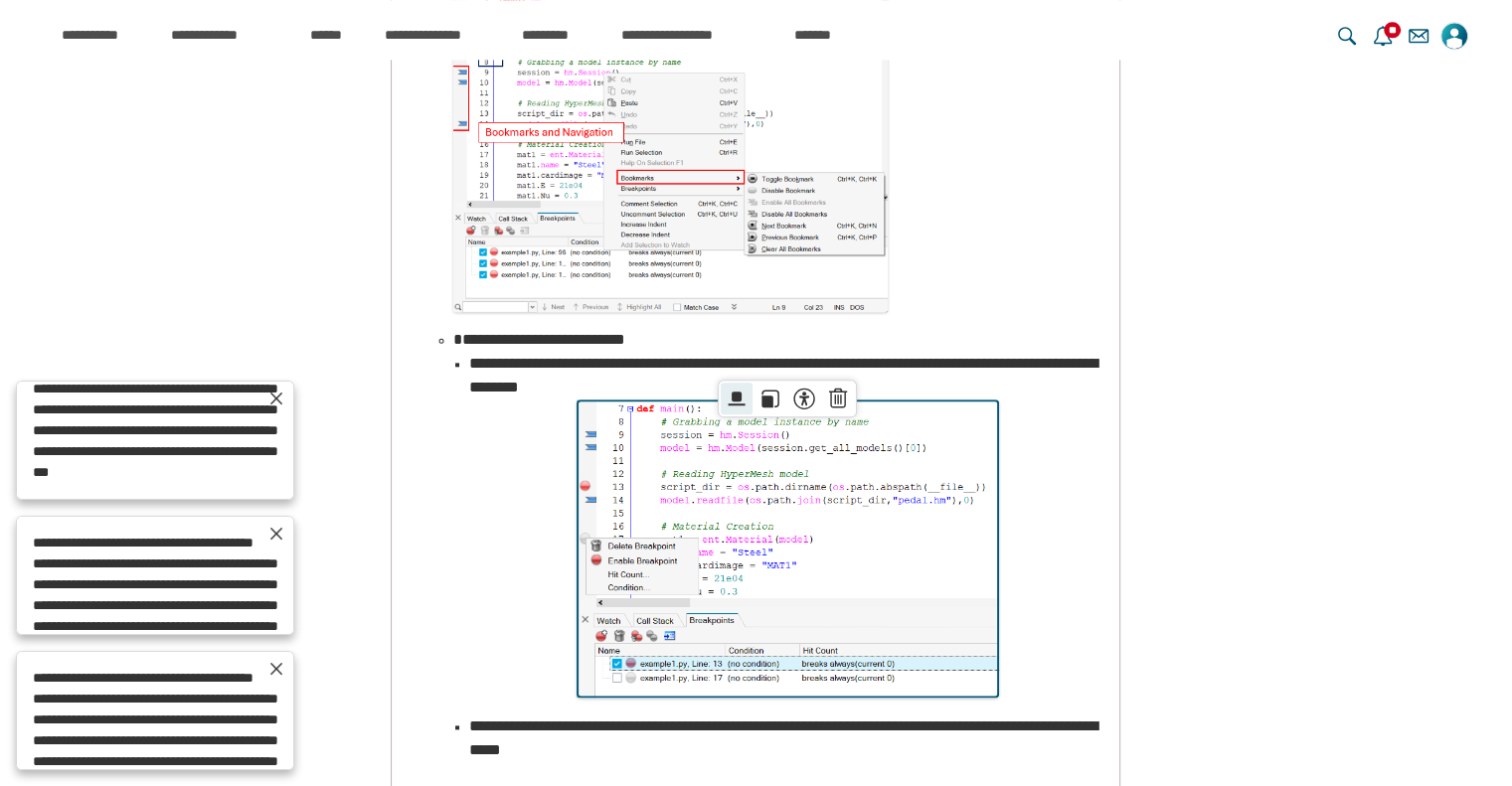click on "******" at bounding box center [737, 398] 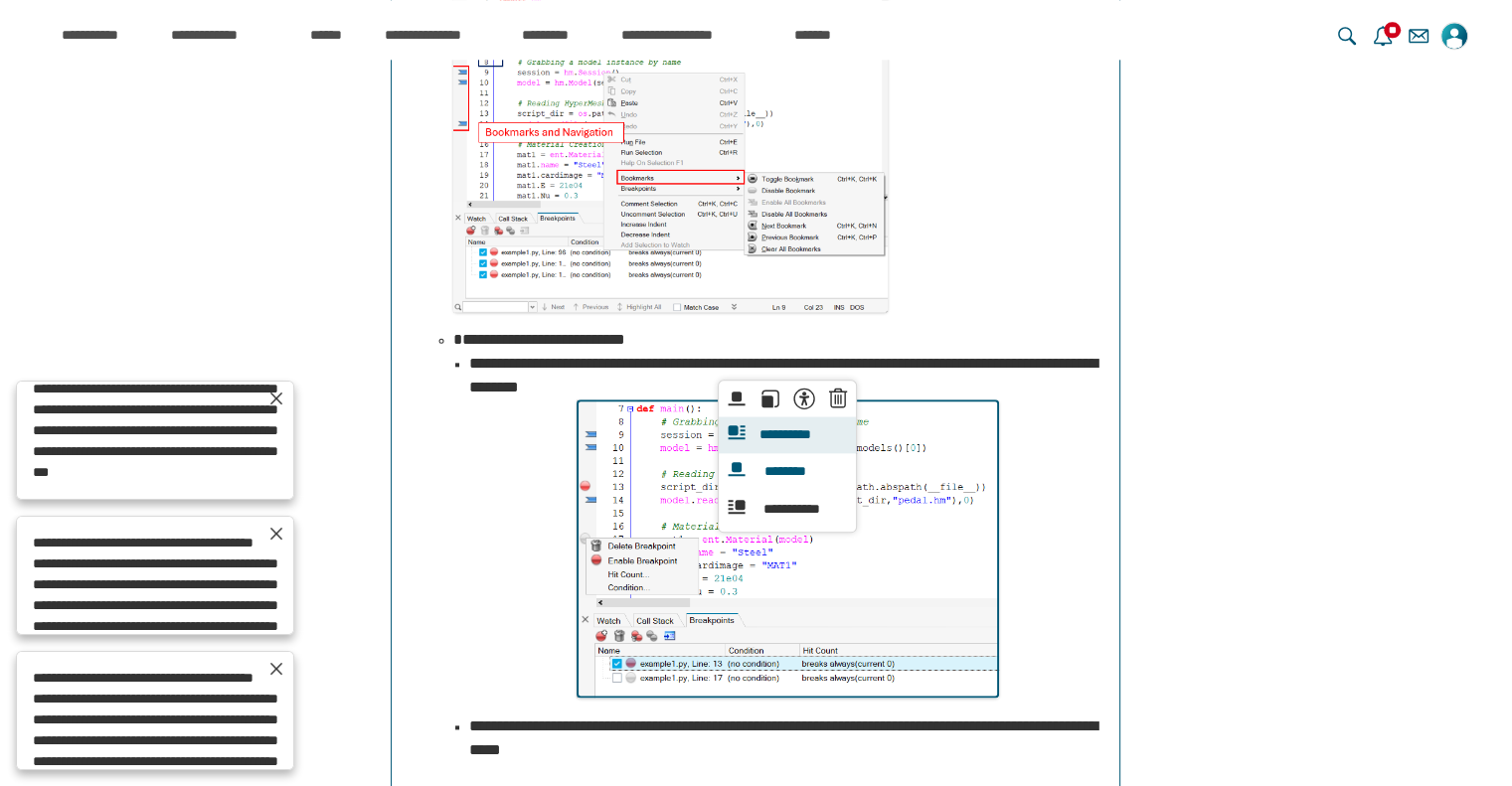 click on "**********" at bounding box center (785, 435) 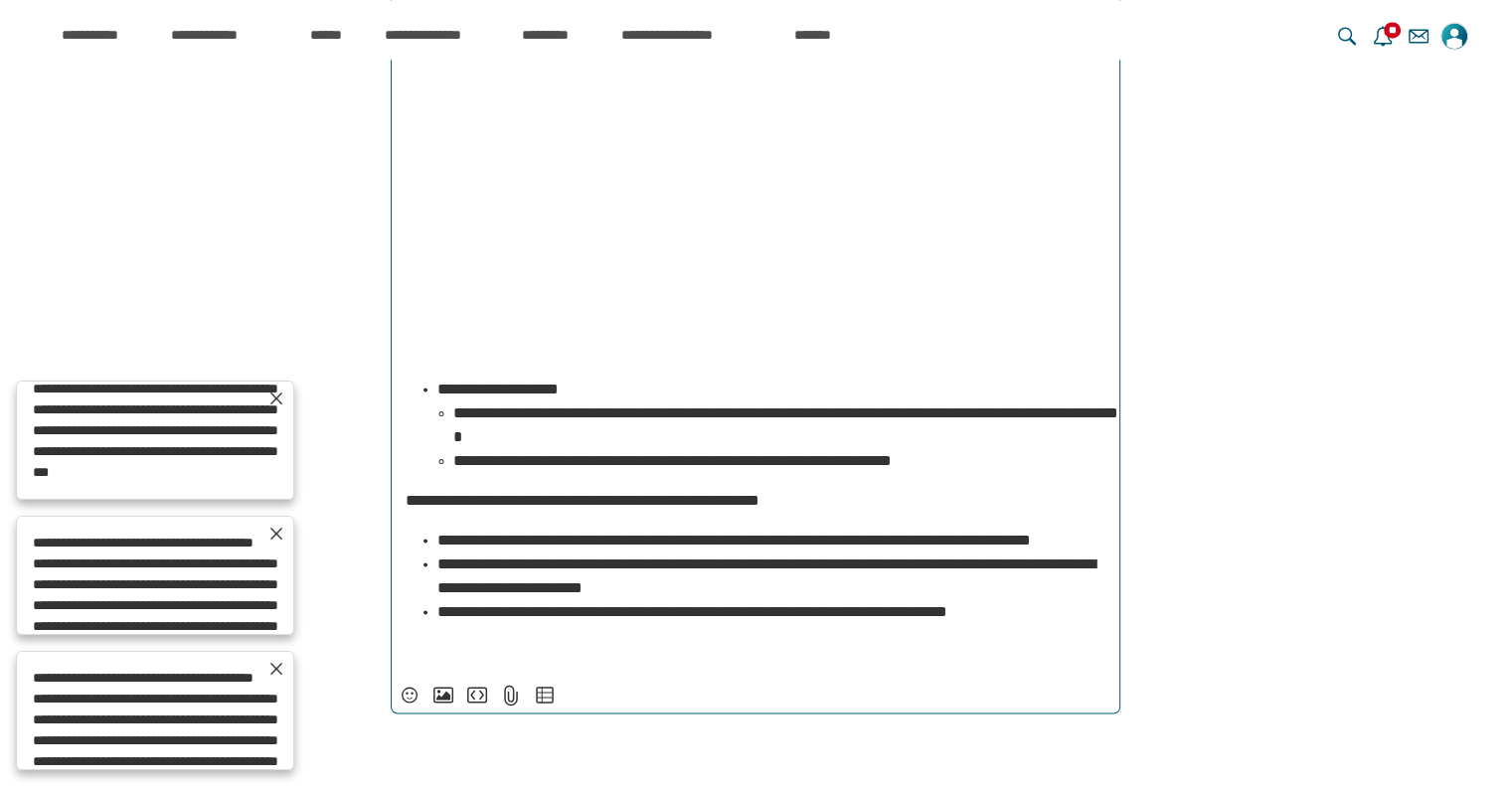 scroll, scrollTop: 3485, scrollLeft: 0, axis: vertical 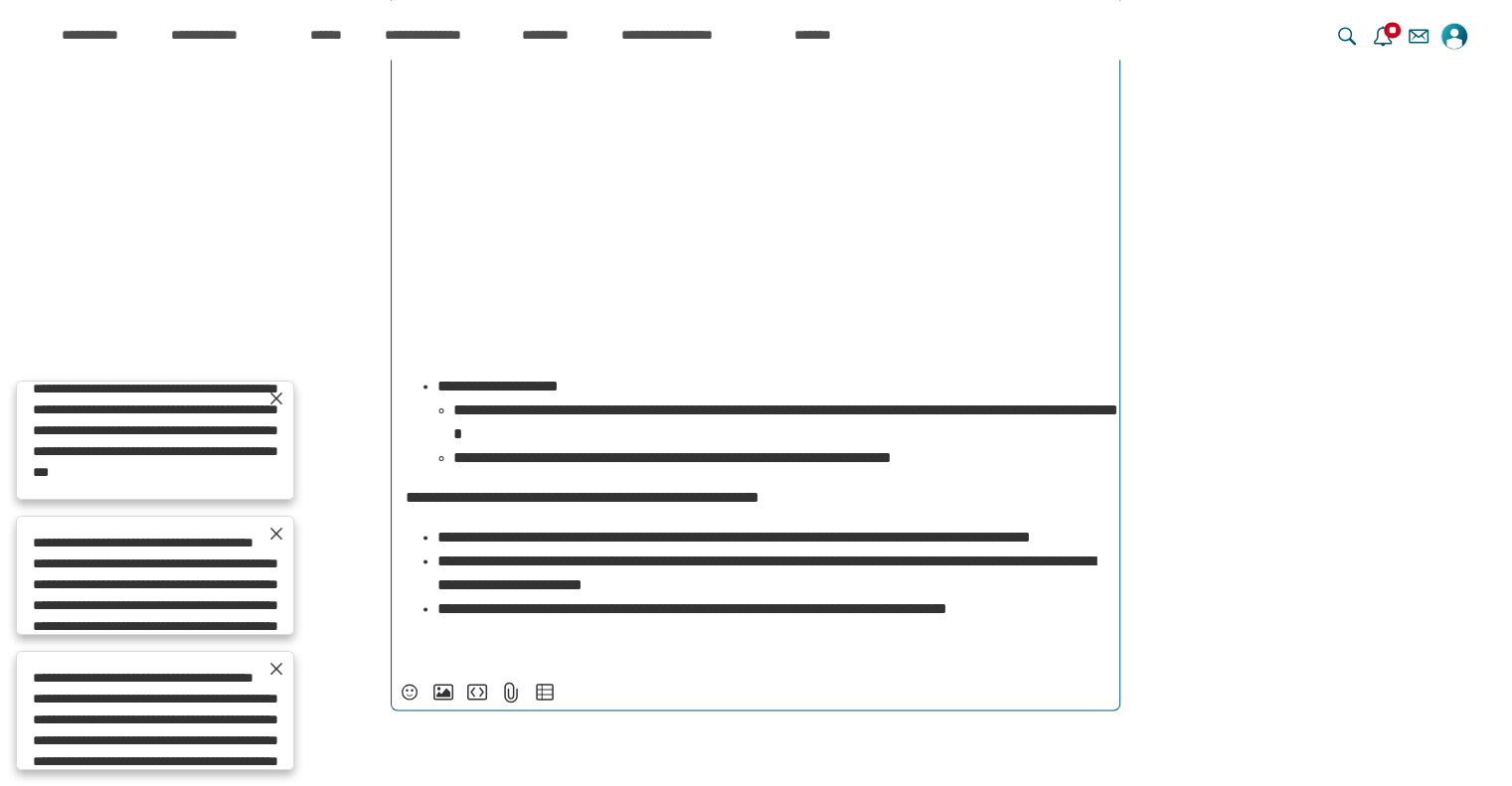 type on "**********" 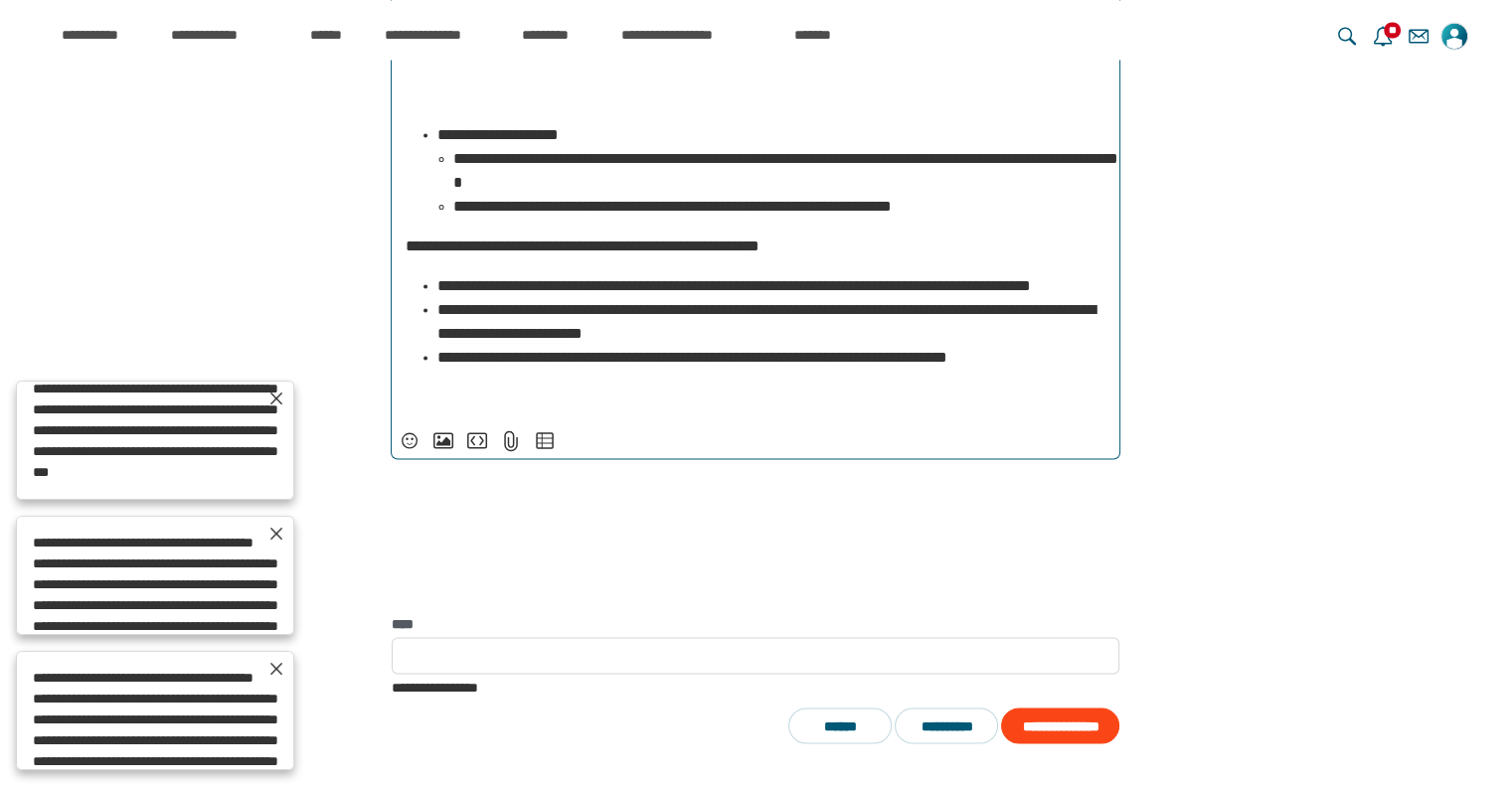 scroll, scrollTop: 3821, scrollLeft: 0, axis: vertical 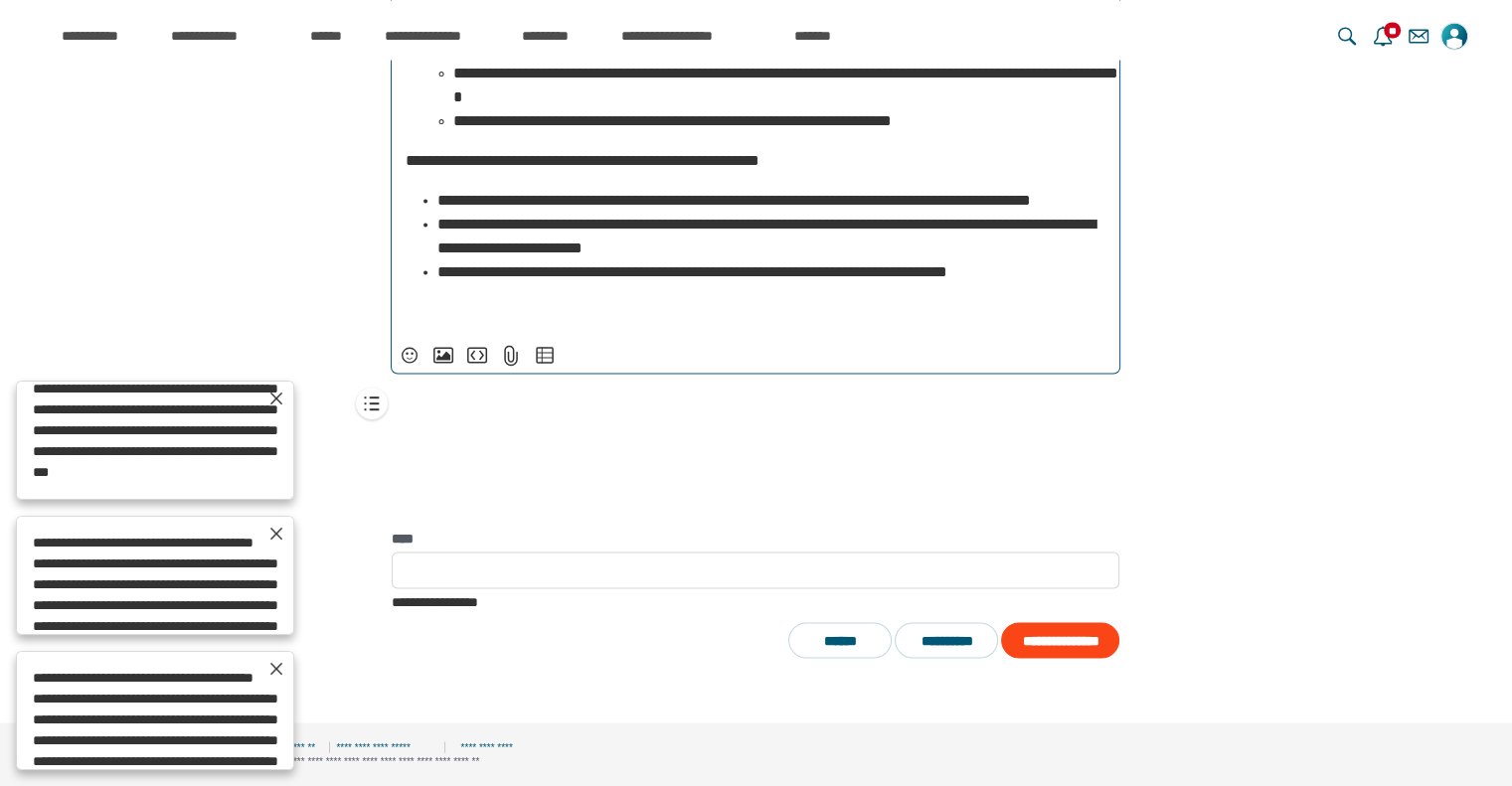 click on "**********" at bounding box center (771, 272) 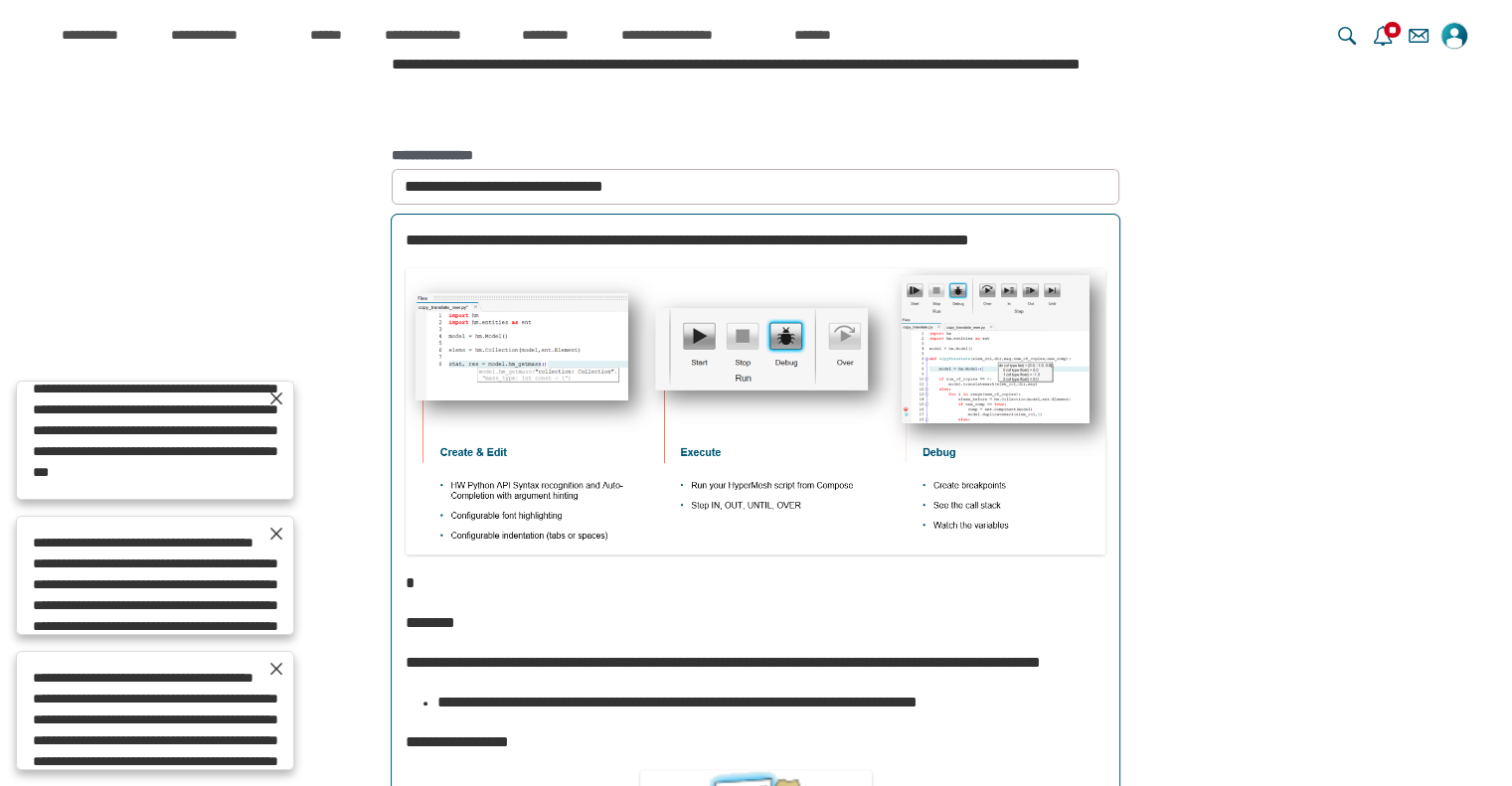 scroll, scrollTop: 477, scrollLeft: 0, axis: vertical 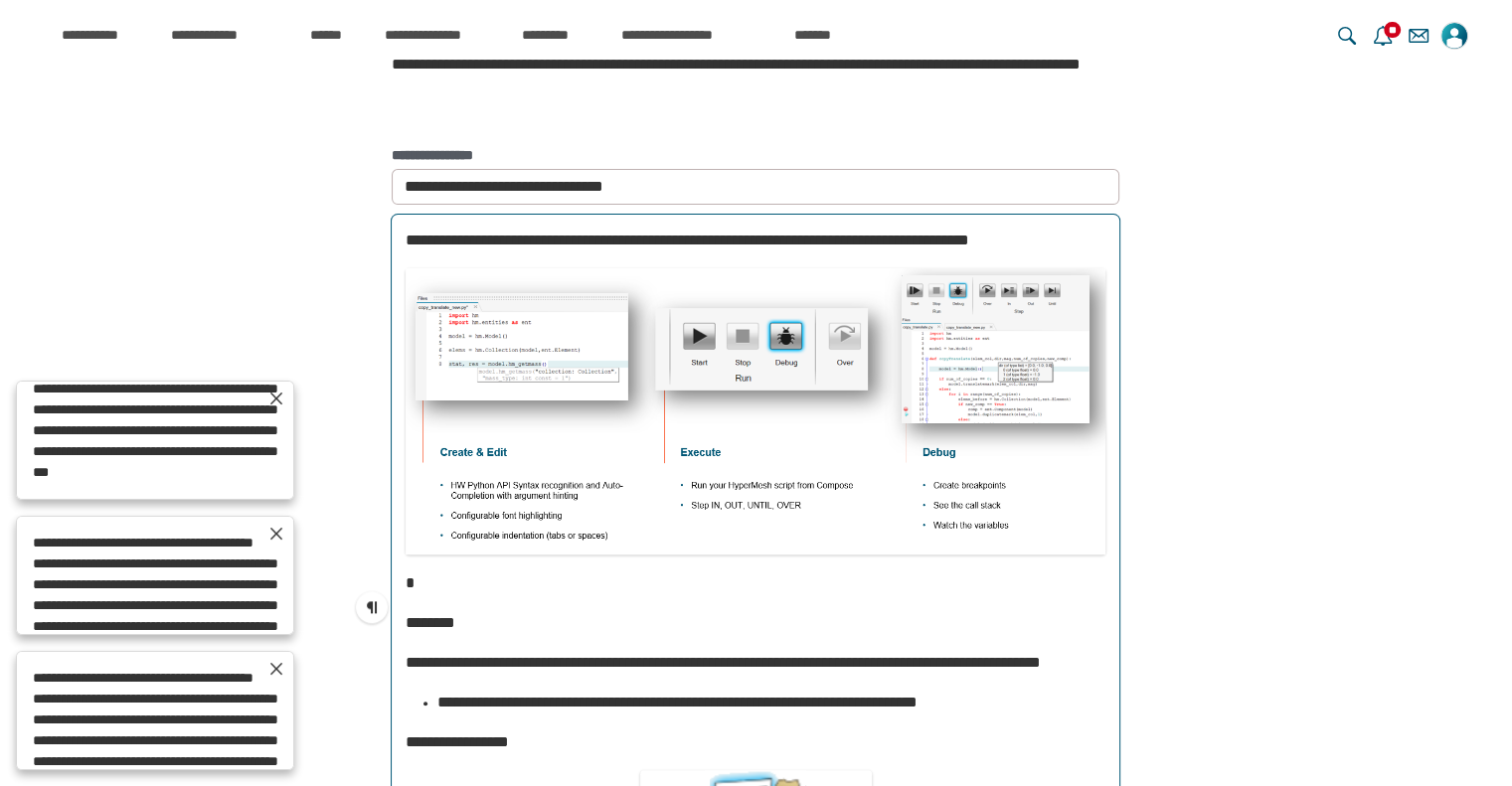 click at bounding box center (756, 583) 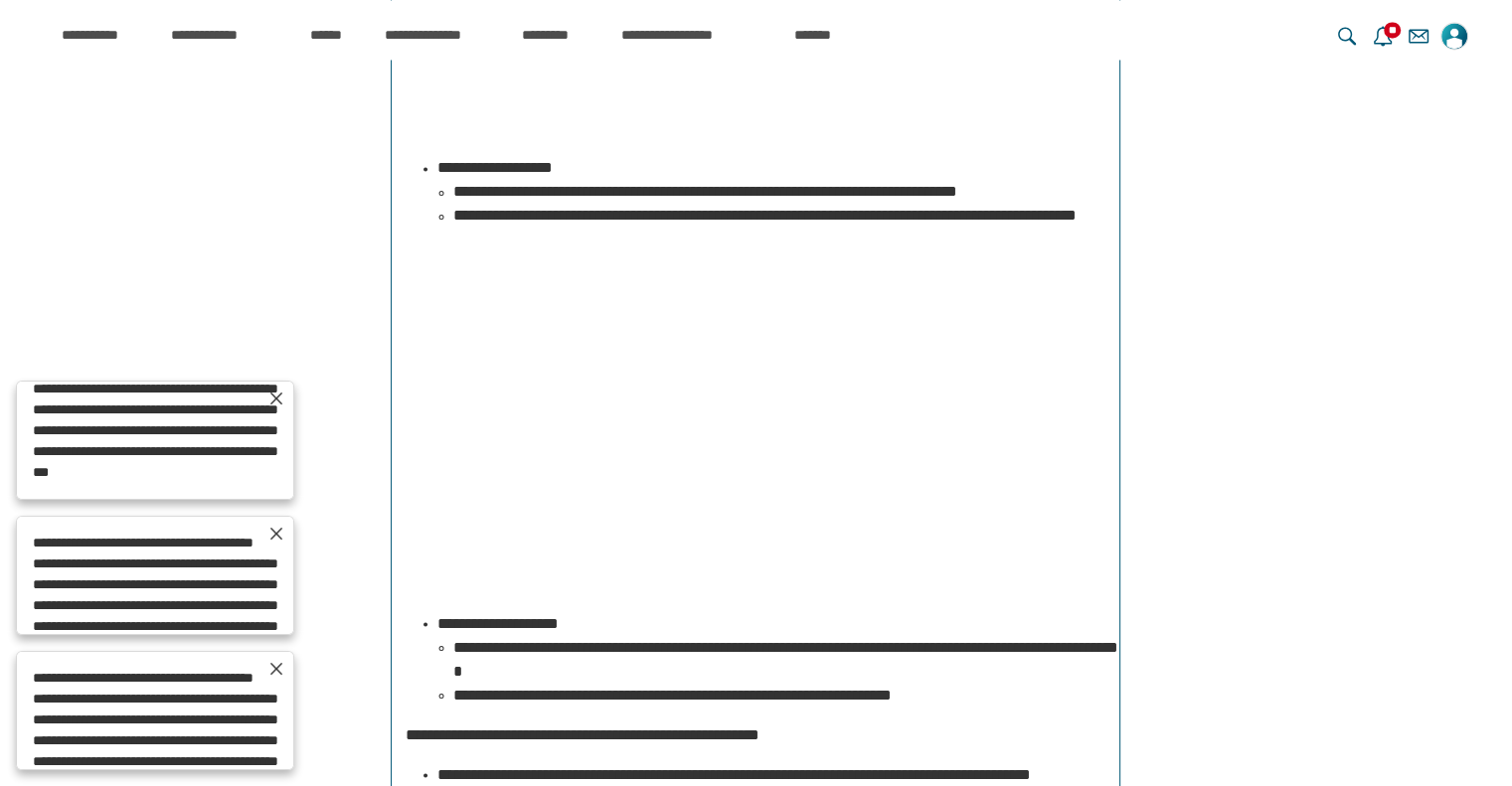 scroll, scrollTop: 3821, scrollLeft: 0, axis: vertical 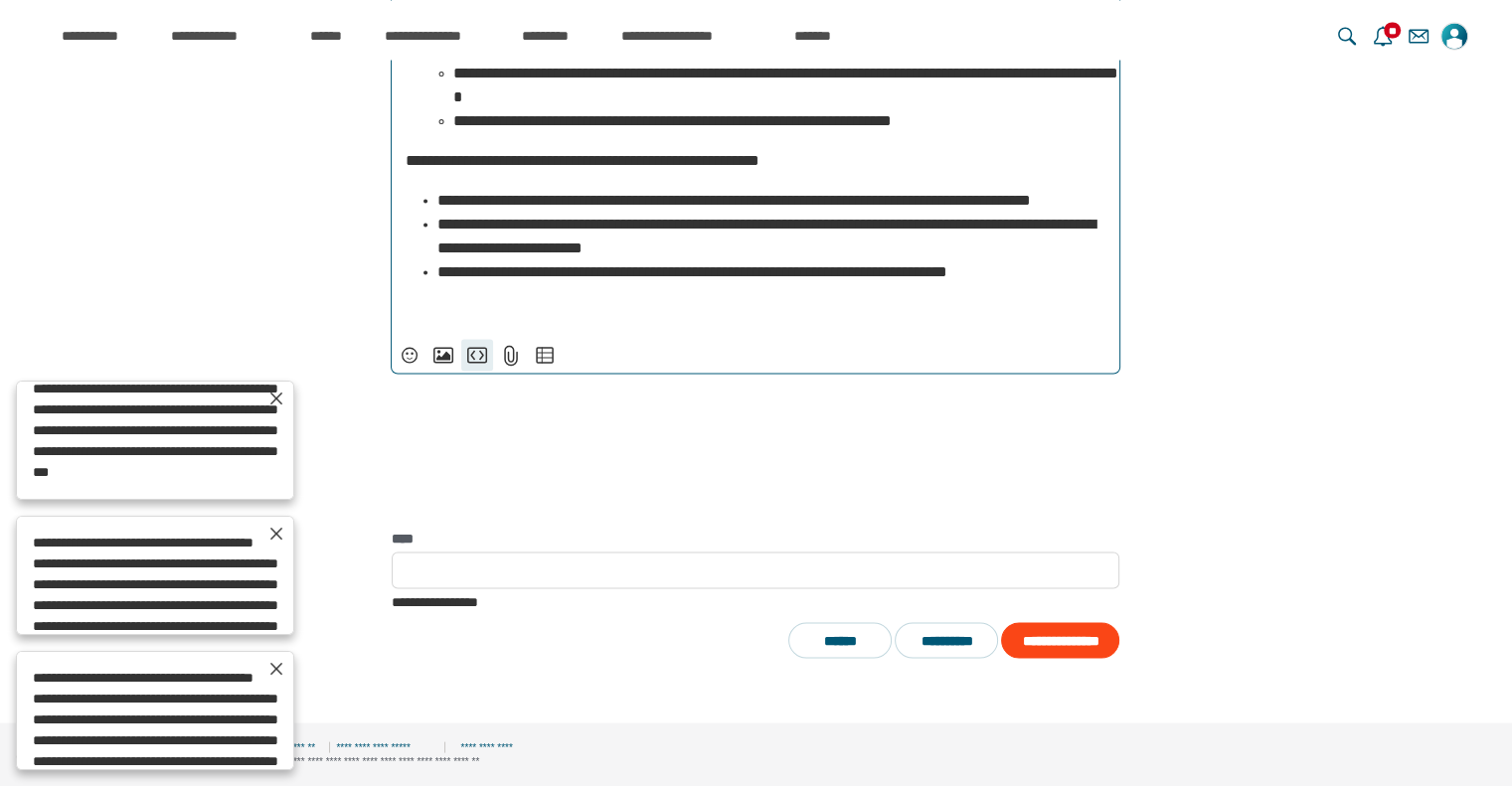 click on "**********" at bounding box center (477, 356) 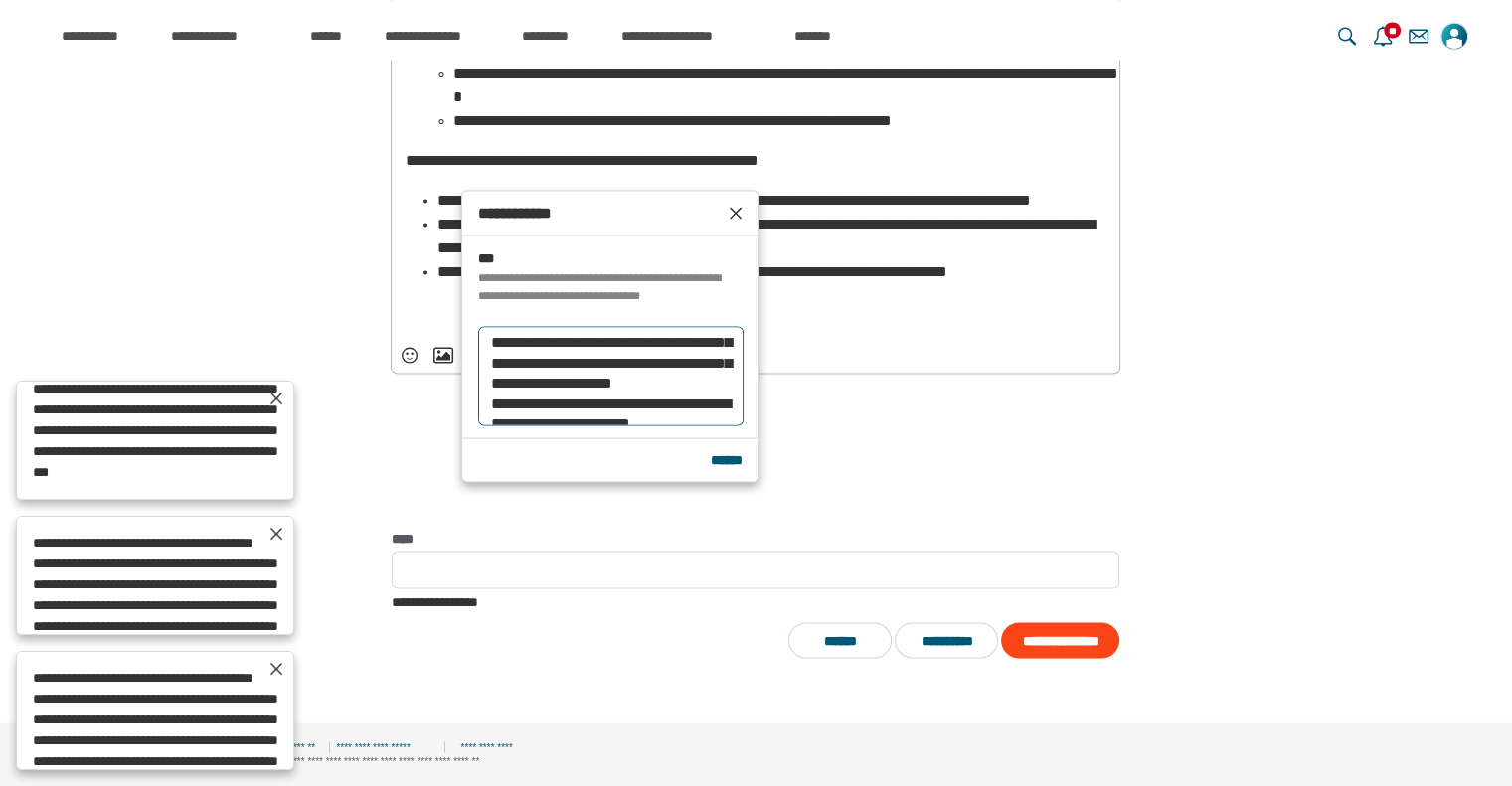 scroll, scrollTop: 0, scrollLeft: 0, axis: both 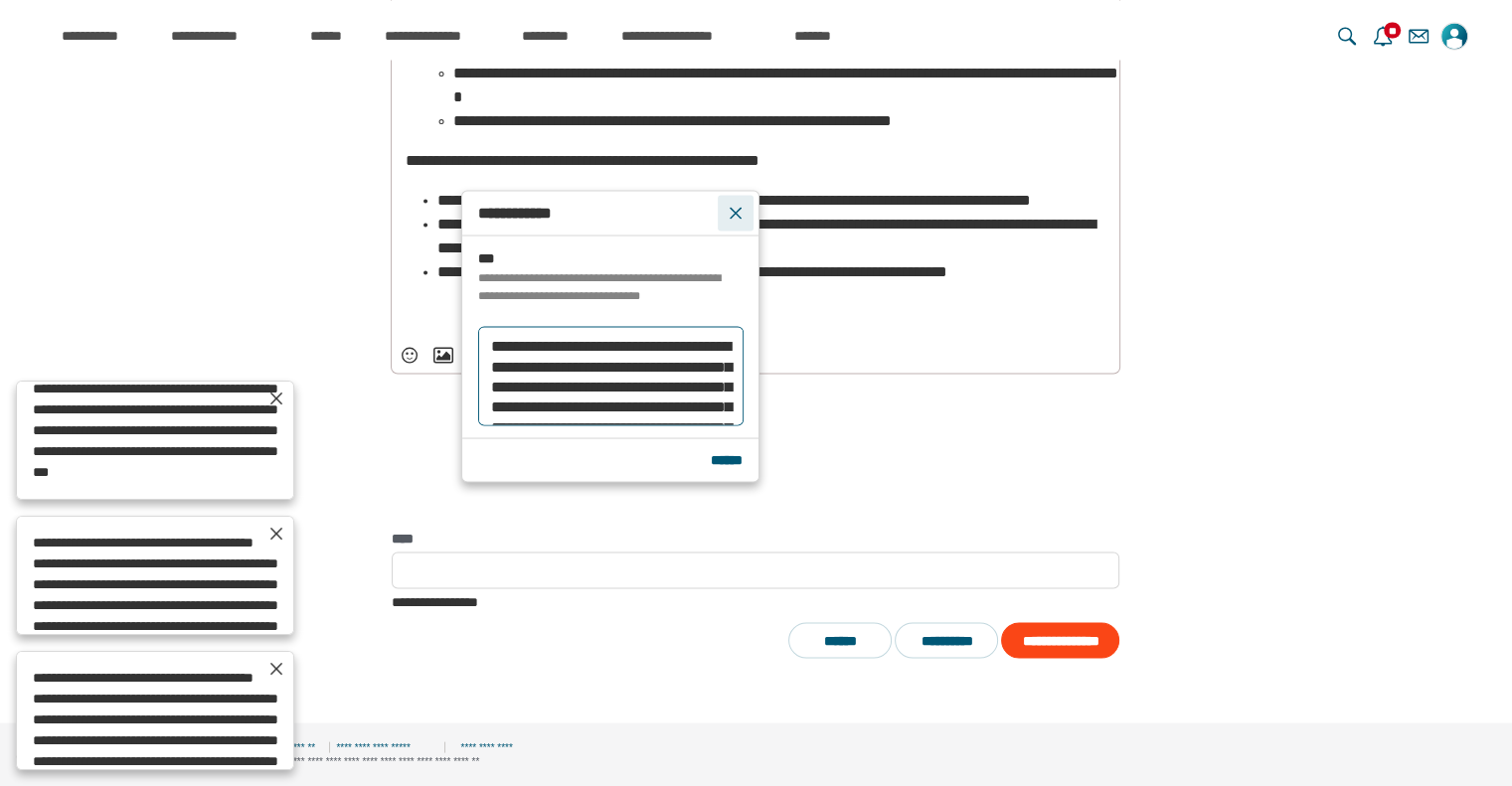 type on "**********" 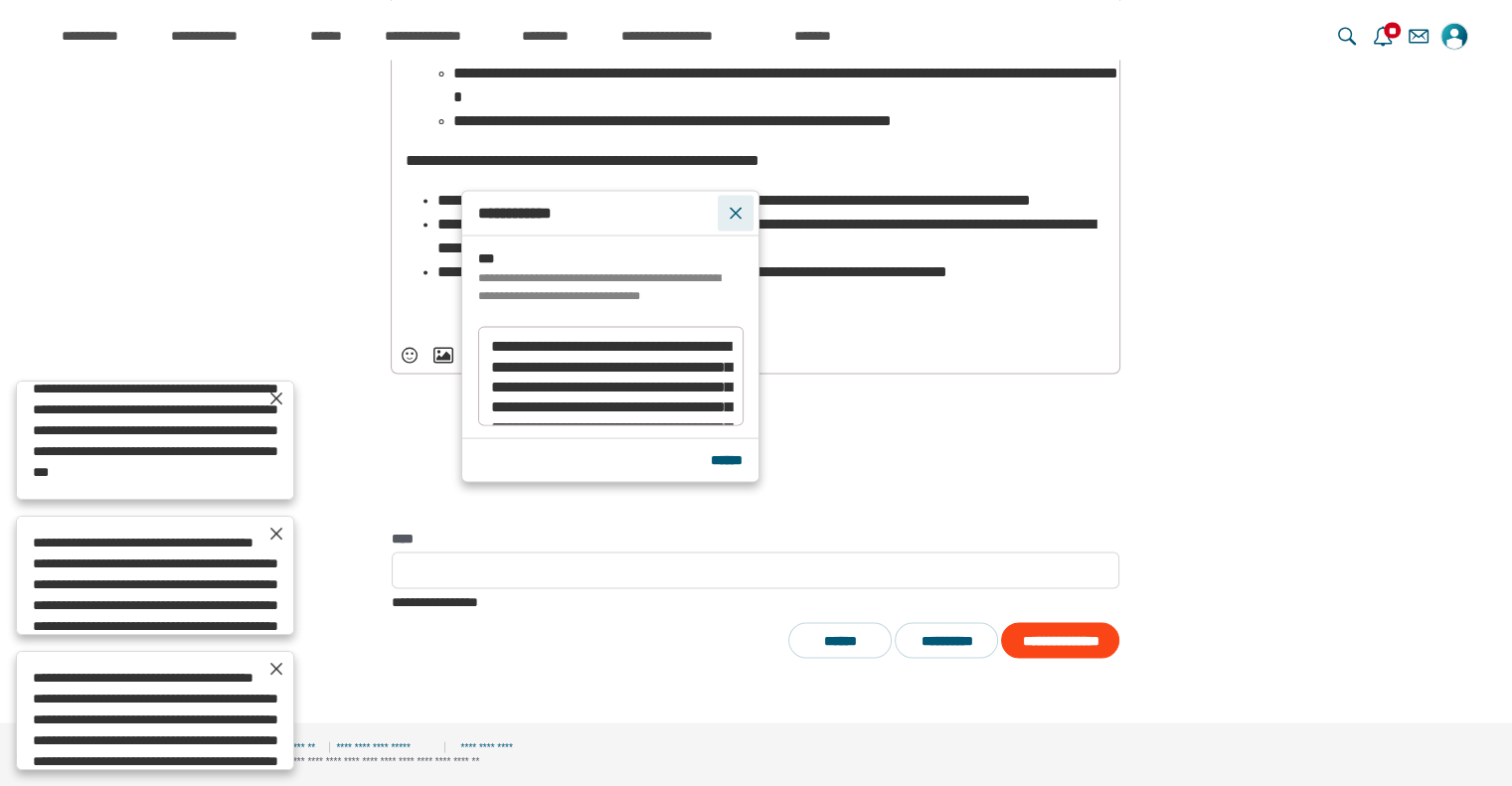 click on "*****" at bounding box center (736, 214) 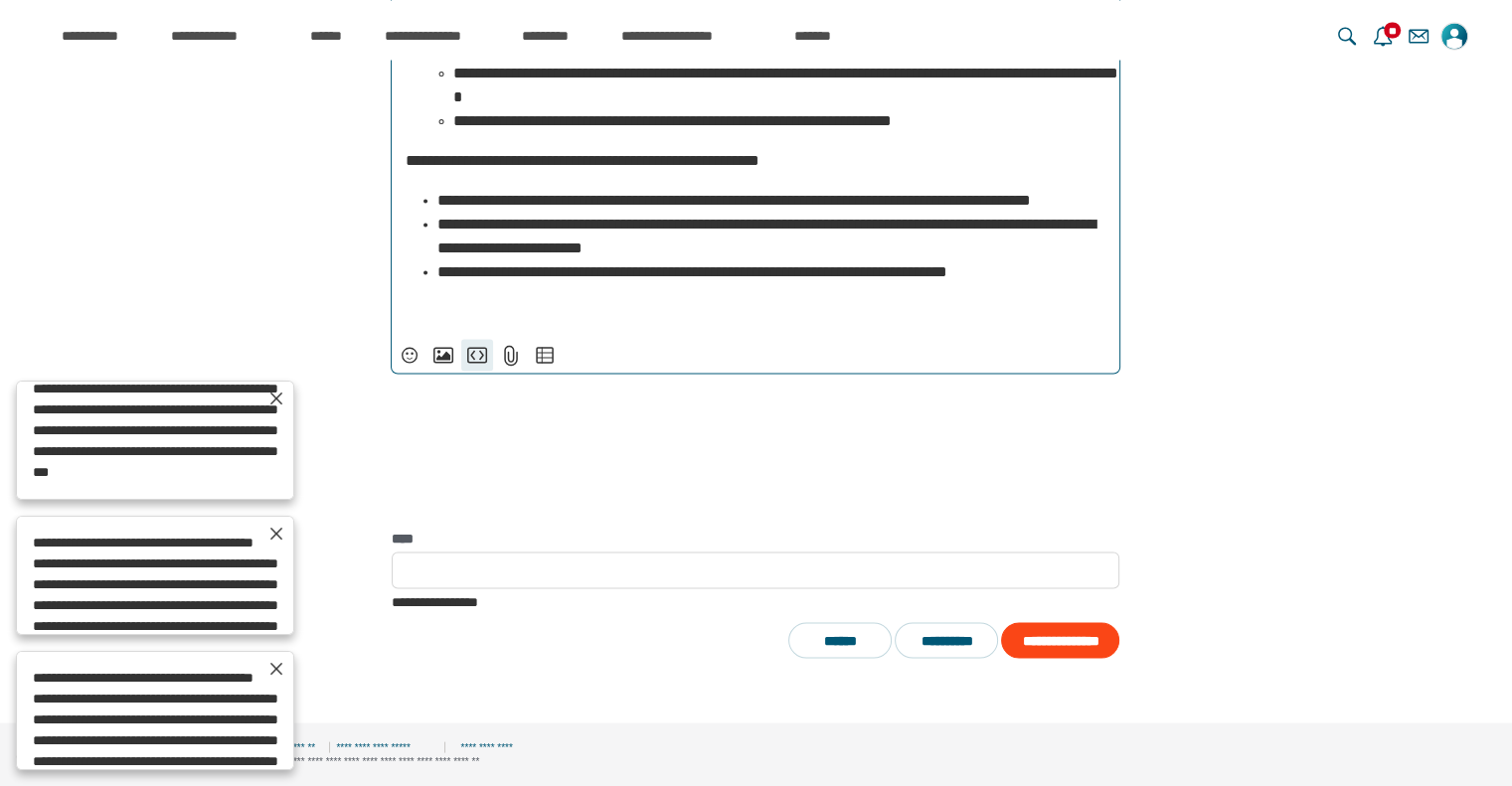 click on "**********" at bounding box center (477, 356) 